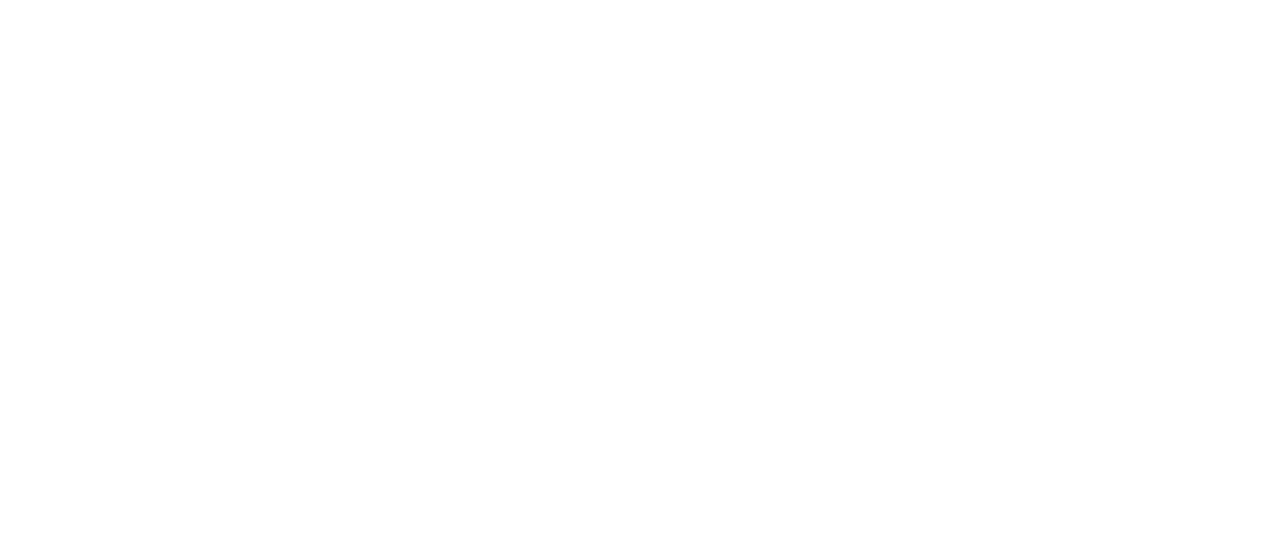 scroll, scrollTop: 0, scrollLeft: 0, axis: both 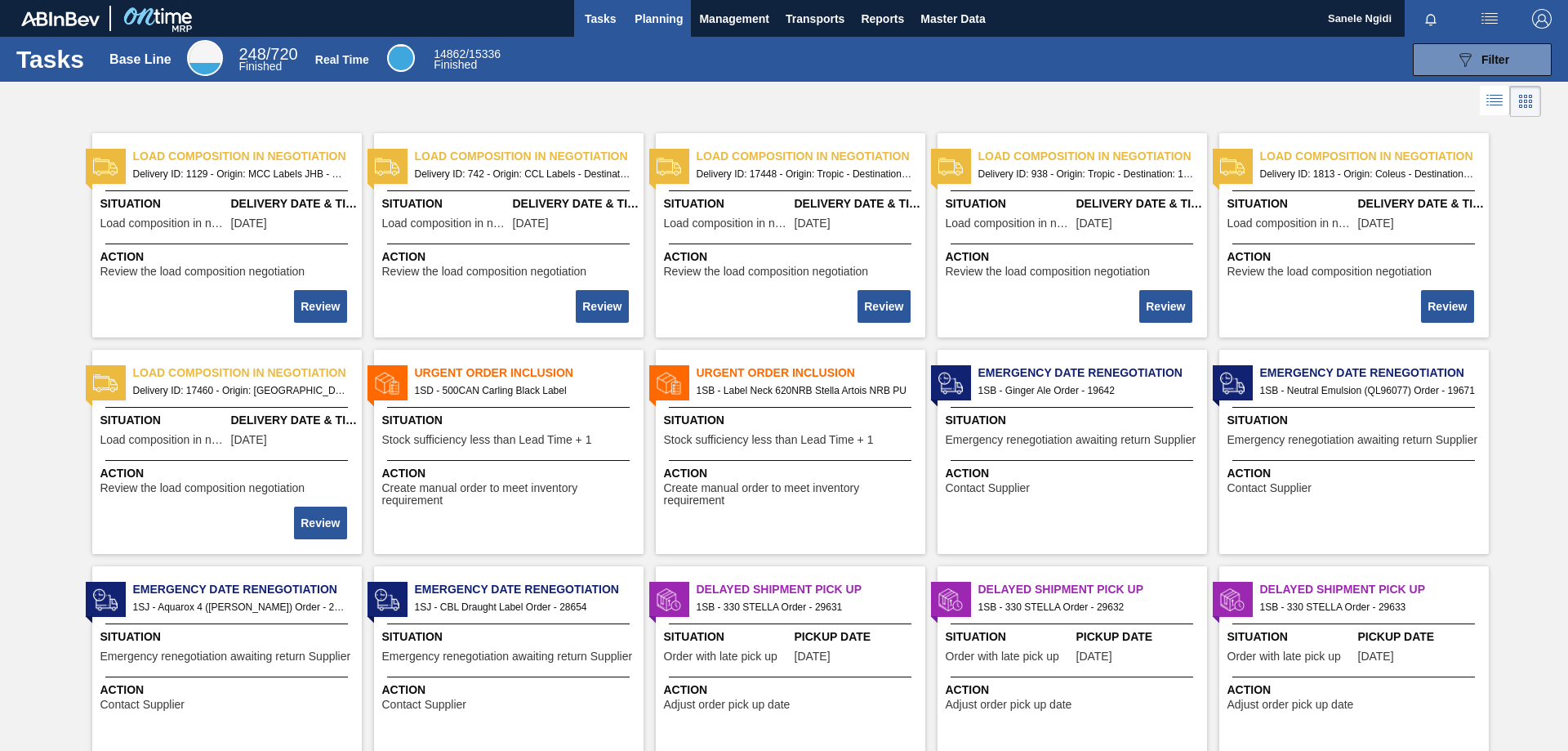 click on "Planning" at bounding box center [658, 19] 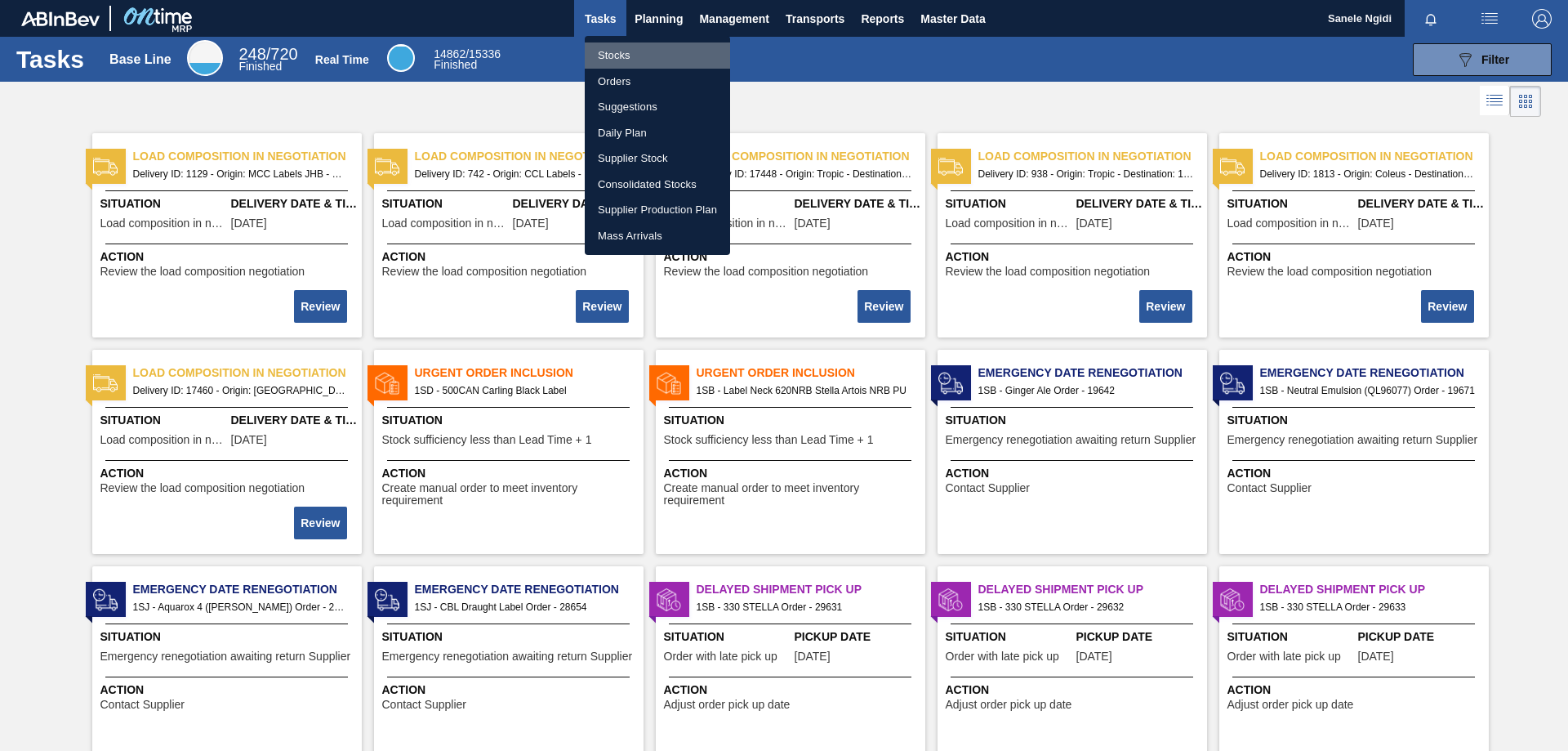 click on "Stocks" at bounding box center [657, 56] 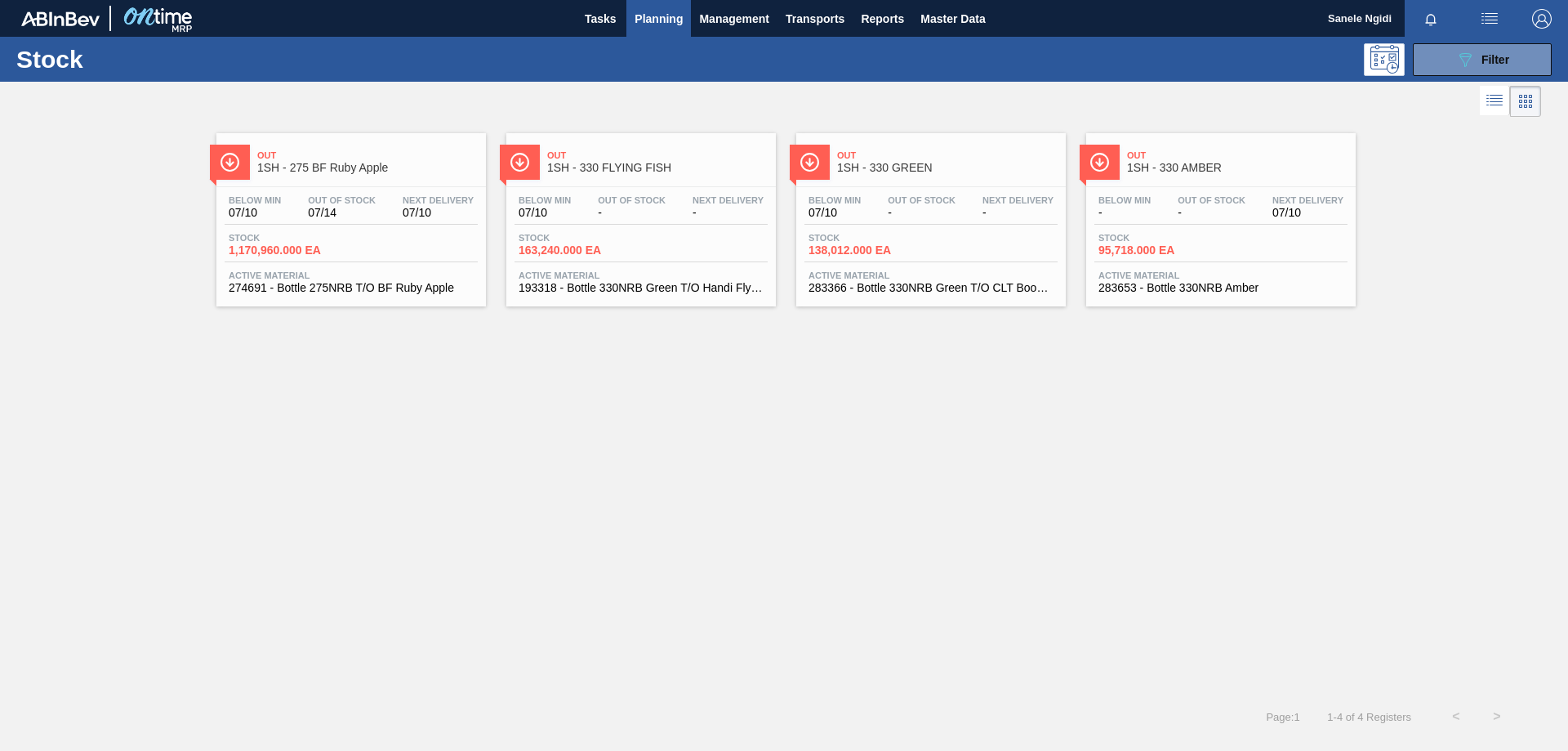 click on "Stock 089F7B8B-B2A5-4AFE-B5C0-19BA573D28AC Filter" at bounding box center (784, 59) 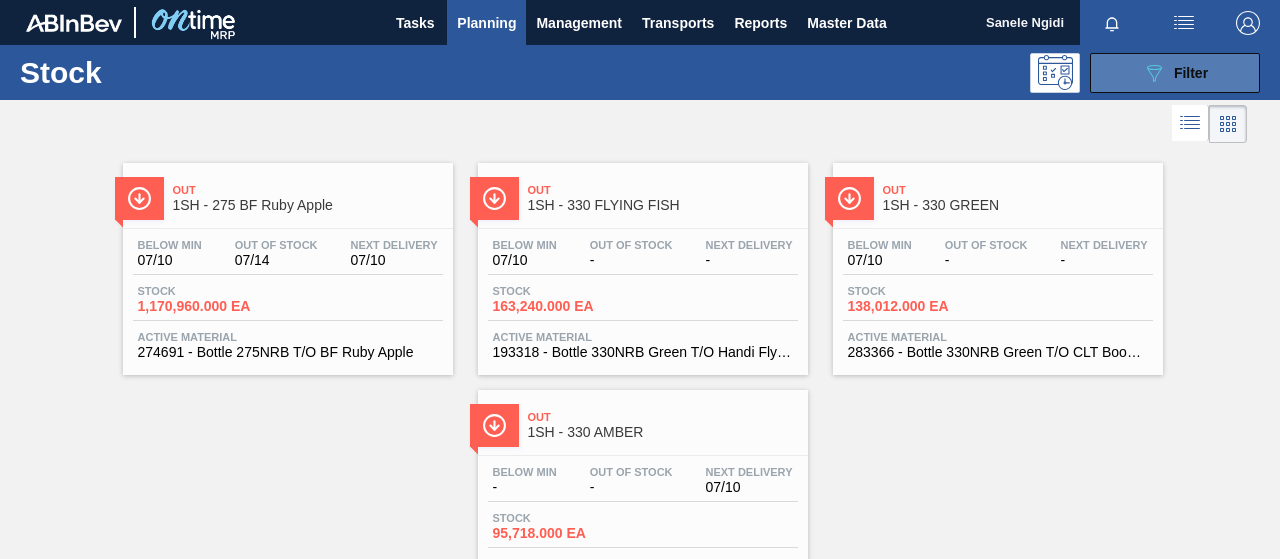 click on "Filter" at bounding box center [1191, 73] 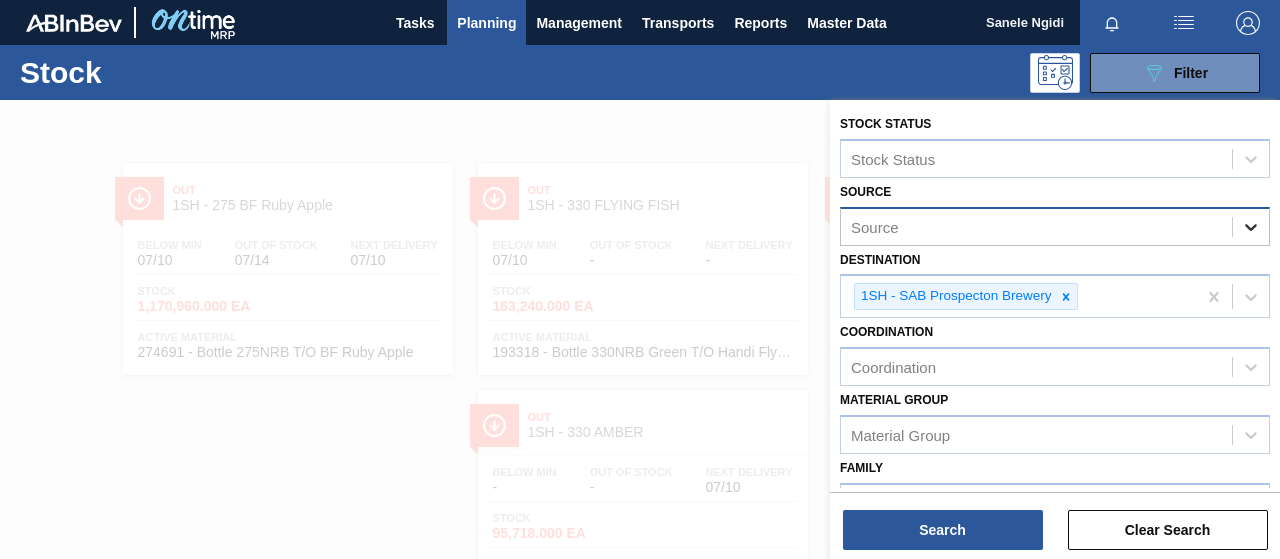 click 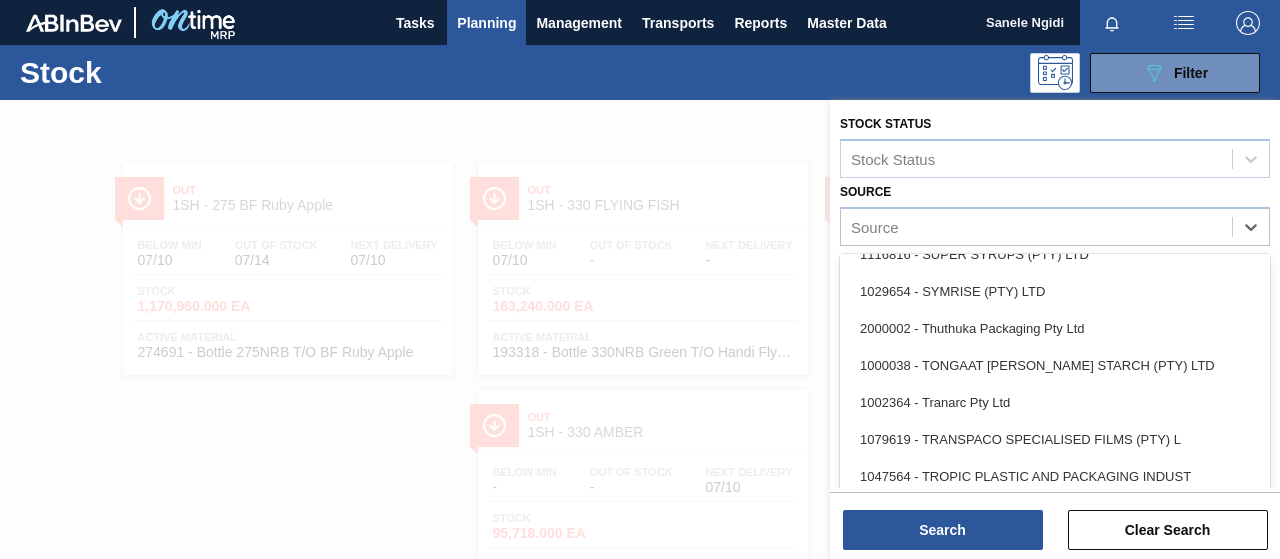 scroll, scrollTop: 2483, scrollLeft: 0, axis: vertical 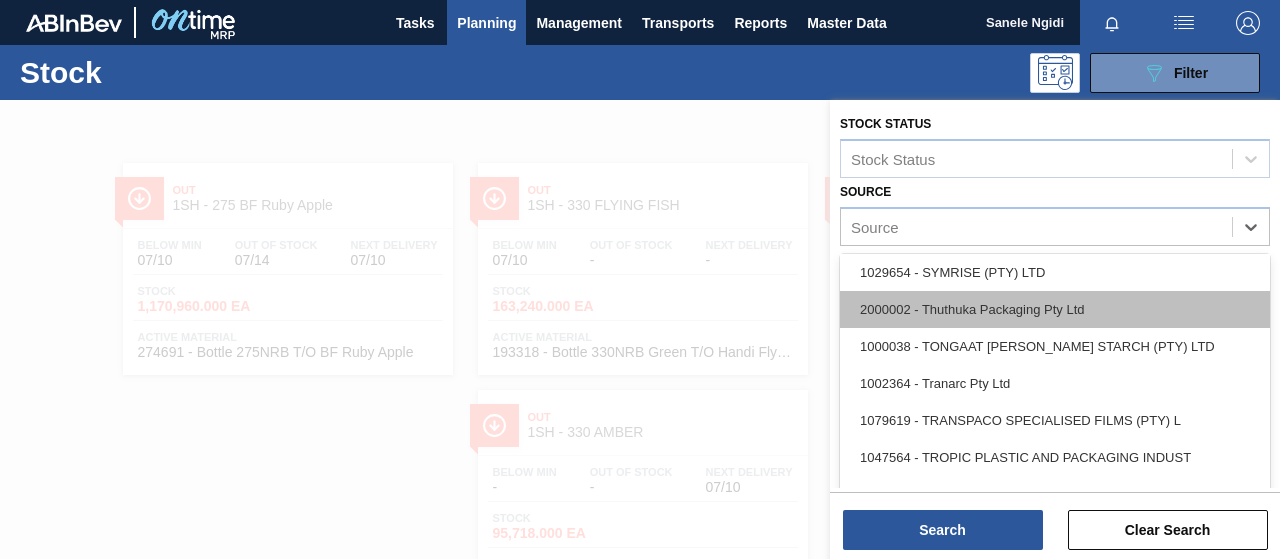 click on "2000002 - Thuthuka Packaging Pty Ltd" at bounding box center (1055, 309) 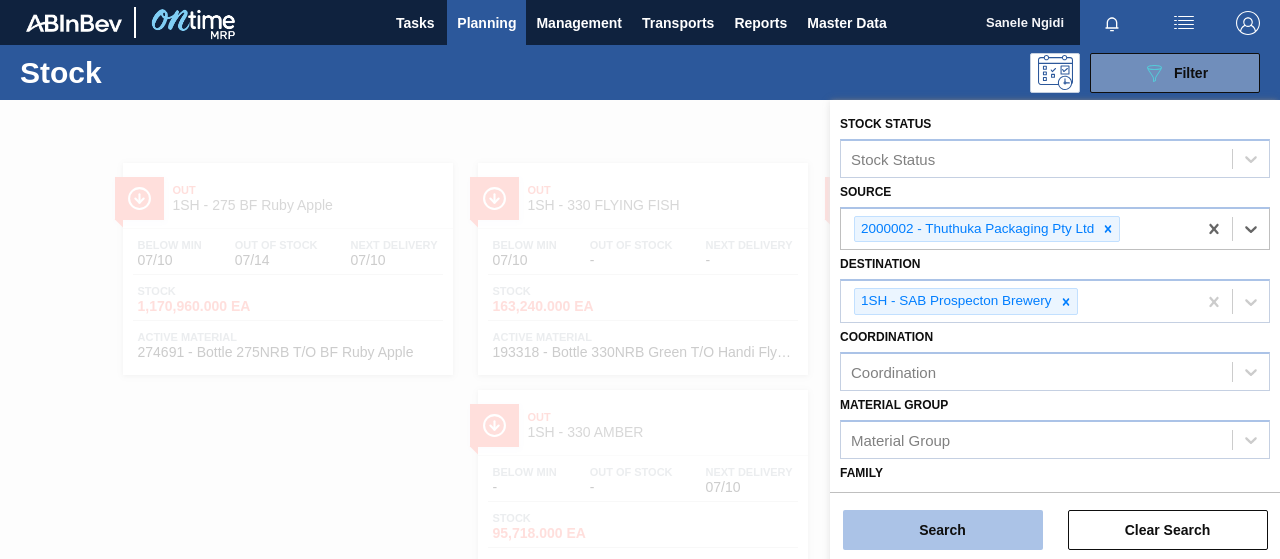 click on "Search" at bounding box center (943, 530) 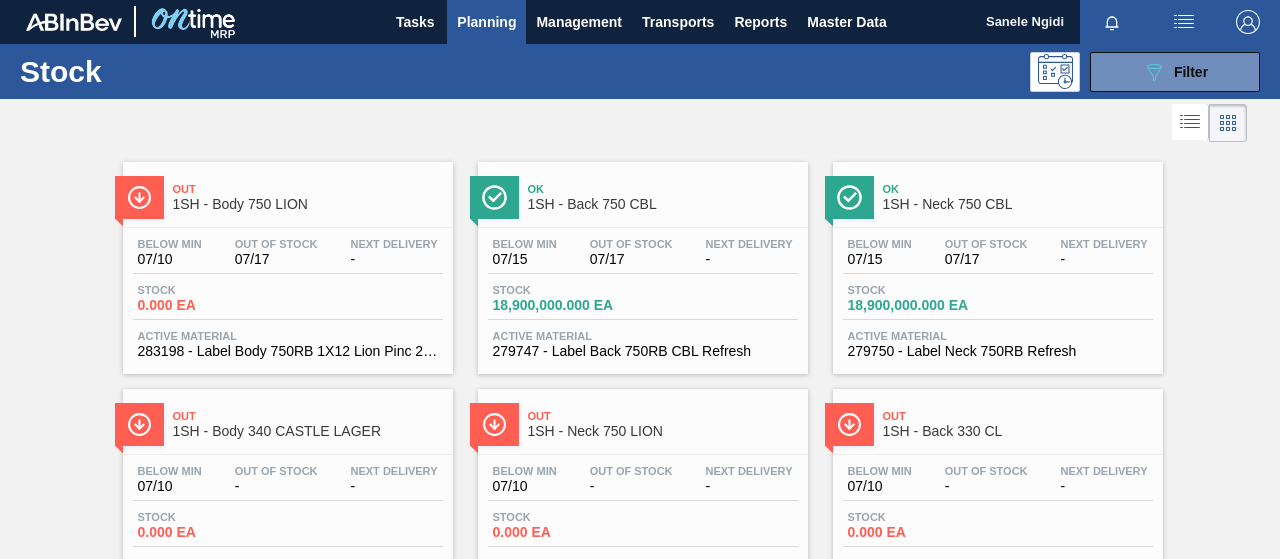 scroll, scrollTop: 0, scrollLeft: 0, axis: both 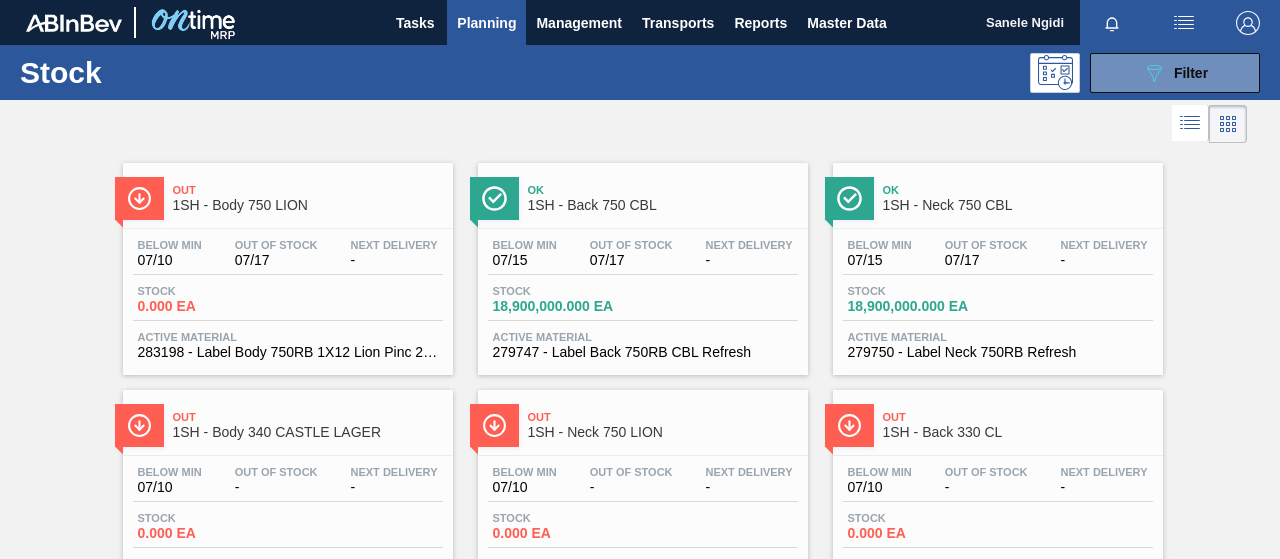 click on "Stock 18,900,000.000 EA" at bounding box center (643, 303) 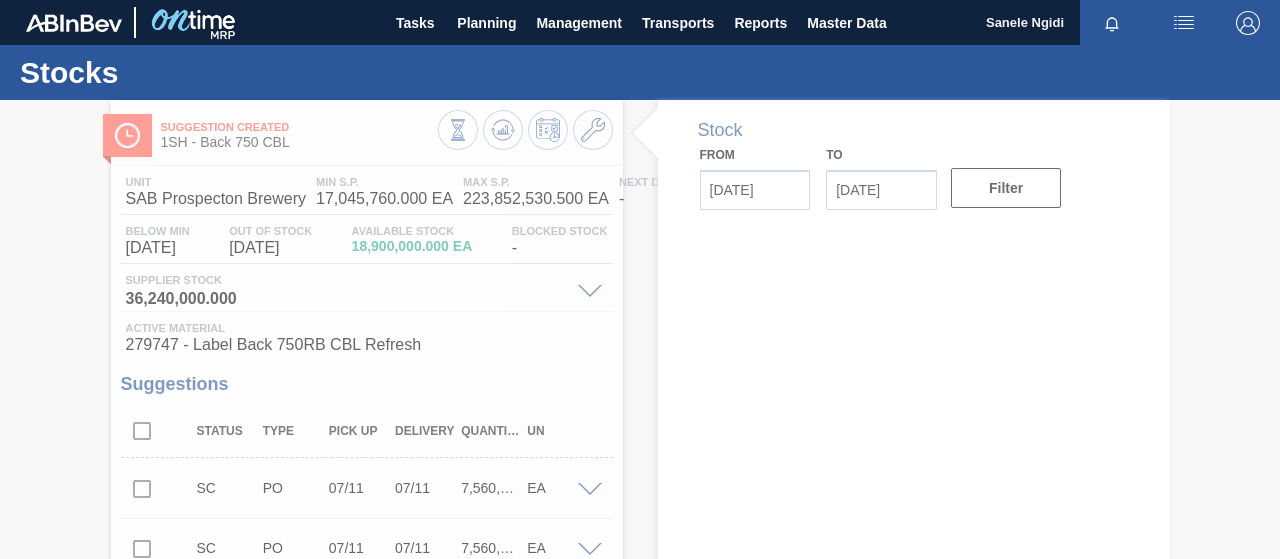 type on "[DATE]" 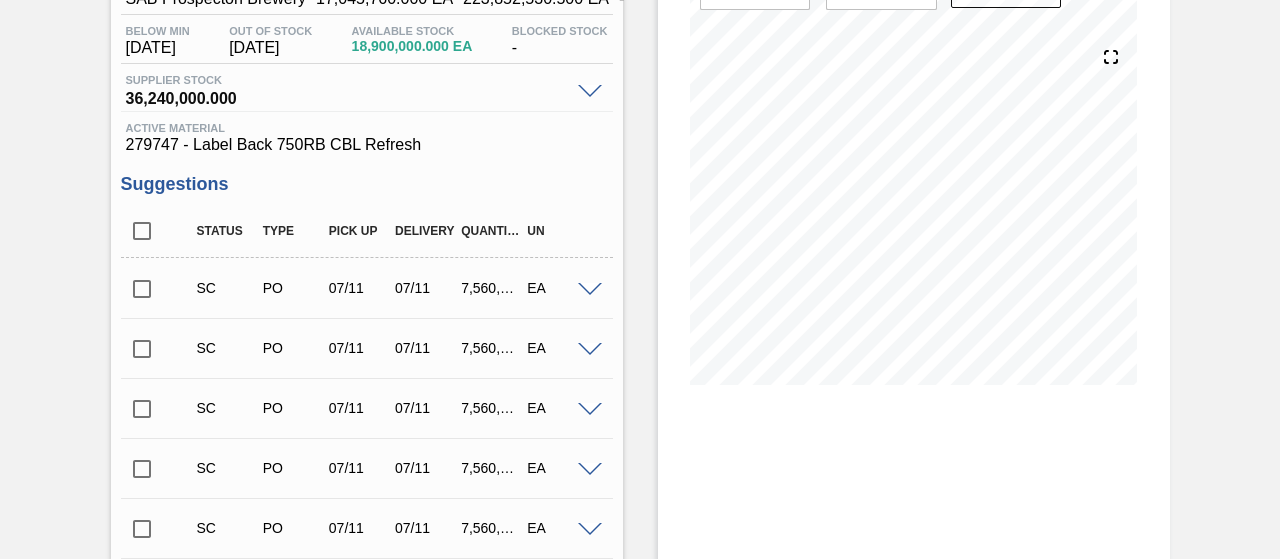 scroll, scrollTop: 300, scrollLeft: 0, axis: vertical 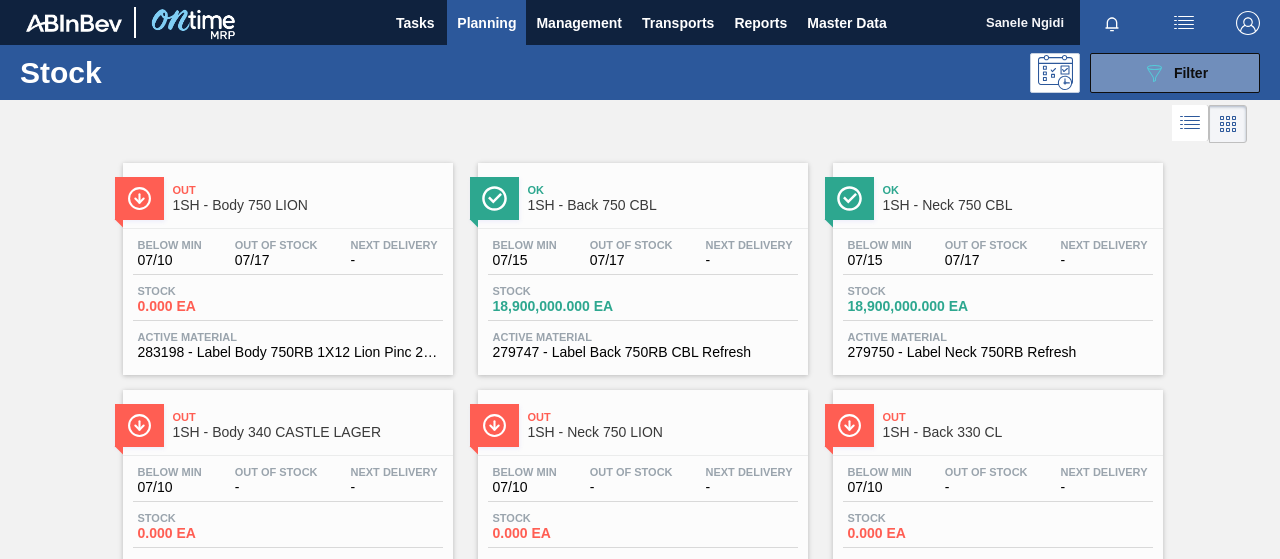 click on "Stock 18,900,000.000 EA" at bounding box center [643, 303] 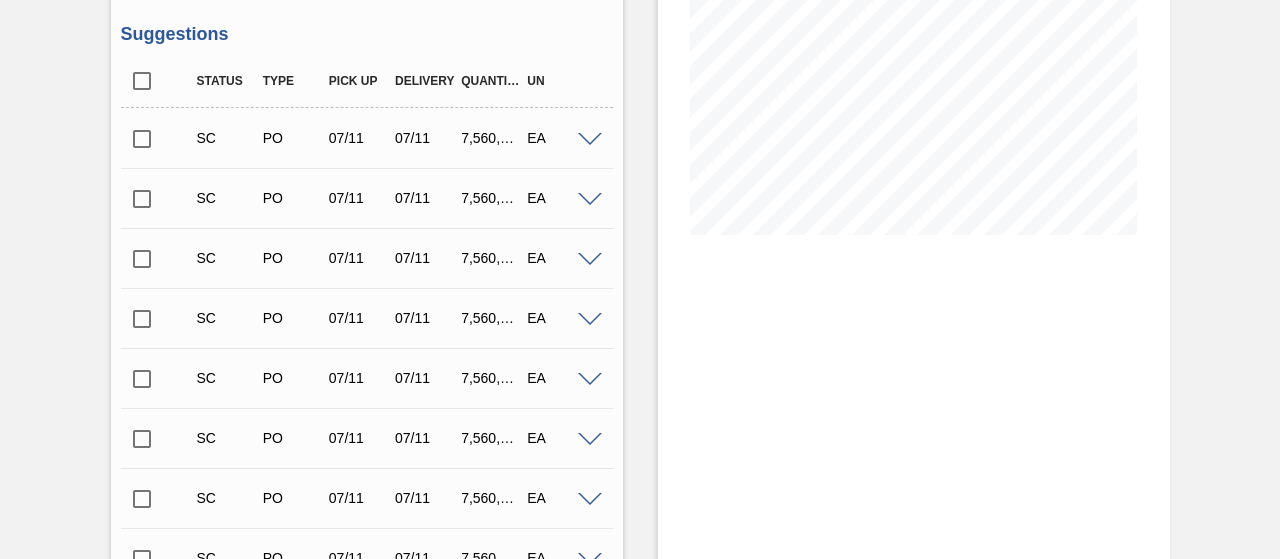 scroll, scrollTop: 250, scrollLeft: 0, axis: vertical 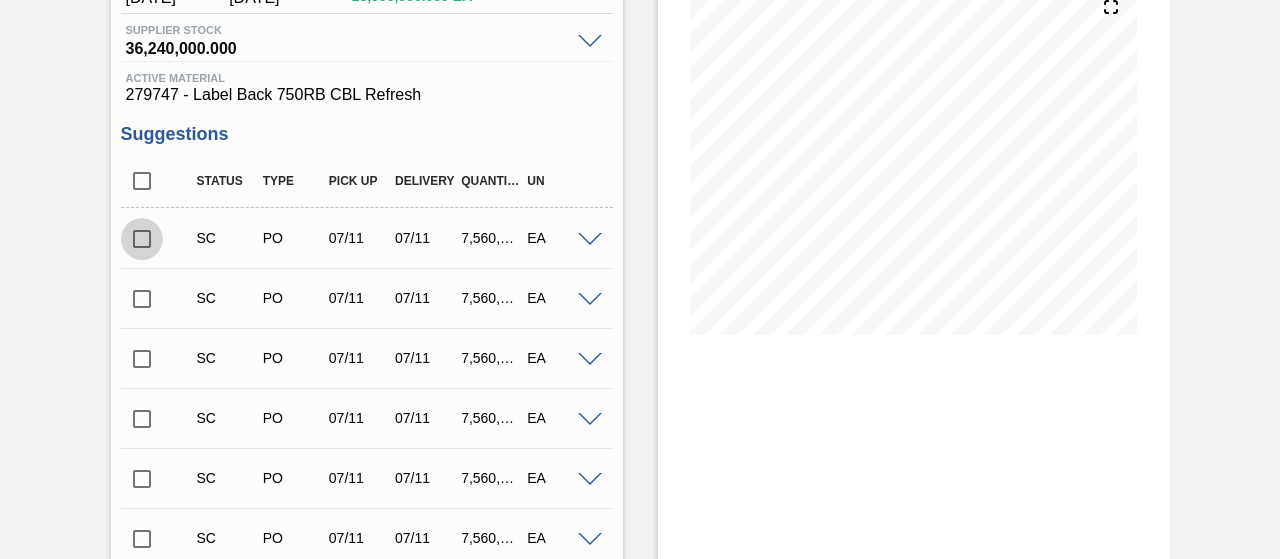 click at bounding box center (142, 239) 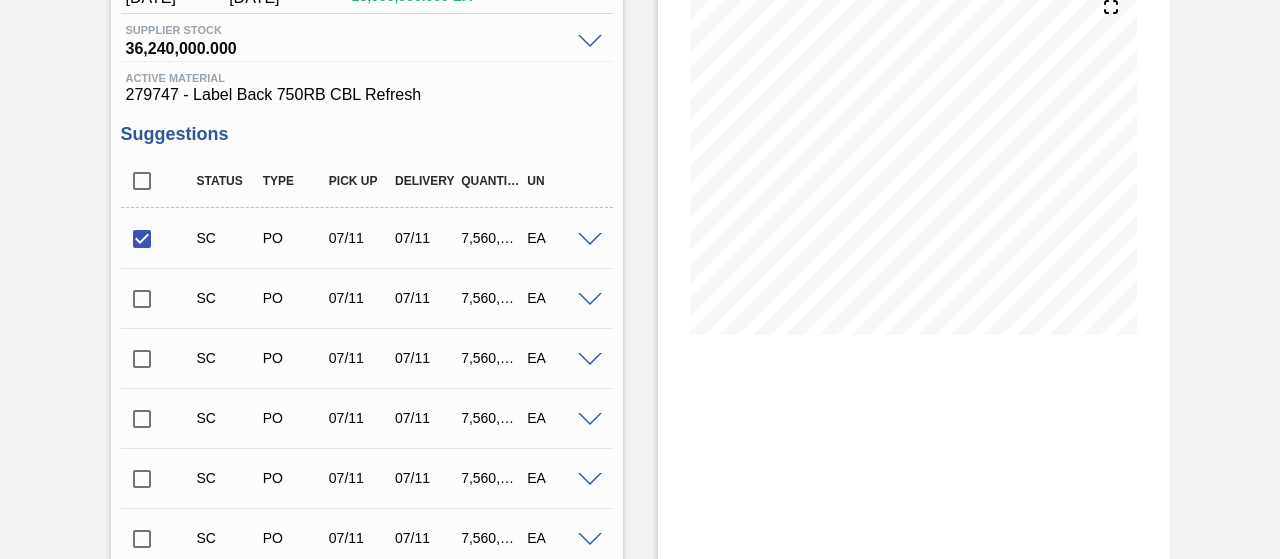 click at bounding box center (590, 240) 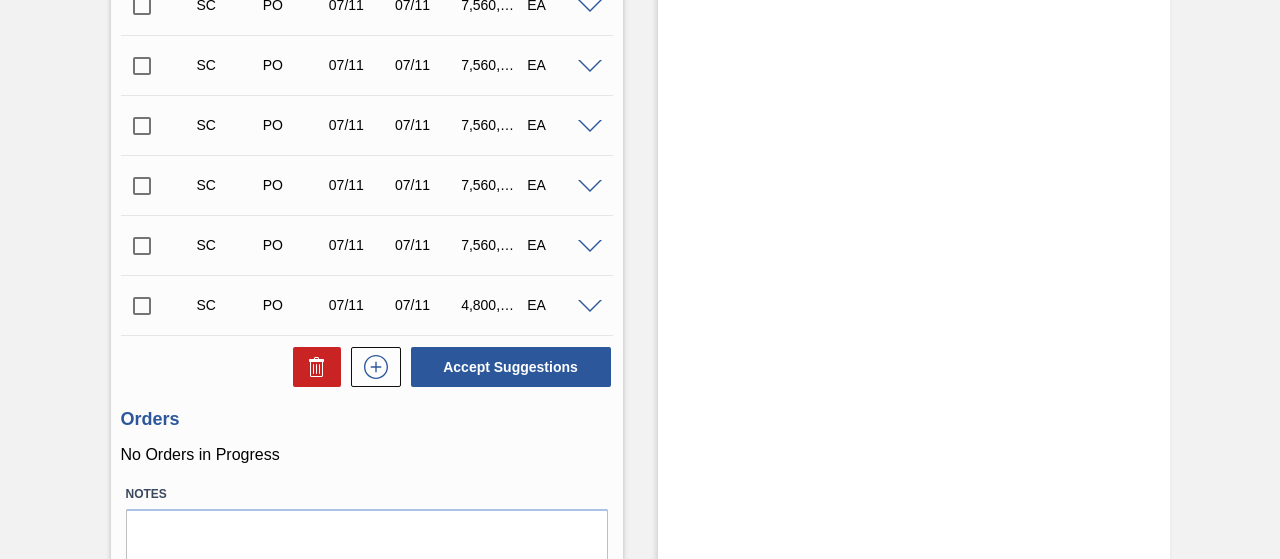 scroll, scrollTop: 2697, scrollLeft: 0, axis: vertical 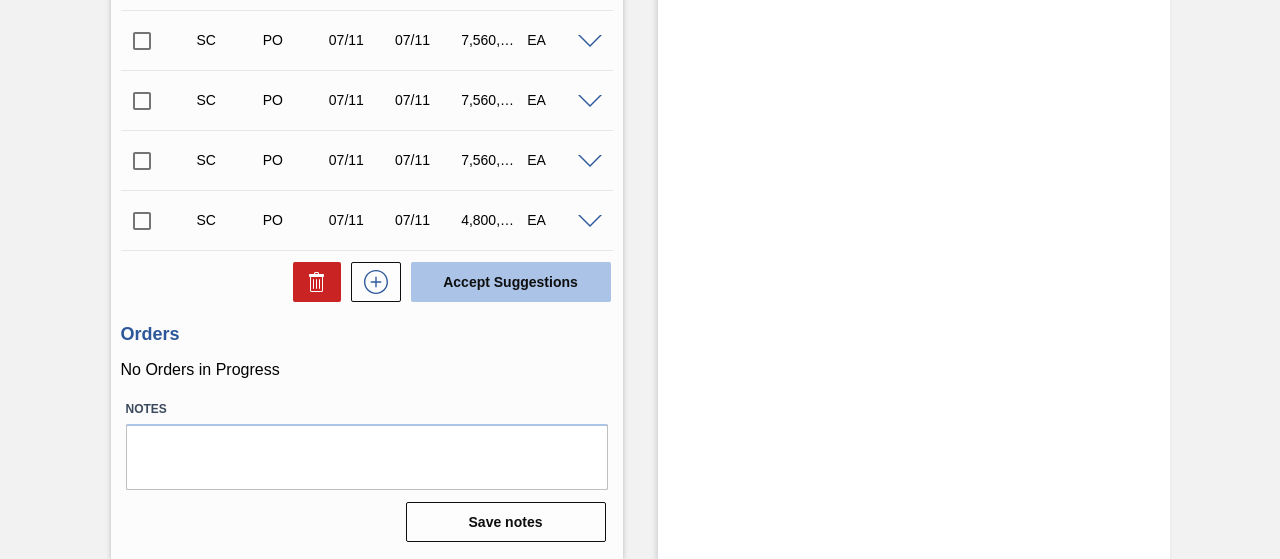click on "Accept Suggestions" at bounding box center [511, 282] 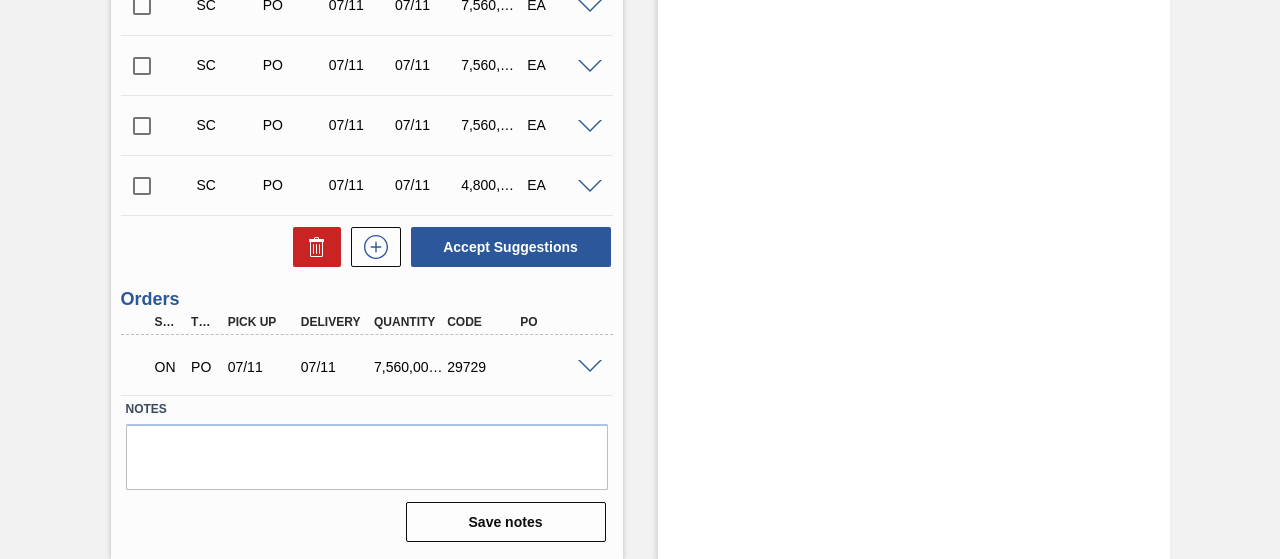 scroll, scrollTop: 1890, scrollLeft: 0, axis: vertical 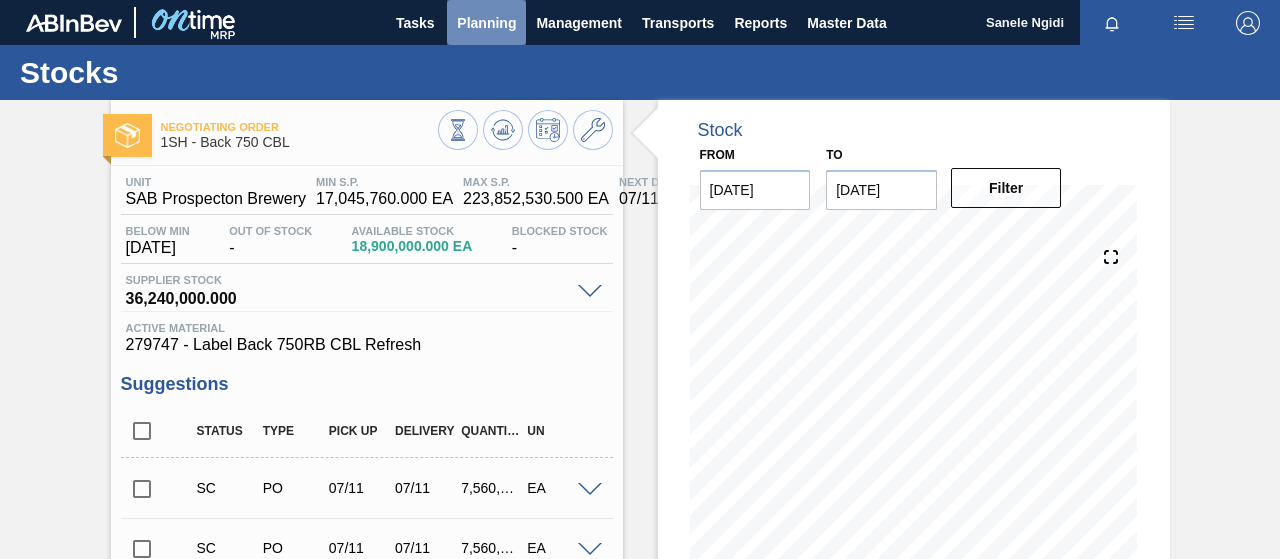click on "Planning" at bounding box center (486, 23) 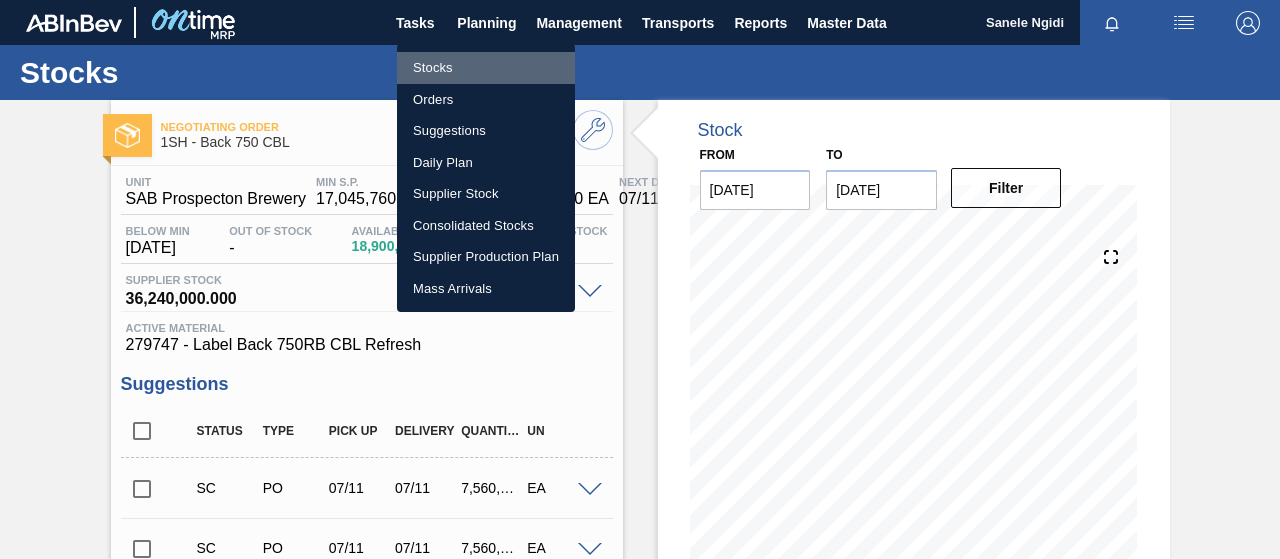 click on "Stocks" at bounding box center [486, 68] 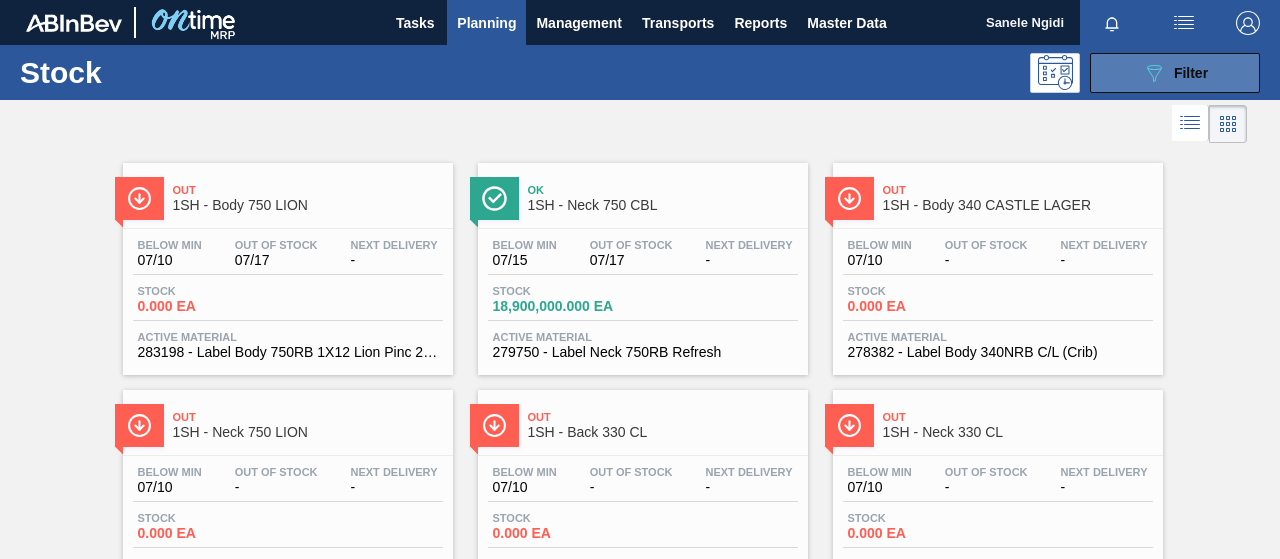 click on "089F7B8B-B2A5-4AFE-B5C0-19BA573D28AC Filter" at bounding box center (1175, 73) 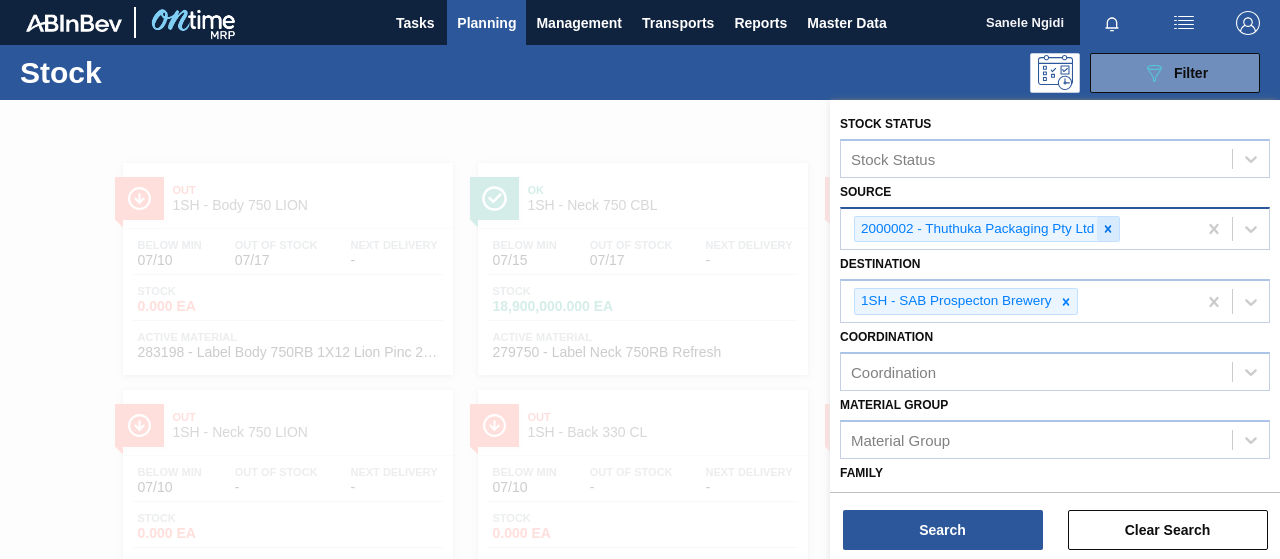 click 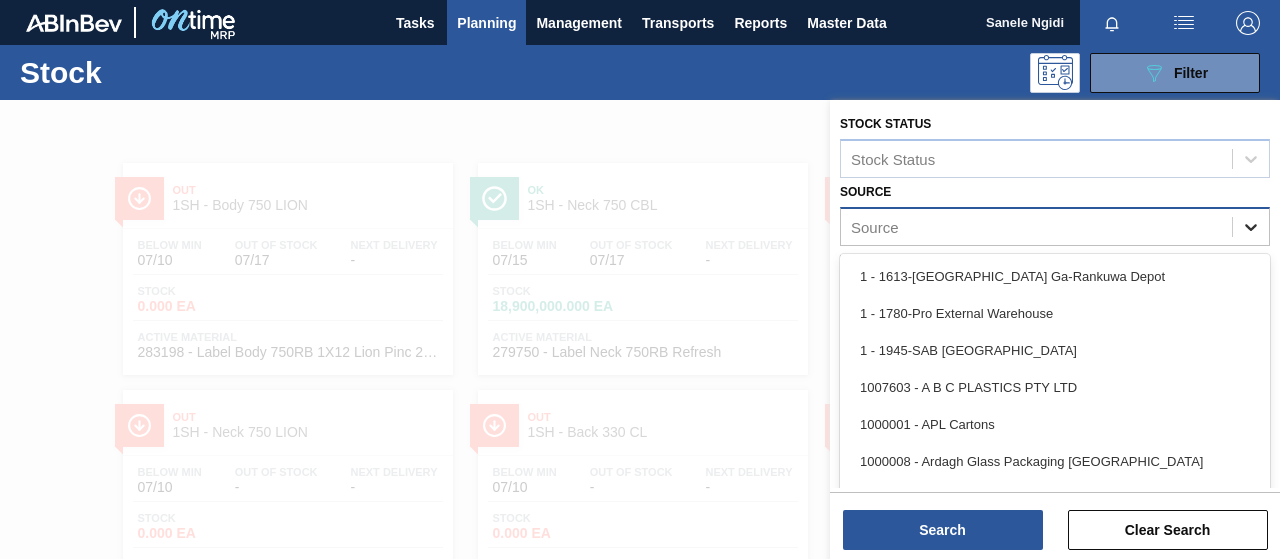 click 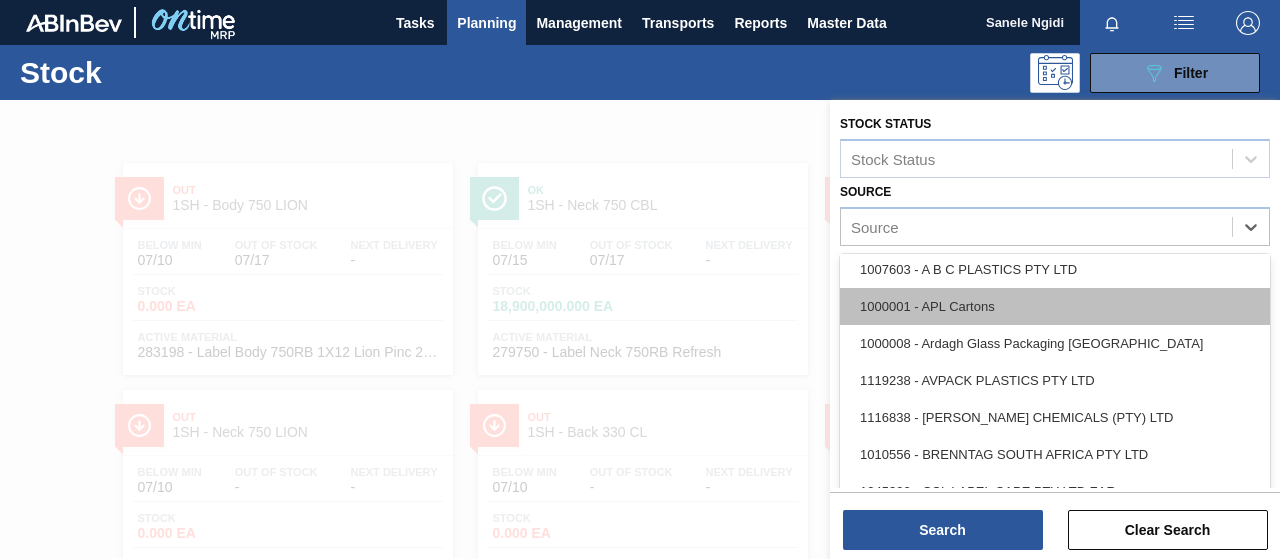 scroll, scrollTop: 300, scrollLeft: 0, axis: vertical 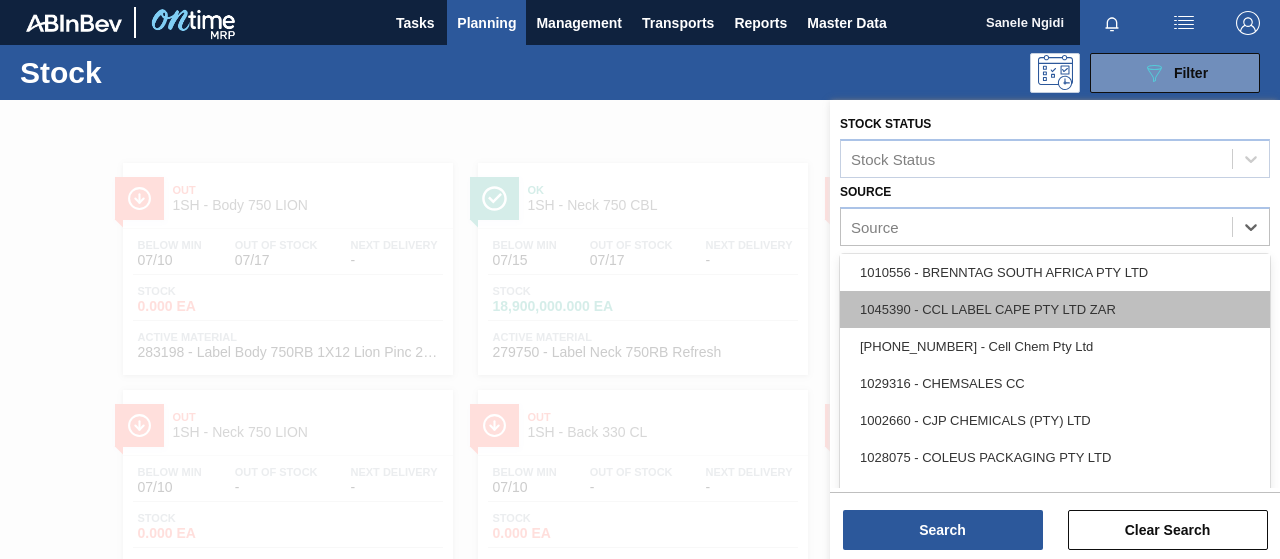 click on "1045390 - CCL LABEL CAPE PTY LTD ZAR" at bounding box center (1055, 309) 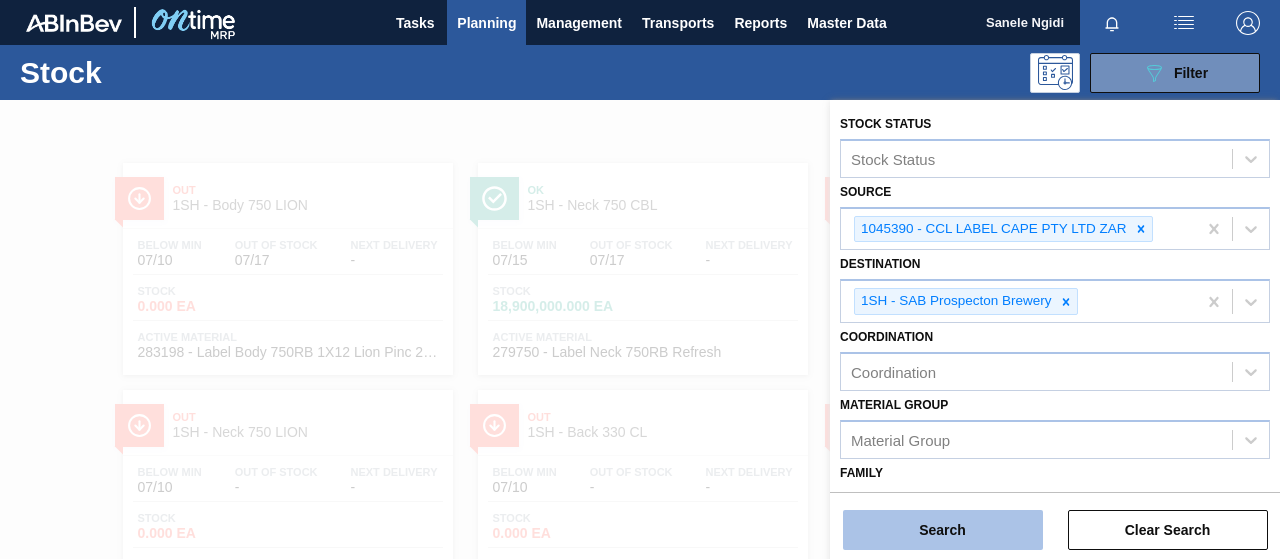 click on "Search" at bounding box center (943, 530) 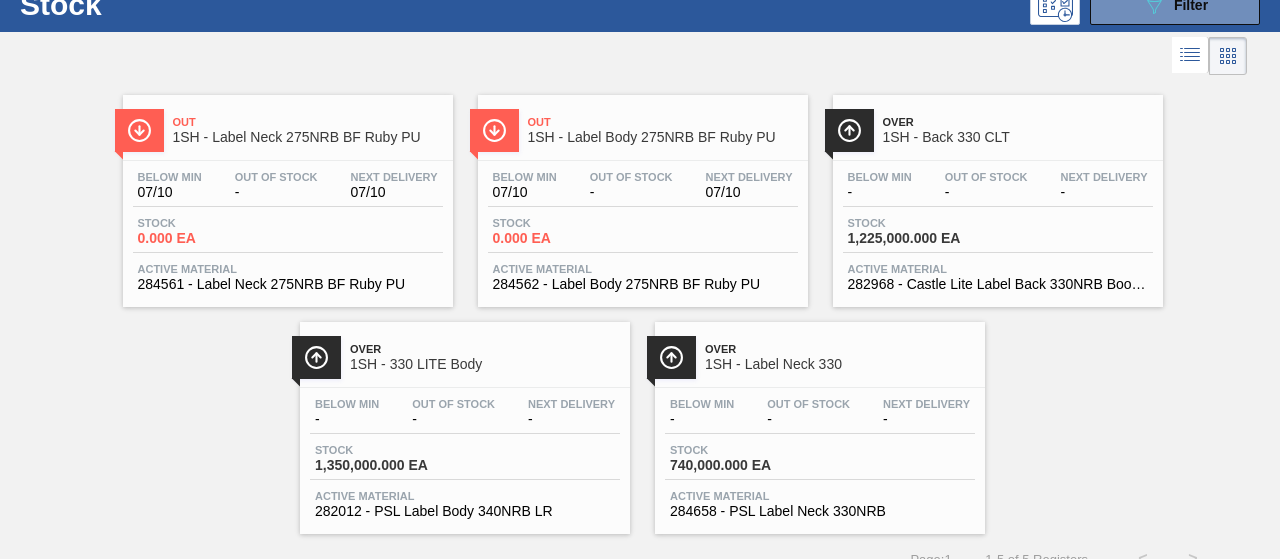 scroll, scrollTop: 94, scrollLeft: 0, axis: vertical 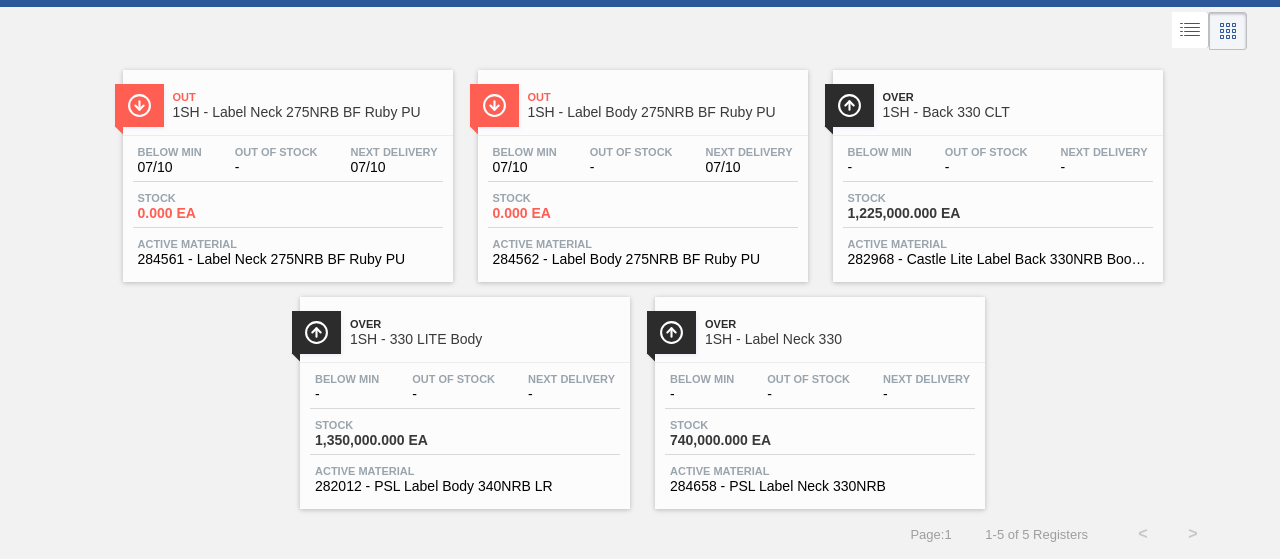 click on "Stock 740,000.000 EA" at bounding box center [820, 437] 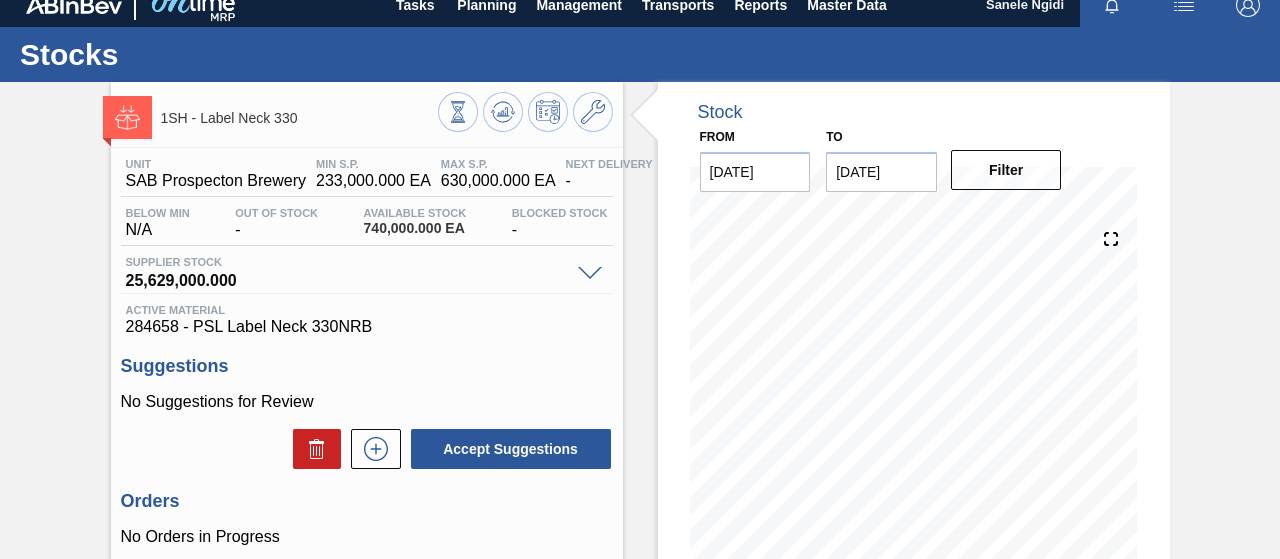 scroll, scrollTop: 0, scrollLeft: 0, axis: both 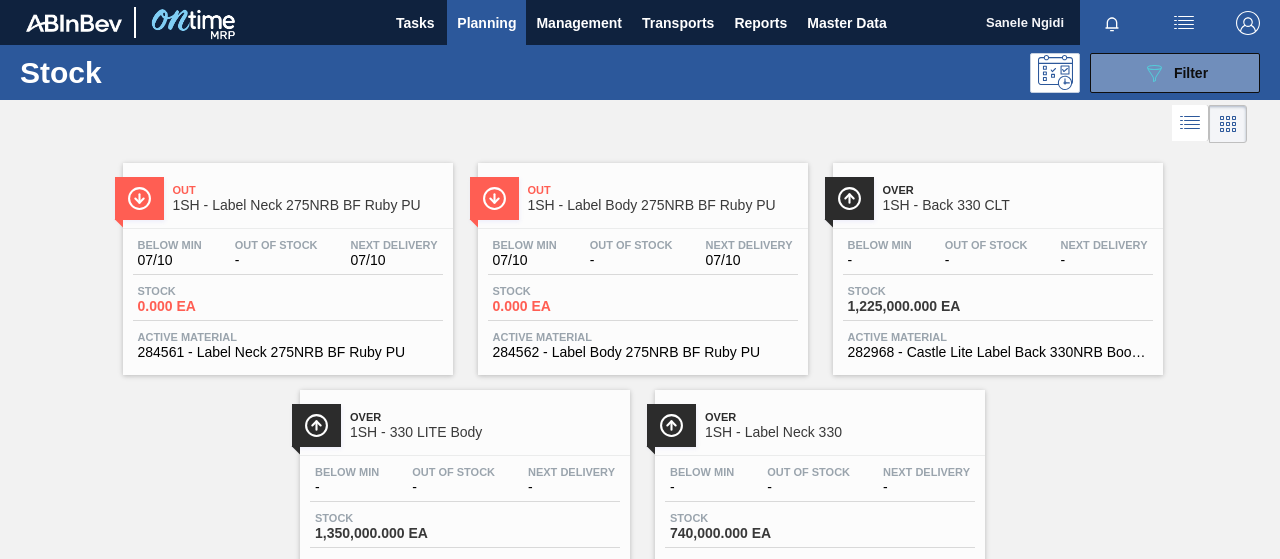 click on "Planning" at bounding box center [486, 23] 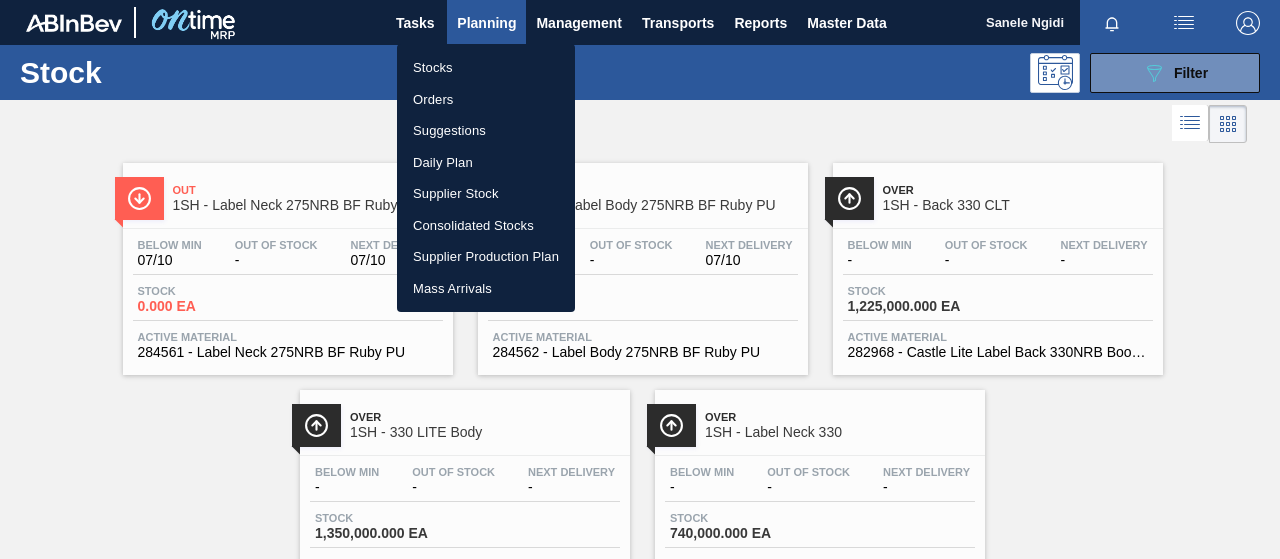 click on "Orders" at bounding box center [486, 100] 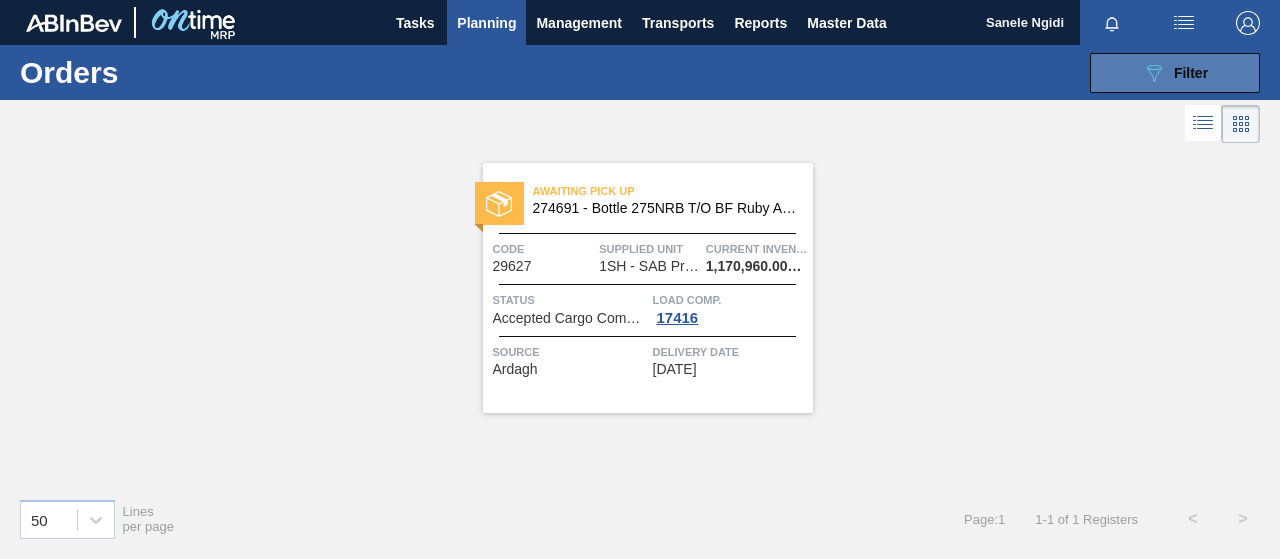 click on "089F7B8B-B2A5-4AFE-B5C0-19BA573D28AC Filter" at bounding box center (1175, 73) 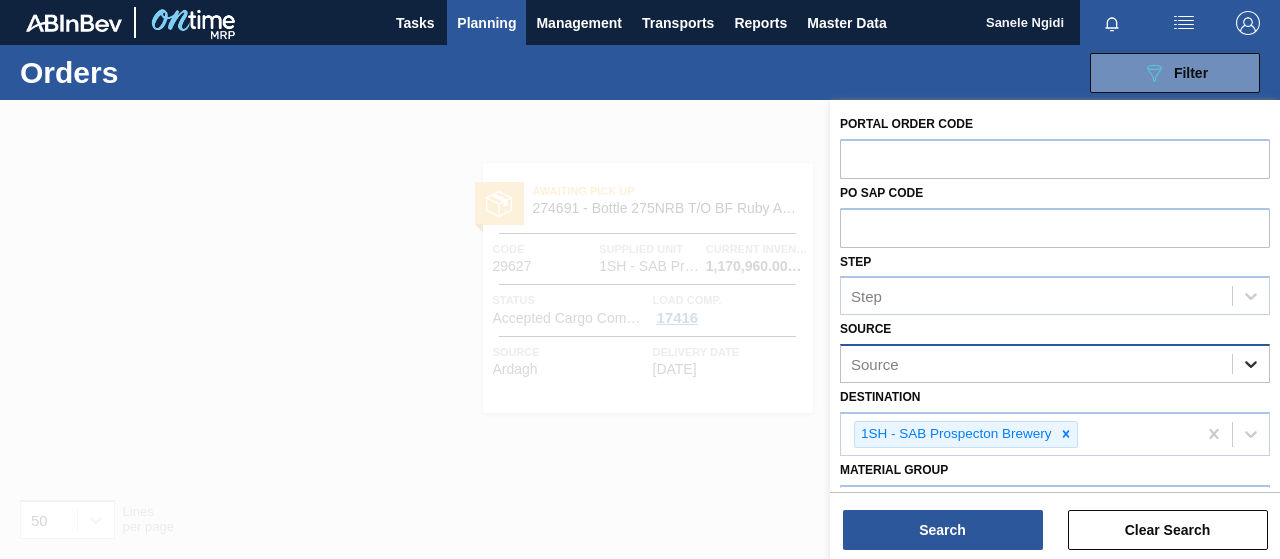 click 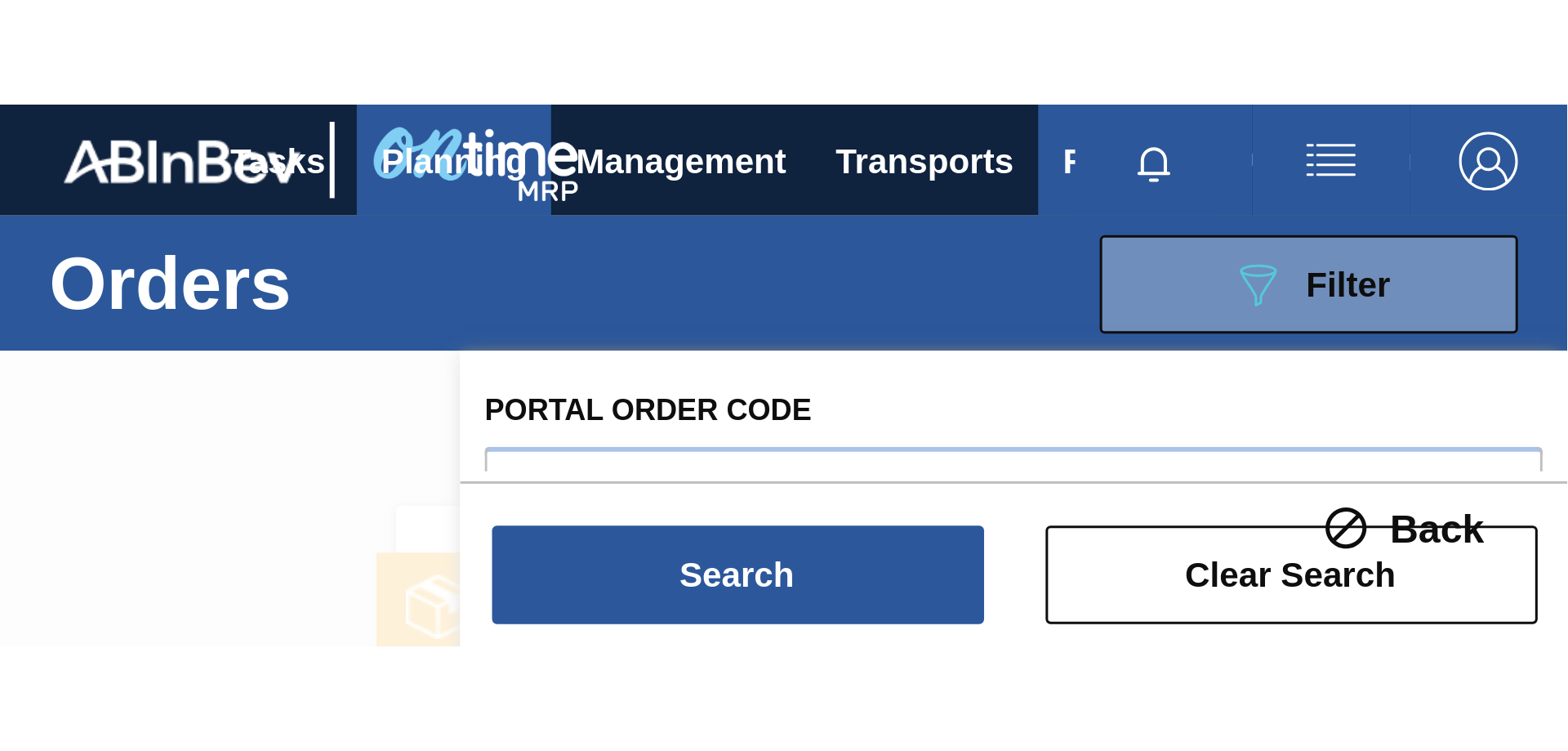 scroll, scrollTop: 2143, scrollLeft: 0, axis: vertical 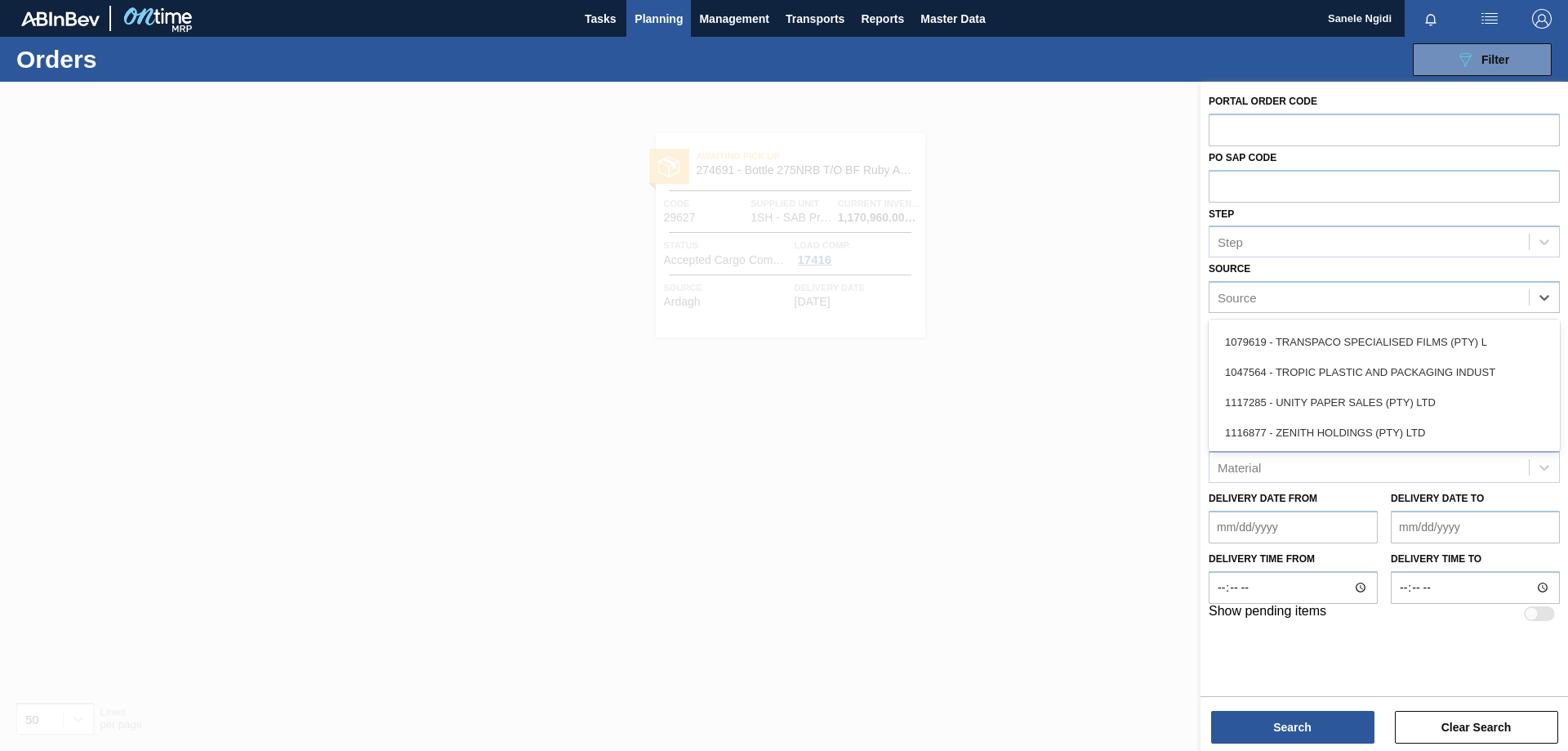 click at bounding box center [784, 457] 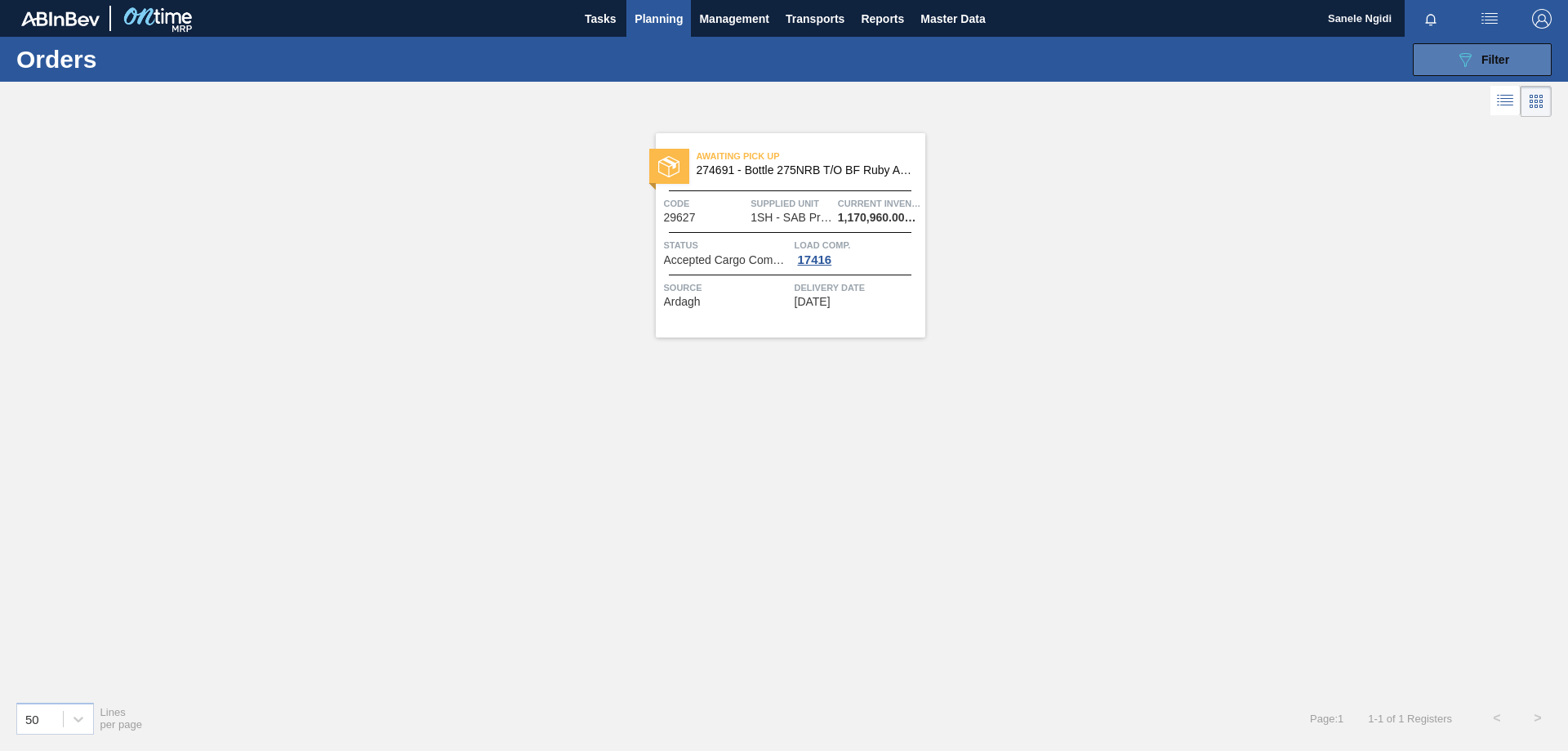 click on "Filter" at bounding box center (1495, 60) 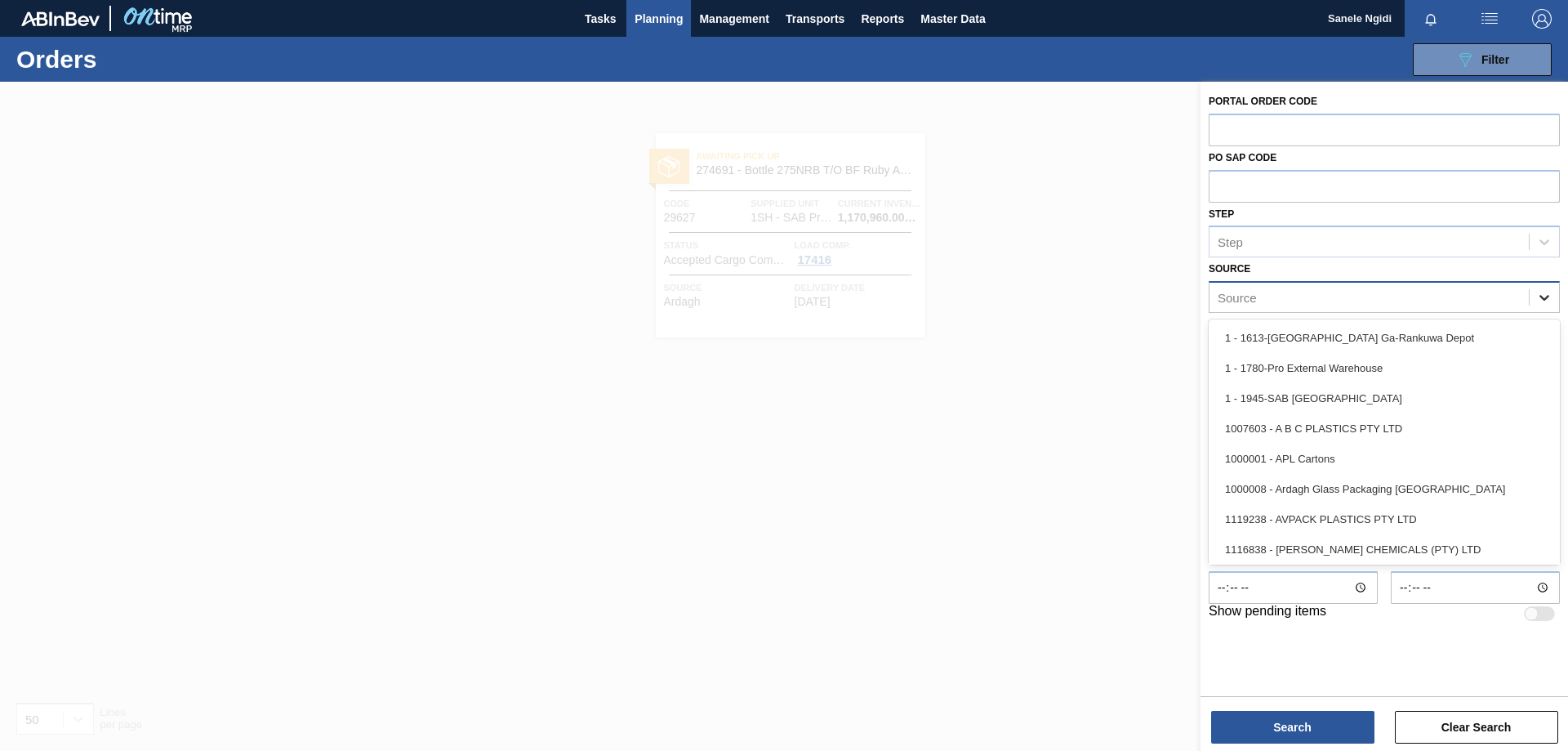 click 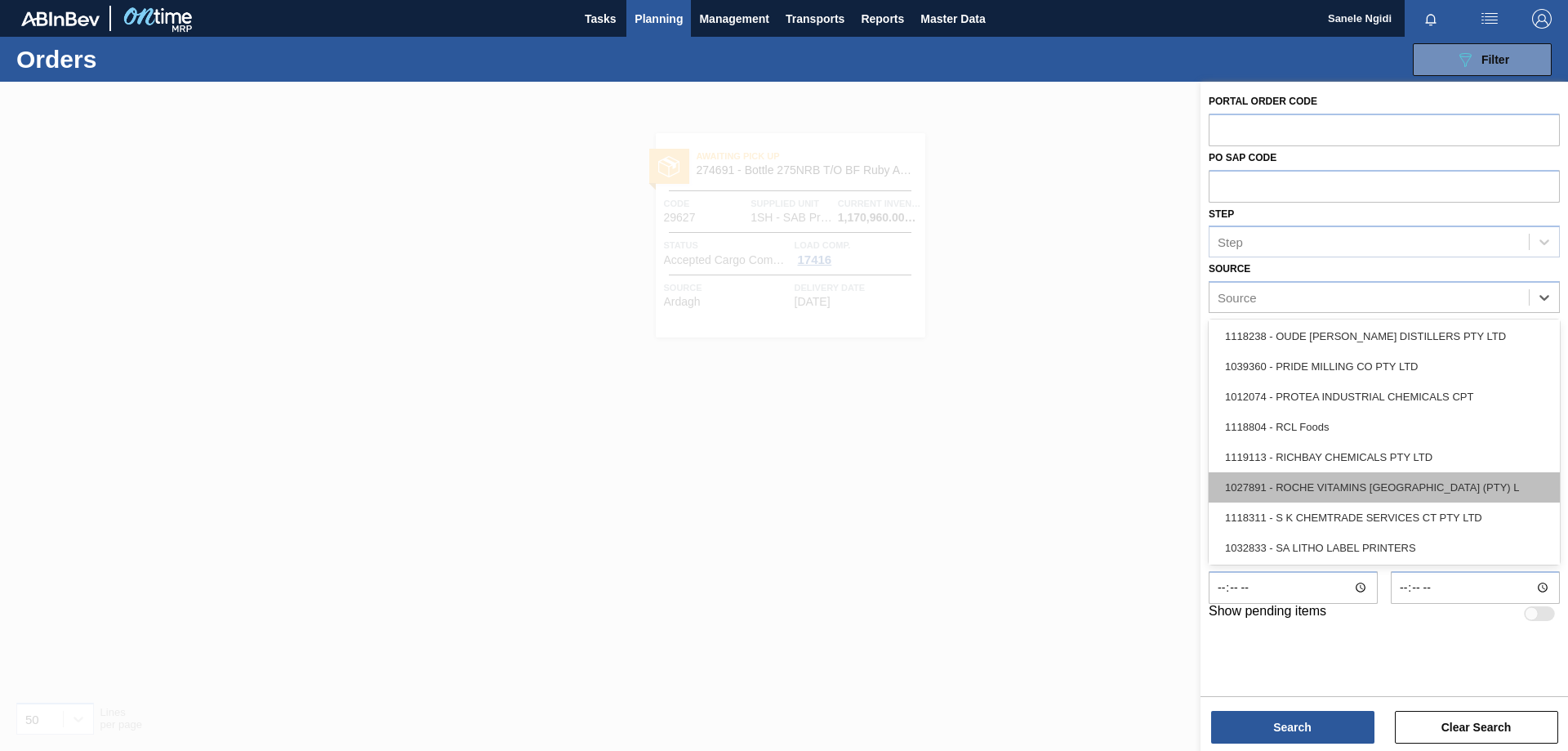 scroll, scrollTop: 1716, scrollLeft: 0, axis: vertical 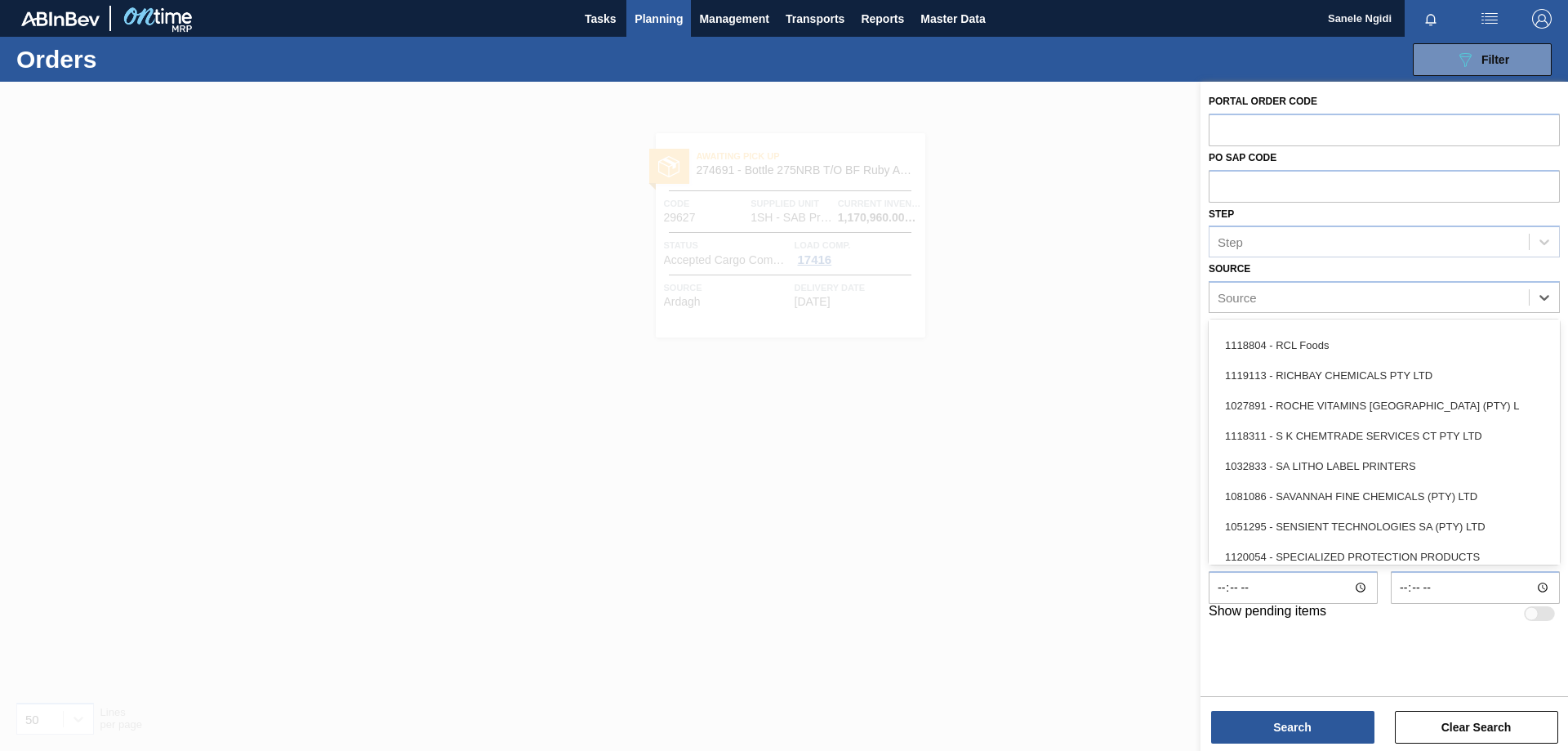 click at bounding box center (784, 457) 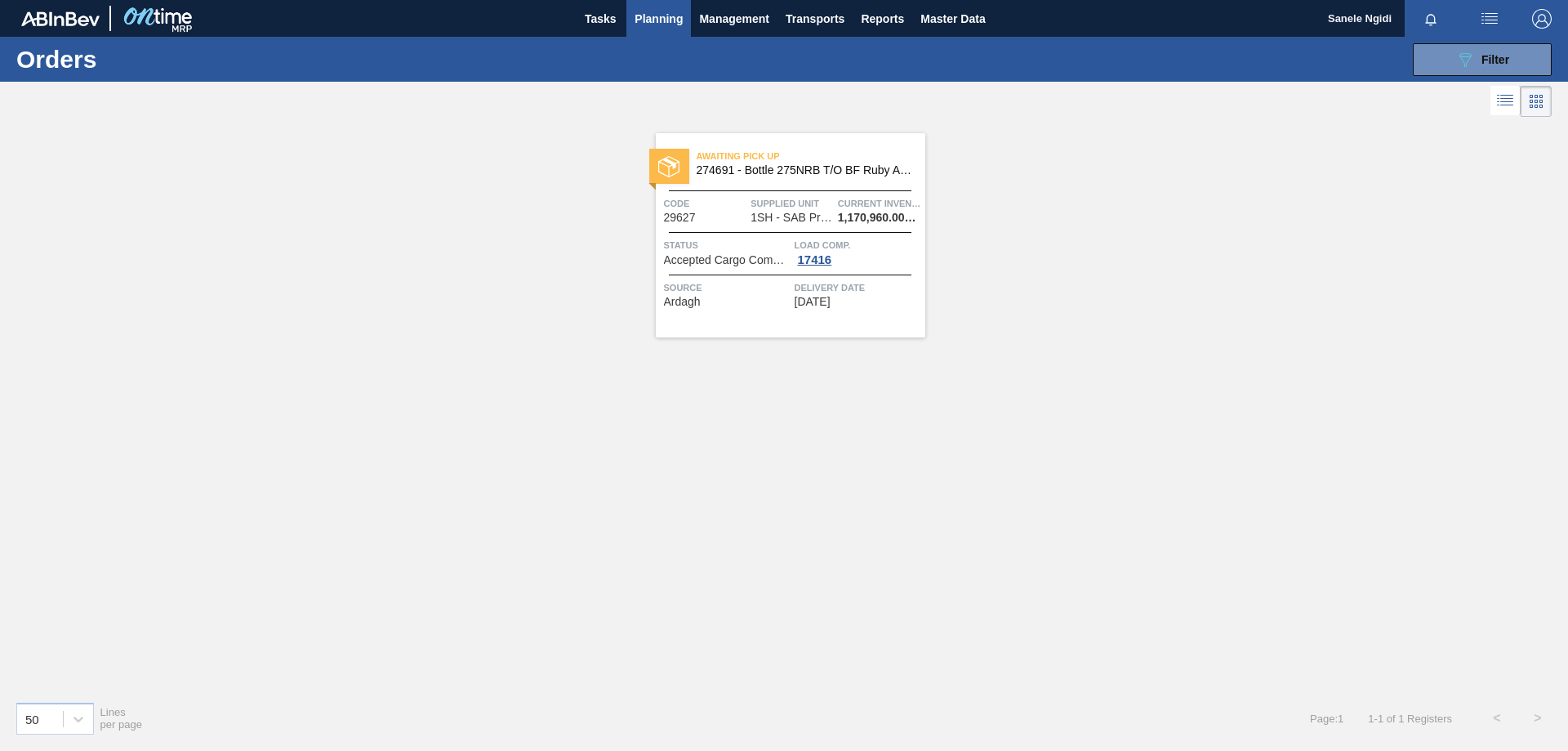 click on "Load Comp. 17416" at bounding box center [858, 252] 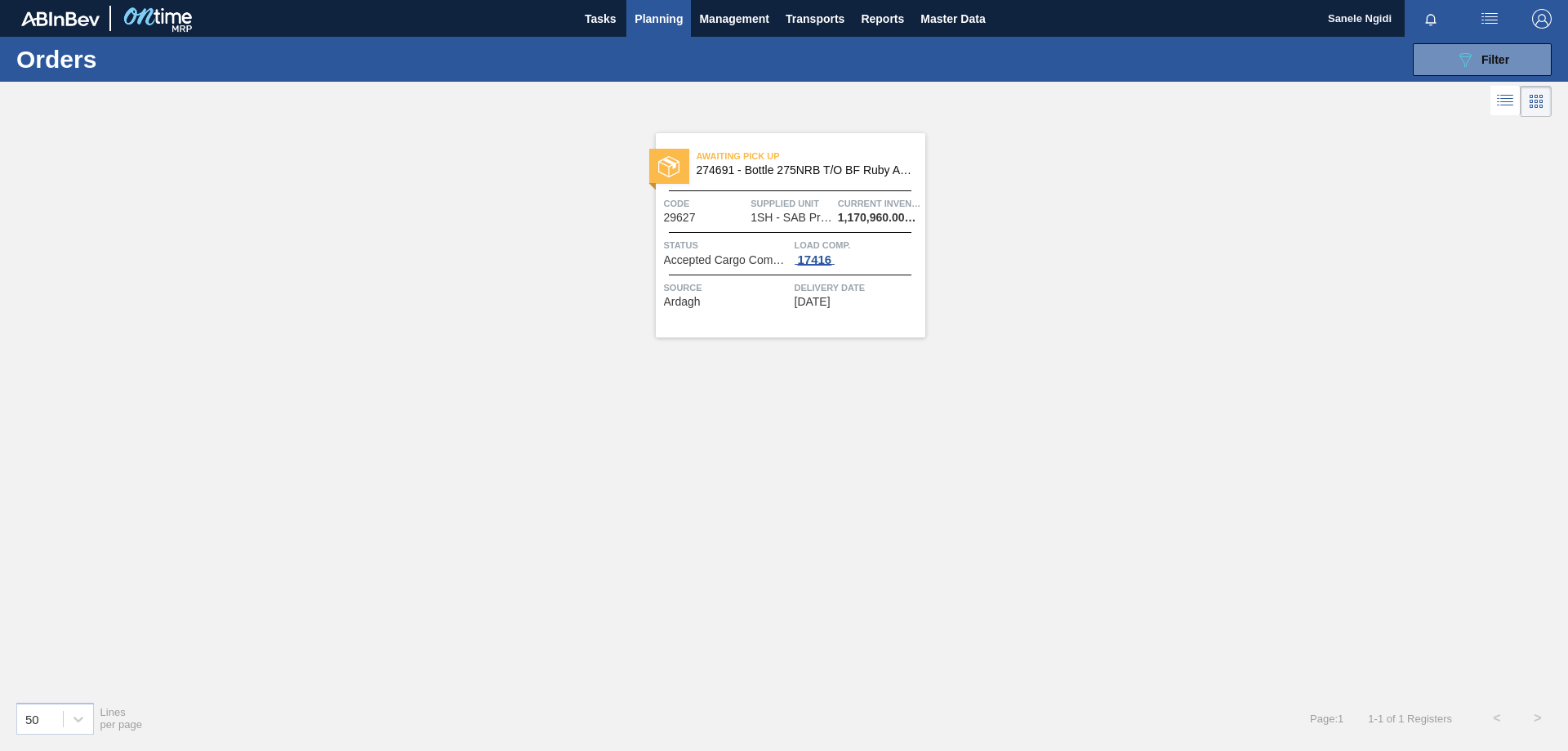 click on "17416" at bounding box center [815, 260] 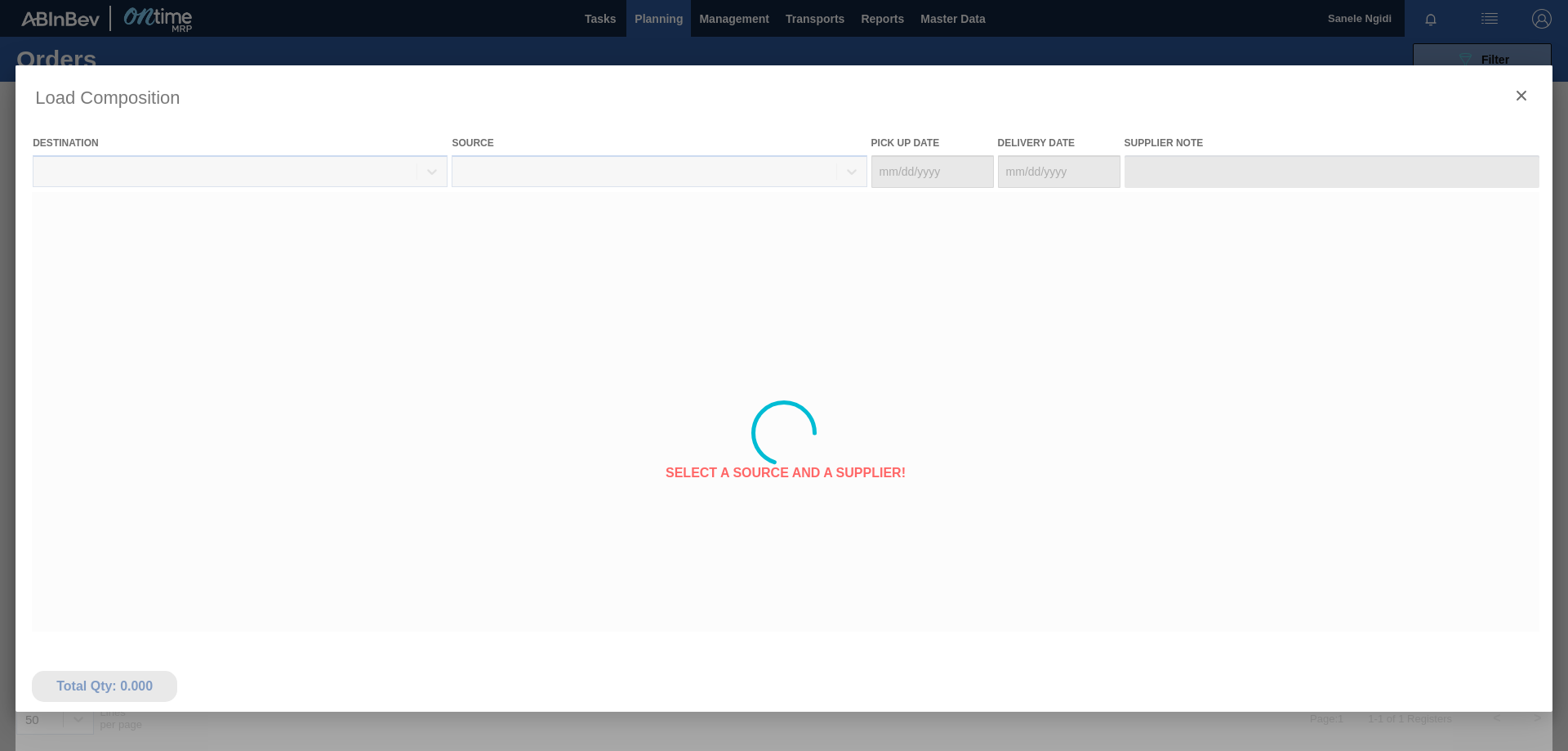 type on "07/04/2025" 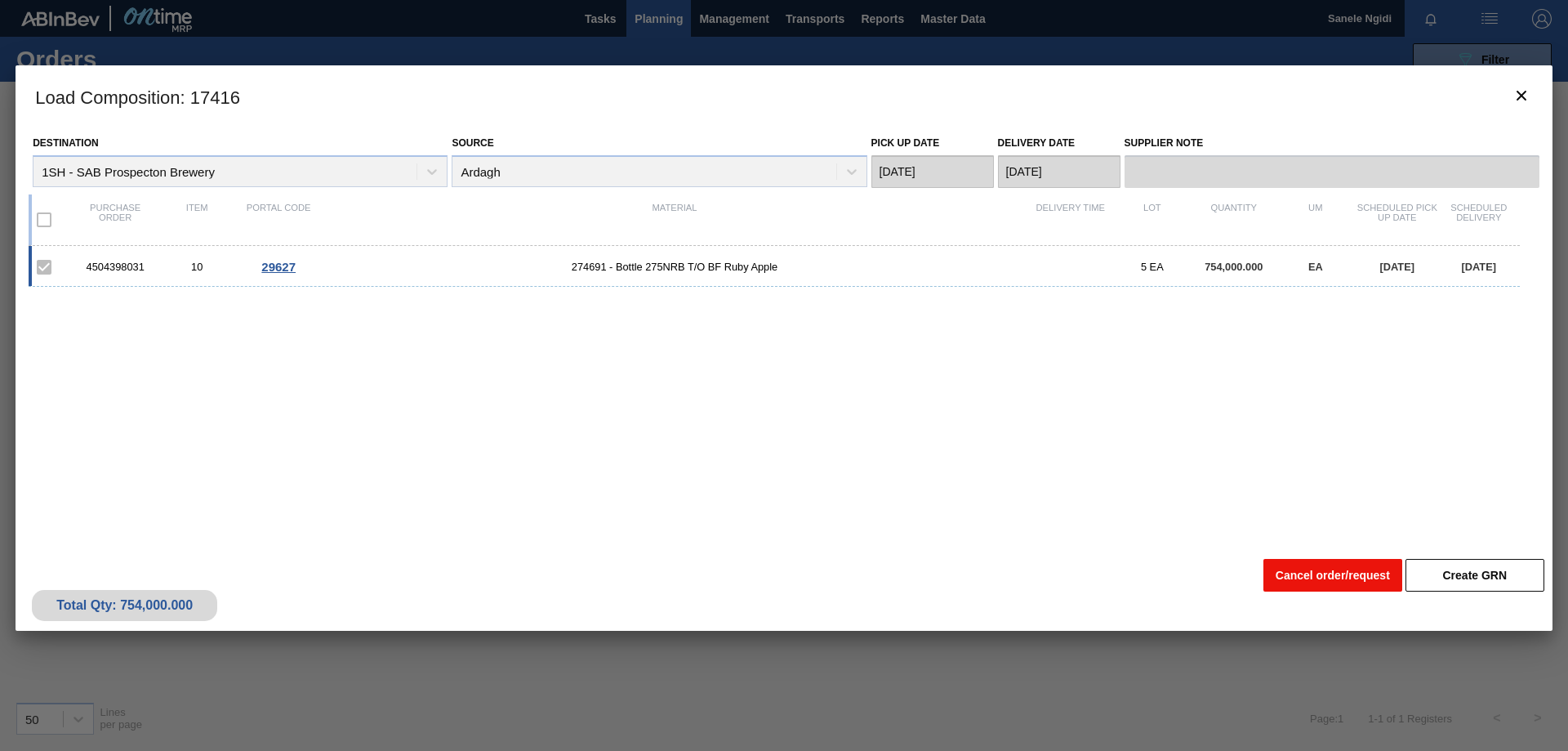 click on "Cancel order/request" at bounding box center [1333, 575] 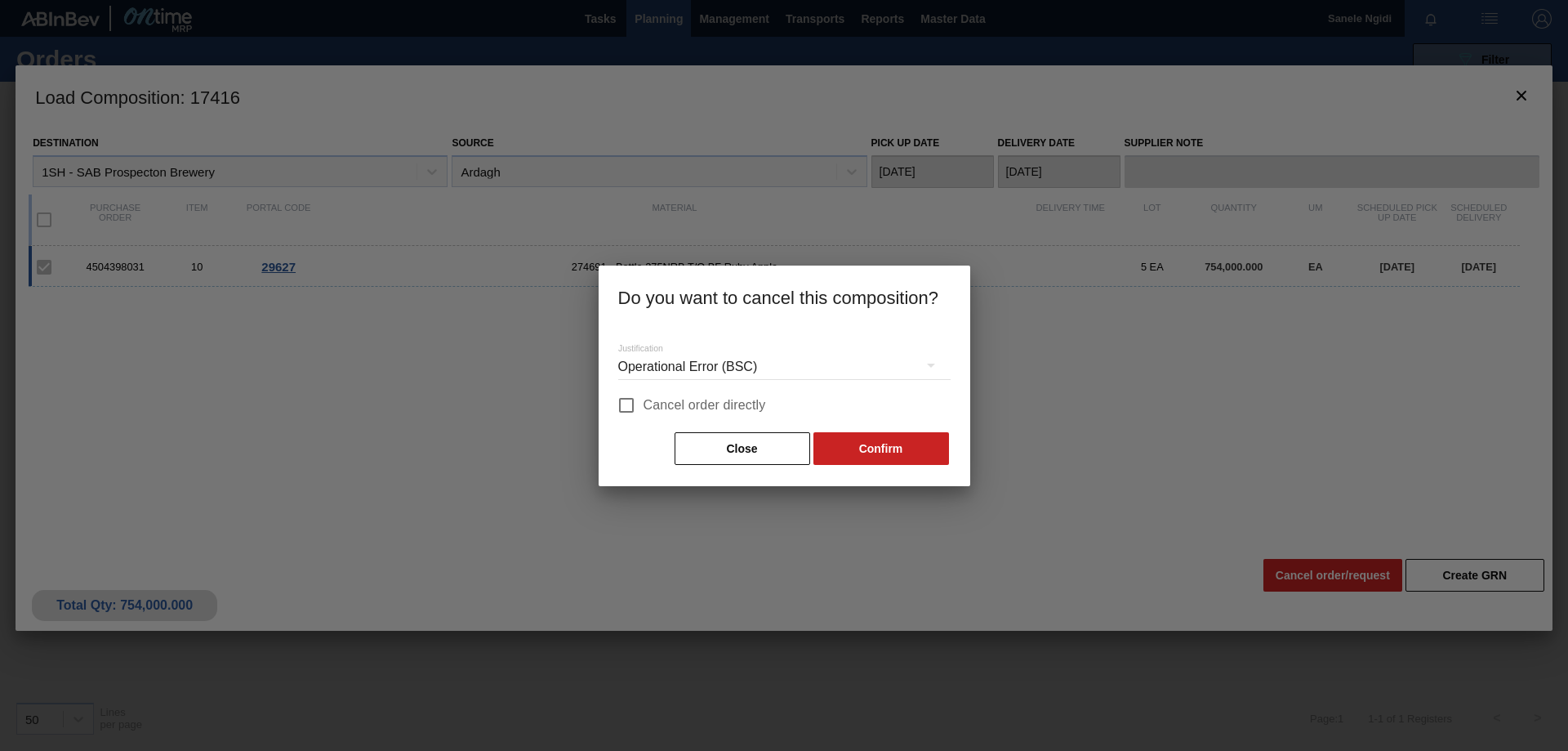 click on "Cancel order directly" at bounding box center [626, 405] 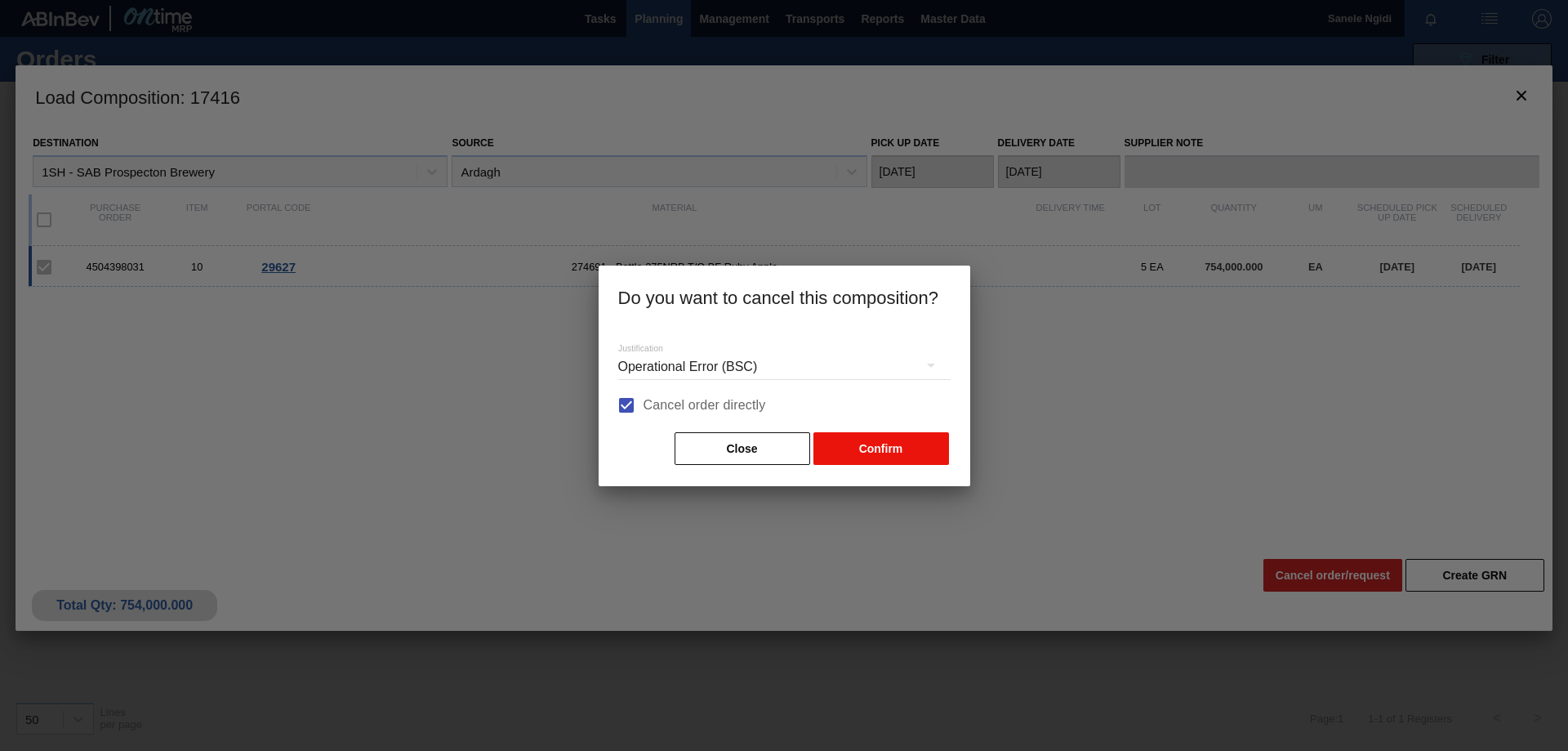 click on "Confirm" at bounding box center [881, 449] 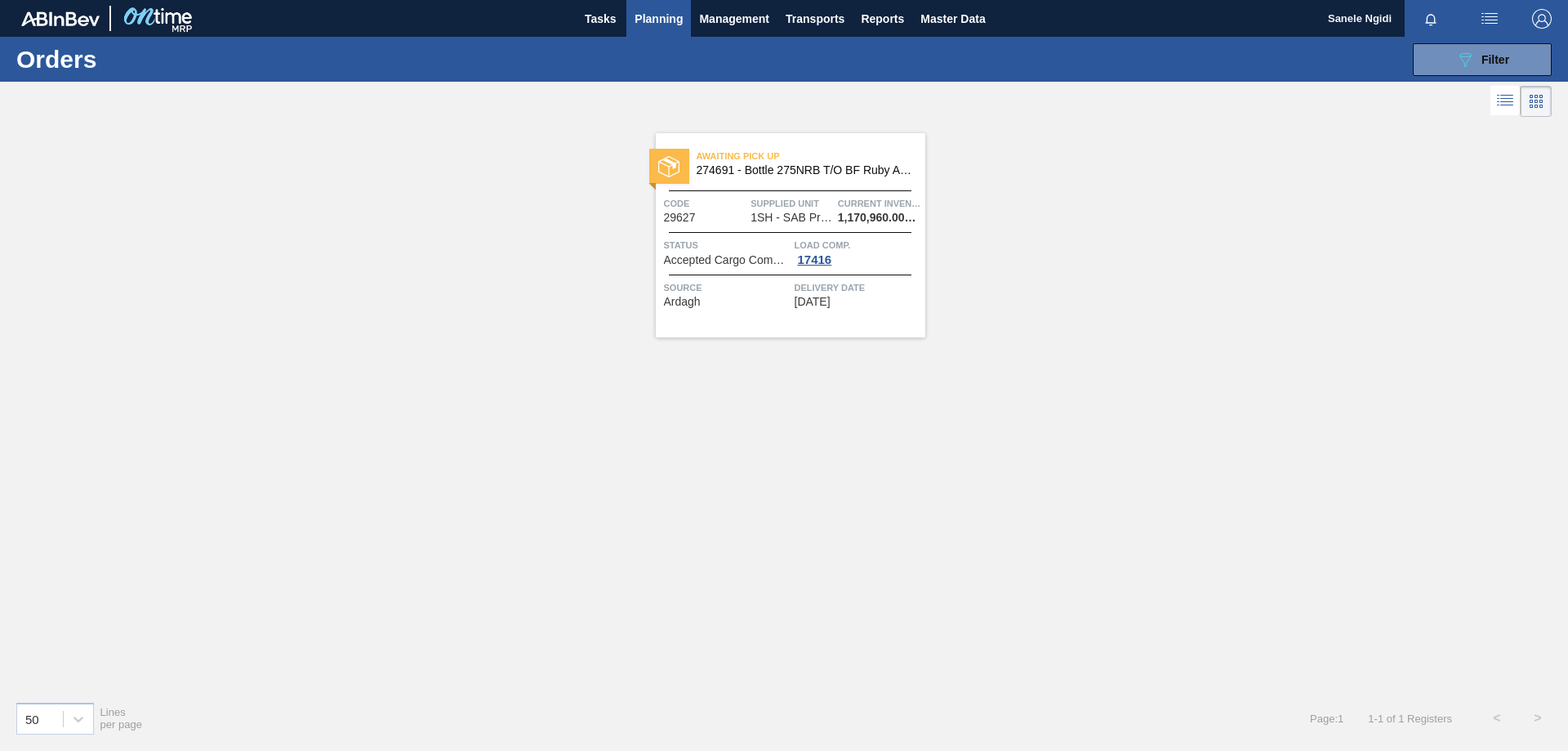 click on "Planning" at bounding box center [658, 19] 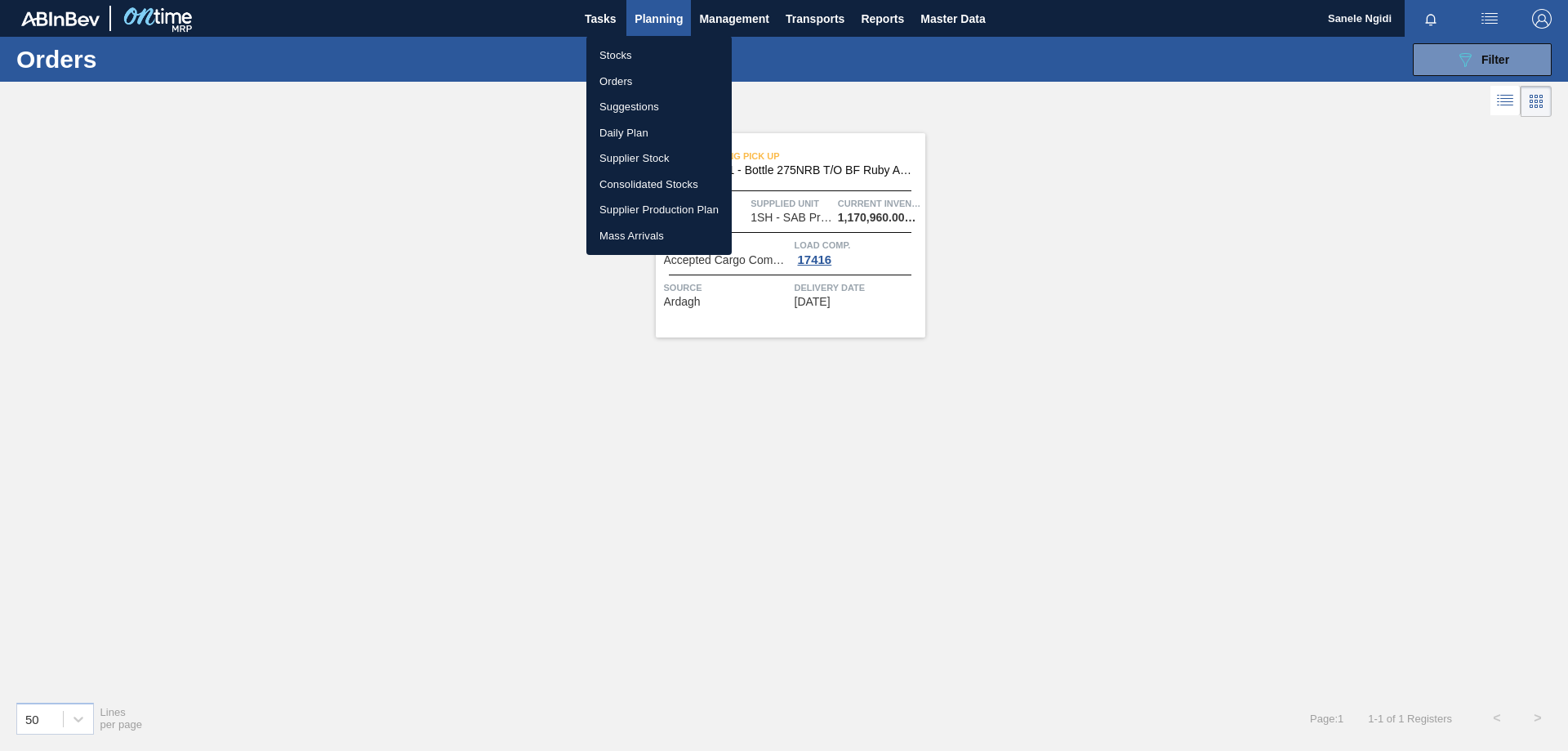 click on "Orders" at bounding box center [659, 82] 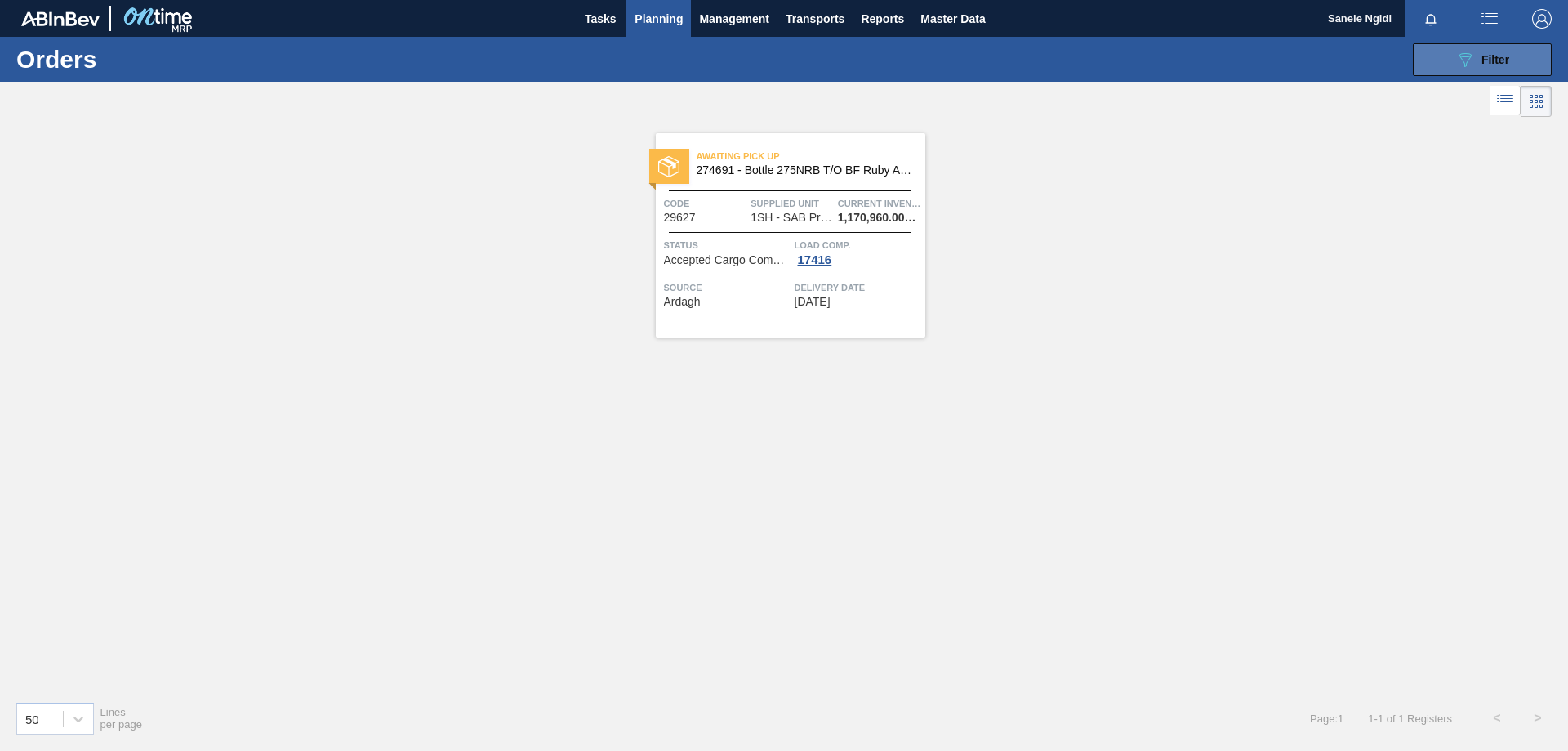 click on "089F7B8B-B2A5-4AFE-B5C0-19BA573D28AC Filter" at bounding box center (1482, 60) 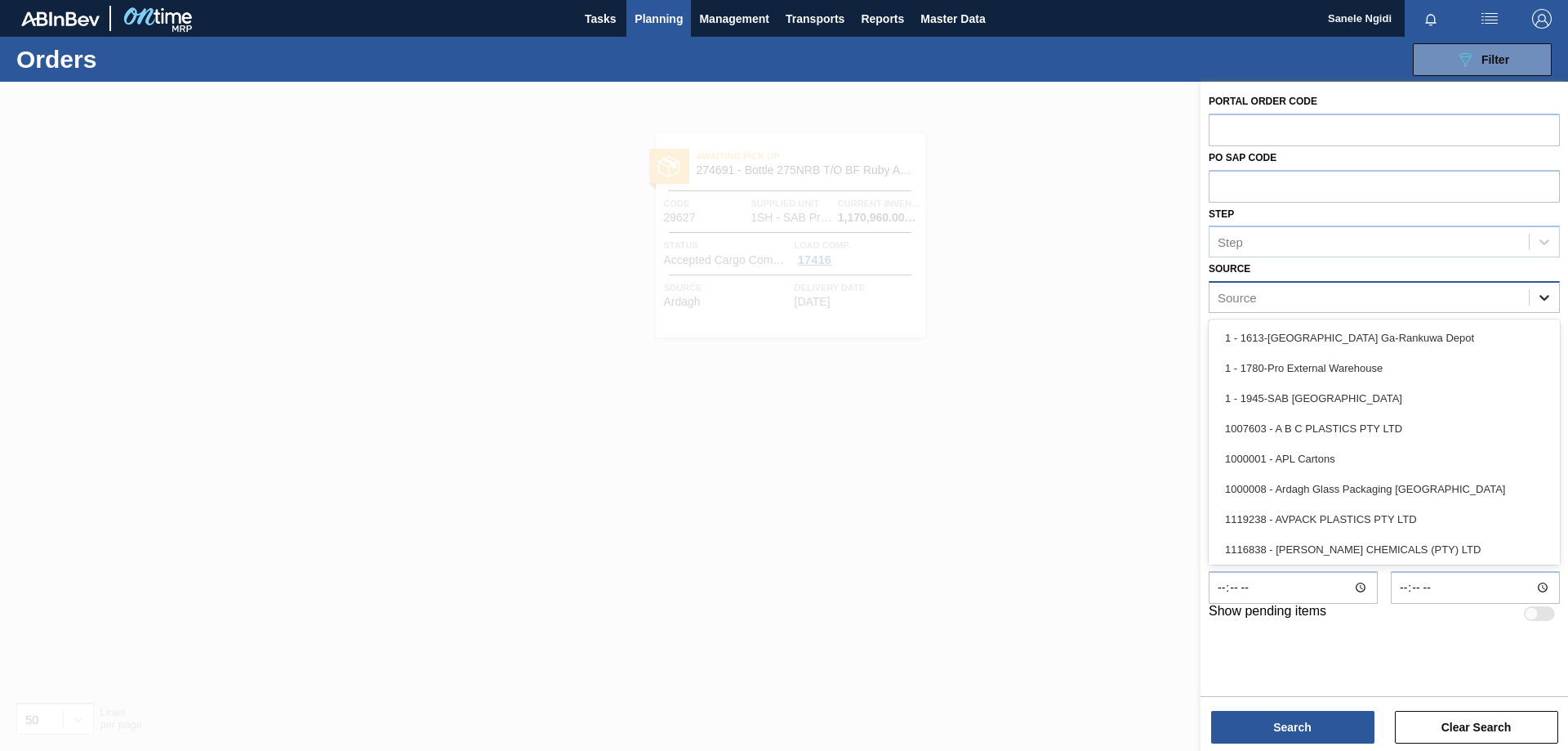 click 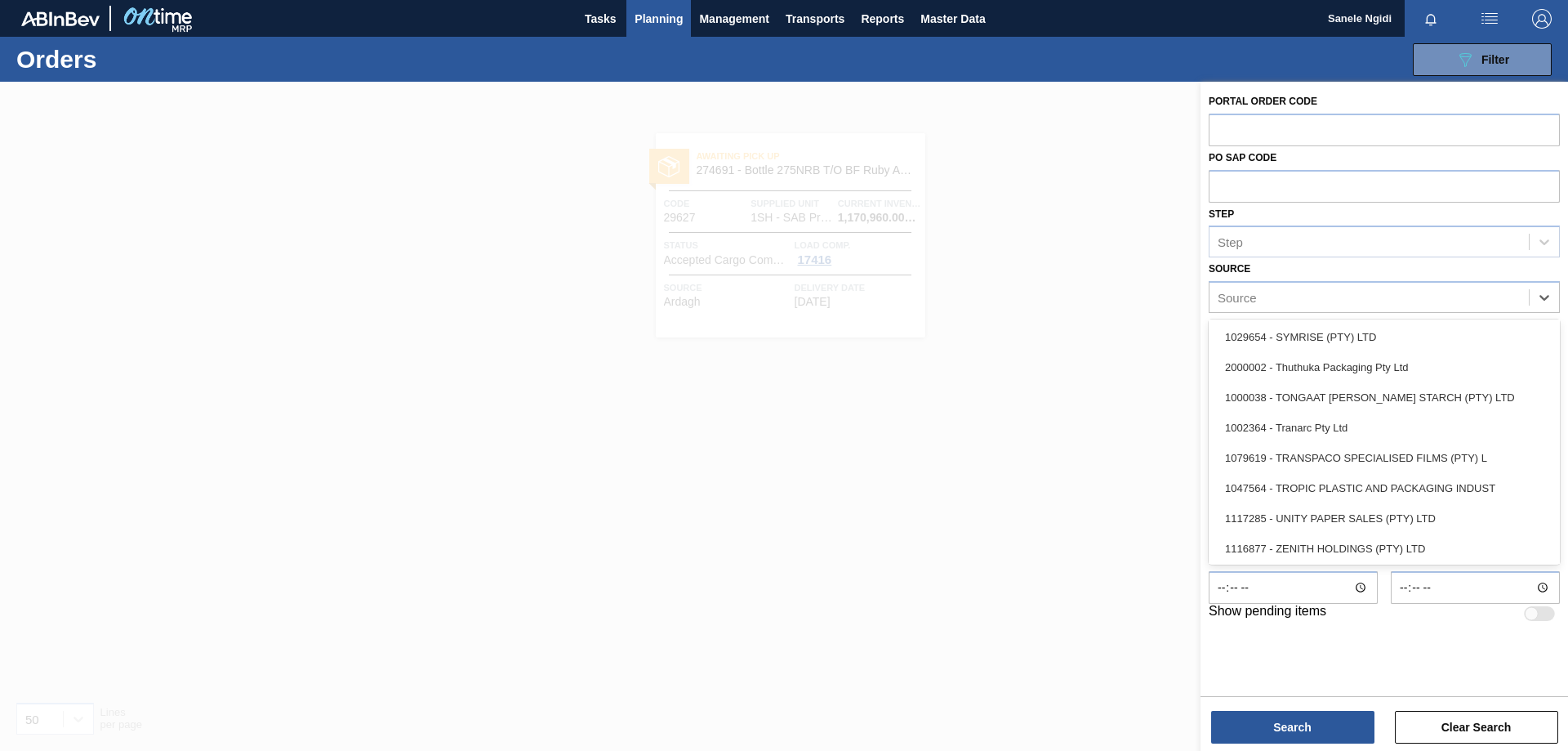scroll, scrollTop: 2029, scrollLeft: 0, axis: vertical 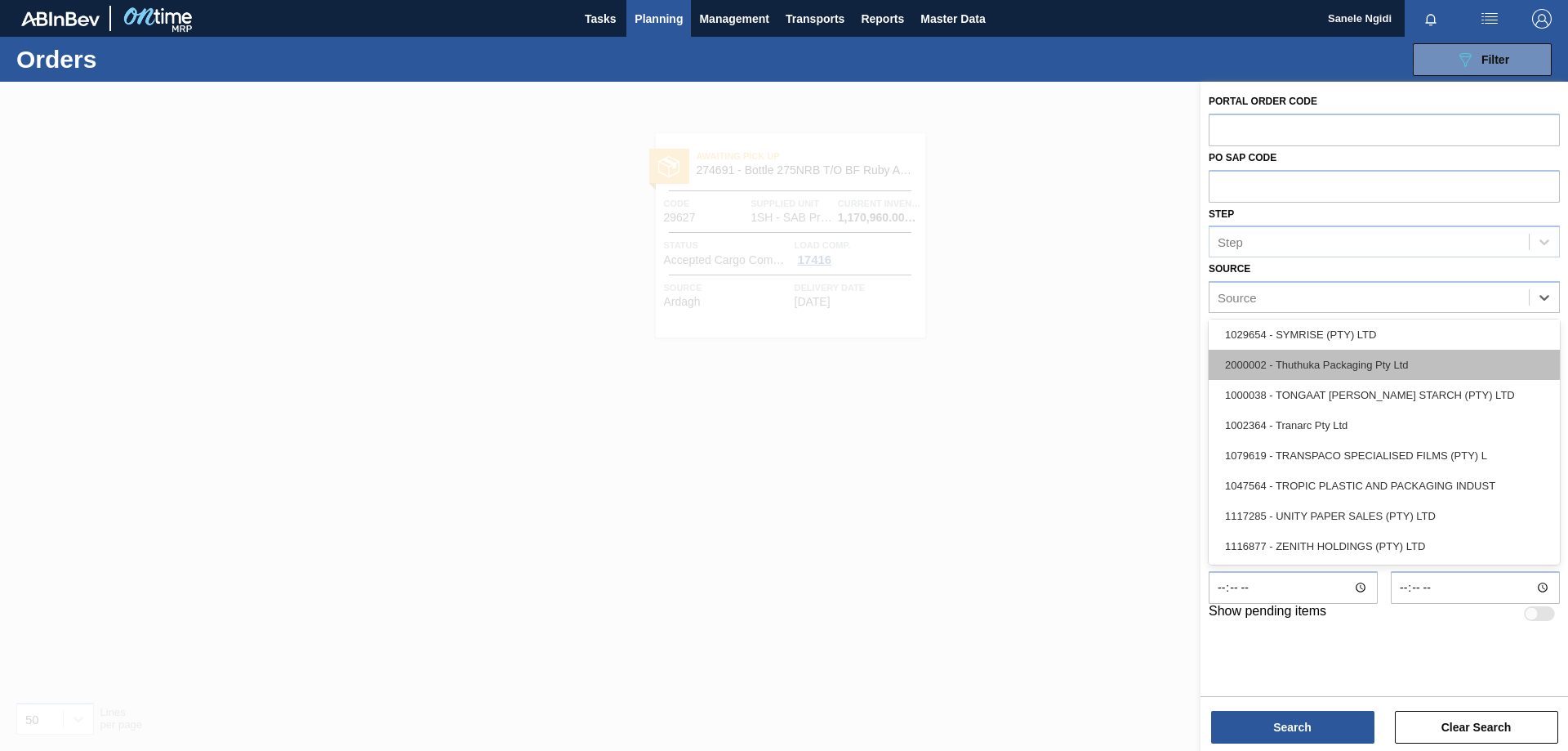 click on "2000002 - Thuthuka Packaging Pty Ltd" at bounding box center [1384, 364] 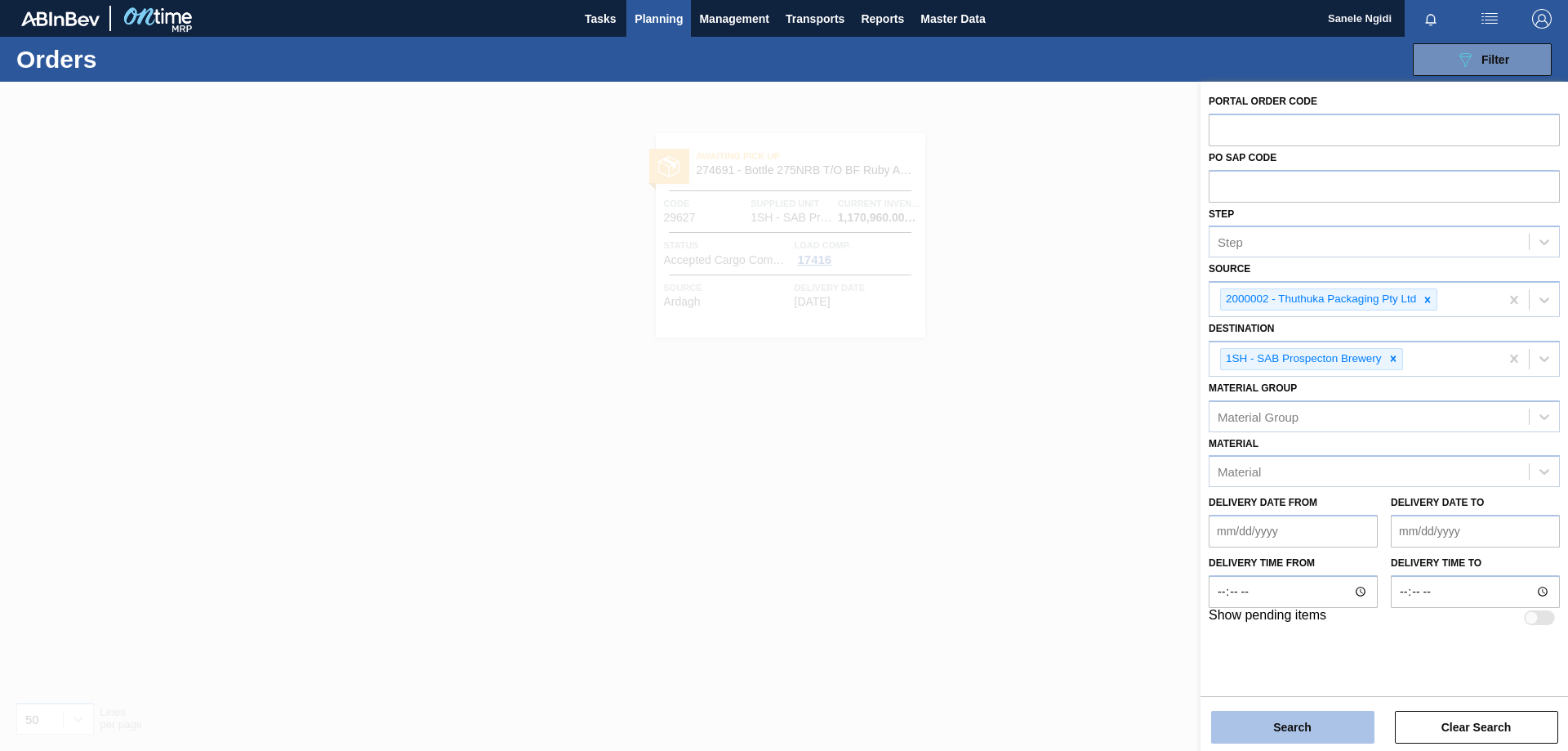 click on "Search" at bounding box center (1293, 727) 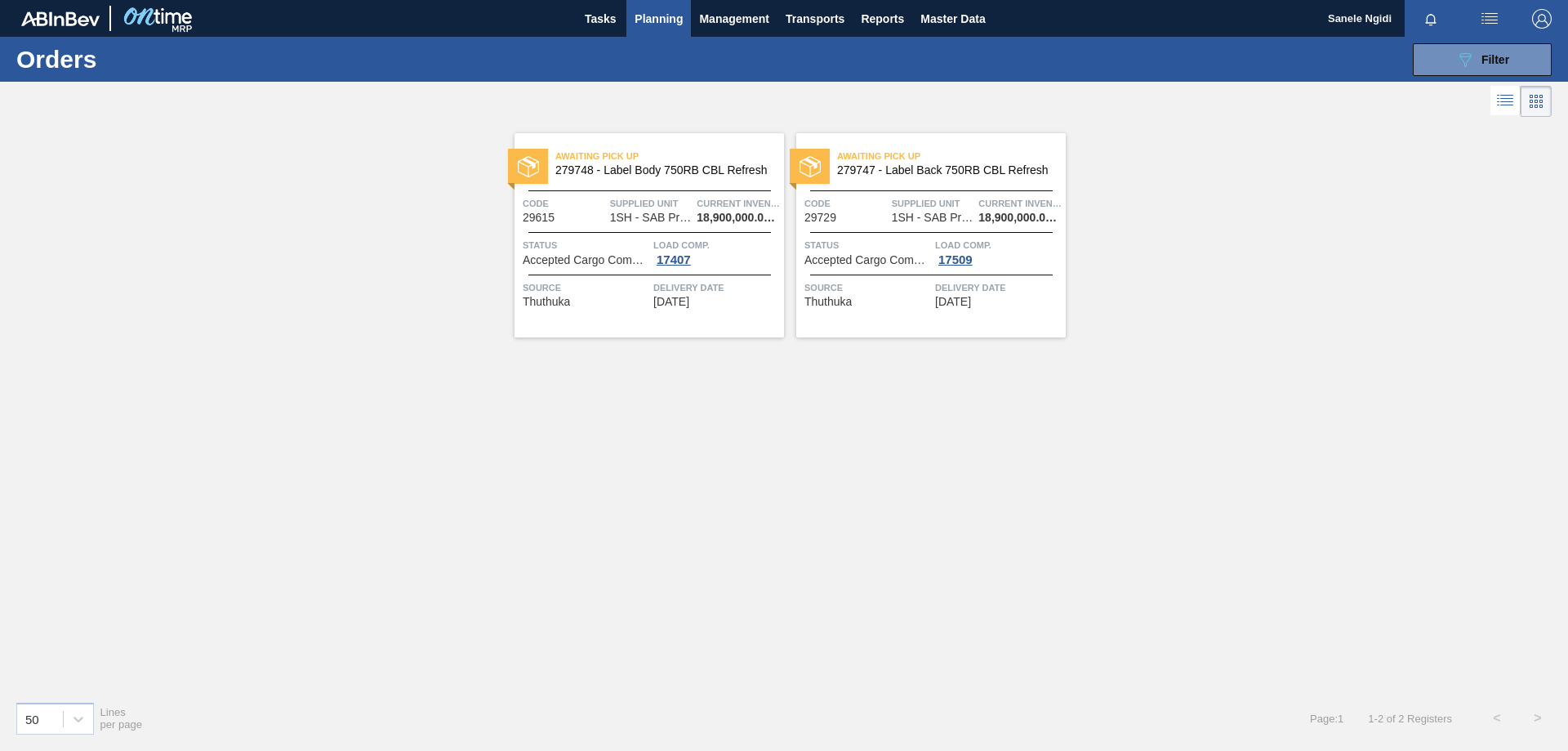 click on "Load Comp. 17407" at bounding box center [716, 252] 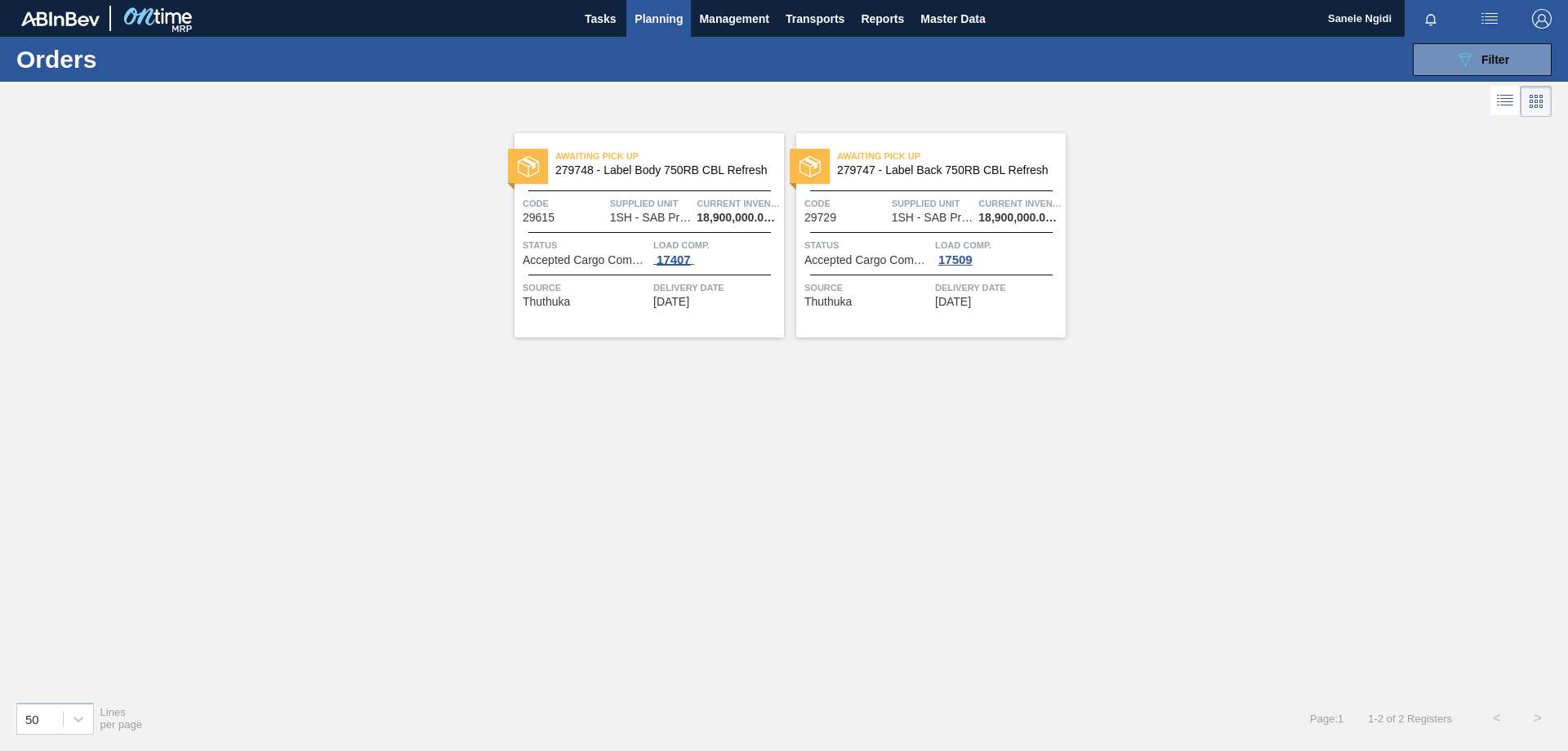 click on "17407" at bounding box center [674, 260] 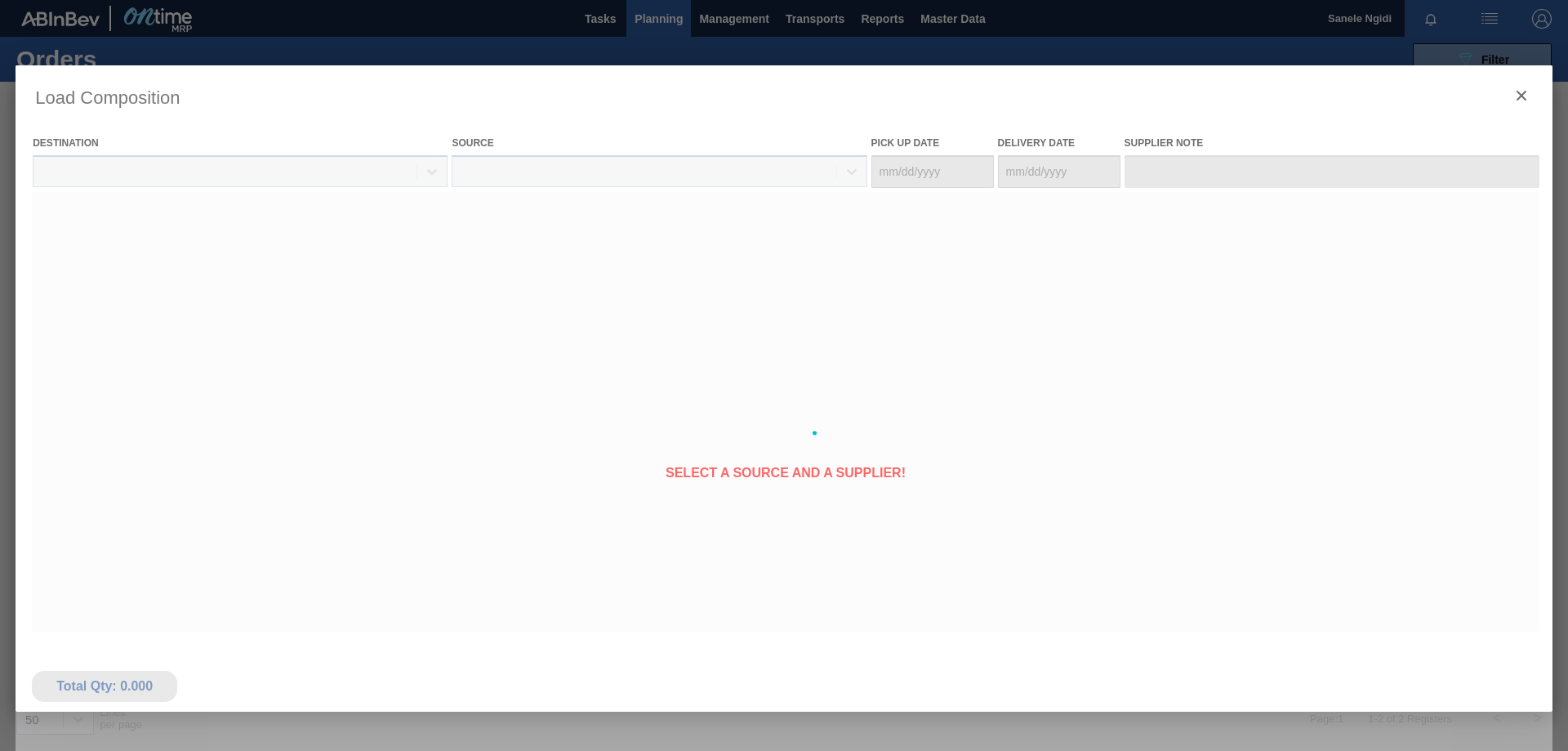 type on "07/03/2025" 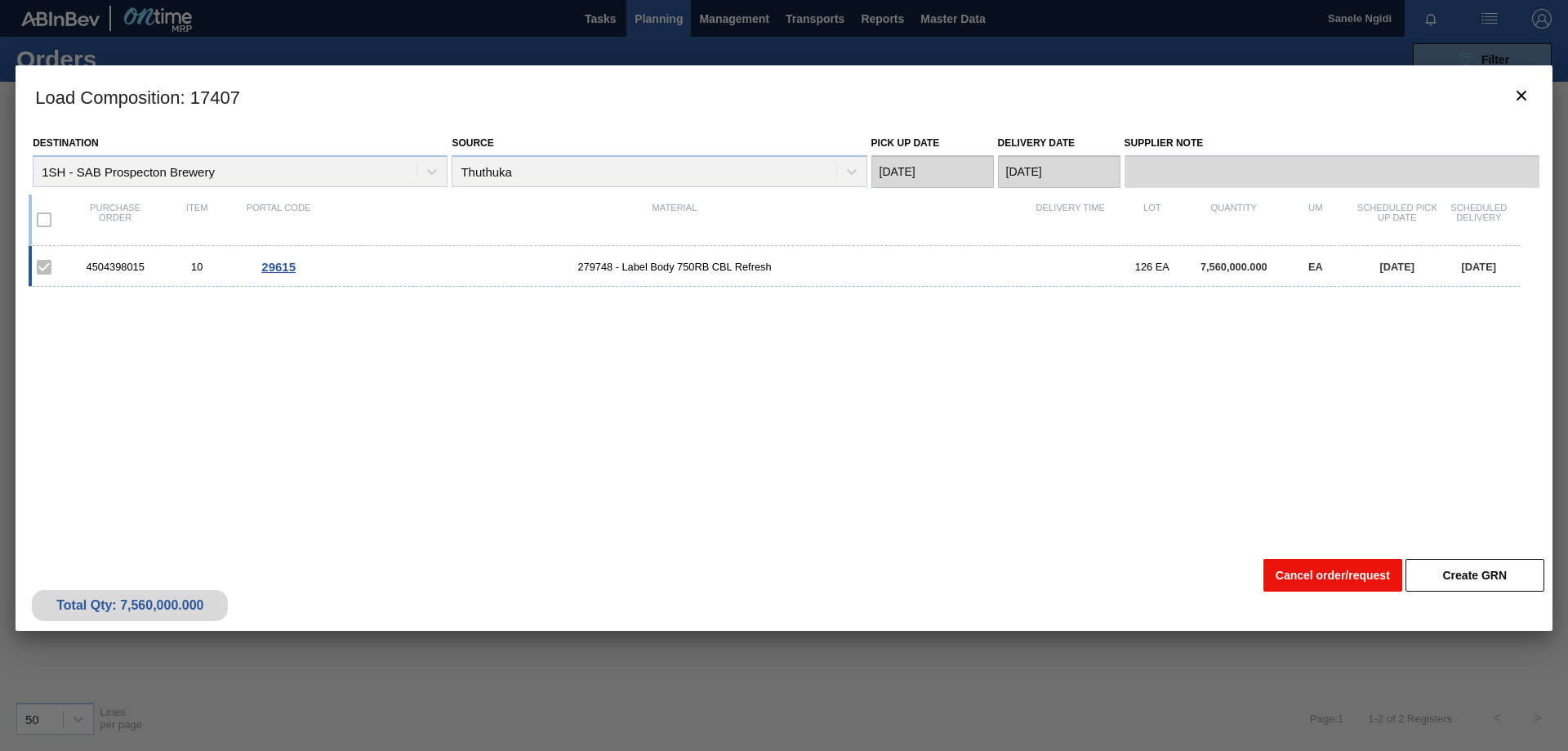 click on "Cancel order/request" at bounding box center (1333, 575) 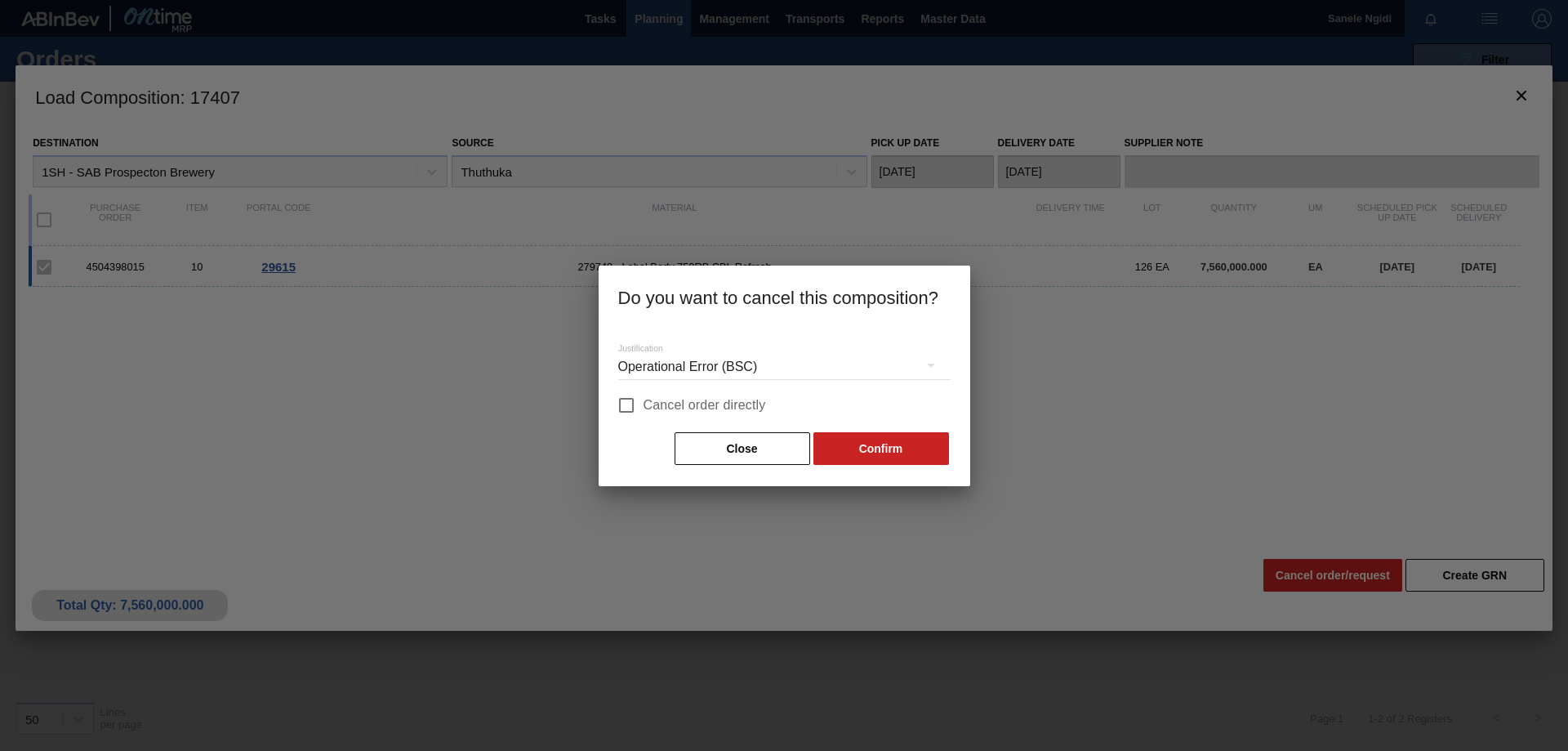 click on "Cancel order directly" at bounding box center [626, 405] 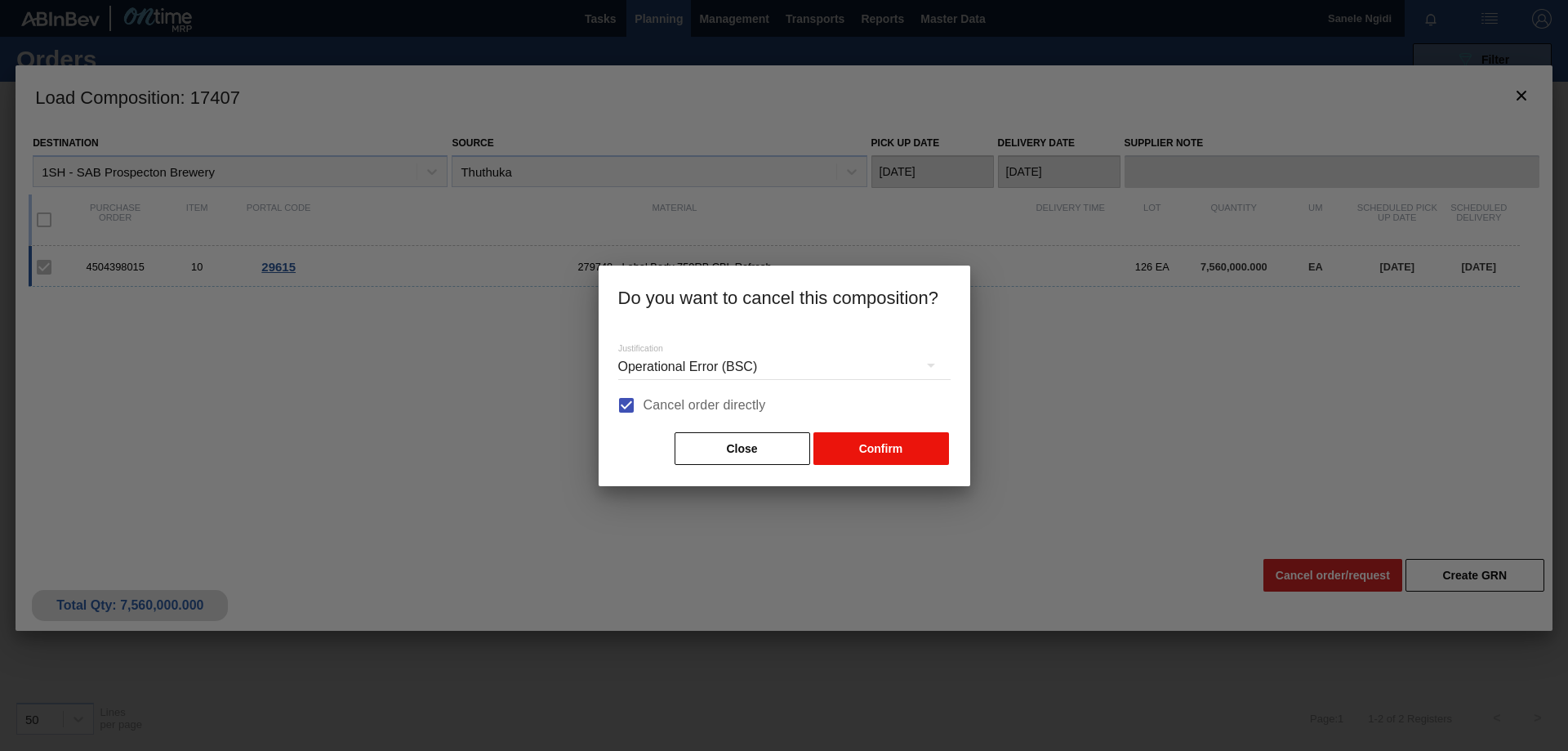 click on "Confirm" at bounding box center (881, 449) 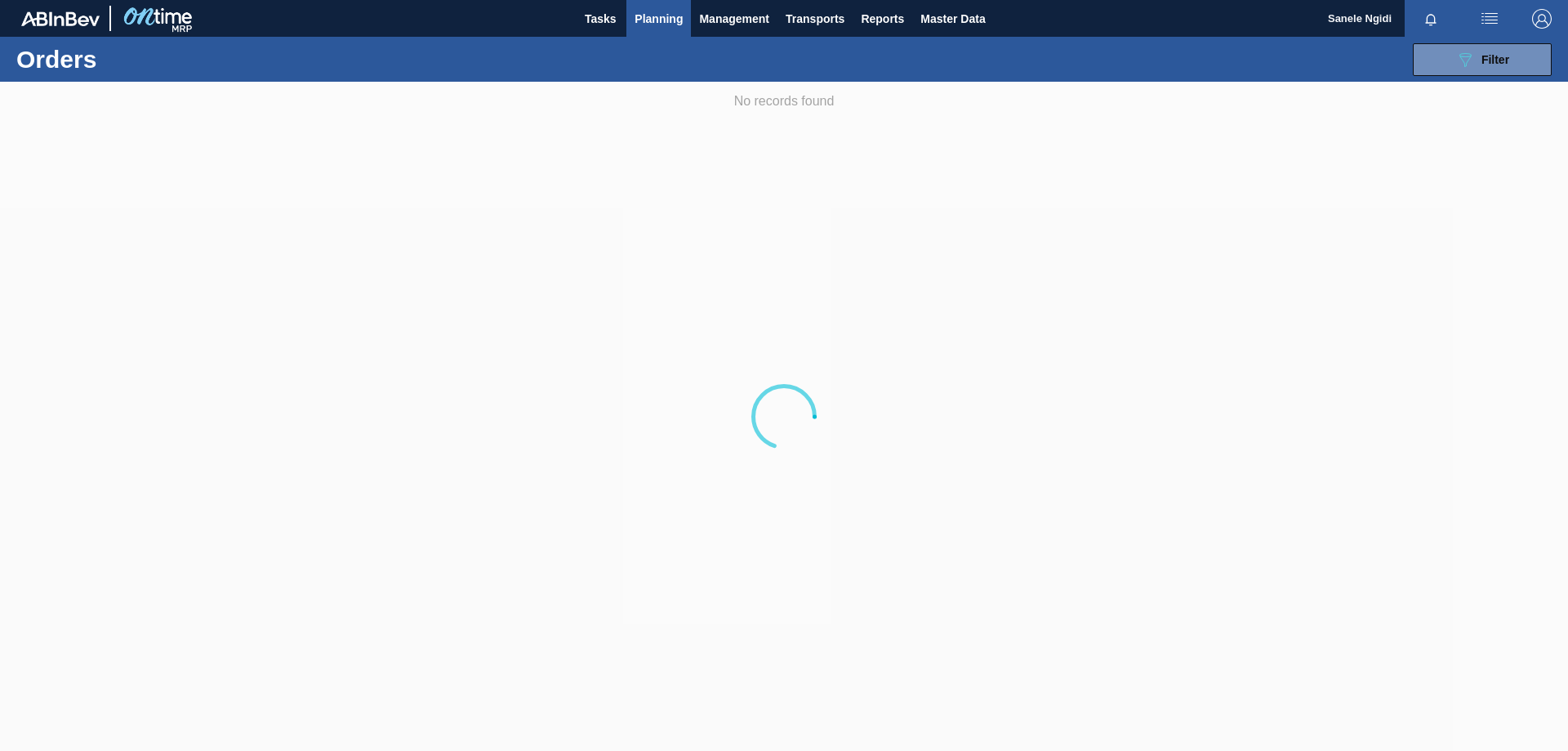 scroll, scrollTop: 0, scrollLeft: 0, axis: both 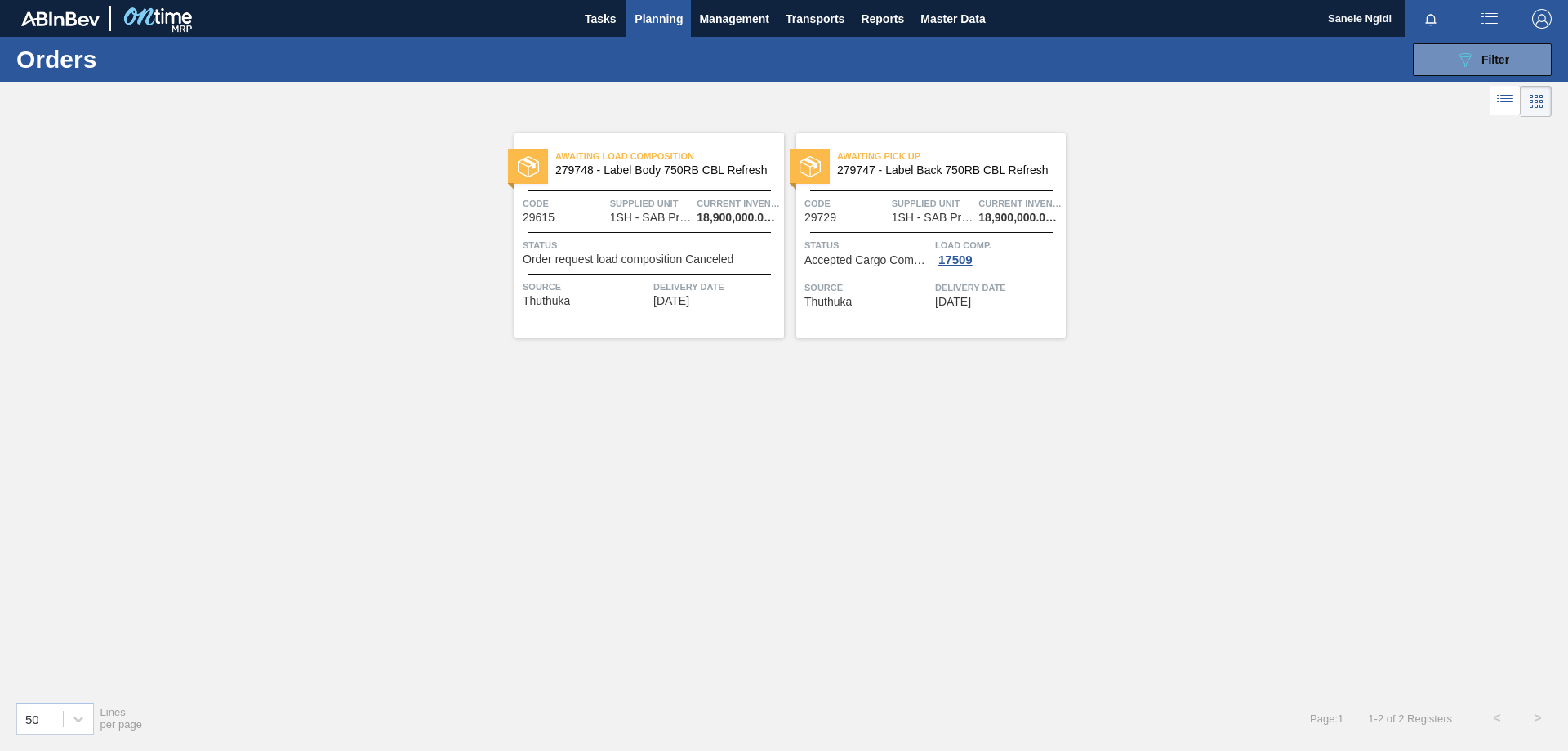 click on "Load Comp. 17509" at bounding box center [998, 252] 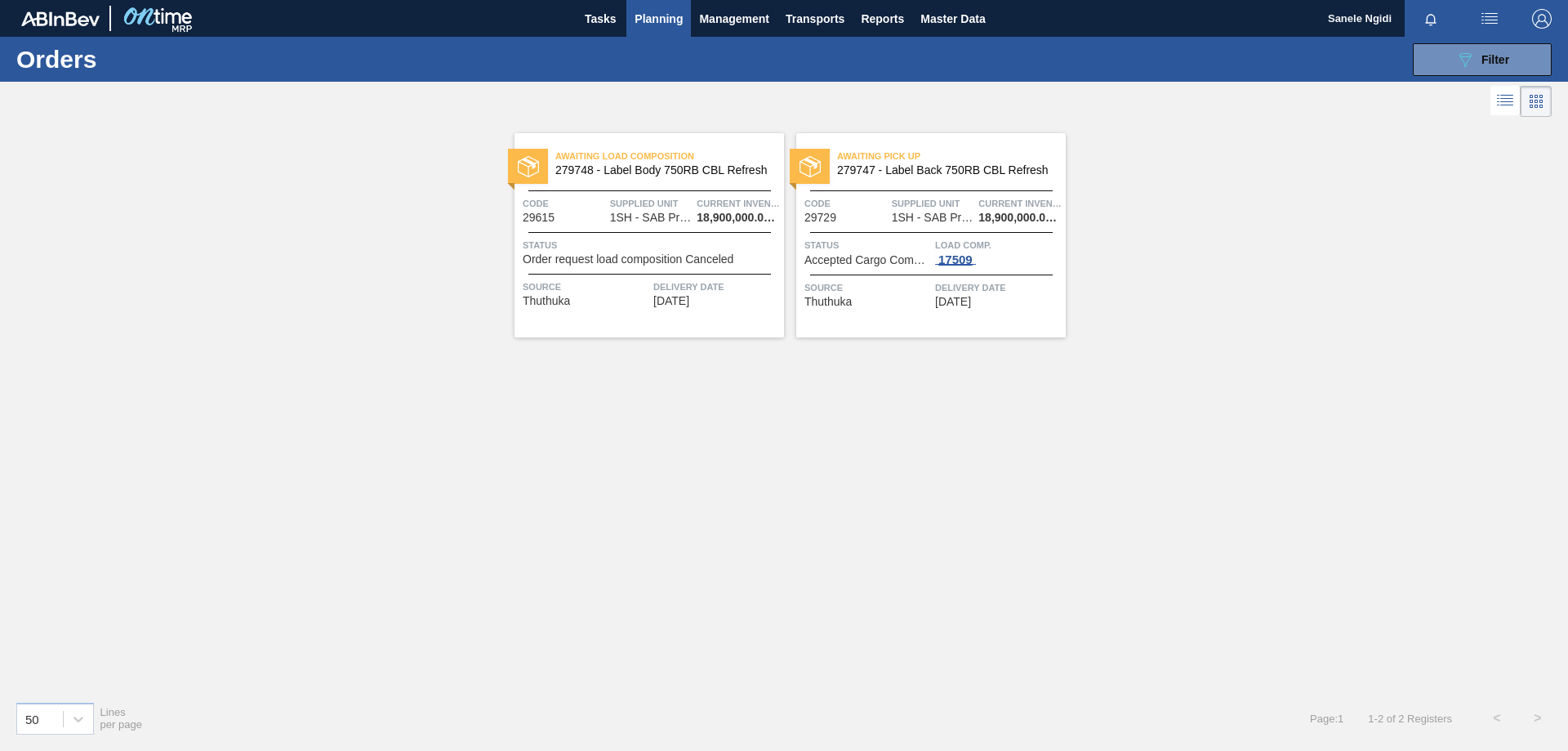 click on "17509" at bounding box center (956, 260) 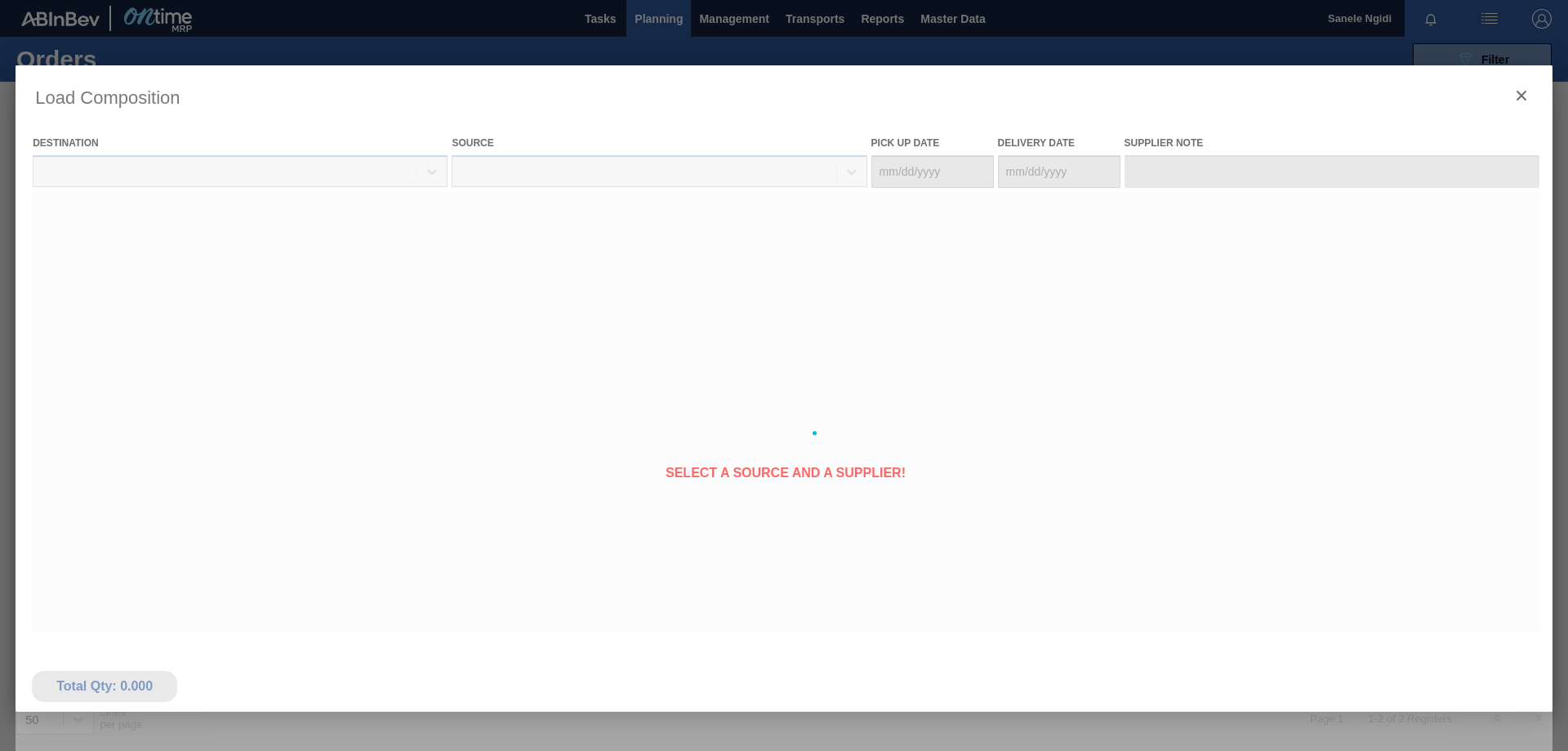 type on "[DATE]" 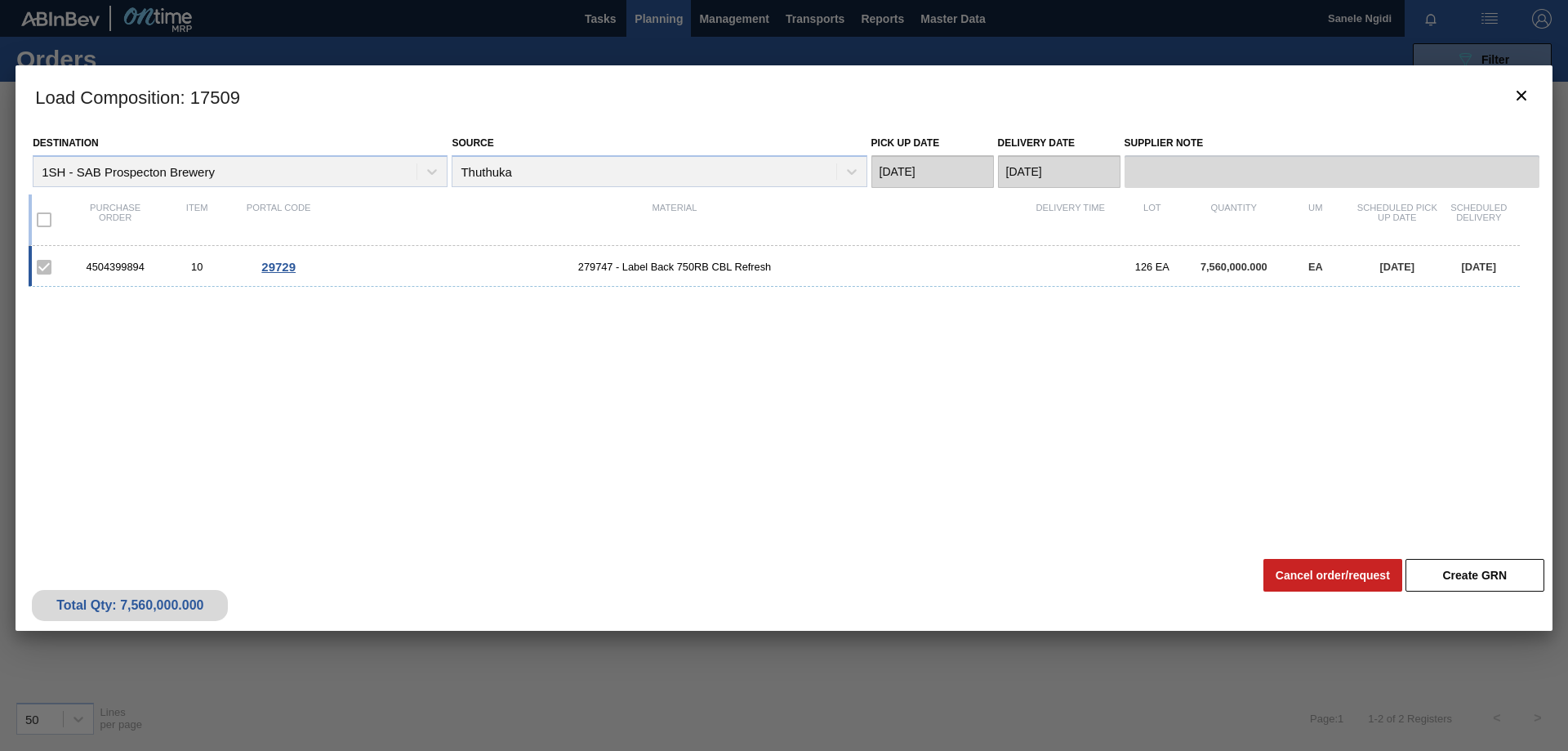 click on "4504399894 10 29729 279747 - Label Back 750RB CBL Refresh 126 EA 7,560,000.000 EA 07/11/2025 07/11/2025" at bounding box center (781, 388) 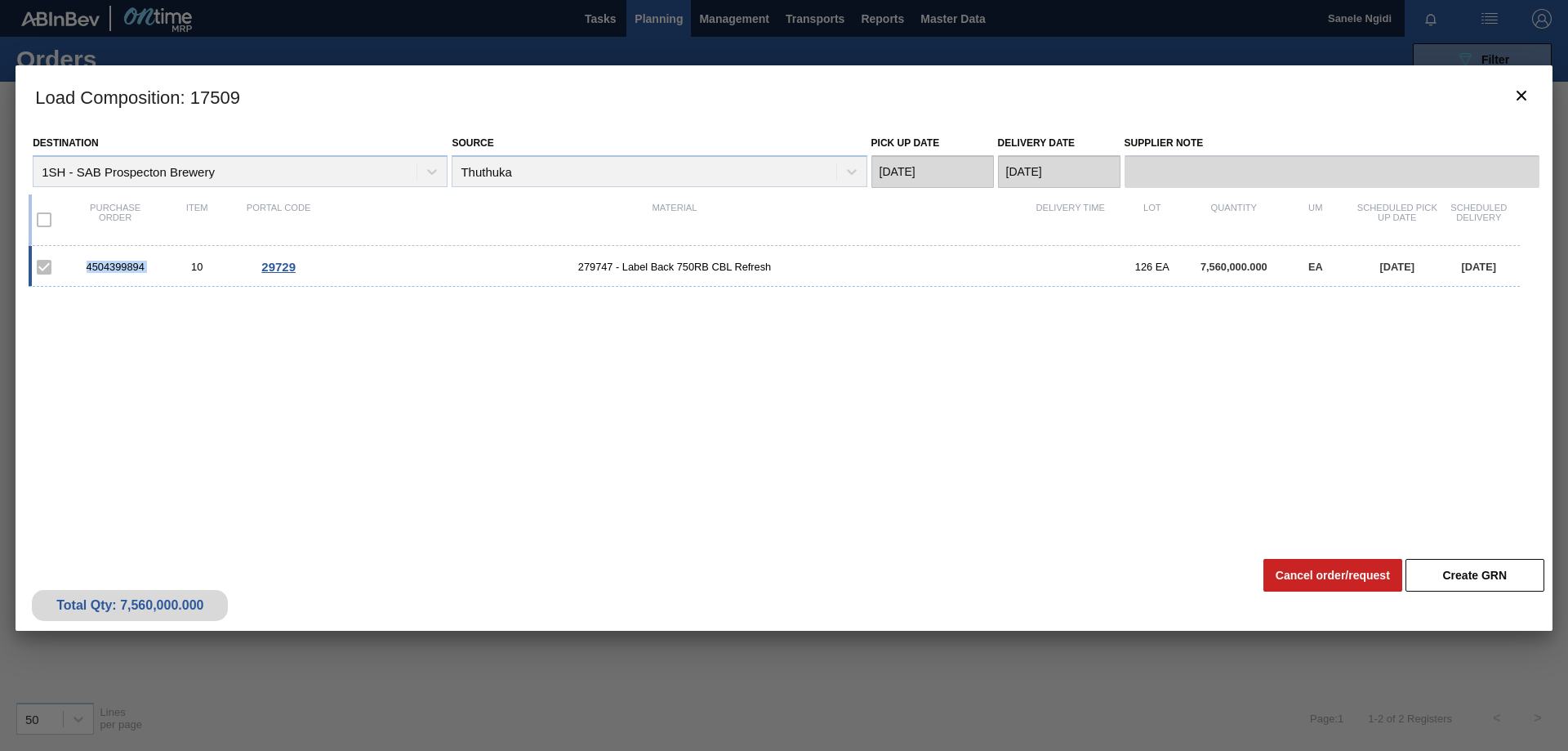 drag, startPoint x: 104, startPoint y: 263, endPoint x: 84, endPoint y: 263, distance: 20 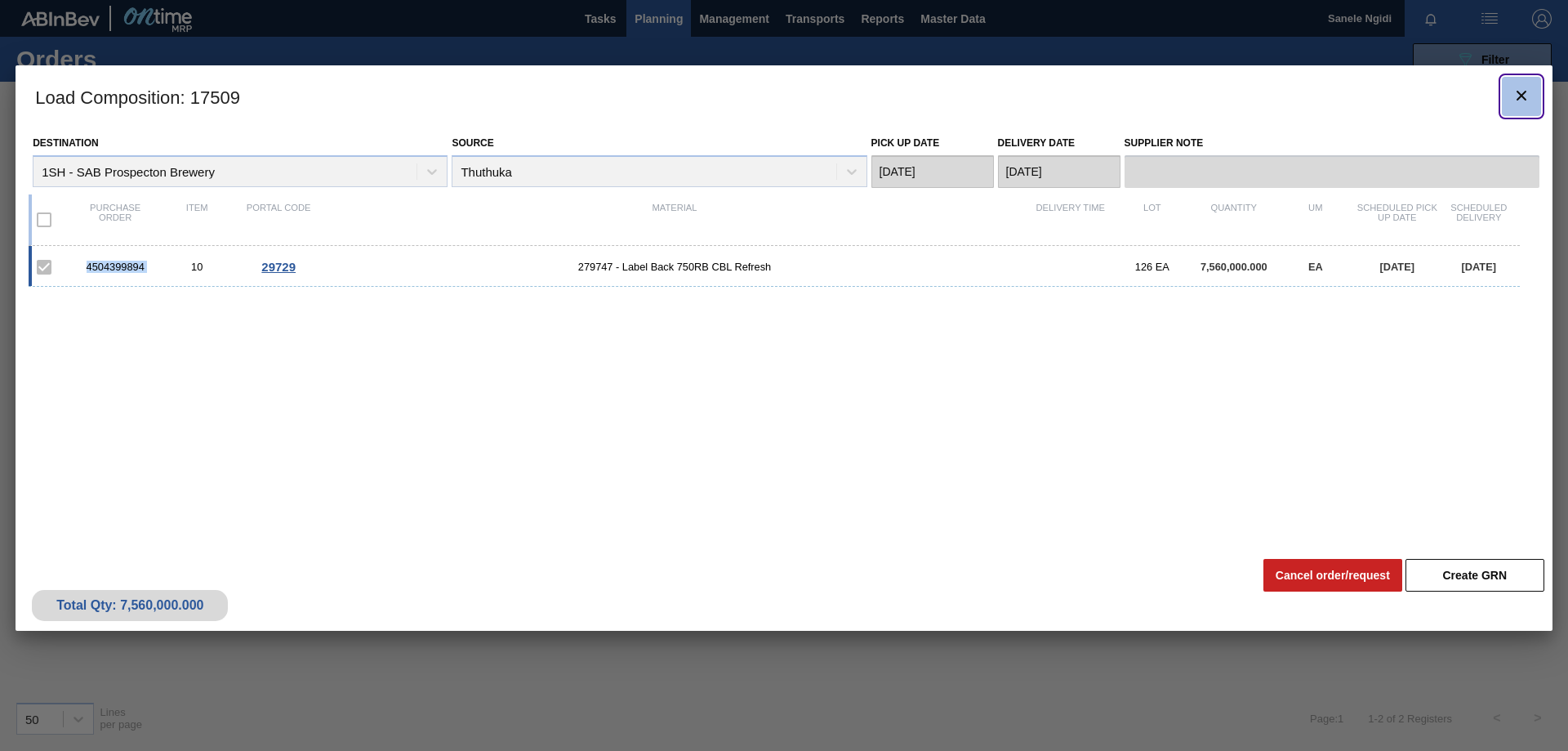 click 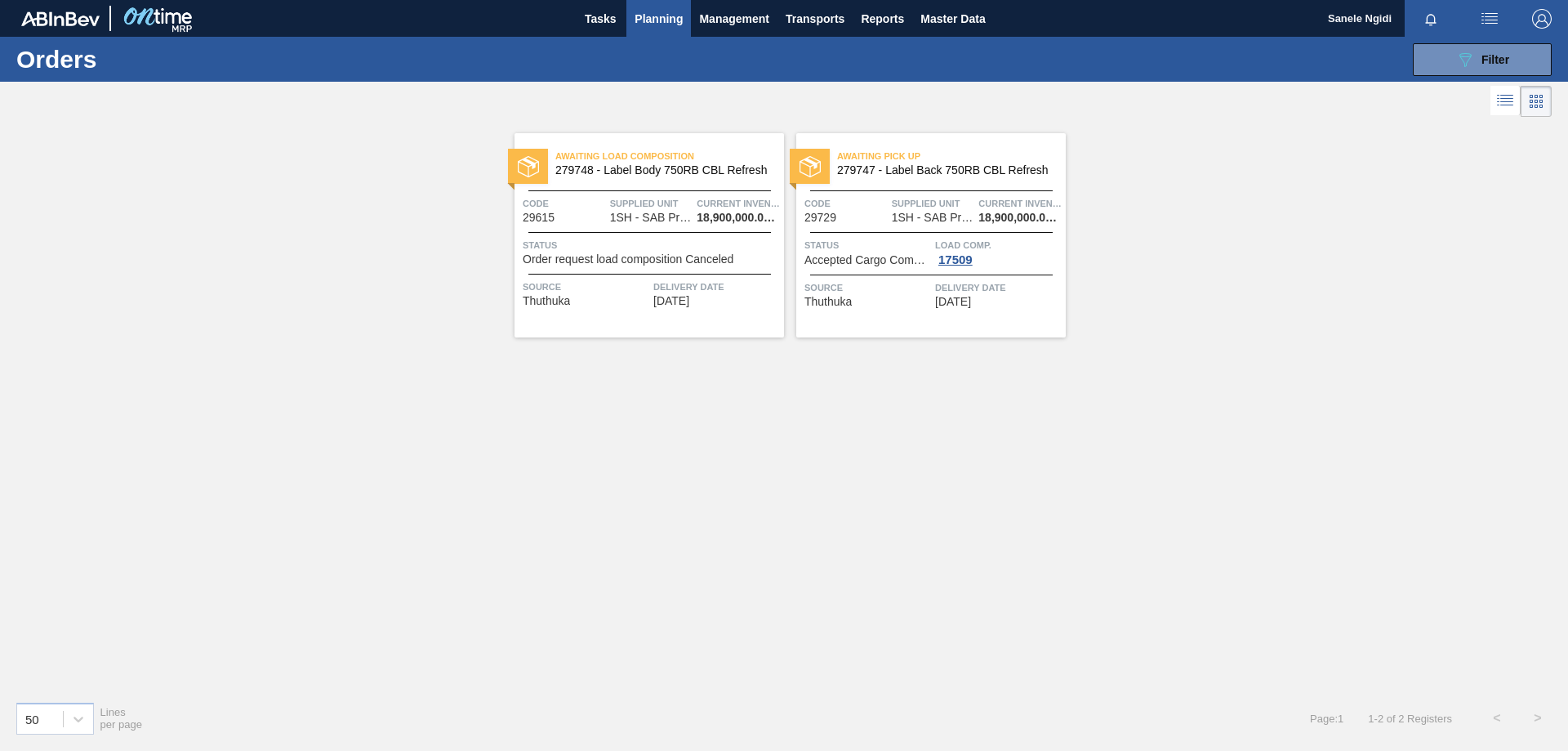 click on "Planning" at bounding box center (658, 19) 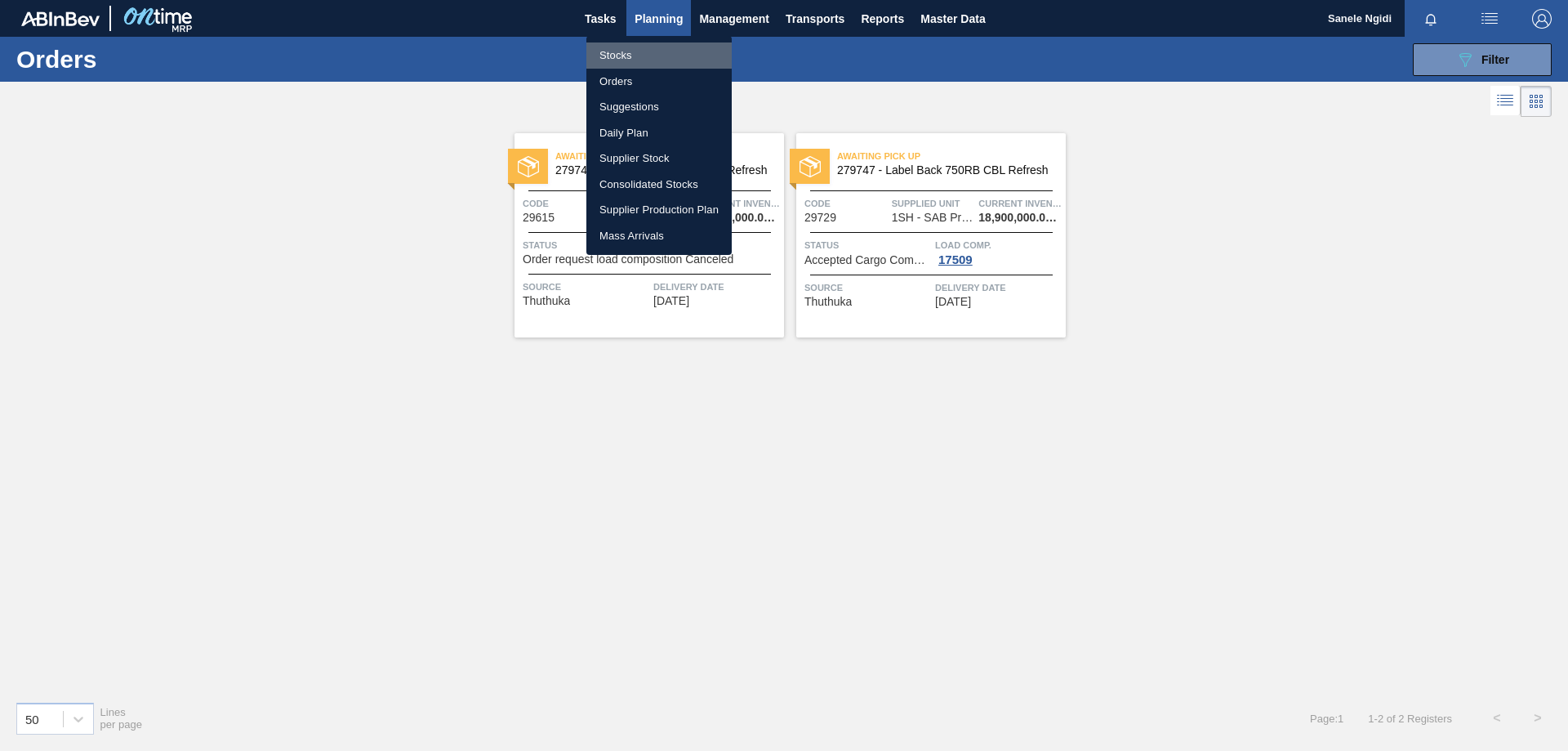 click on "Stocks" at bounding box center [659, 56] 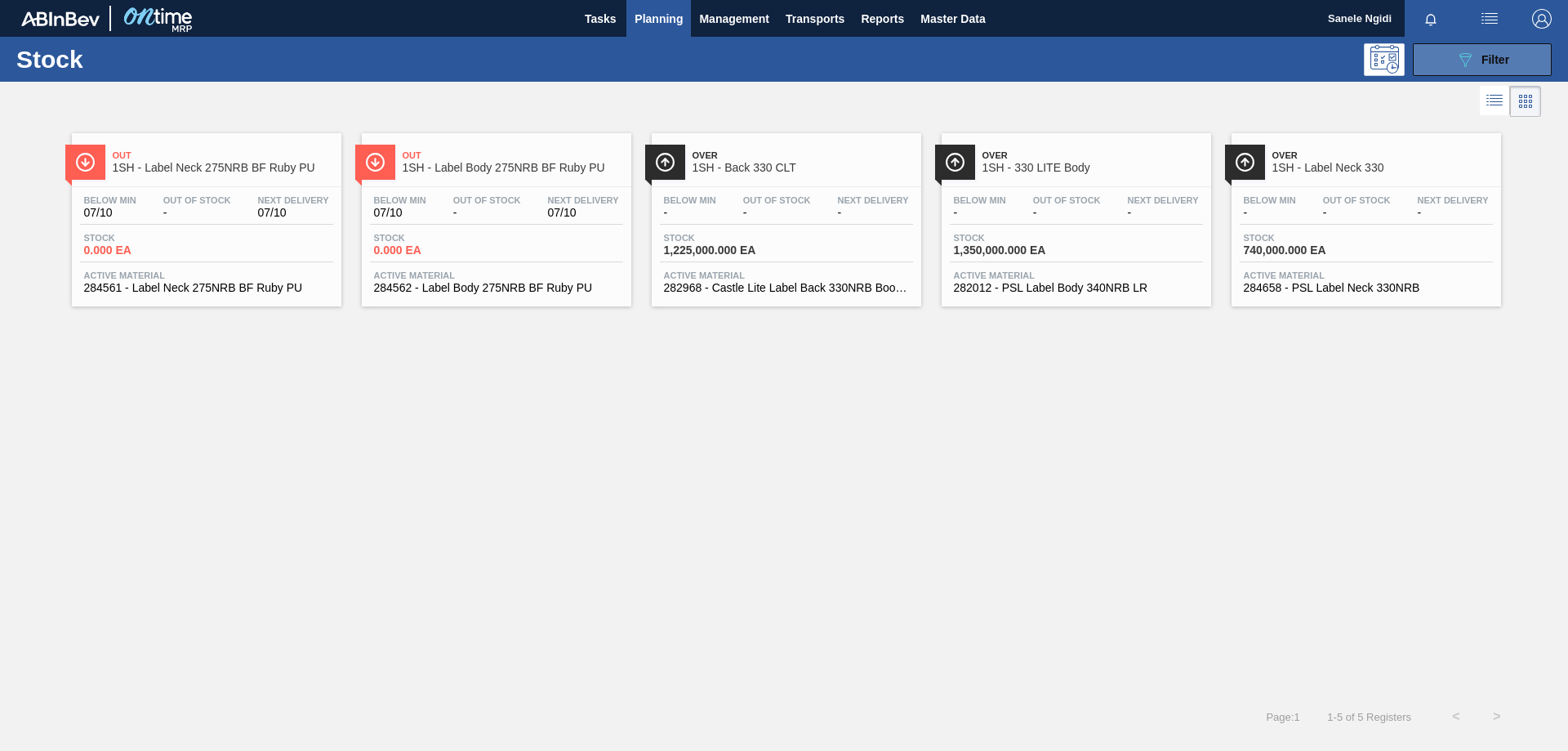click on "089F7B8B-B2A5-4AFE-B5C0-19BA573D28AC Filter" at bounding box center [1482, 60] 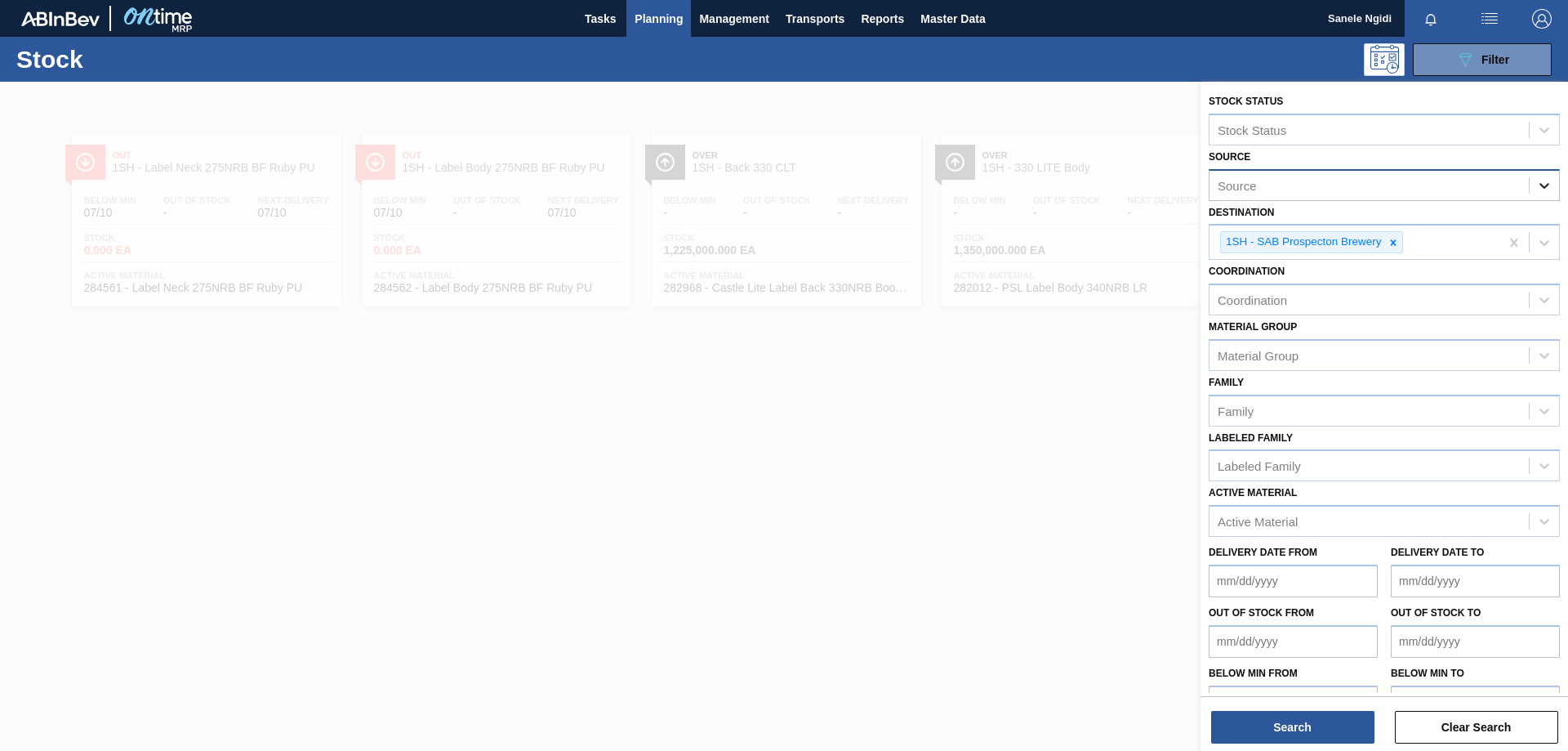 click 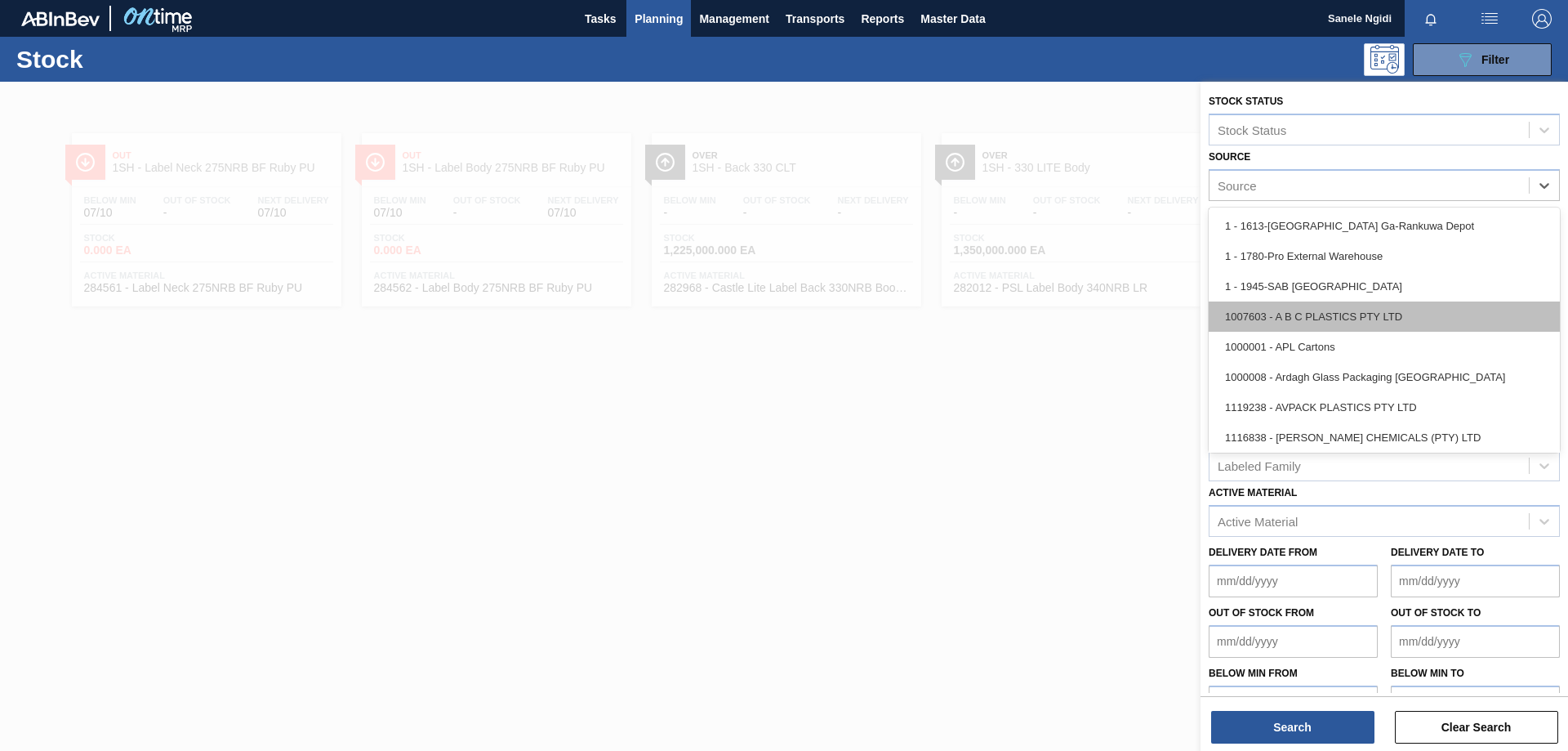 scroll, scrollTop: 82, scrollLeft: 0, axis: vertical 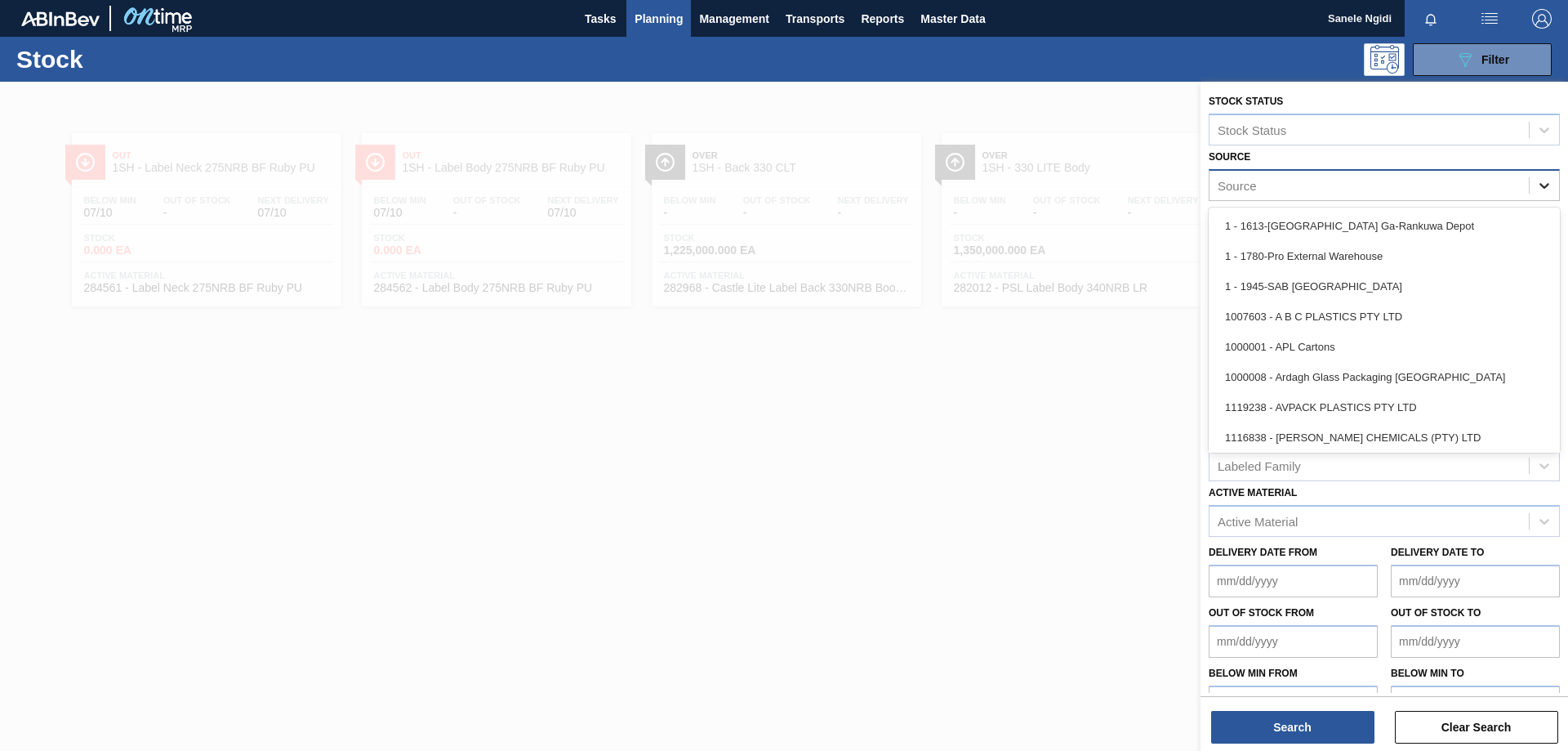 click at bounding box center (1544, 186) 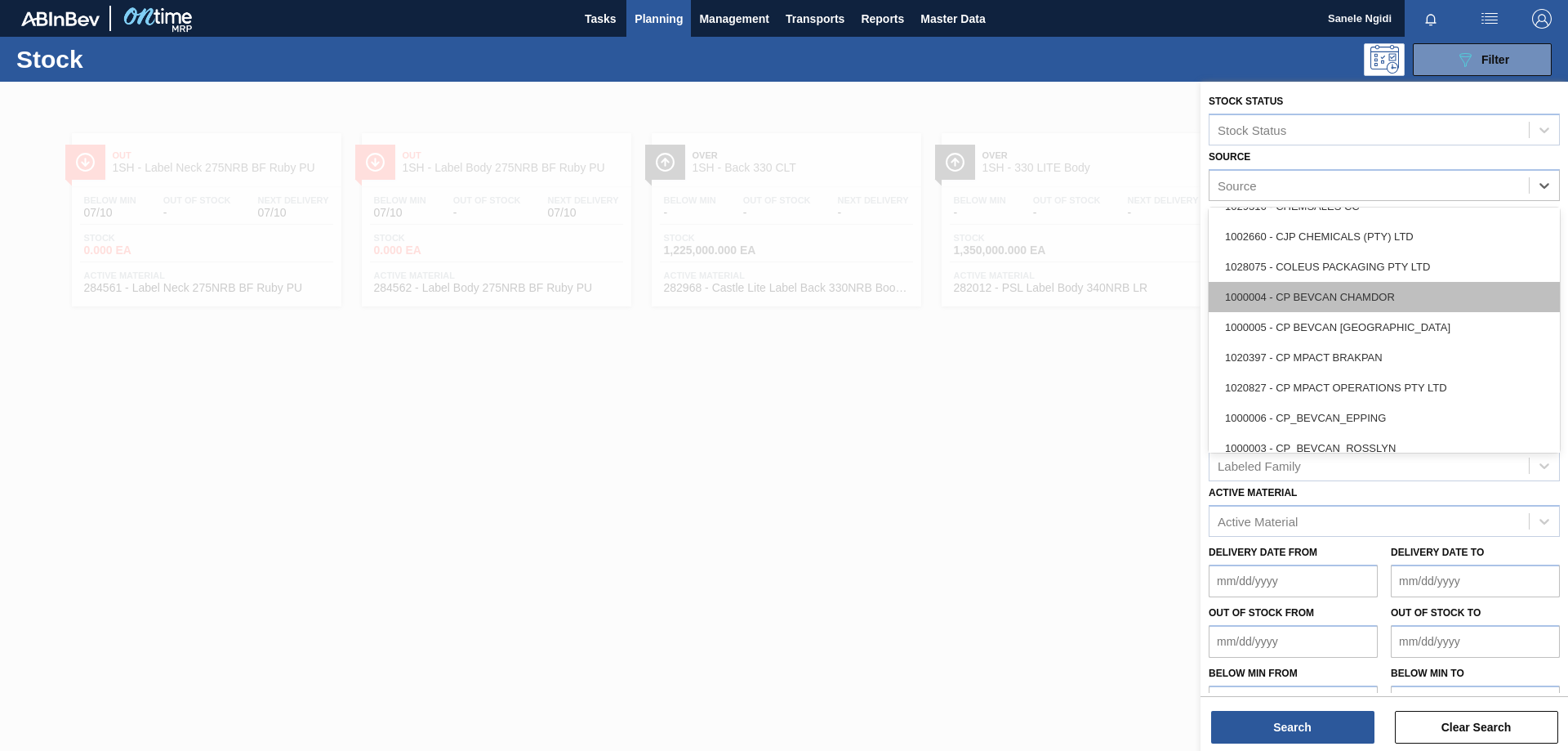 scroll, scrollTop: 313, scrollLeft: 0, axis: vertical 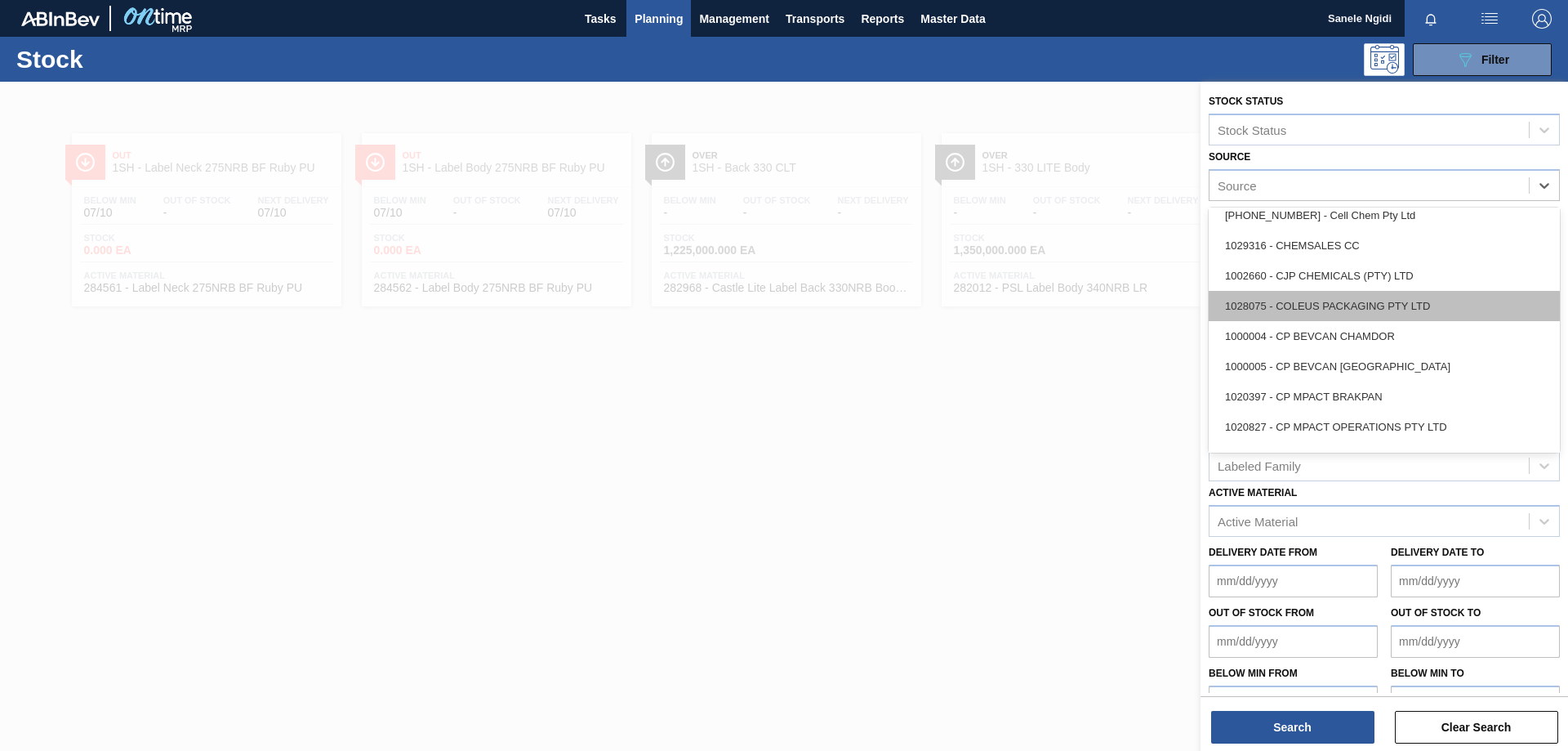 click on "1028075 - COLEUS PACKAGING PTY LTD" at bounding box center (1384, 306) 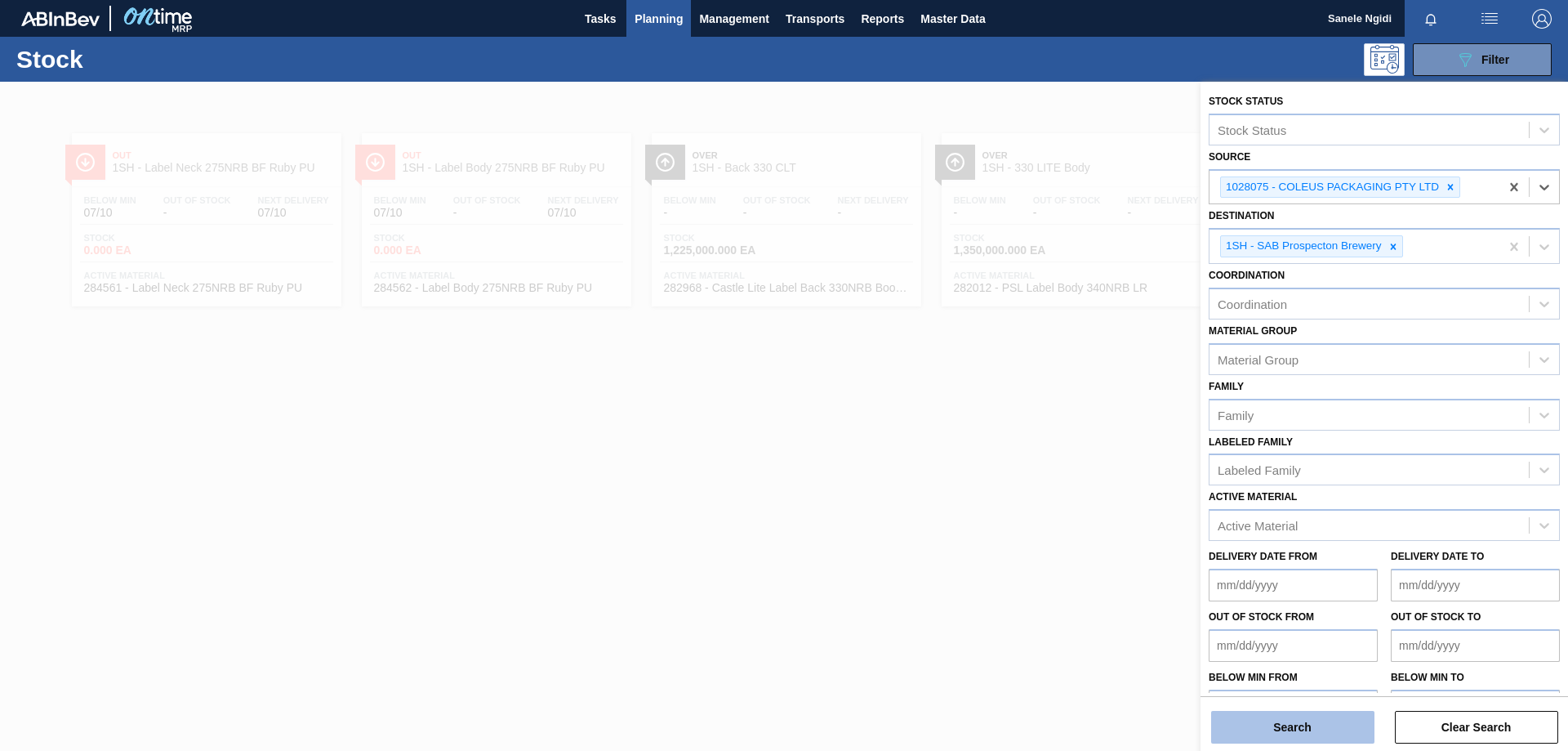 click on "Search" at bounding box center [1293, 727] 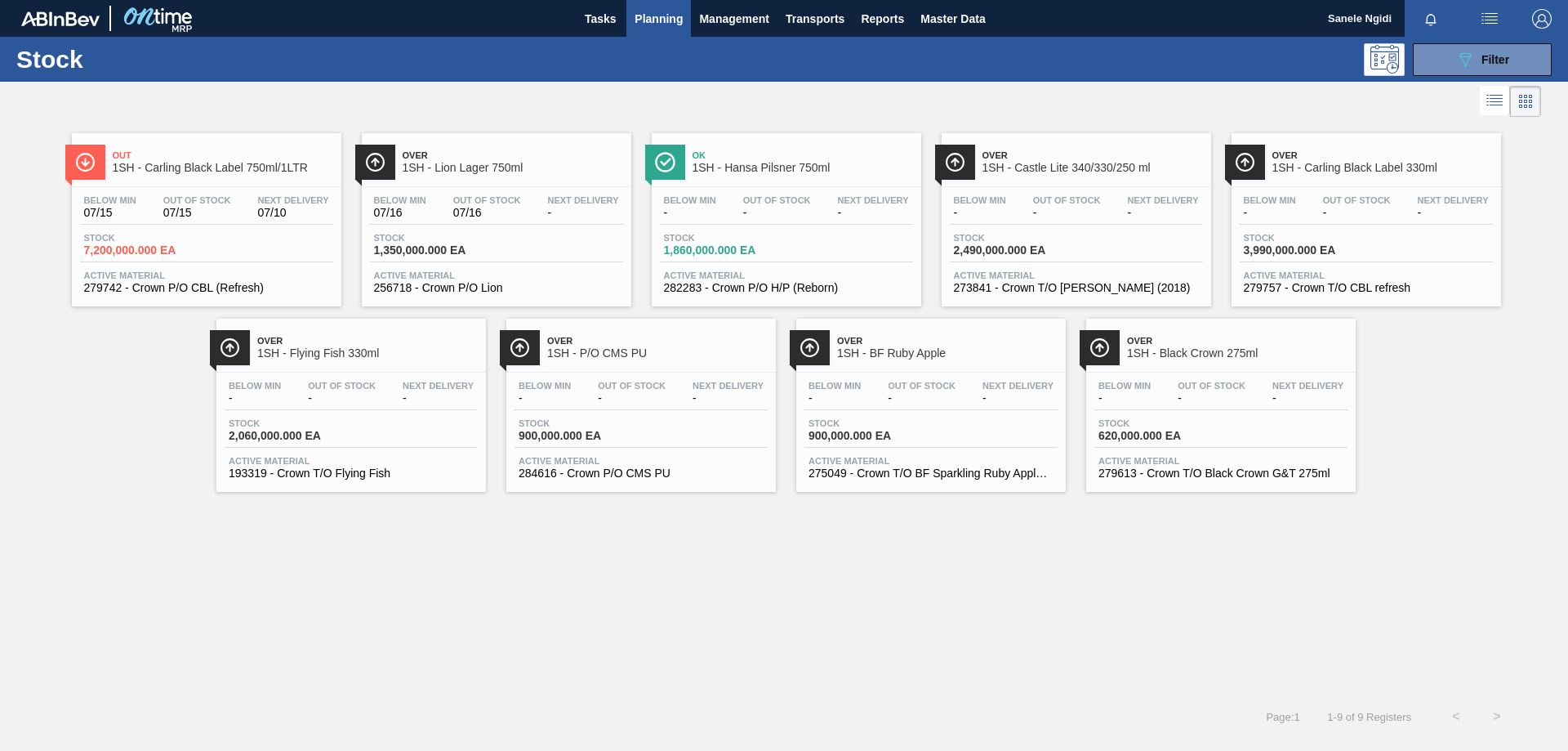 click on "Stock 1,860,000.000 EA" at bounding box center [786, 248] 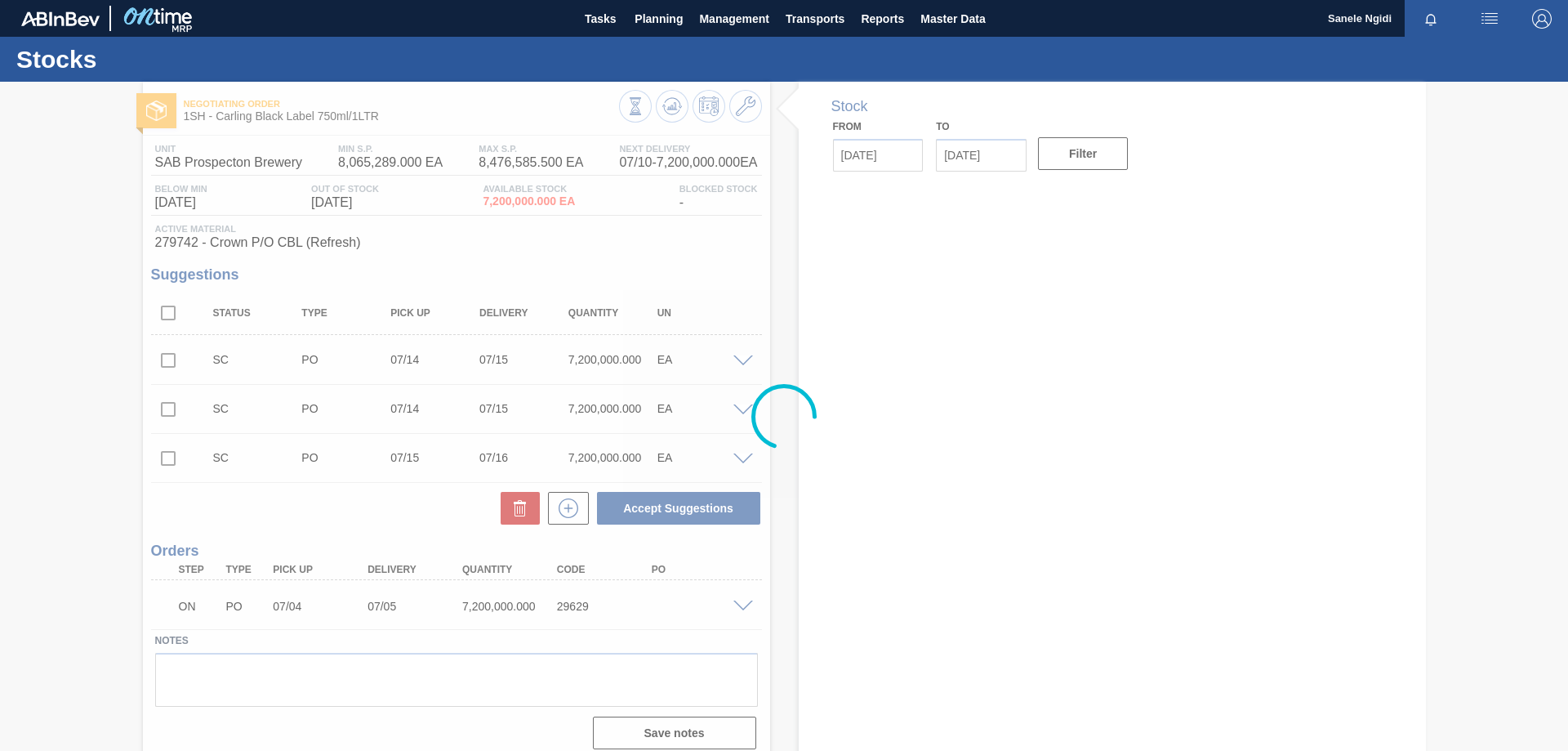 type on "[DATE]" 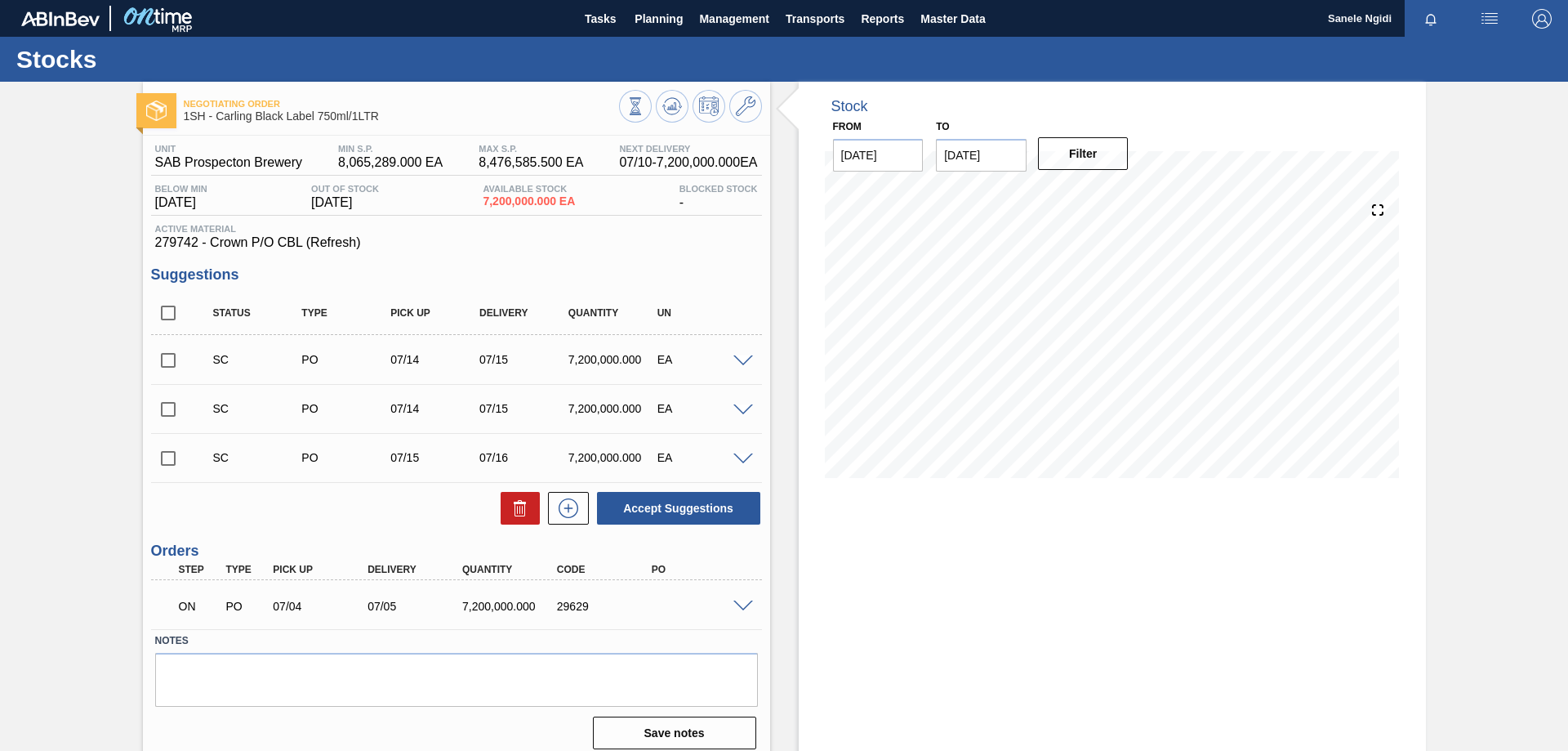 drag, startPoint x: 860, startPoint y: 620, endPoint x: 849, endPoint y: 606, distance: 17.804494 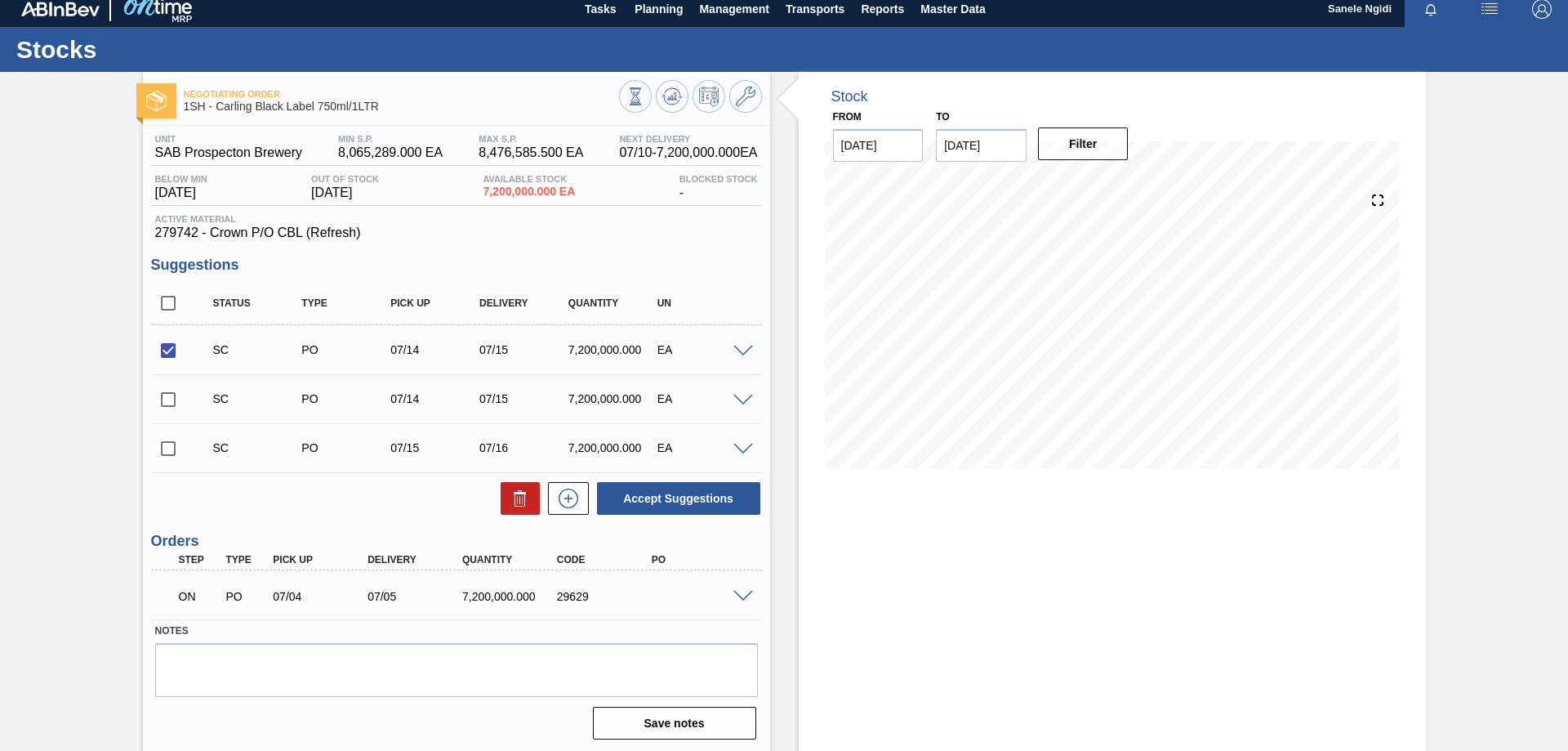scroll, scrollTop: 12, scrollLeft: 0, axis: vertical 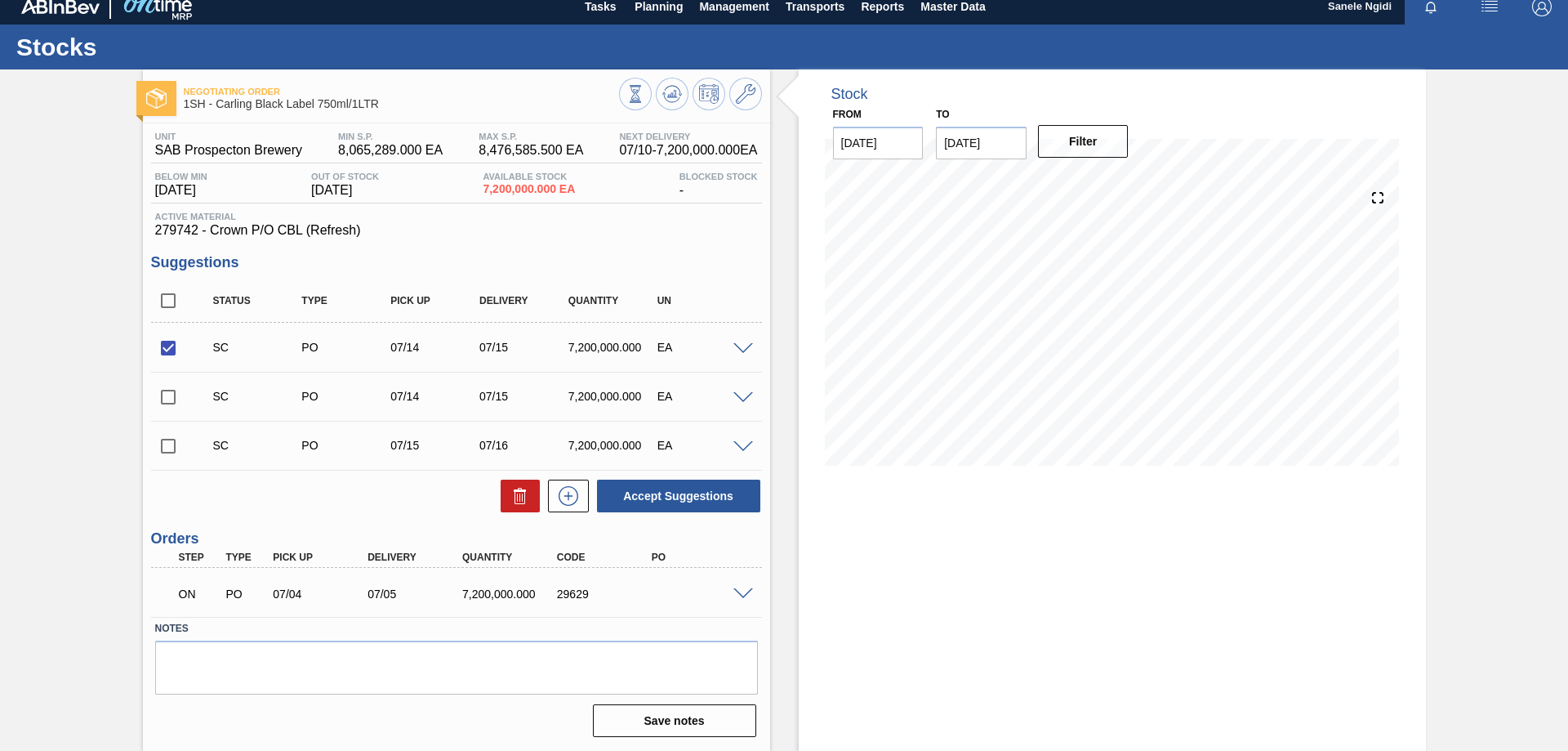 click at bounding box center (743, 594) 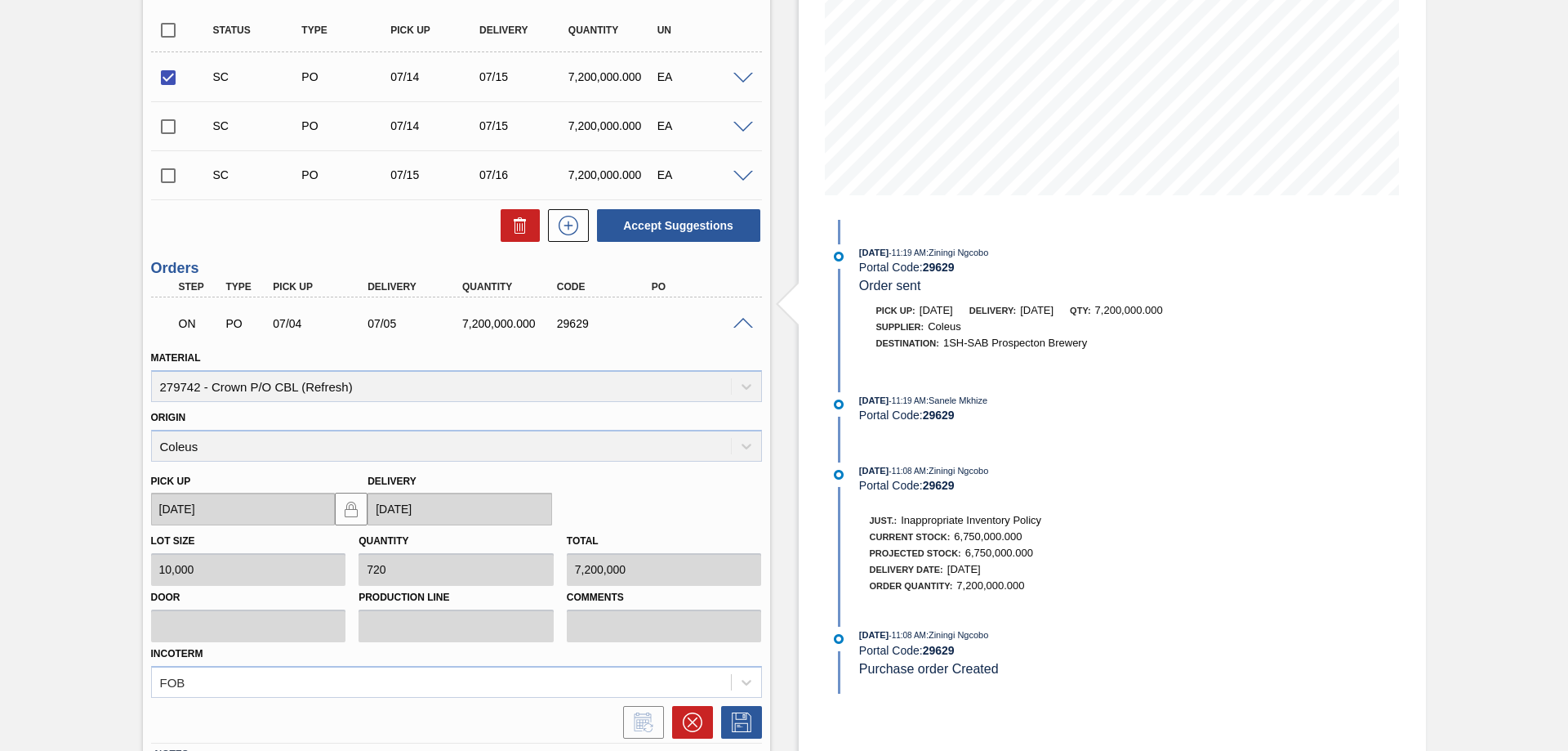 scroll, scrollTop: 339, scrollLeft: 0, axis: vertical 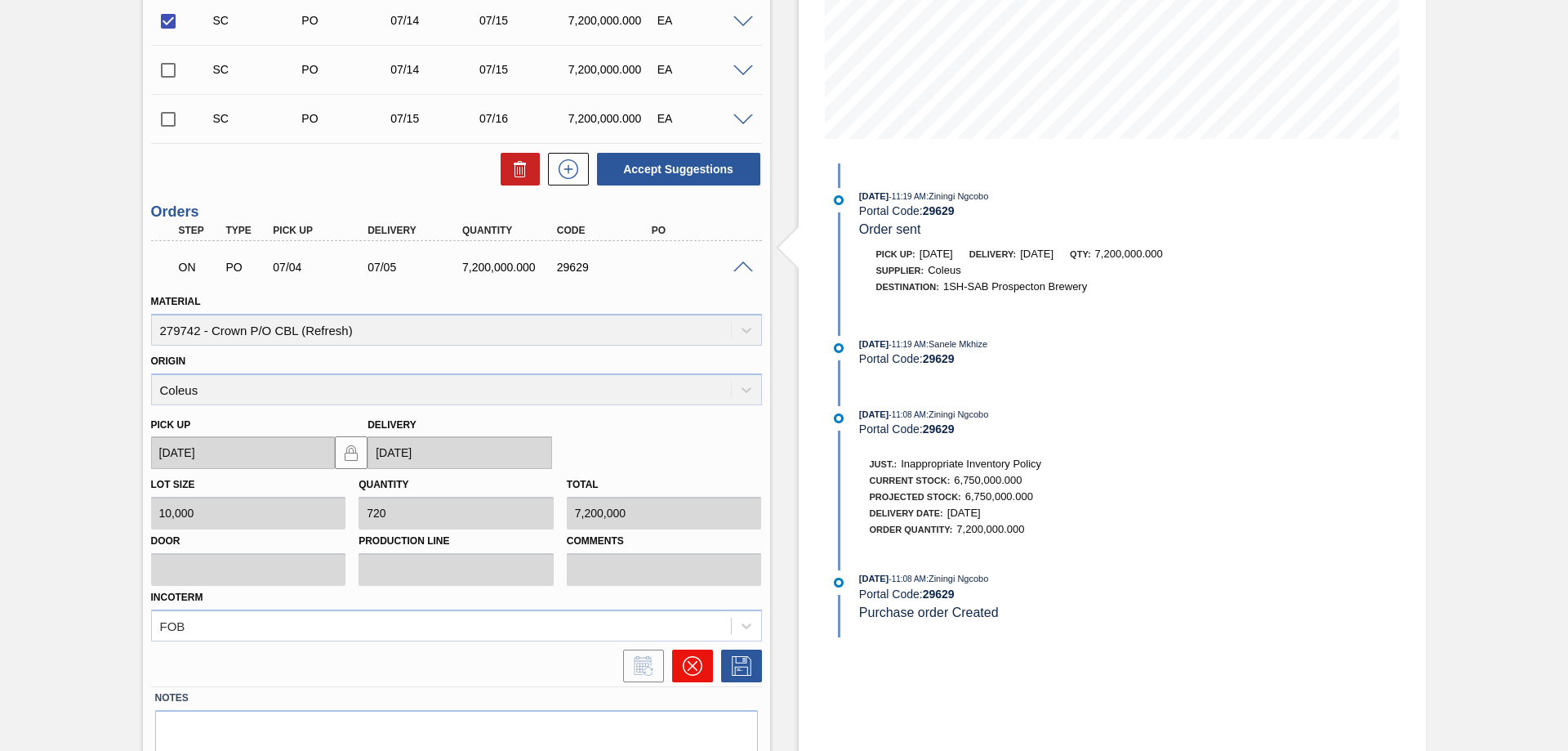 click 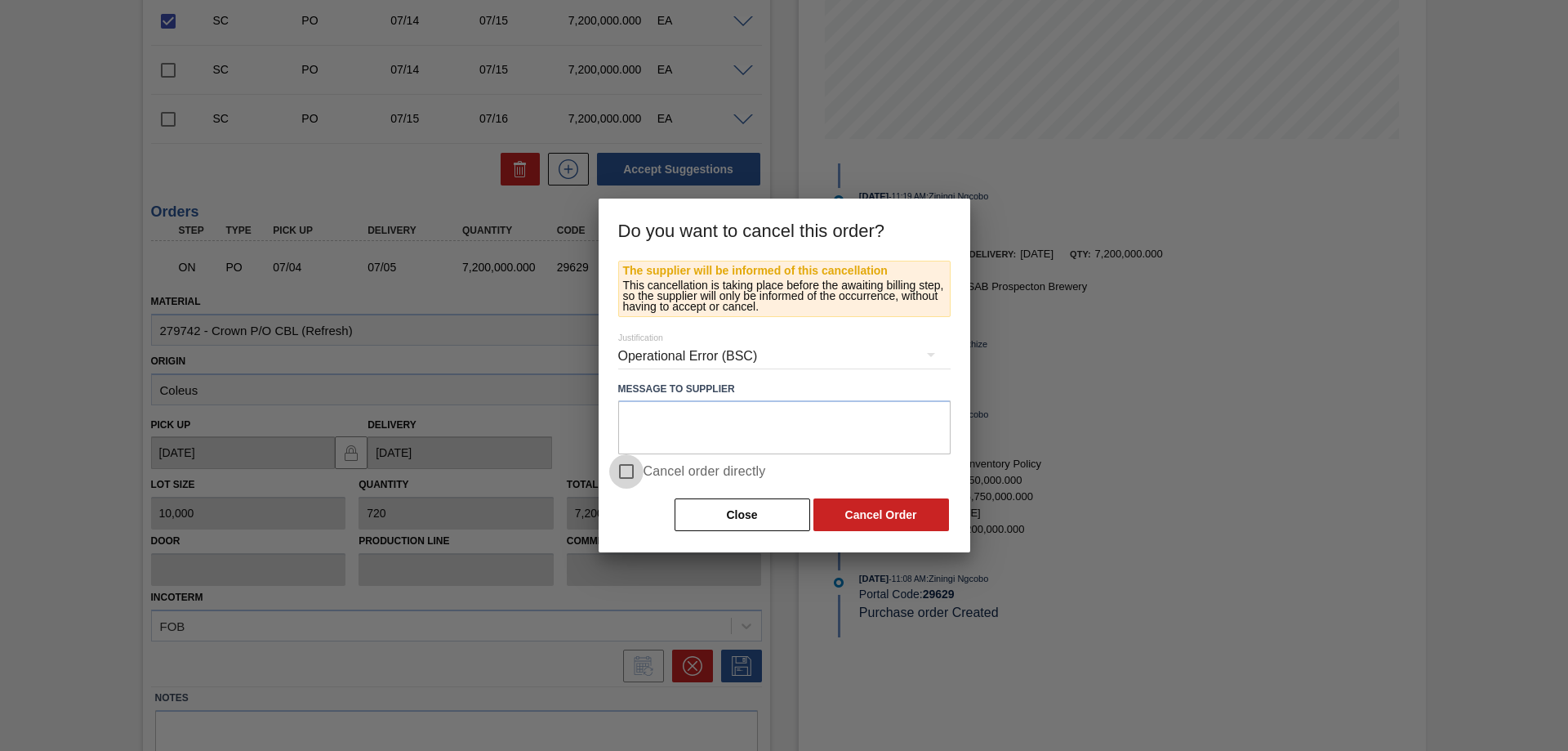 click on "Cancel order directly" at bounding box center (626, 472) 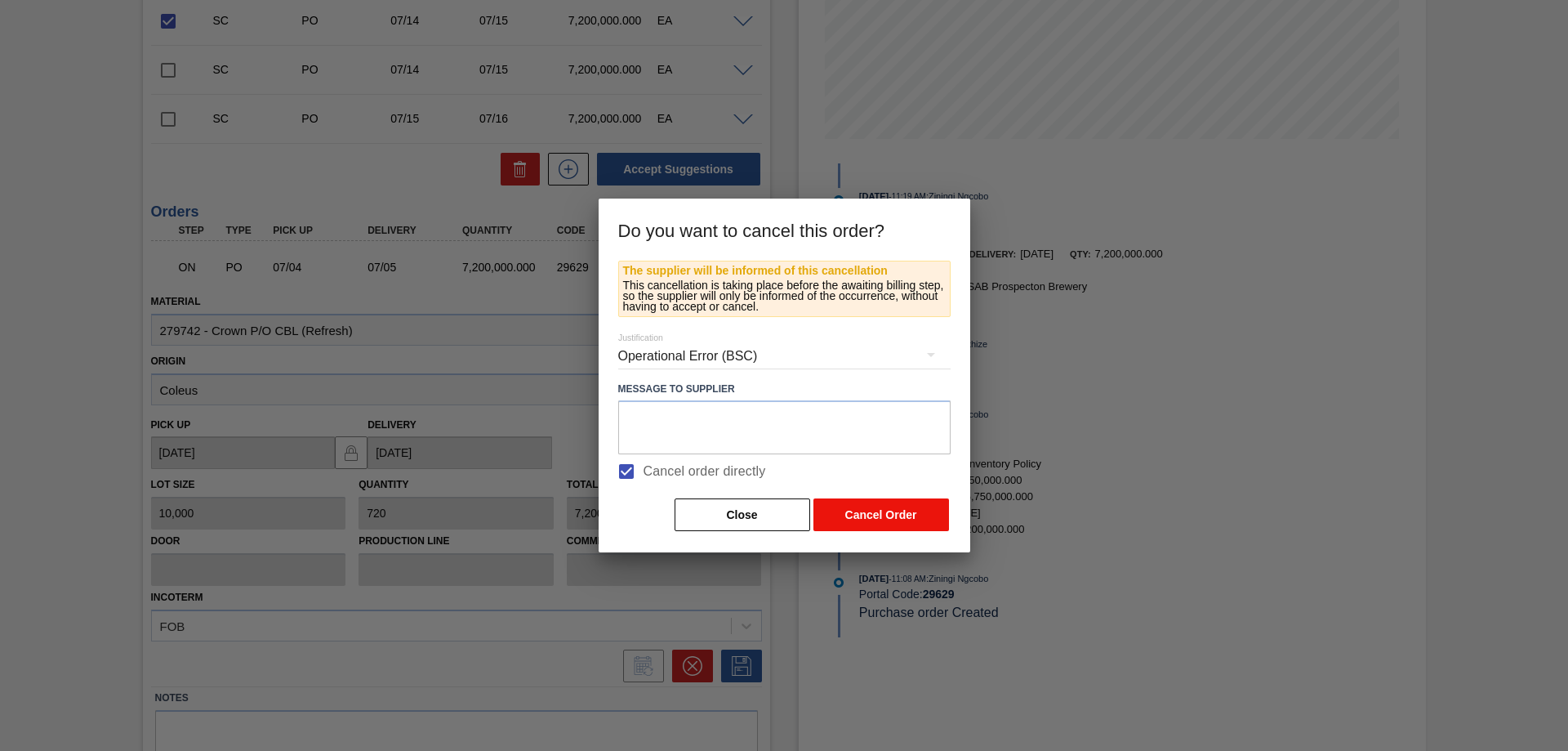 click on "Cancel Order" at bounding box center [881, 515] 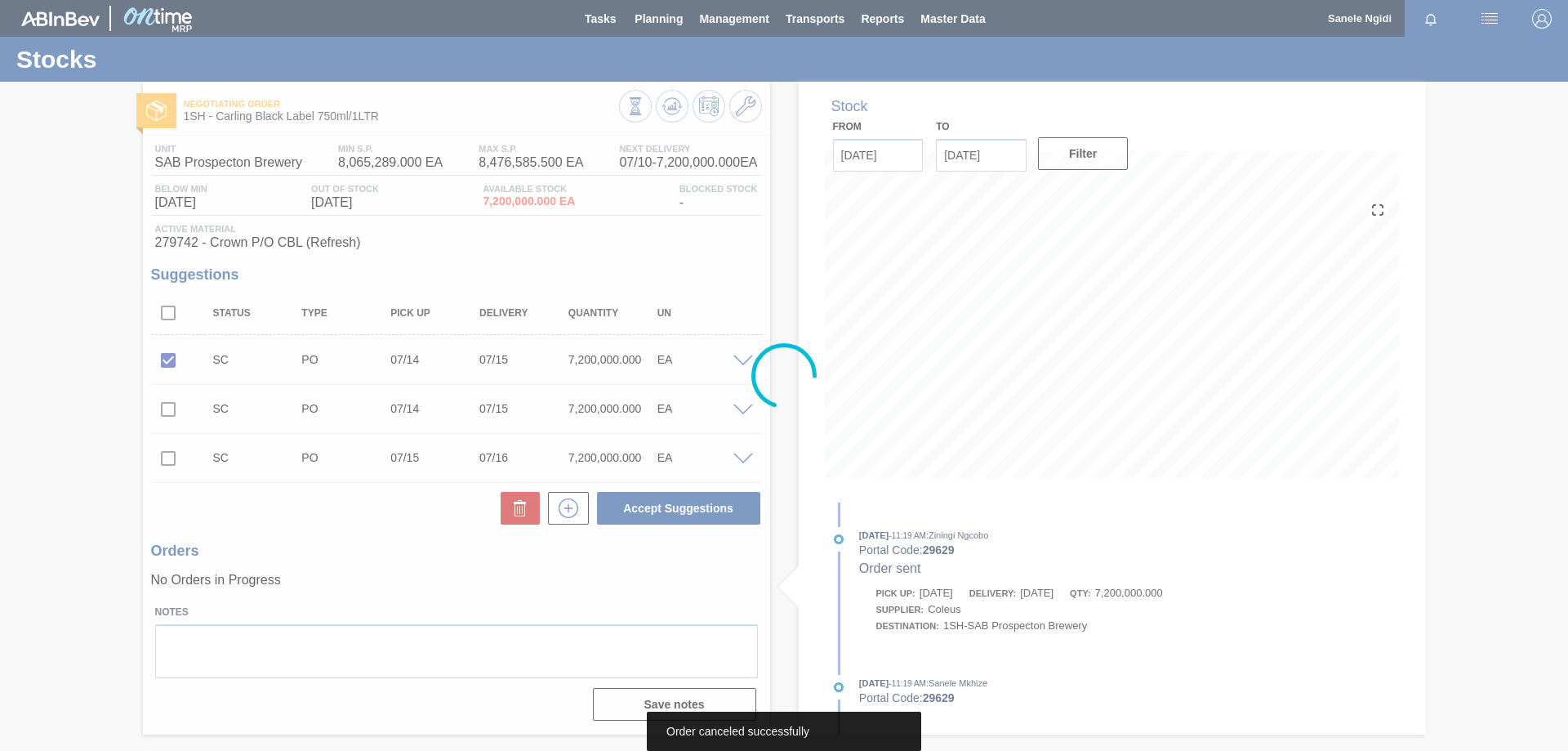 scroll, scrollTop: 0, scrollLeft: 0, axis: both 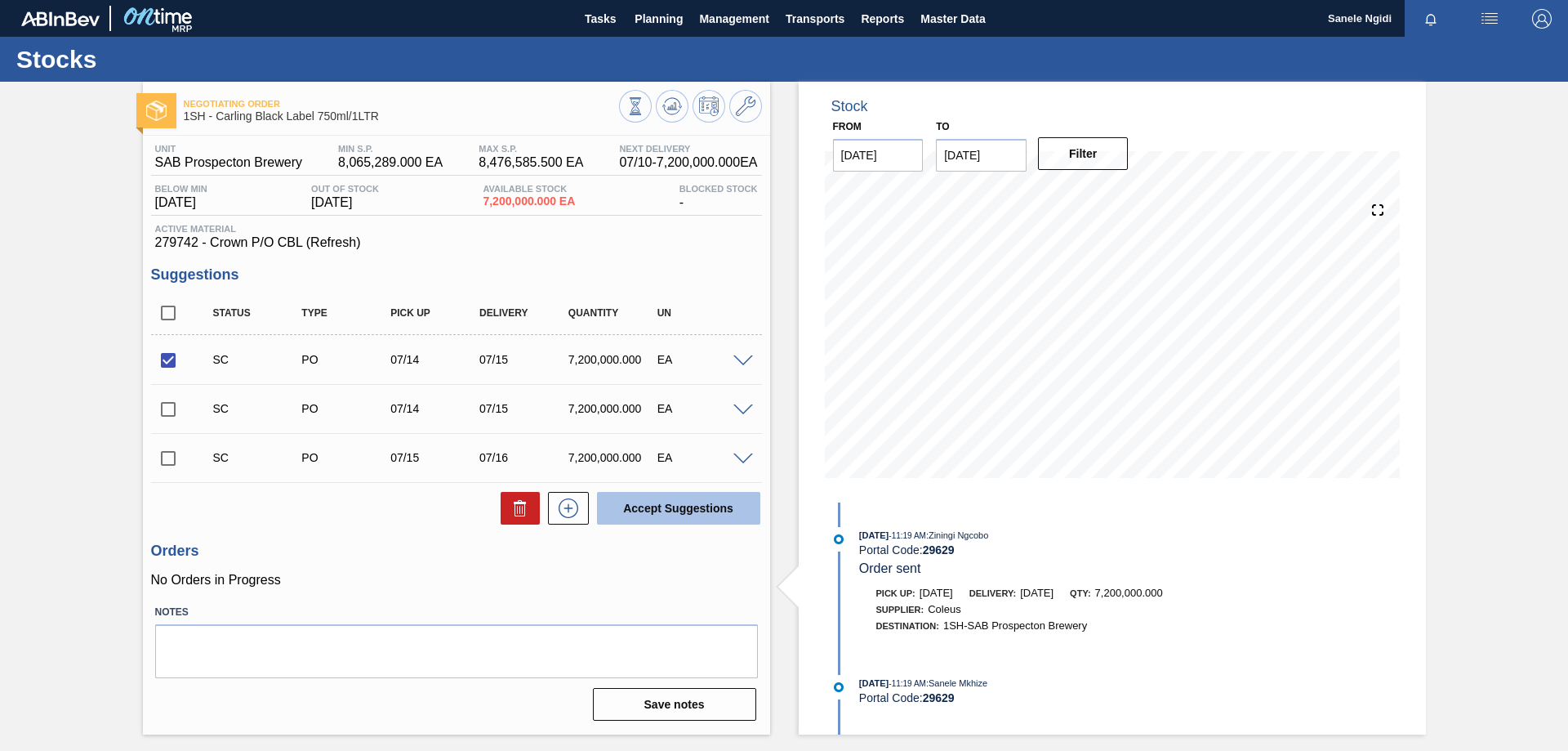 click on "Accept Suggestions" at bounding box center (679, 508) 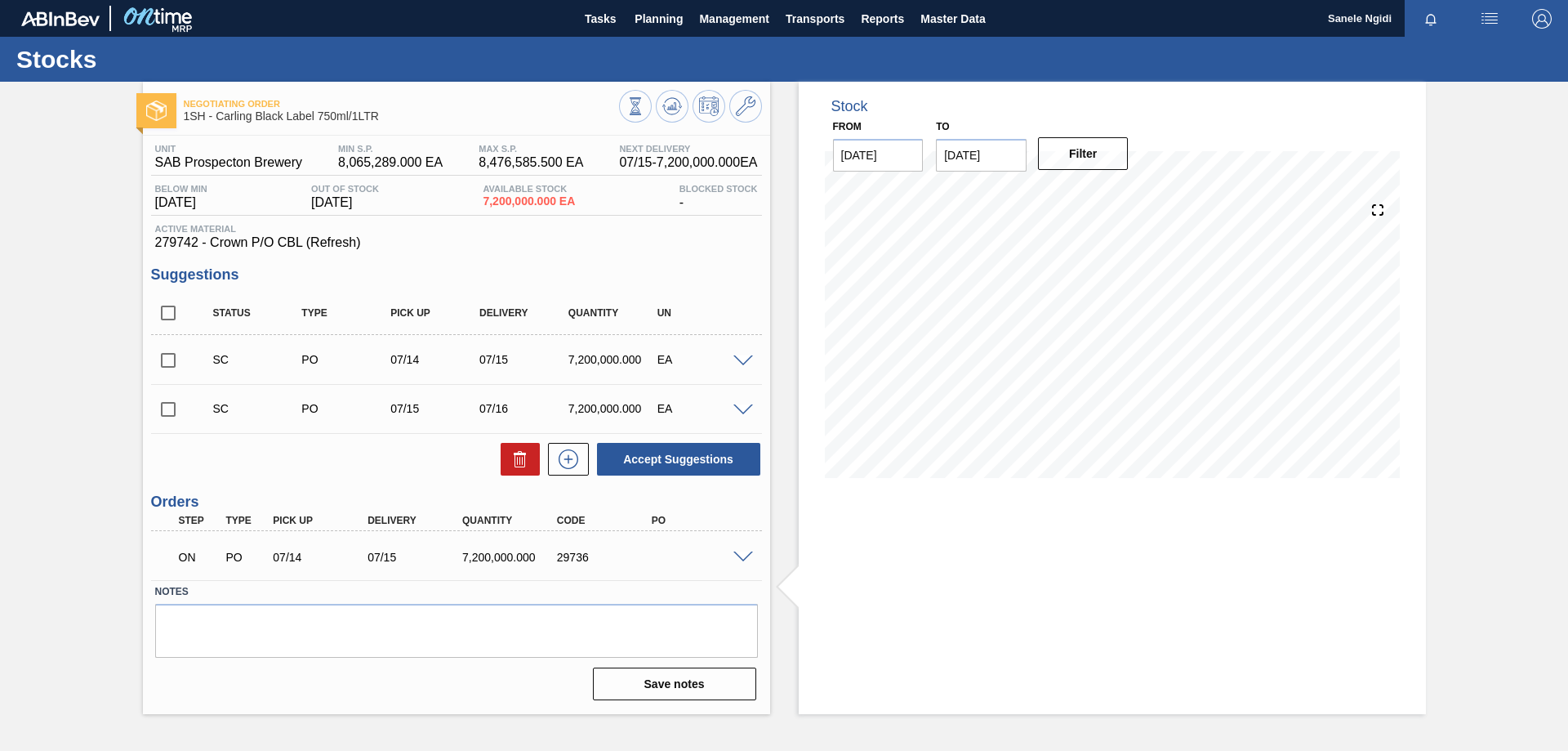 click on "Negotiating Order 1SH - Carling Black Label 750ml/1LTR   Unit SAB Prospecton Brewery MIN S.P. 8,065,289.000   EA MAX S.P. 8,476,585.500   EA Next Delivery 07/15  -  7,200,000.000 EA Below Min 07/10/2025 Out Of Stock 07/15/2025 Available Stock 7,200,000.000 EA Blocked Stock - Active Material 279742 - Crown P/O CBL (Refresh)   Suggestions   Status Type Pick up Delivery Quantity UN SC PO 07/14 07/15 7,200,000.000 EA Material 279742 - Crown P/O CBL (Refresh) Origin Purchase Order Stock Transfer Order Supplier A - 1028075 - Coleus Pick up 07/14/2025 Delivery 07/15/2025 Delivery Time Incoterm FOB Lot size 10,000.000 Quantity 720 Trucks 1 Total 7,200,000 Door N/A Production Line Comments Observation SC PO 07/15 07/16 7,200,000.000 EA Material 279742 - Crown P/O CBL (Refresh) Origin Purchase Order Stock Transfer Order Supplier A - 1028075 - Coleus Pick up 07/15/2025 Delivery 07/16/2025 Delivery Time Incoterm FOB Lot size 10,000.000 Quantity 720 Trucks 1 Total 7,200,000 Door N/A Production Line Comments Observation PO" at bounding box center [784, 398] 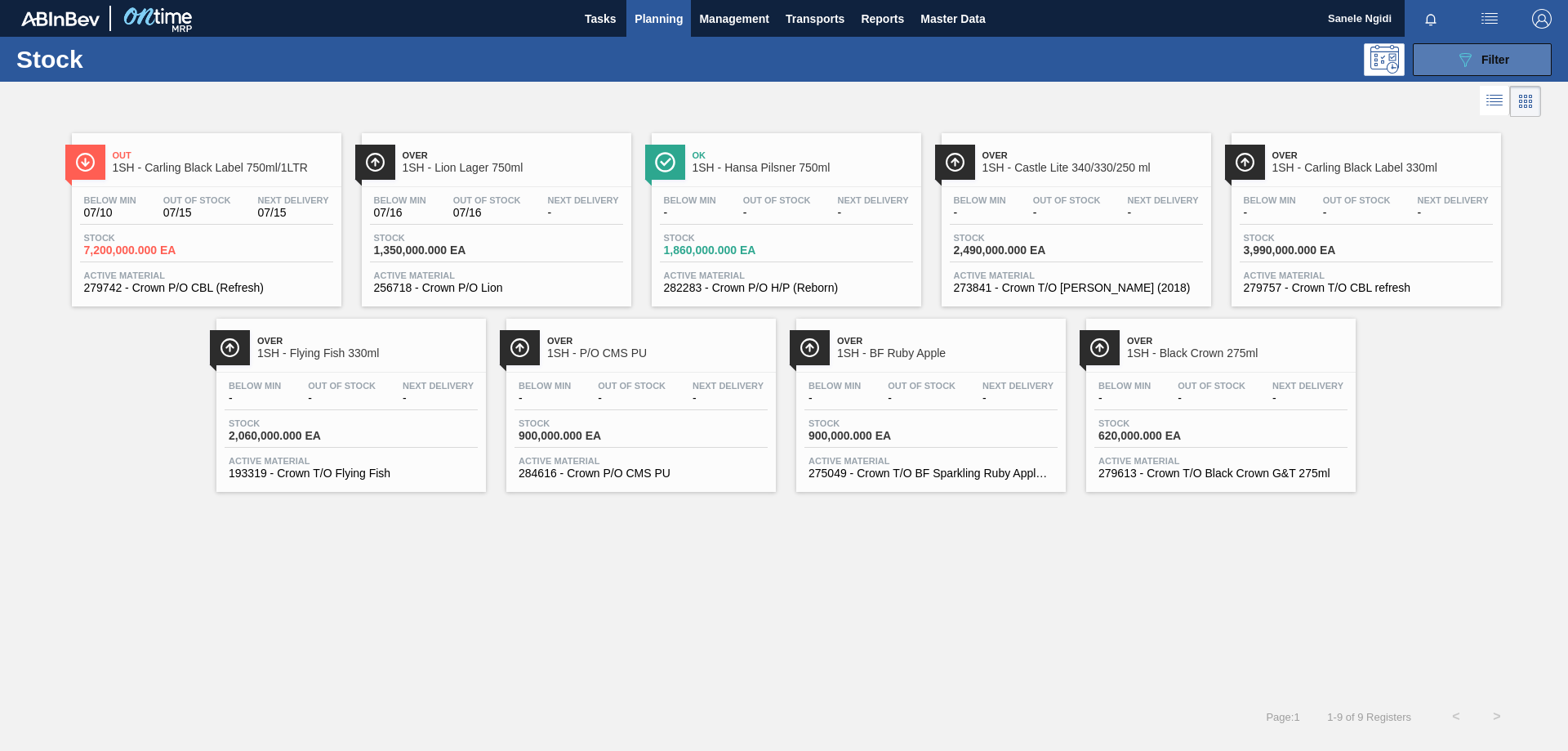 click 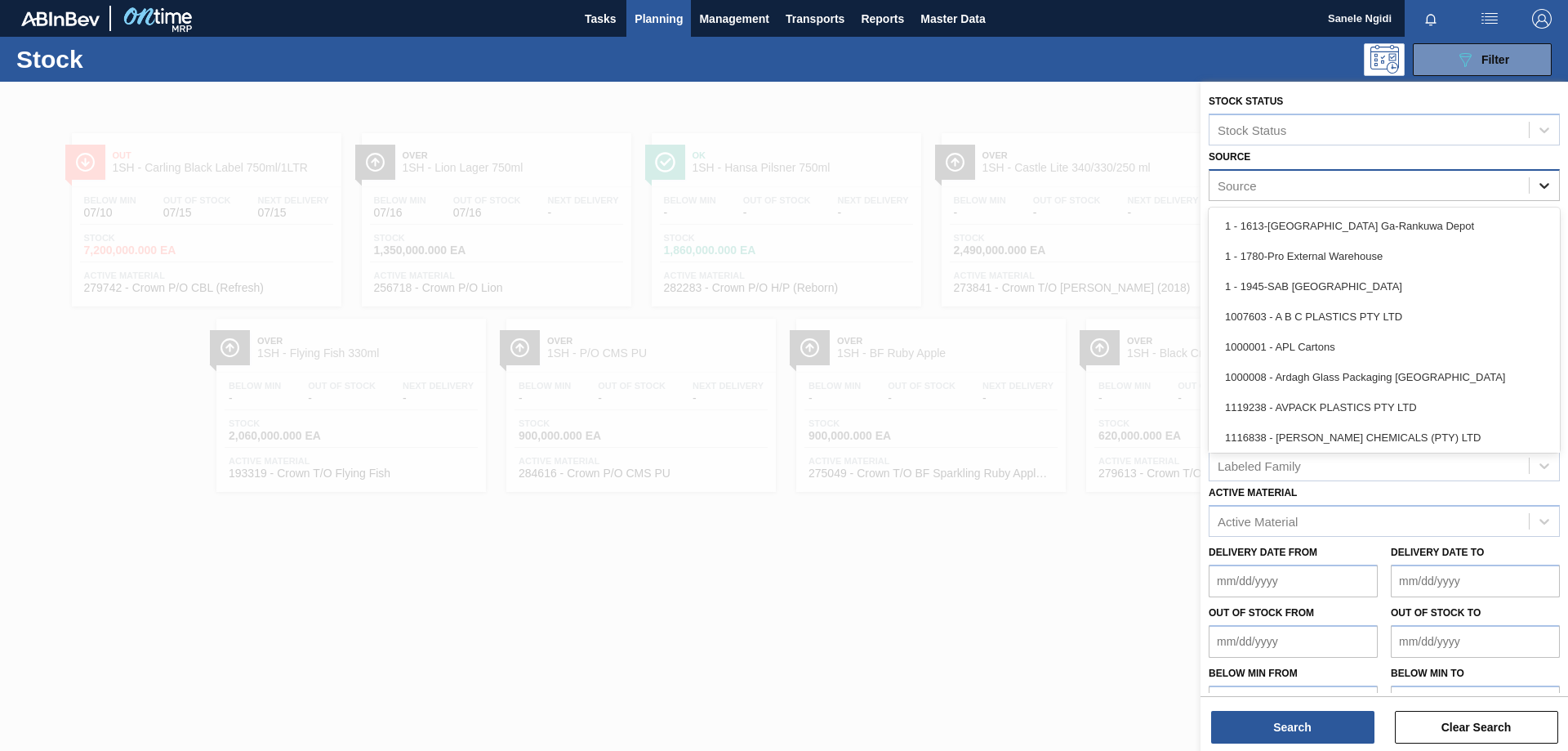 click 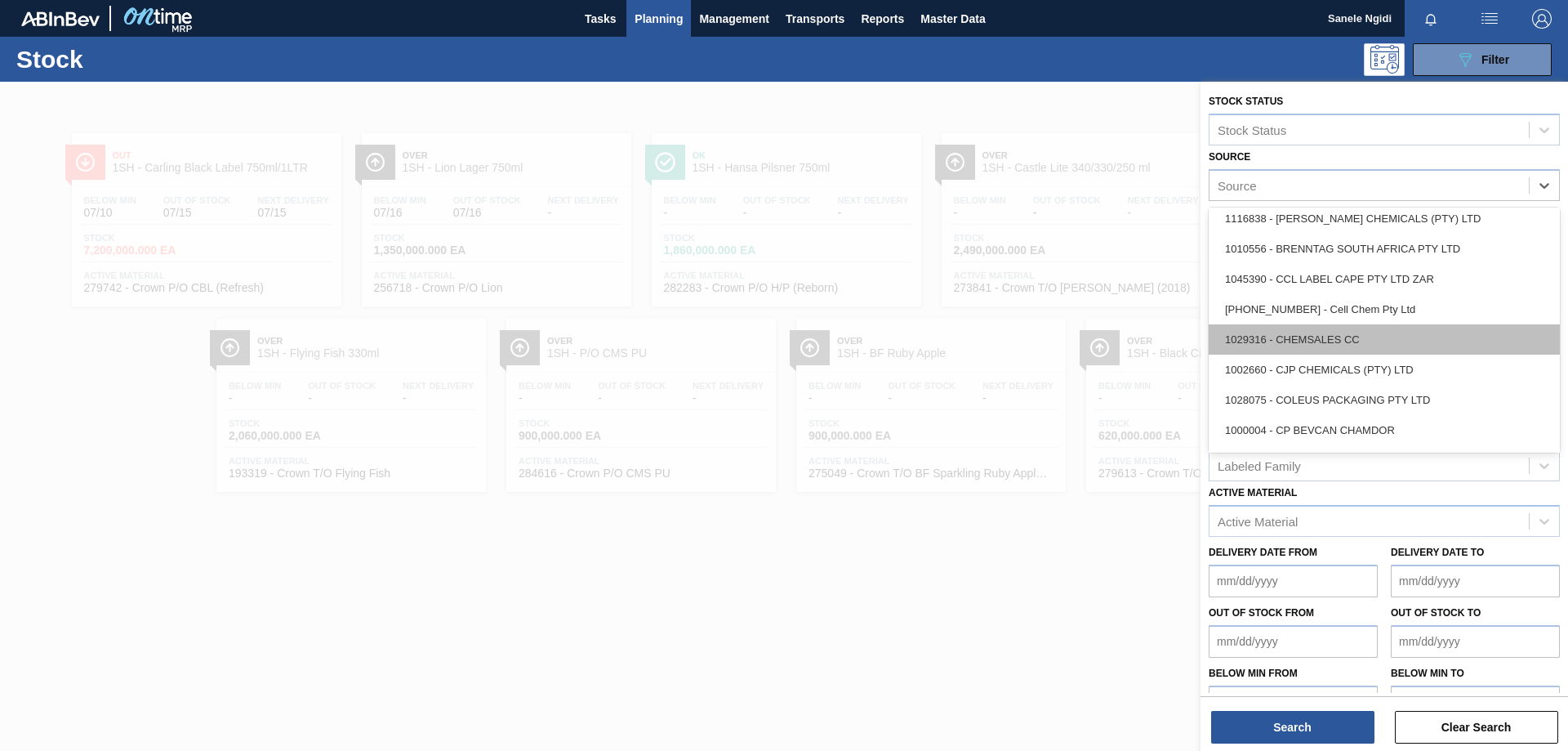 scroll, scrollTop: 245, scrollLeft: 0, axis: vertical 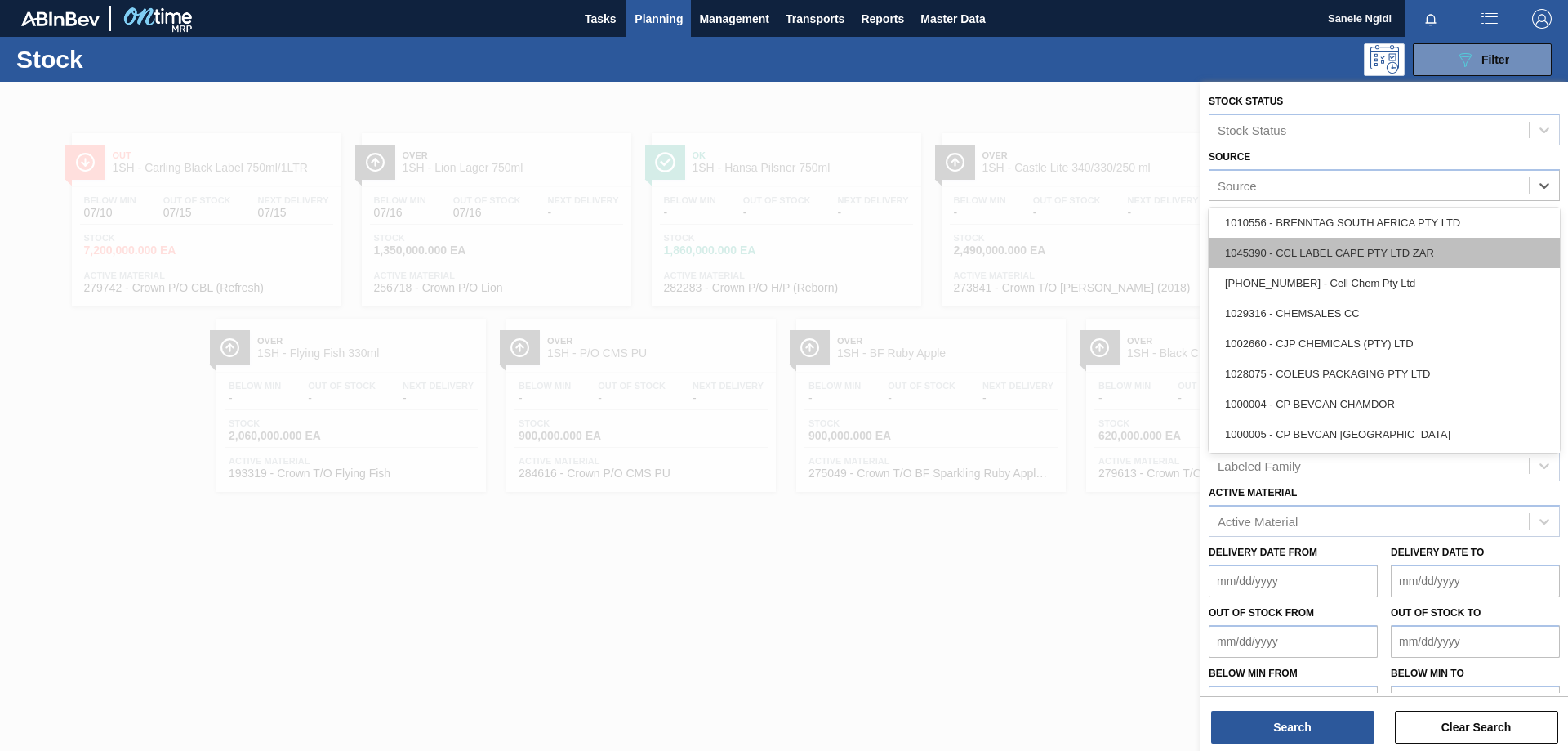 click on "1045390 - CCL LABEL CAPE PTY LTD ZAR" at bounding box center (1384, 253) 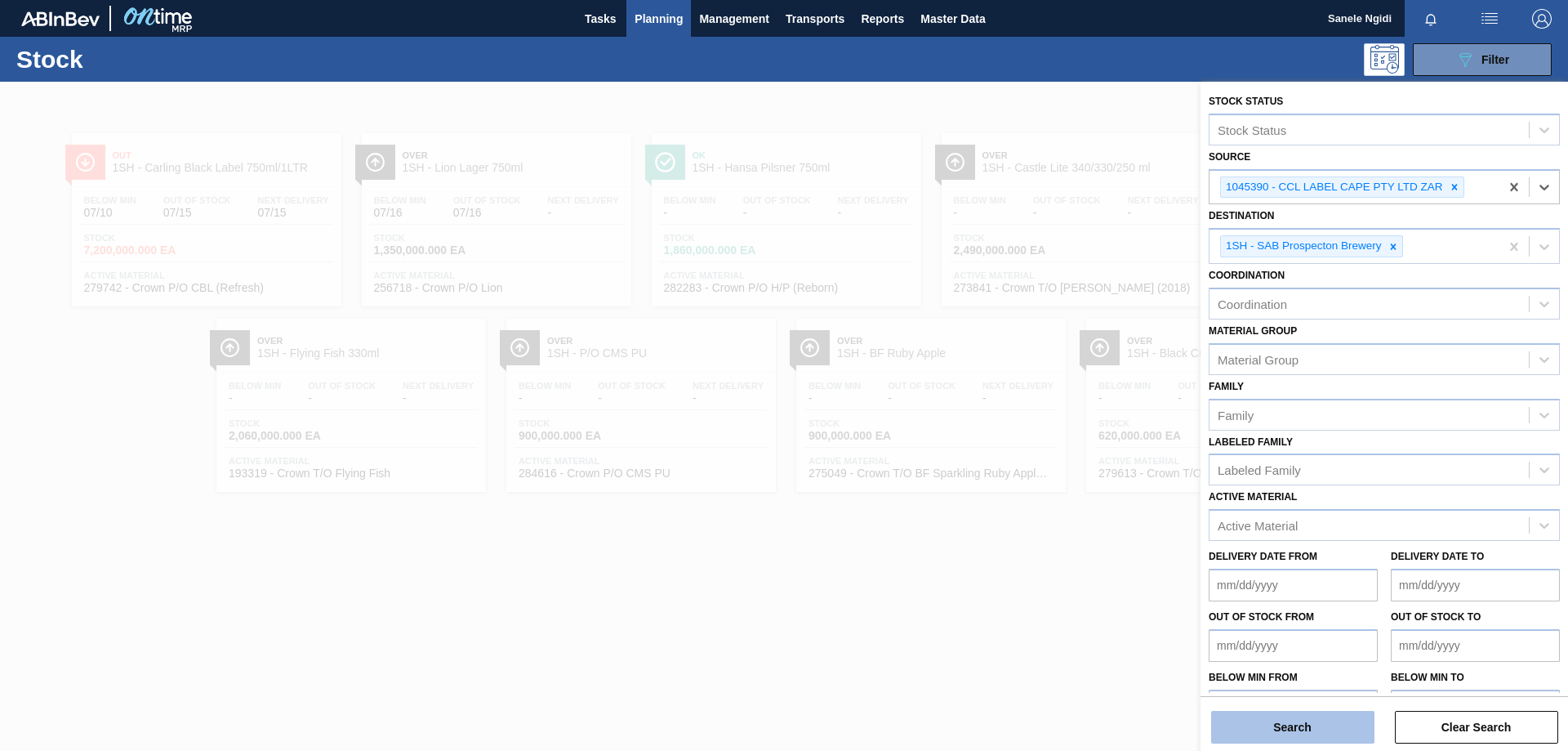 click on "Search" at bounding box center (1293, 727) 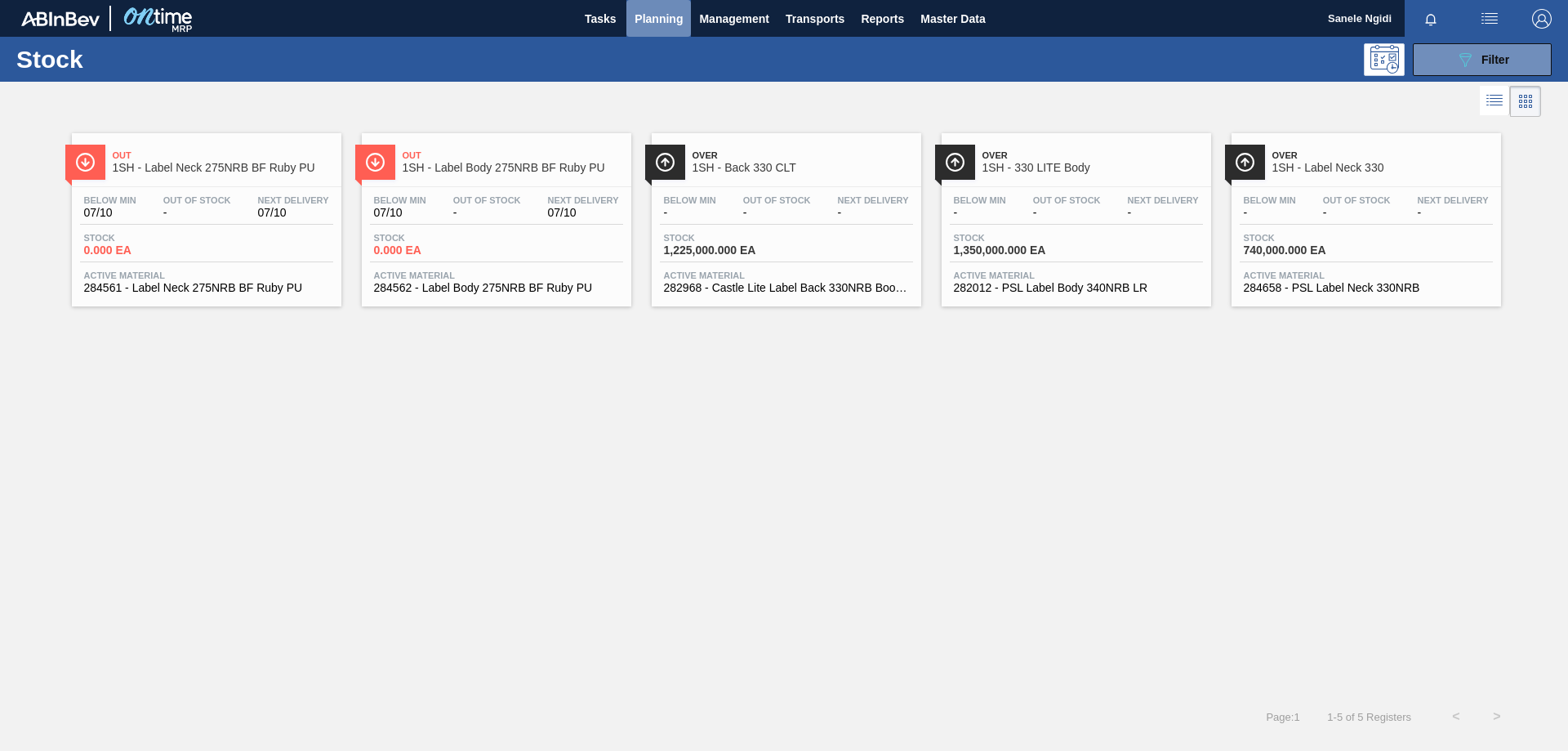 click on "Planning" at bounding box center [658, 19] 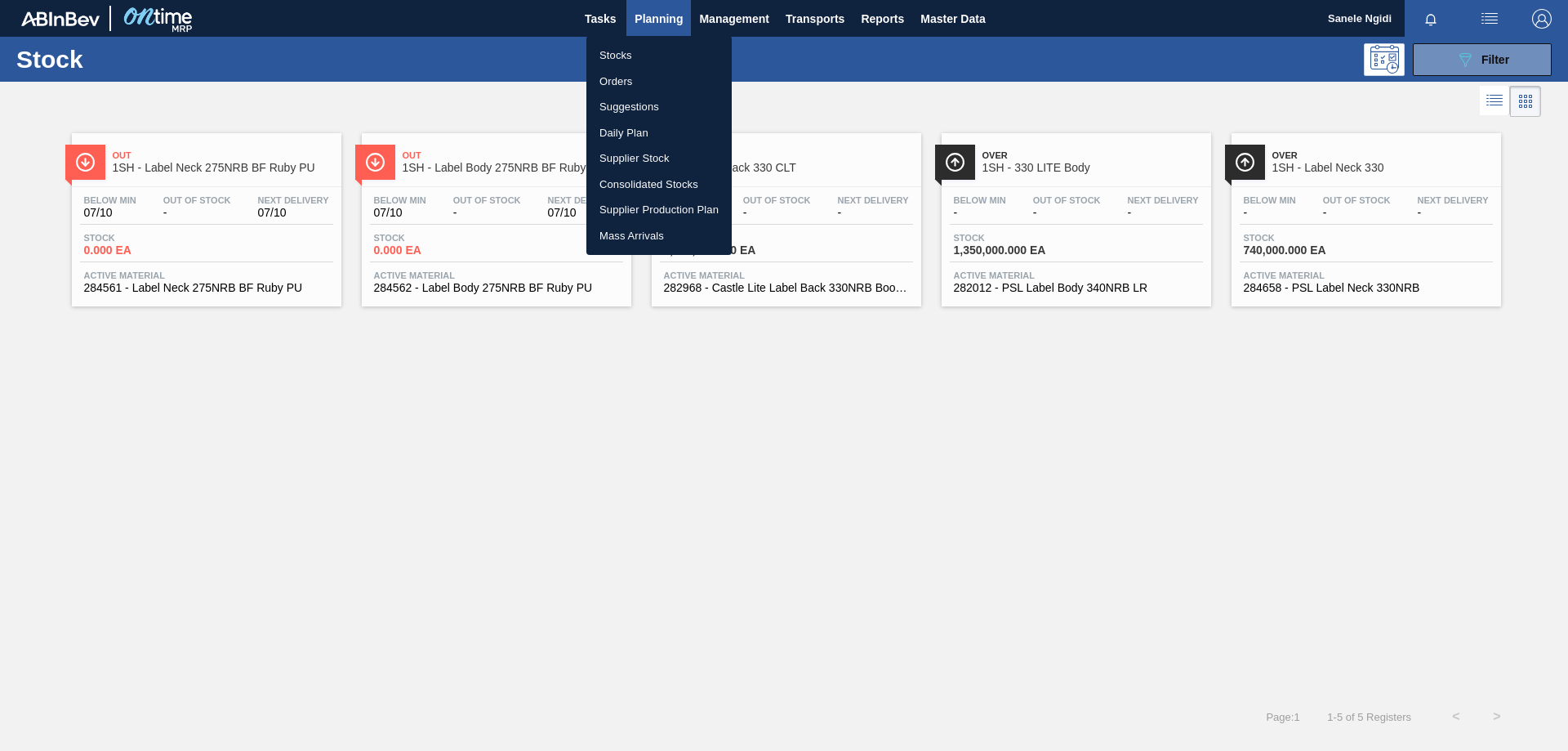 click on "Orders" at bounding box center (659, 82) 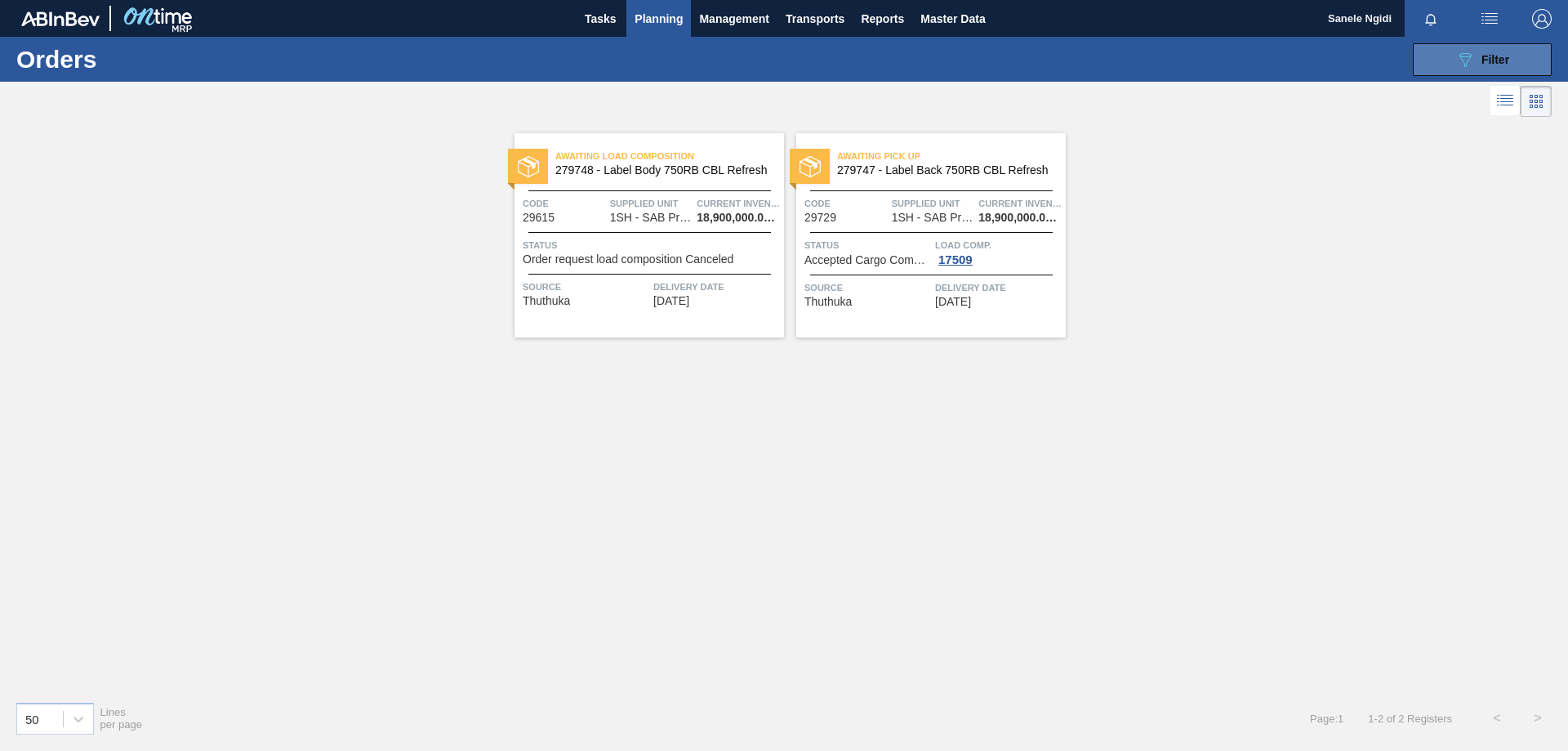click on "Filter" at bounding box center (1495, 60) 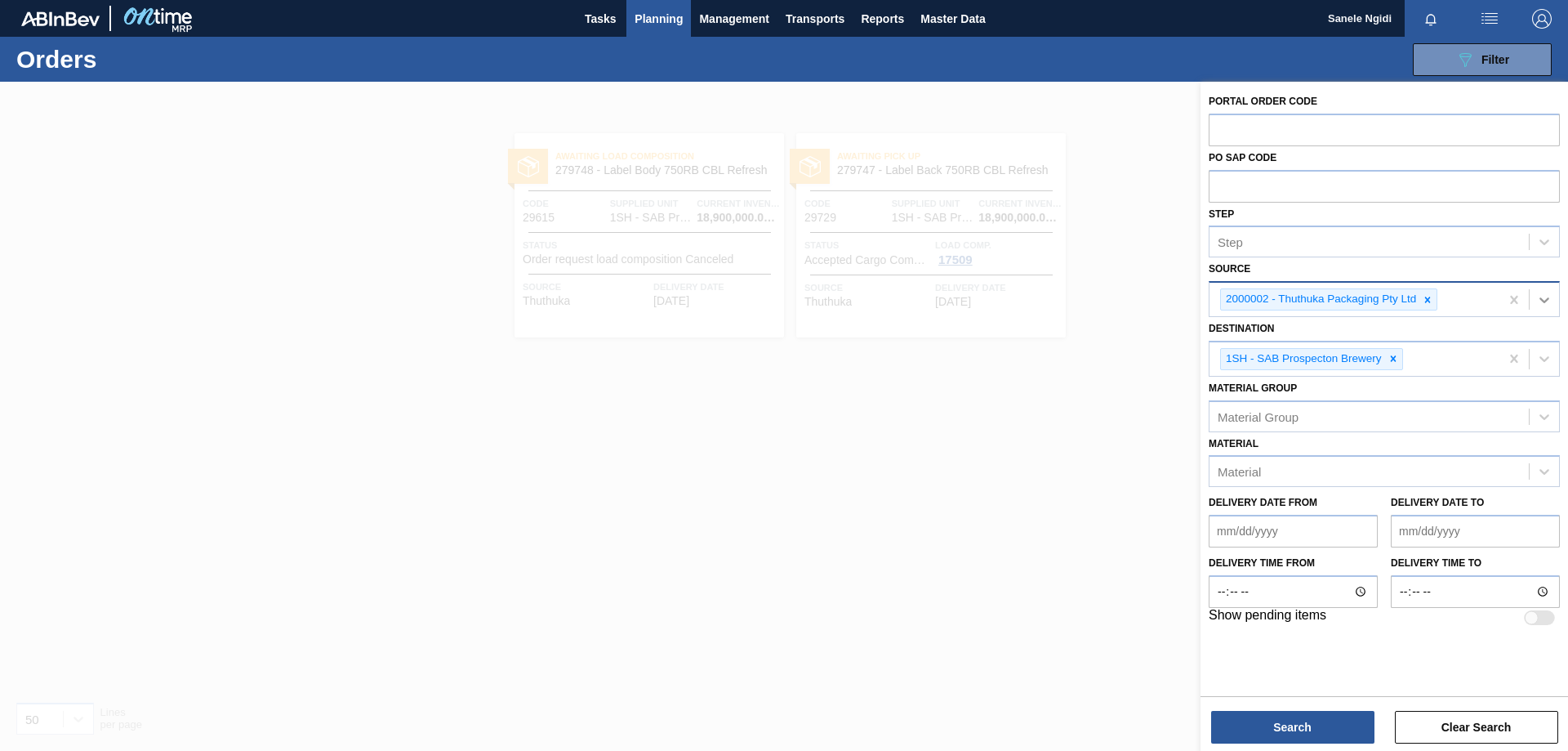 click 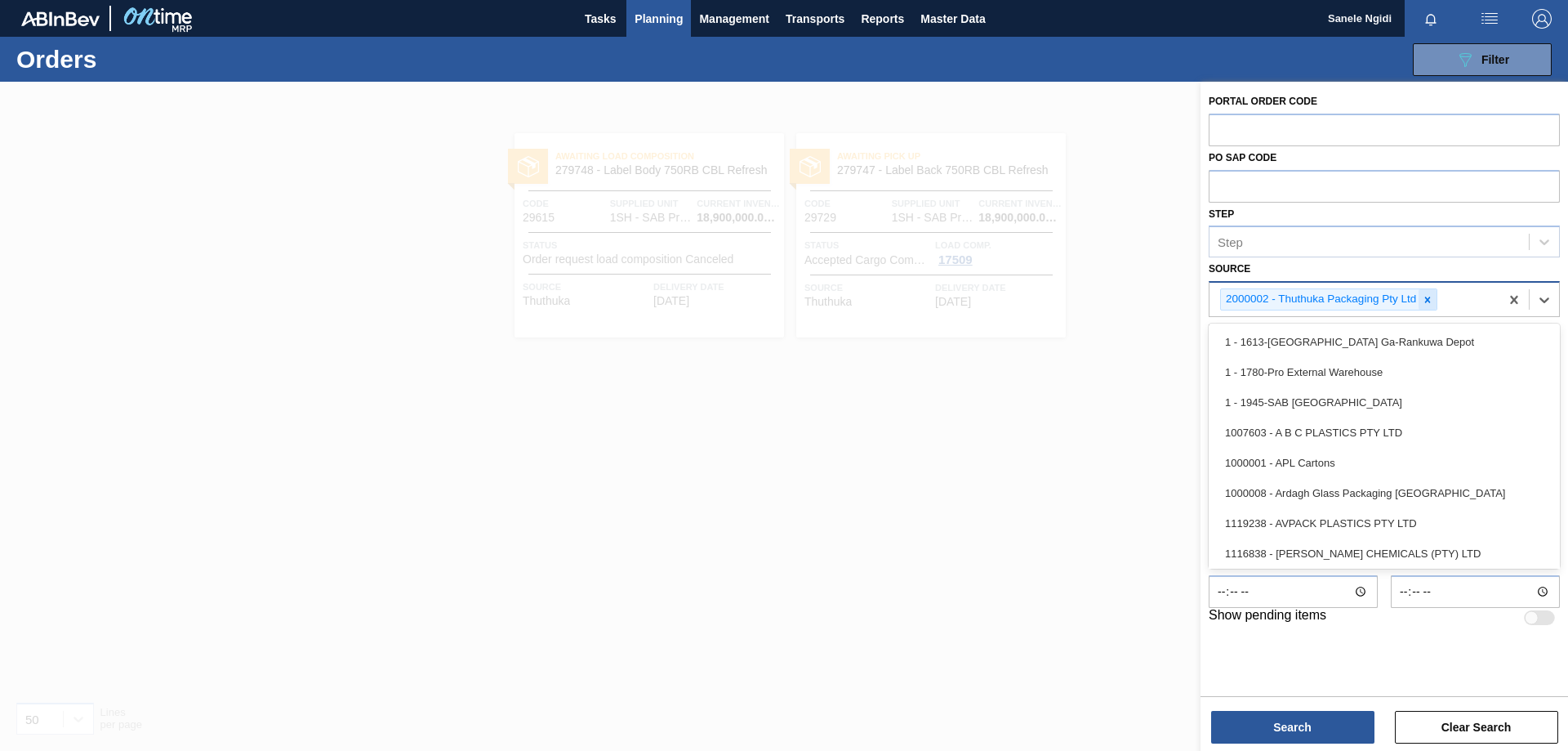 click 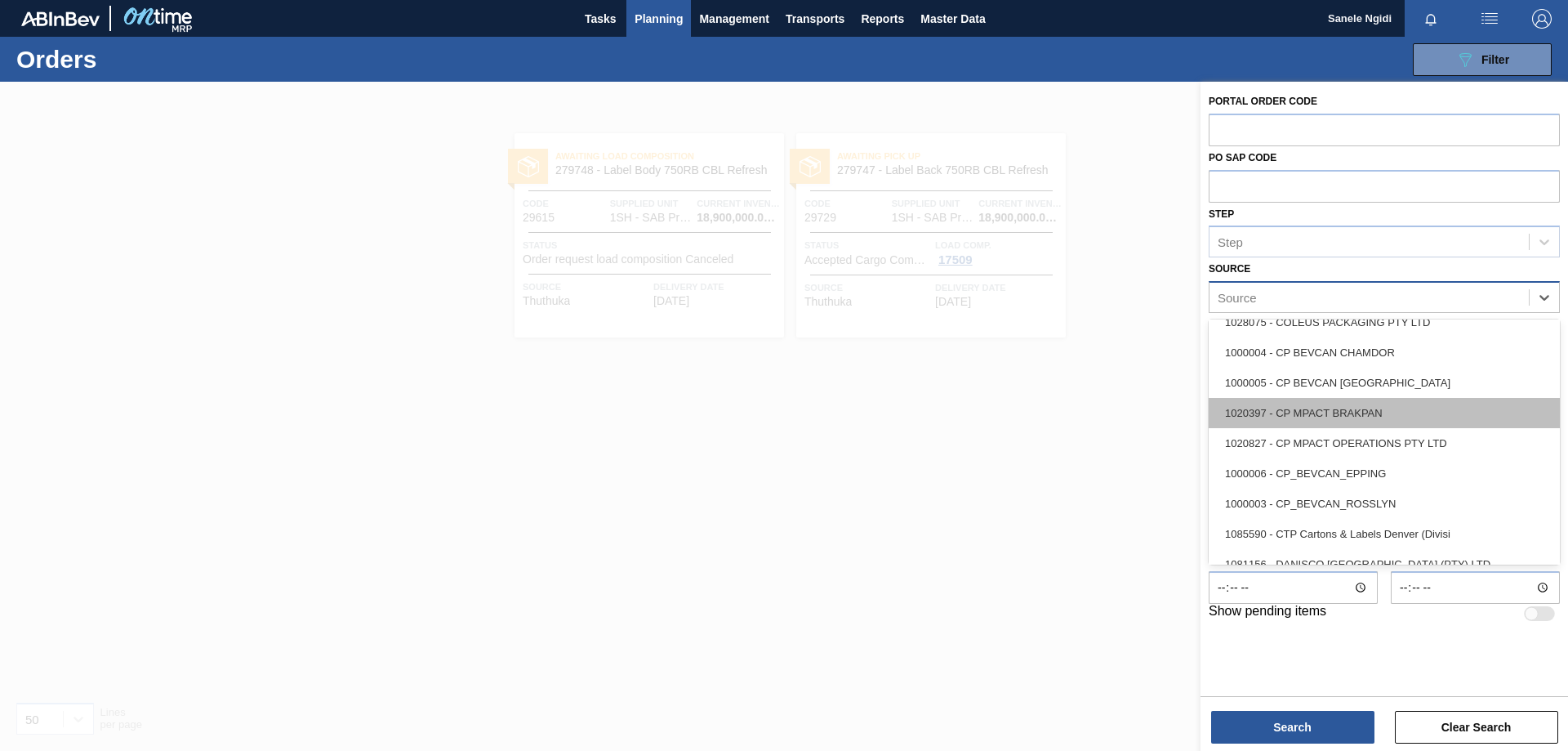 scroll, scrollTop: 327, scrollLeft: 0, axis: vertical 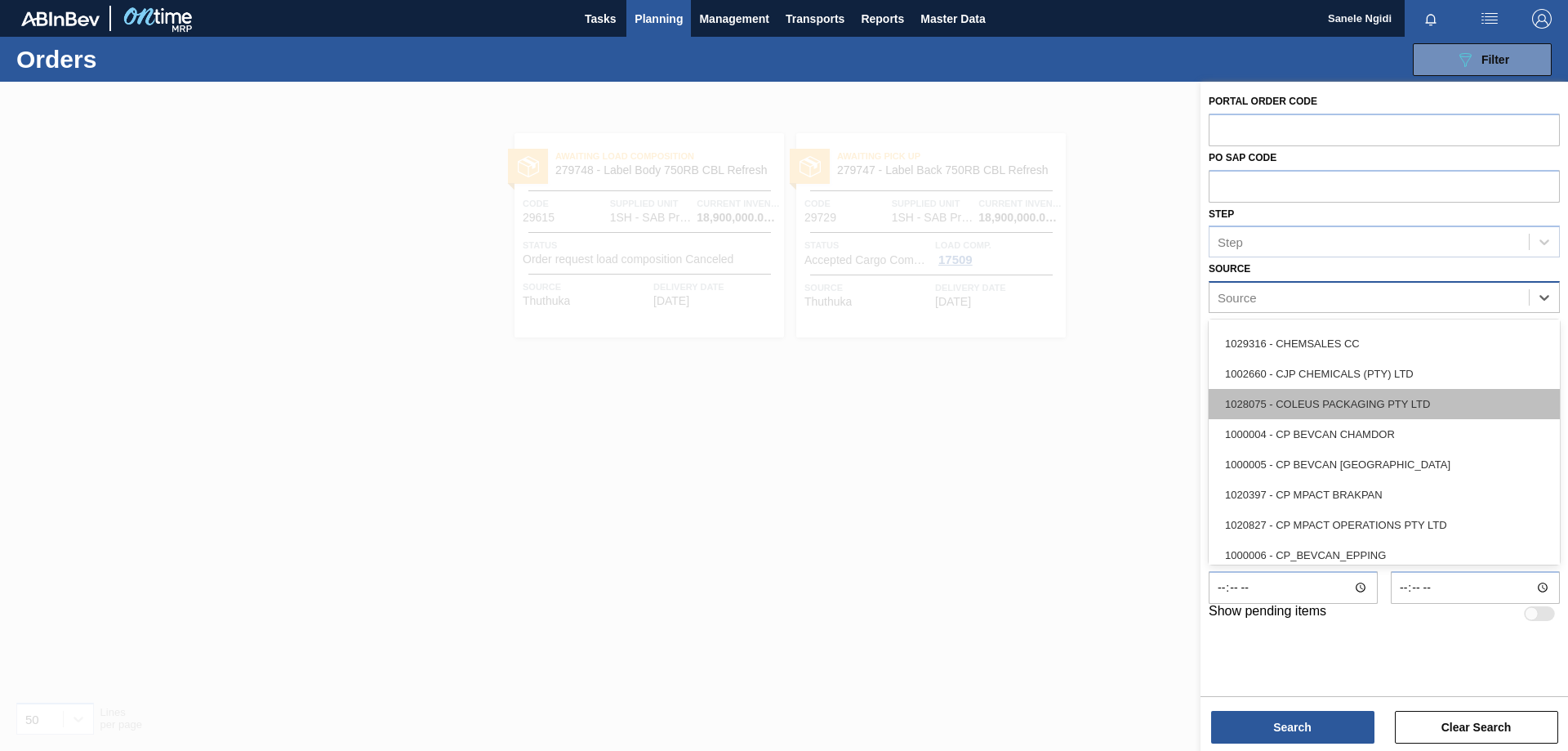 click on "1028075 - COLEUS PACKAGING PTY LTD" at bounding box center (1384, 404) 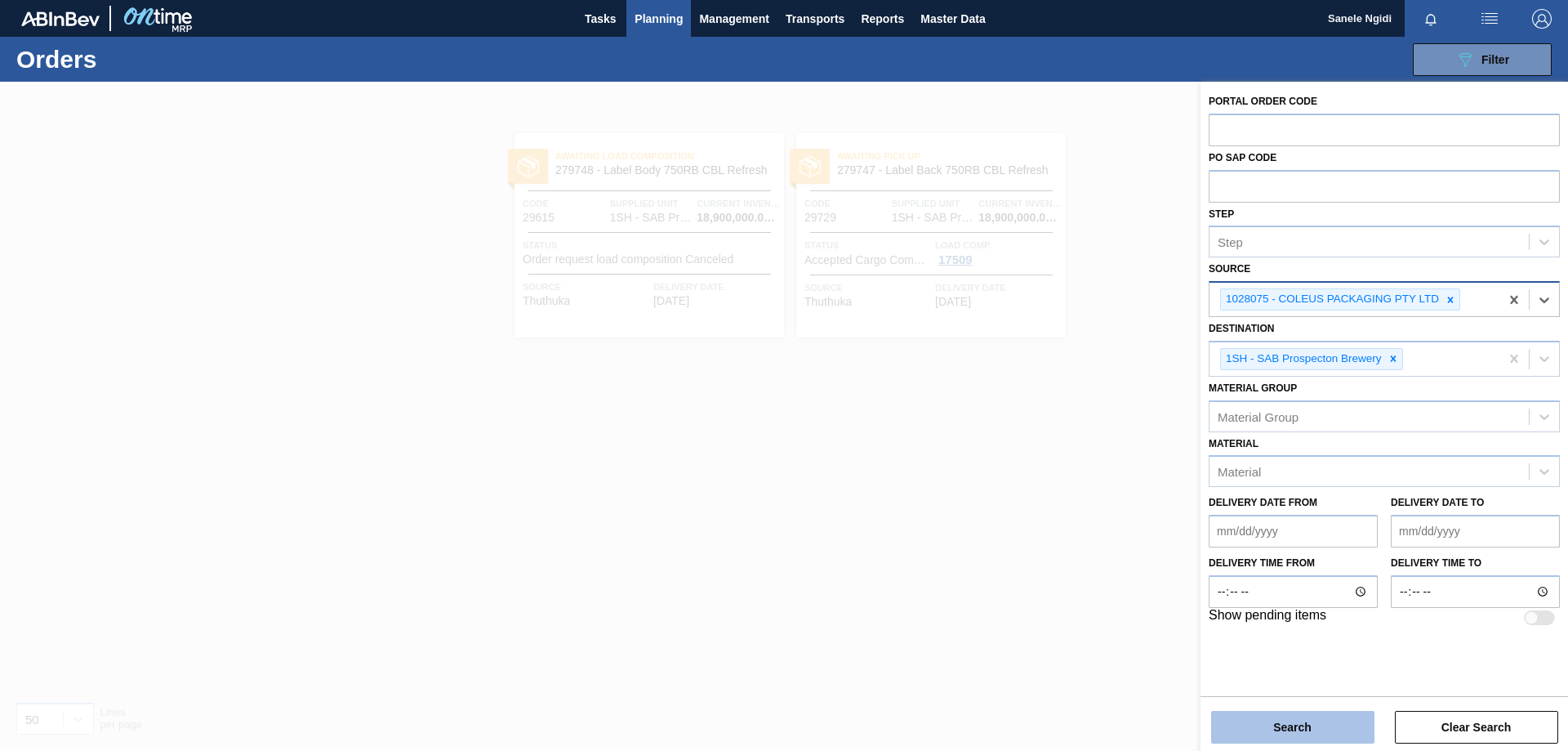 click on "Search" at bounding box center [1293, 727] 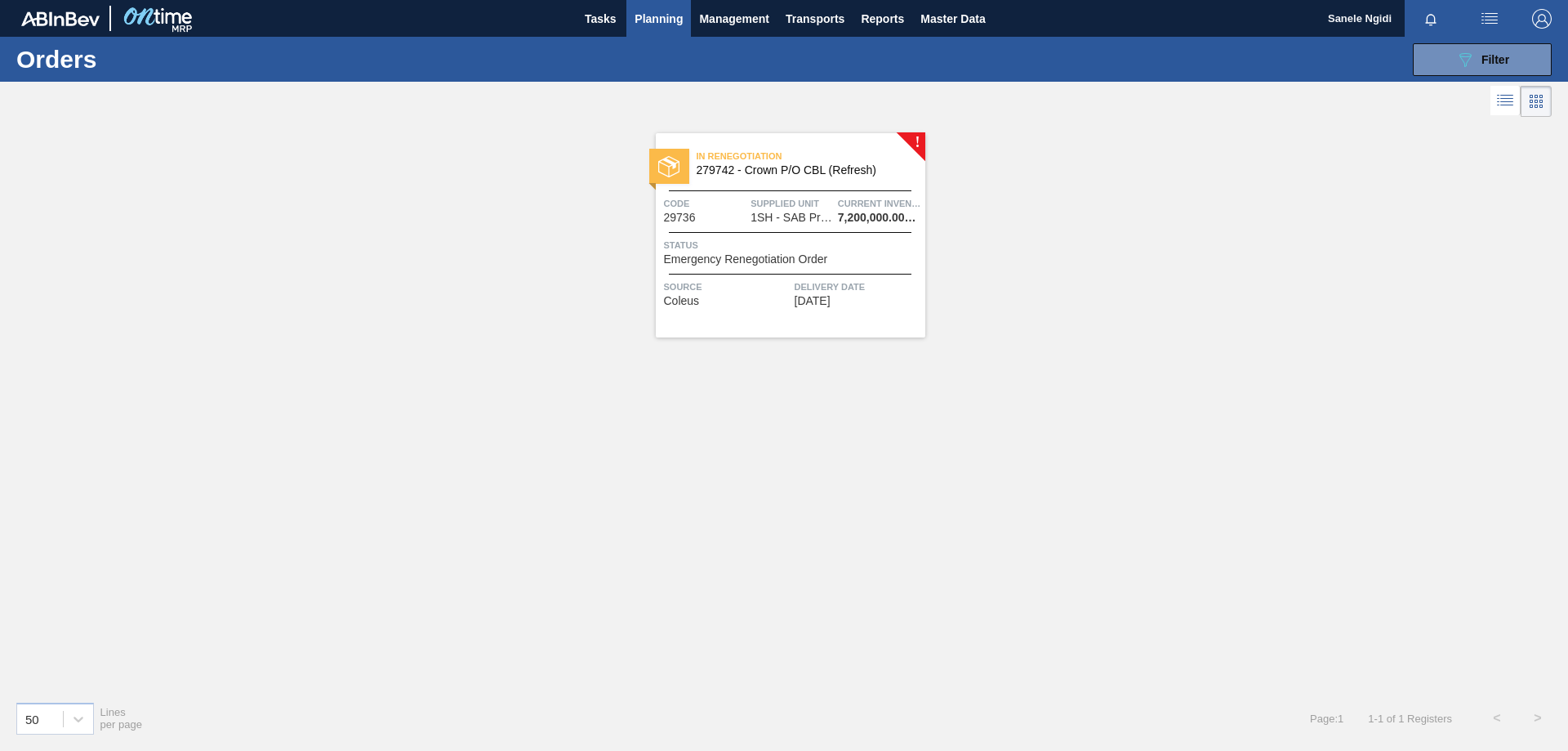 click on "Emergency Renegotiation Order" at bounding box center (746, 259) 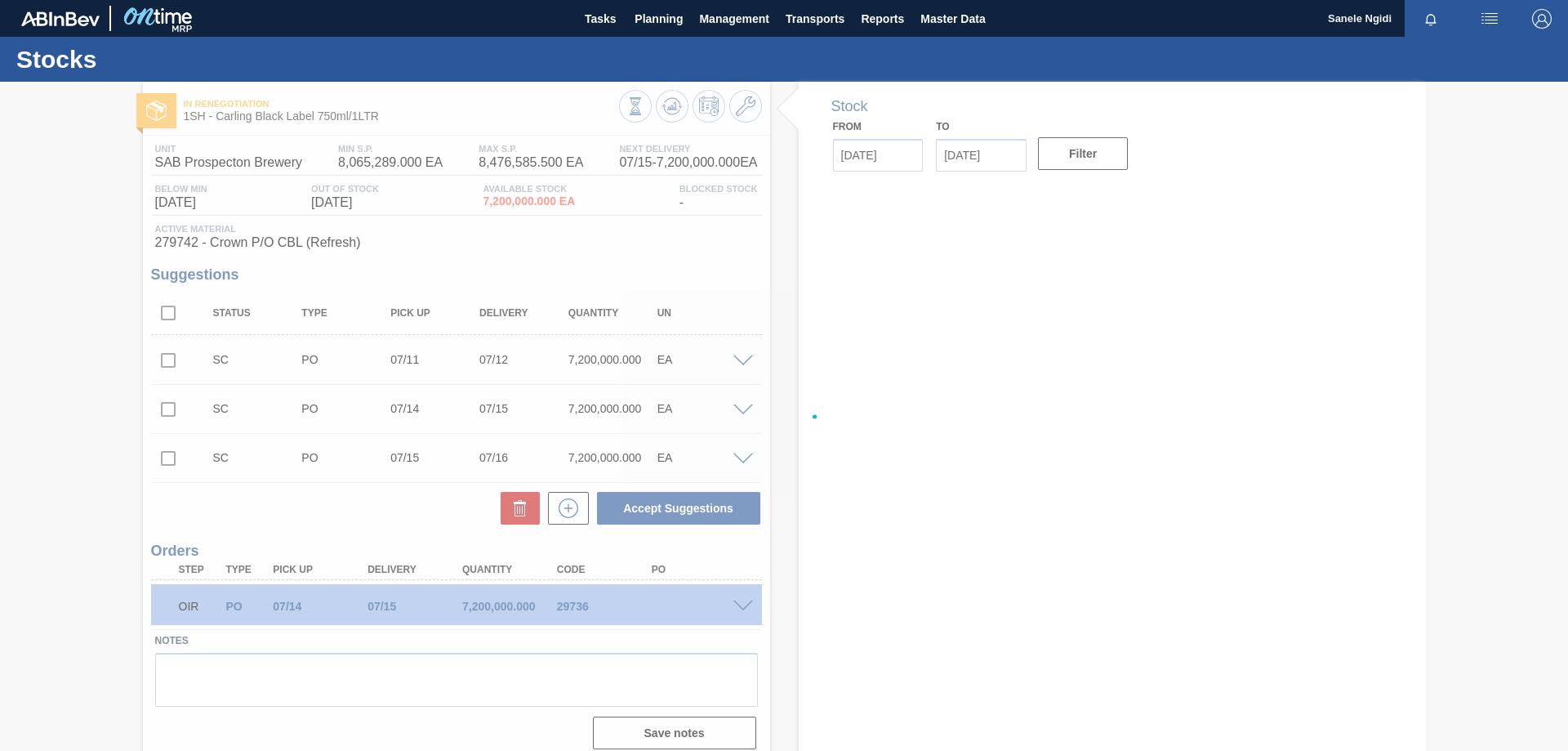 type on "[DATE]" 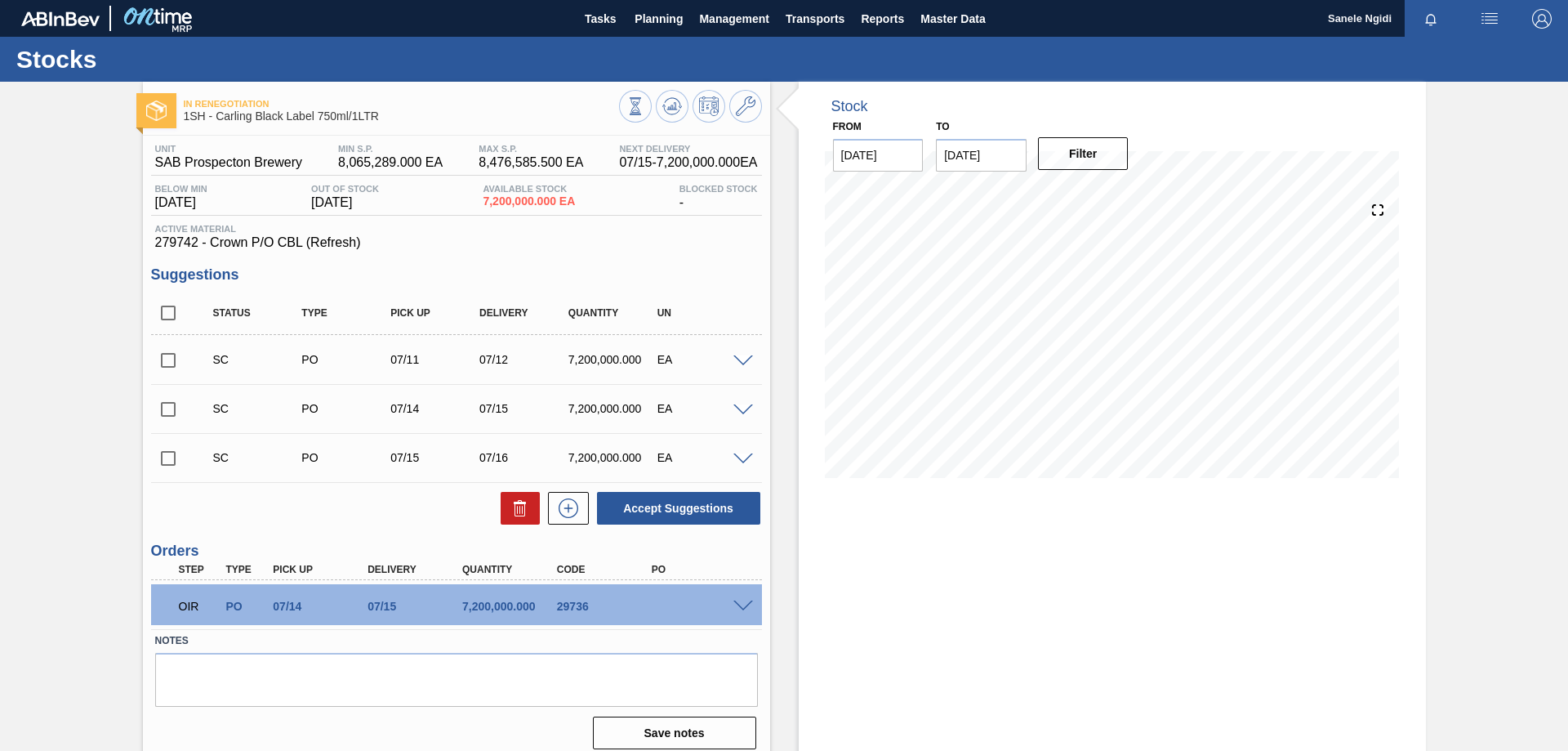 scroll, scrollTop: 12, scrollLeft: 0, axis: vertical 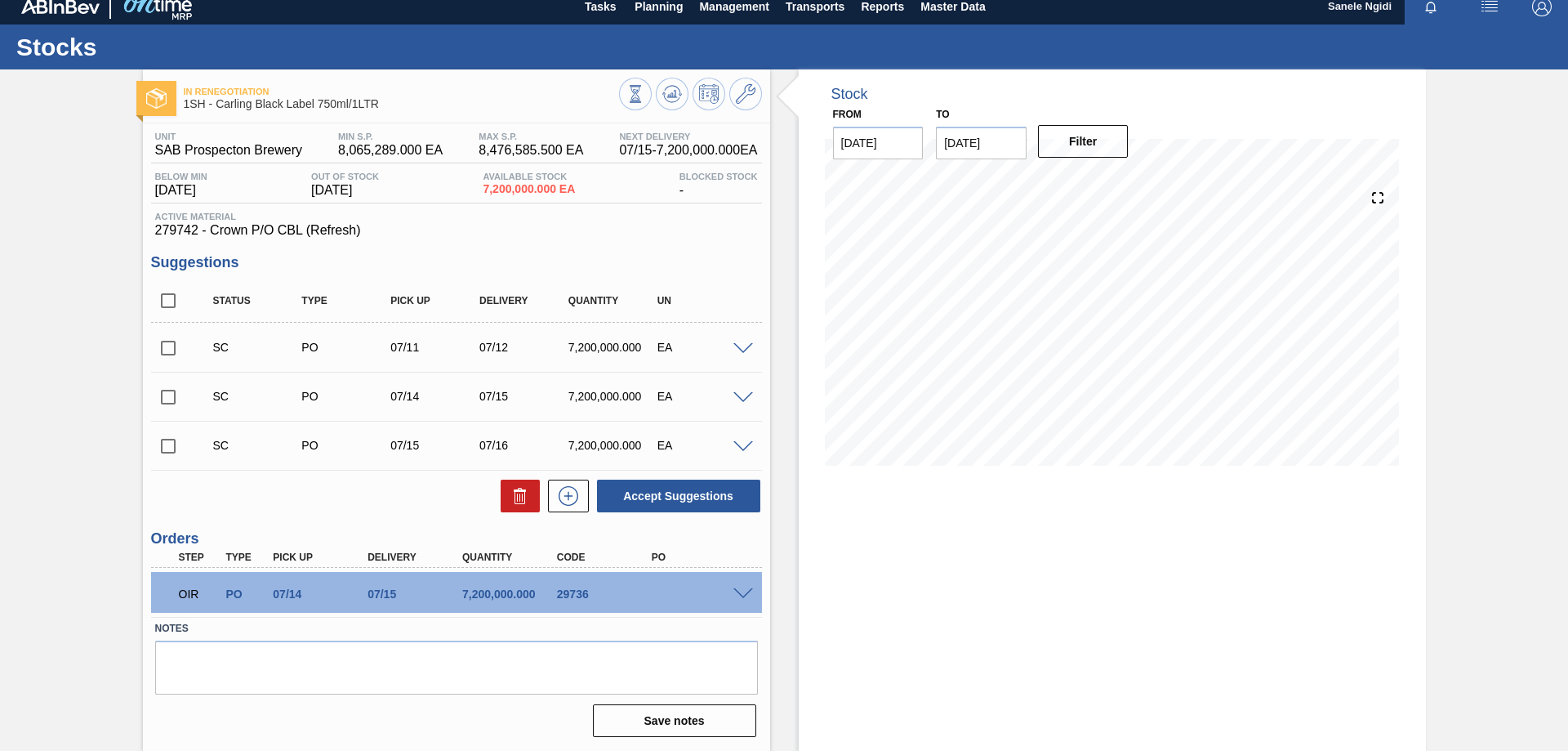 click at bounding box center [743, 594] 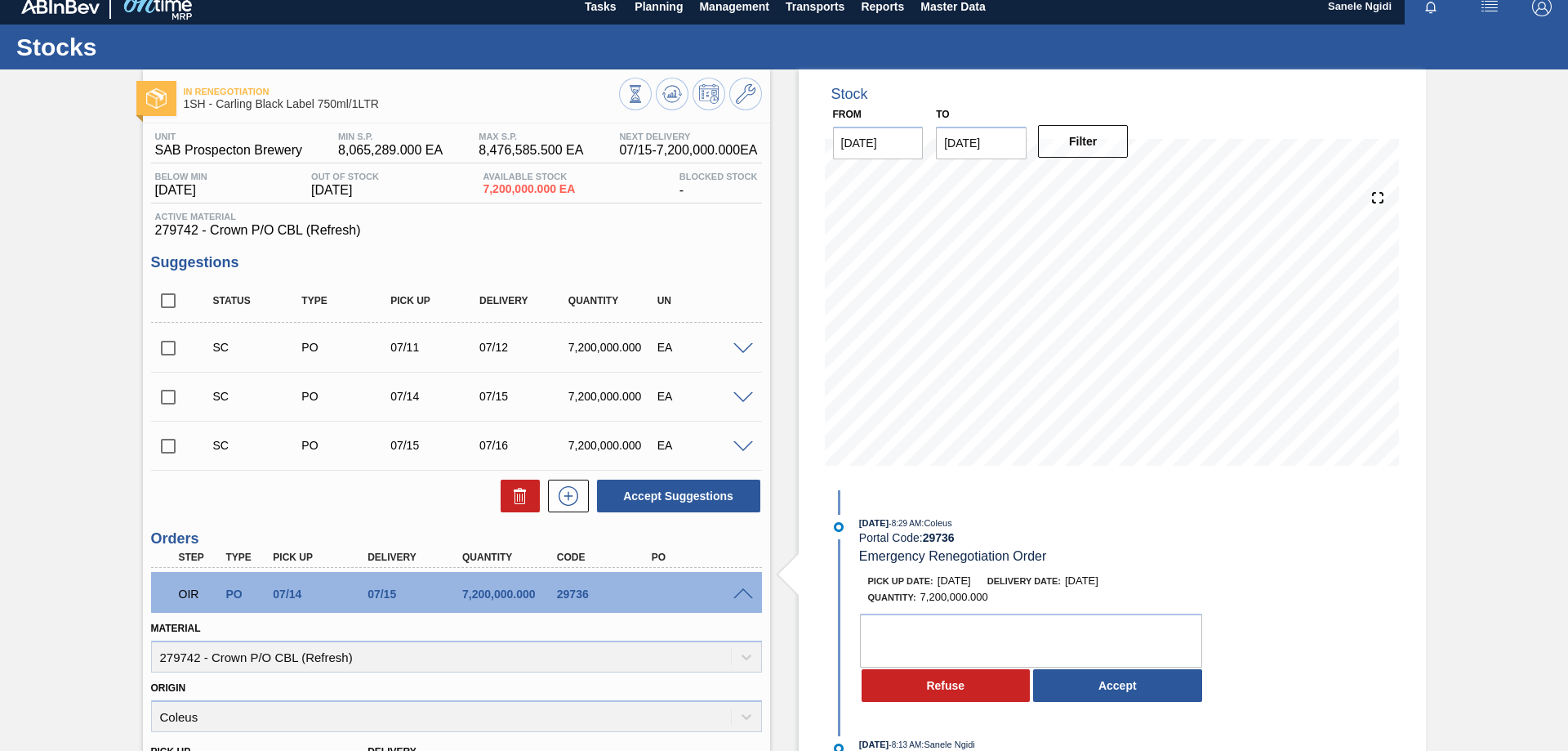 click on "07/10/2025  -  8:29 AM :  Coleus Portal Code:  29736 Emergency Renegotiation Order" at bounding box center [1035, 539] 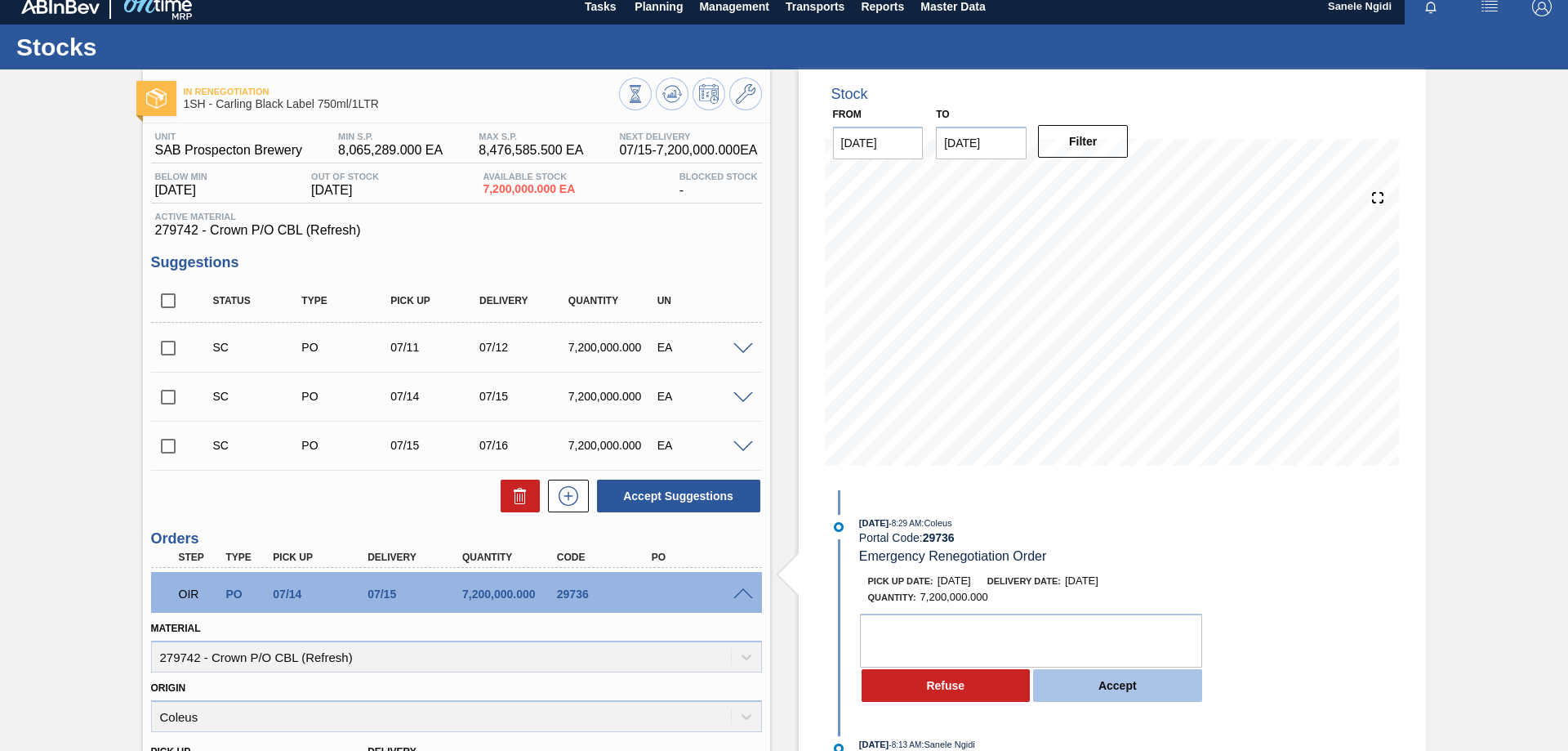 click on "Accept" at bounding box center (1117, 686) 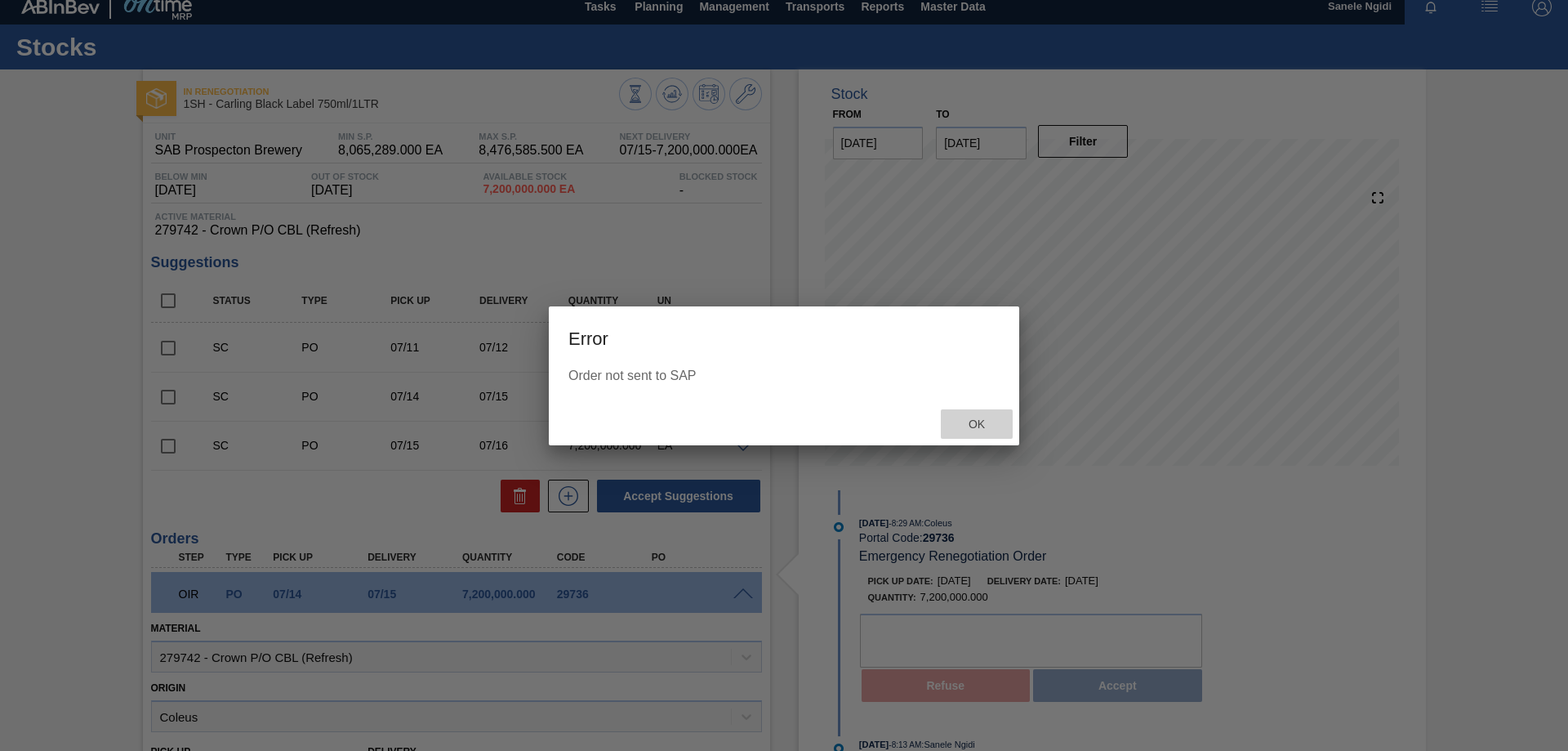 click on "Ok" at bounding box center [977, 424] 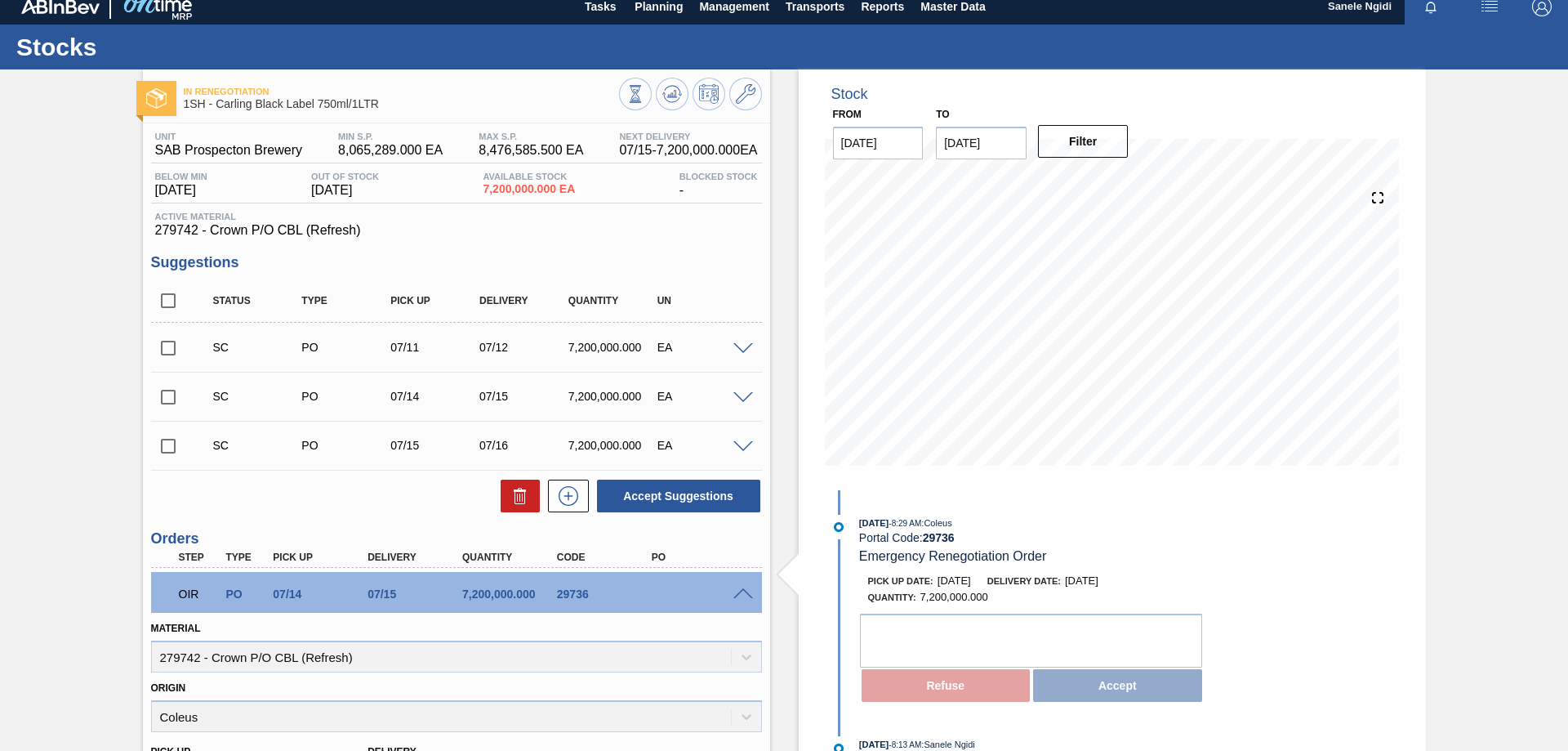 click on "Stock From 07/10/2025 to 07/24/2025 Filter 07/10/2025  -  8:29 AM :  Coleus Portal Code:  29736 Emergency Renegotiation Order Pick up Date: 07/12/2025 Delivery Date: 07/13/2025 Quantity : 7,200,000.000 Refuse Accept 07/10/2025  -  8:13 AM :  Sanele Ngidi Portal Code:  29736 Order sent Pick up: 07/14/2025 Delivery: 07/15/2025 Qty: 7,200,000.000 Supplier: Coleus Destination: 1SH-SAB Prospecton Brewery 07/10/2025  -  8:13 AM :  Sanele Ngidi Portal Code:  29736 Purchase order Created" at bounding box center [1112, 608] 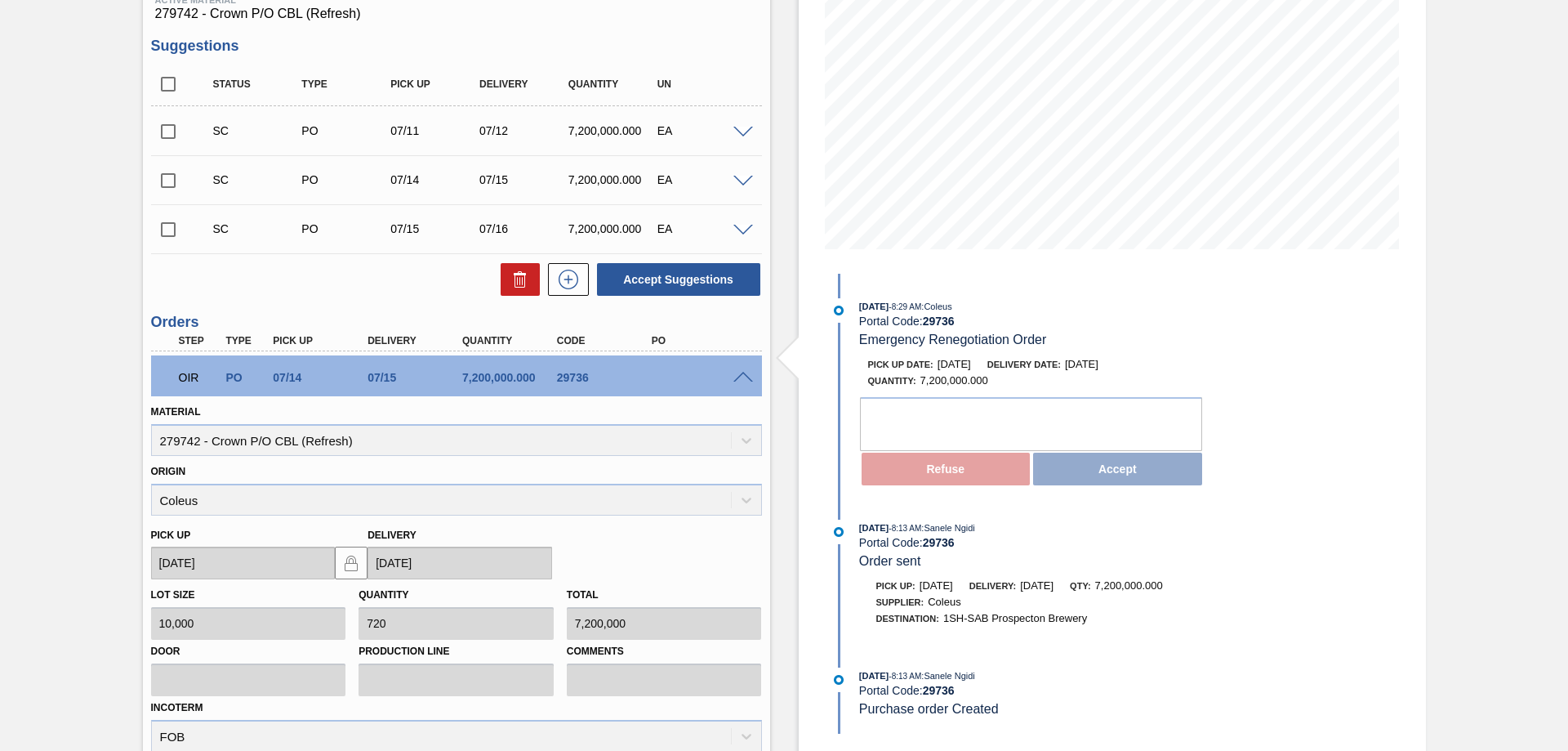 scroll, scrollTop: 176, scrollLeft: 0, axis: vertical 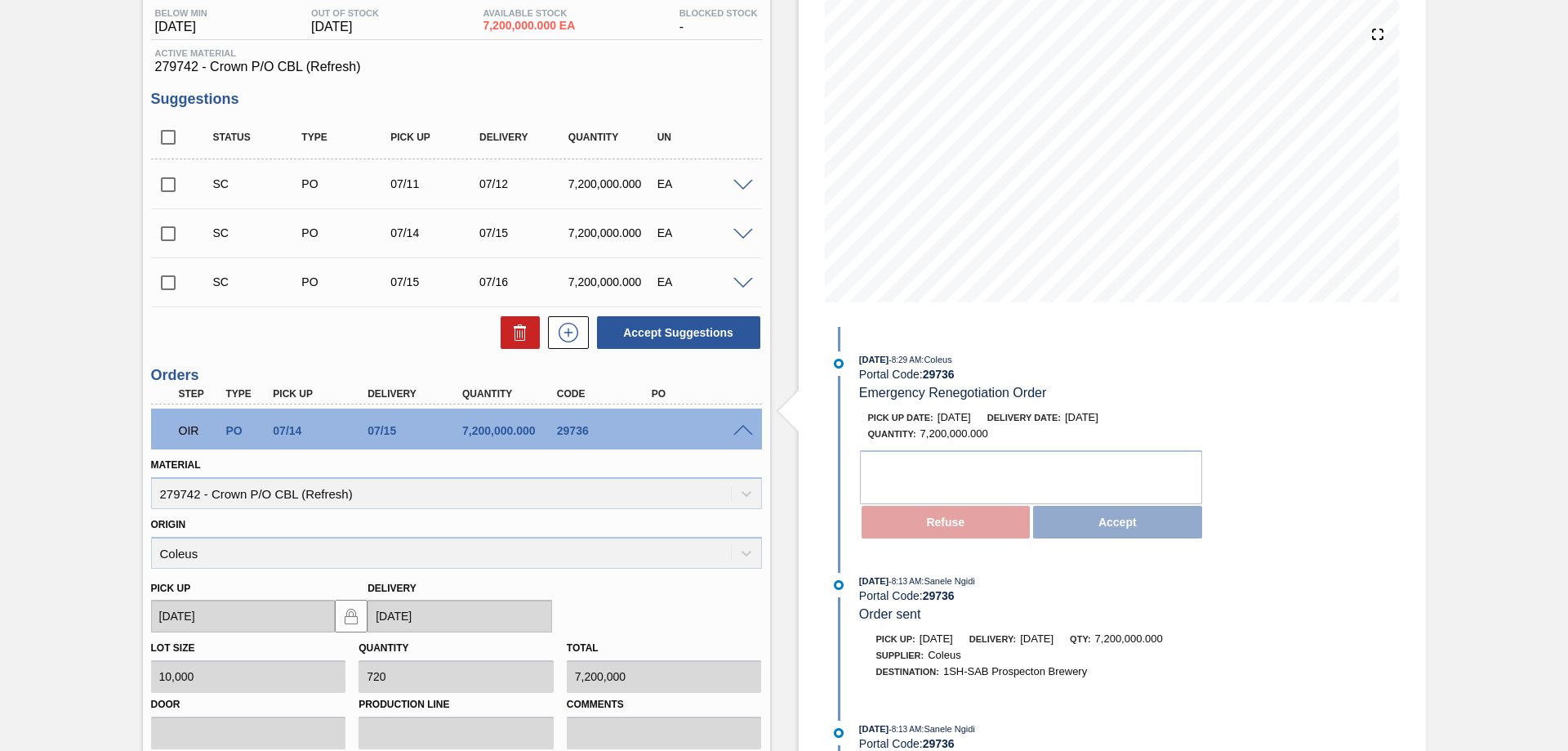click on "07/10/2025  -  8:29 AM :  Coleus" at bounding box center [1035, 360] 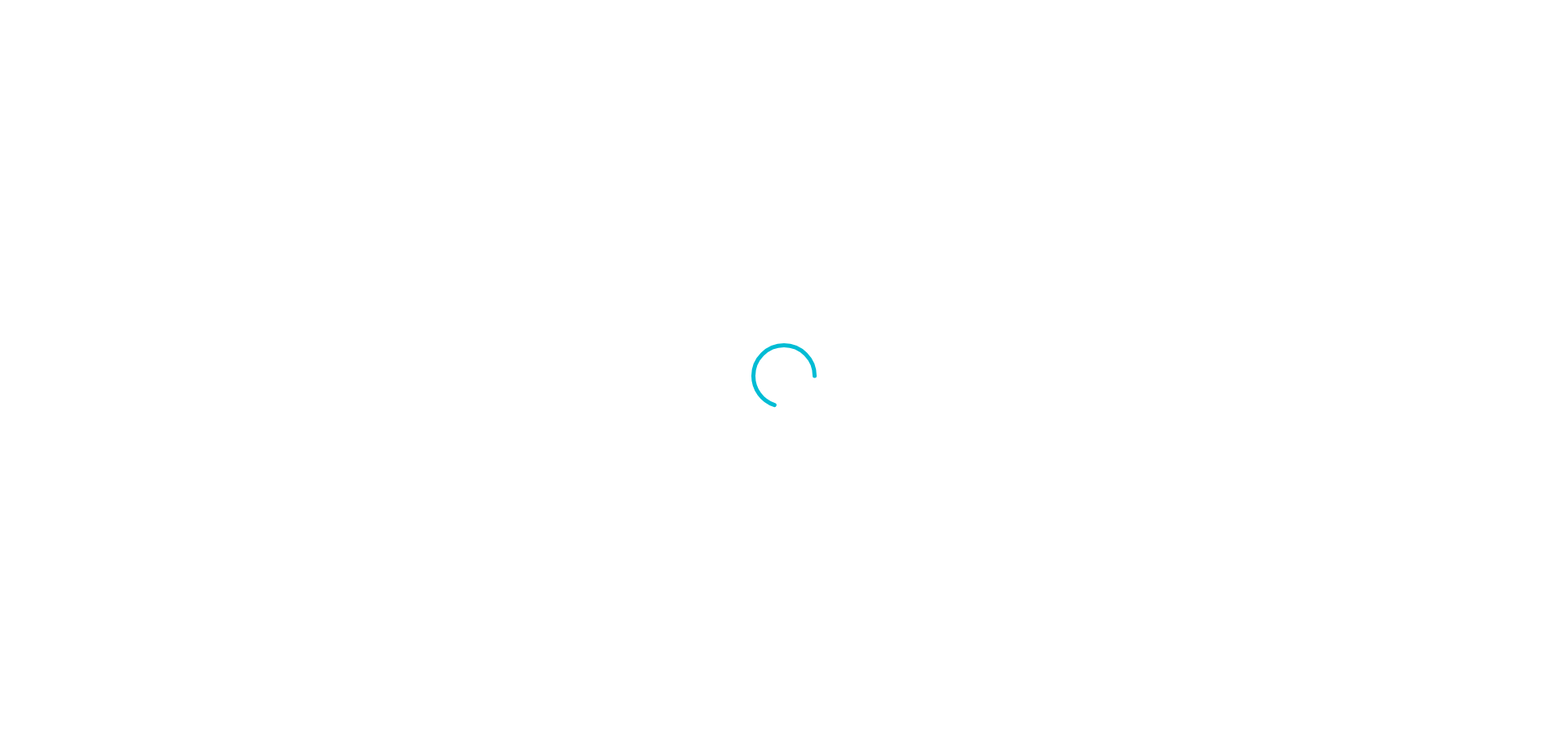 scroll, scrollTop: 0, scrollLeft: 0, axis: both 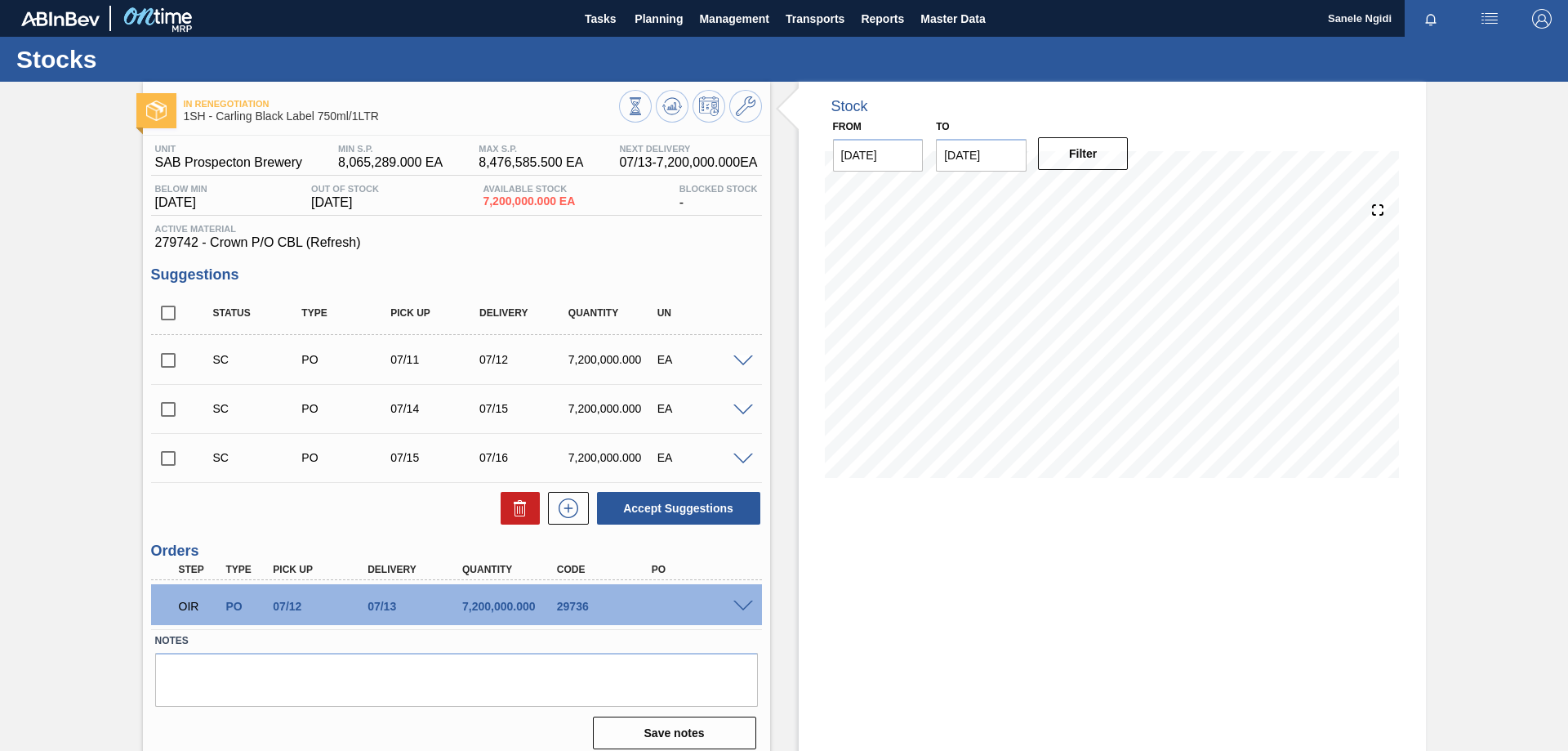 click at bounding box center (743, 606) 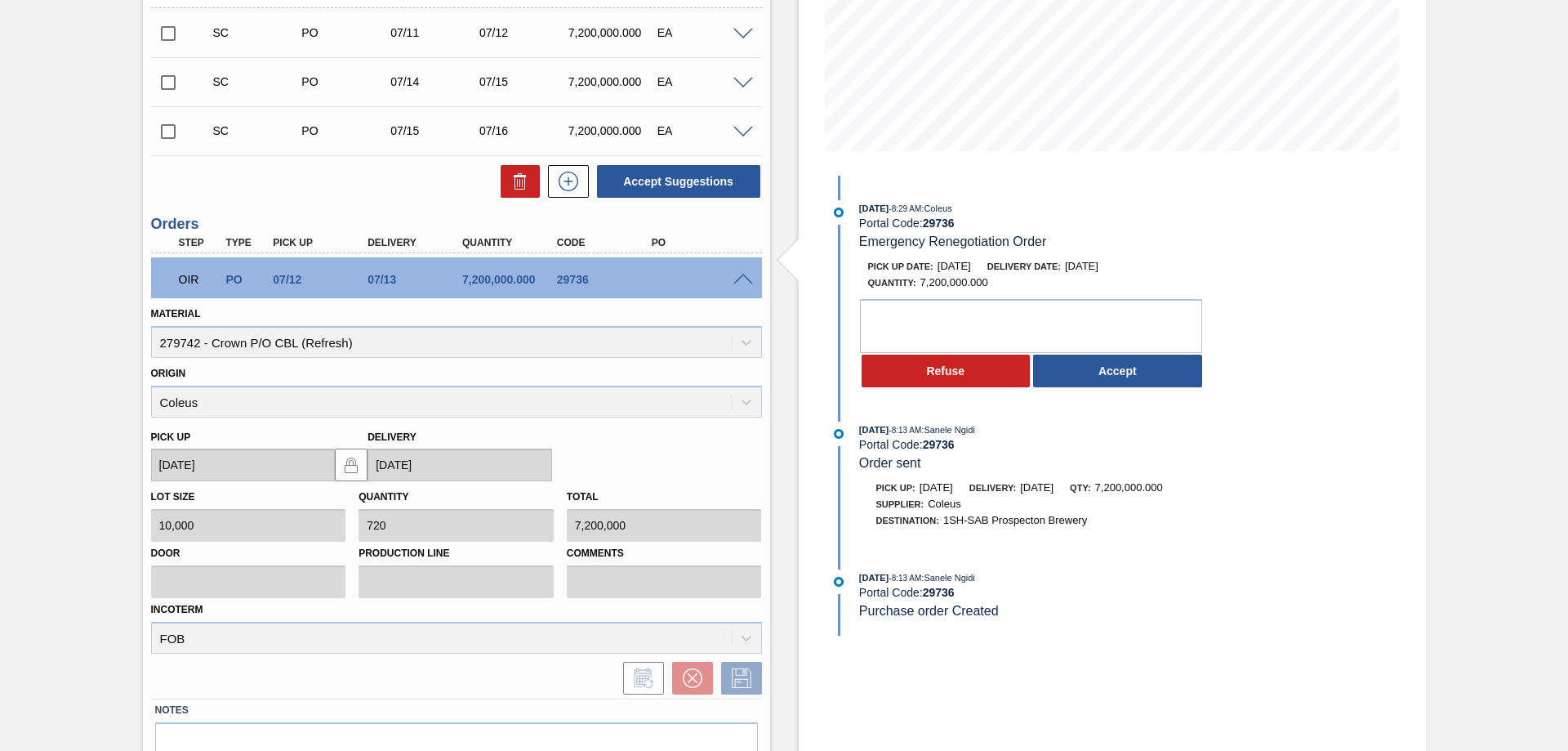 scroll, scrollTop: 409, scrollLeft: 0, axis: vertical 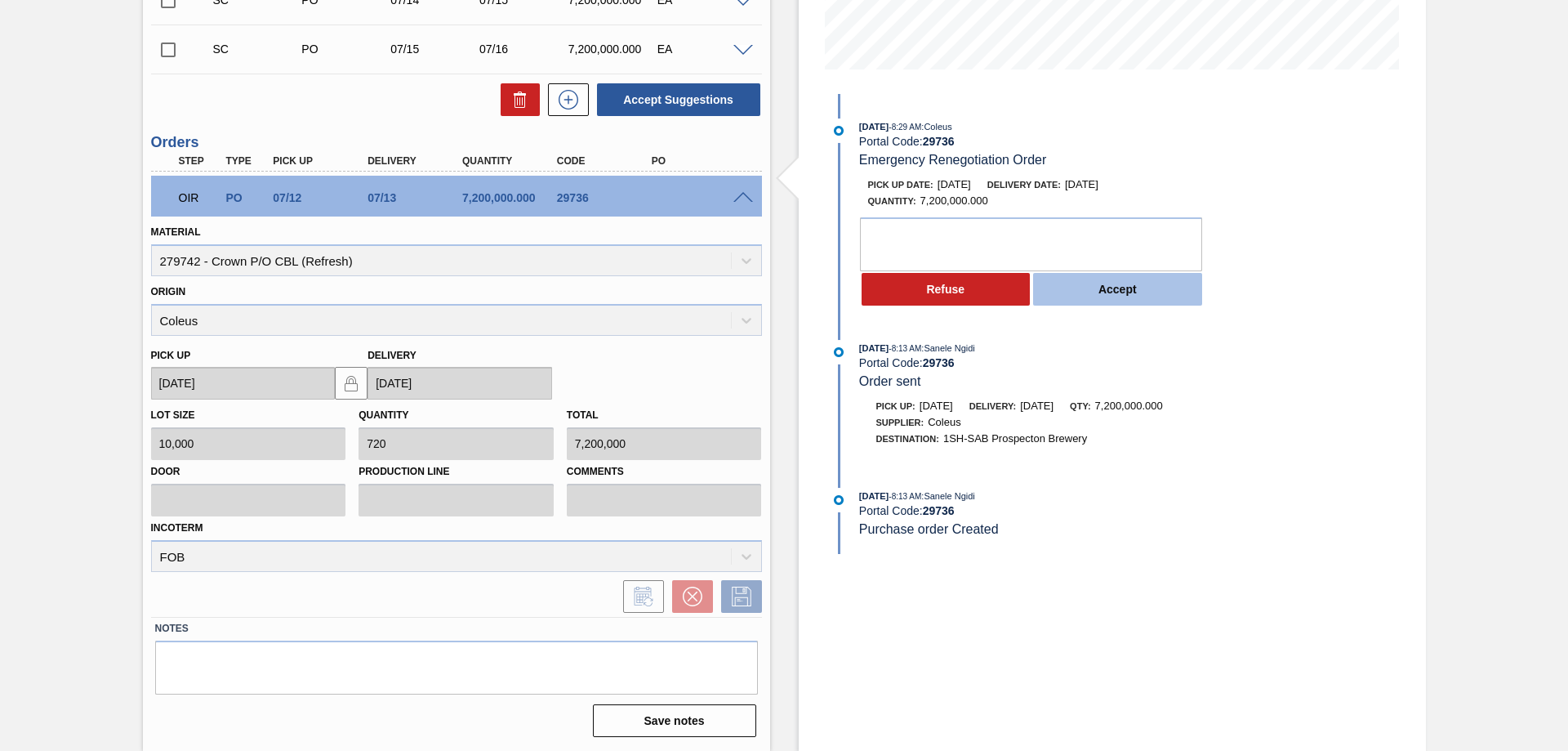 click on "Accept" at bounding box center (1117, 289) 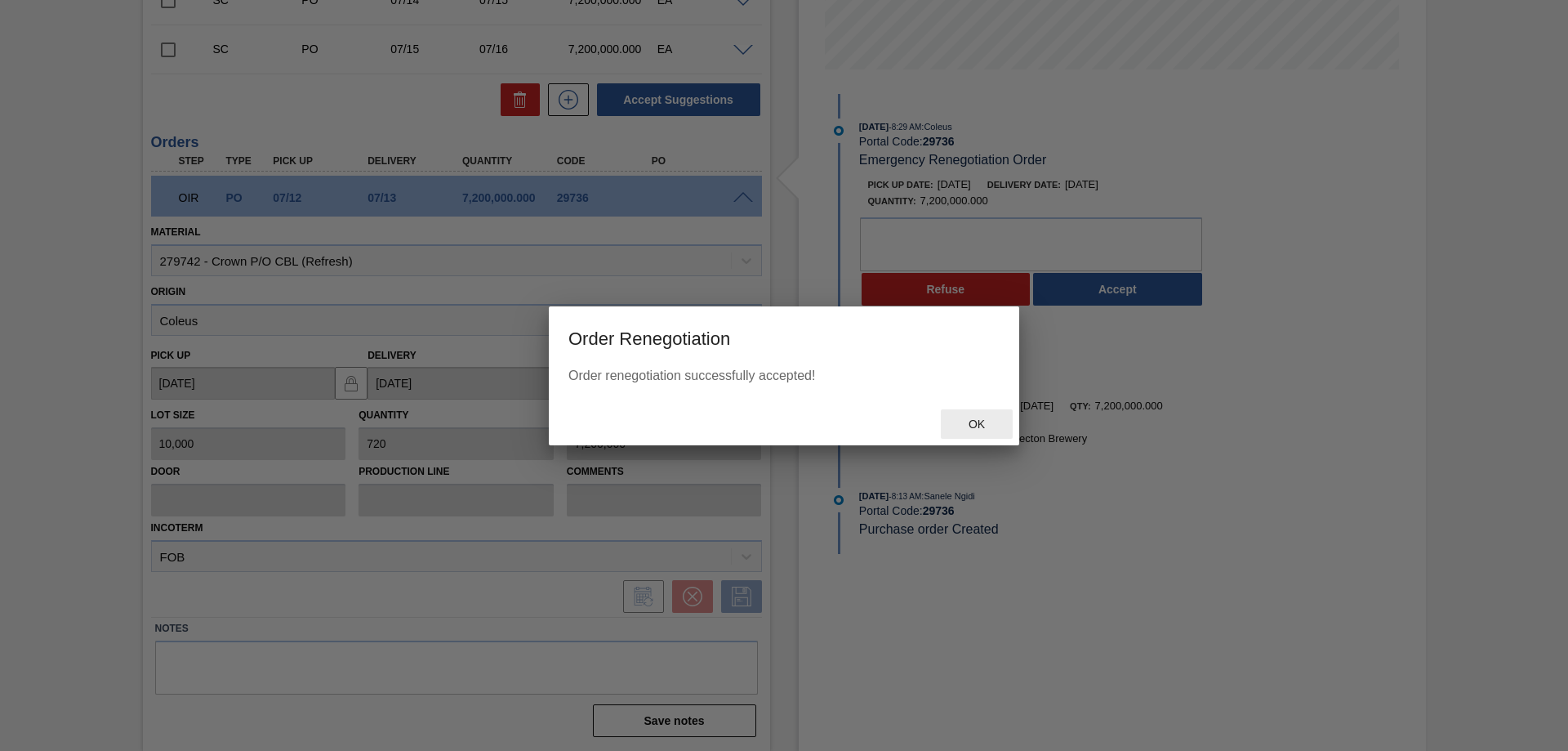 click on "Ok" at bounding box center (977, 424) 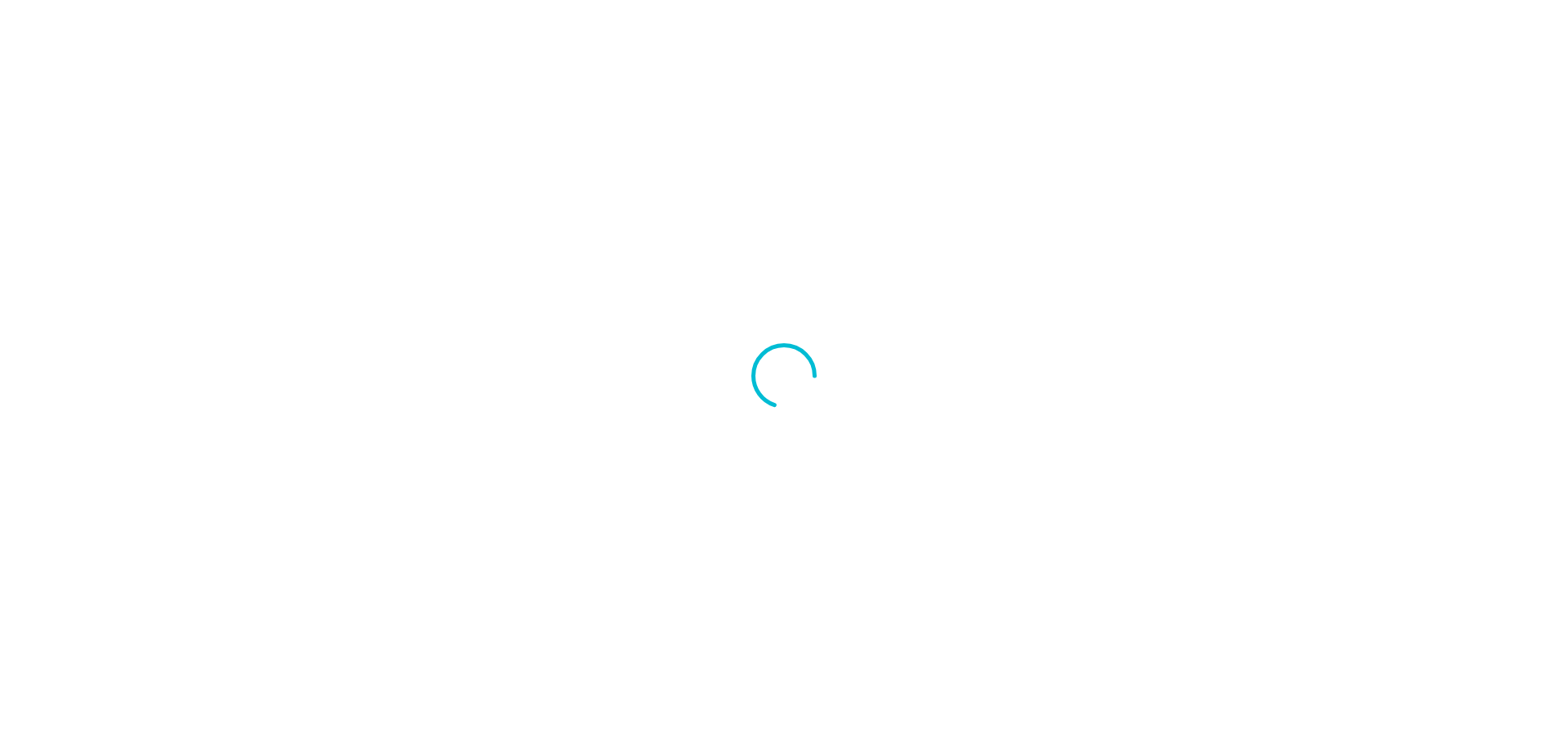 scroll, scrollTop: 0, scrollLeft: 0, axis: both 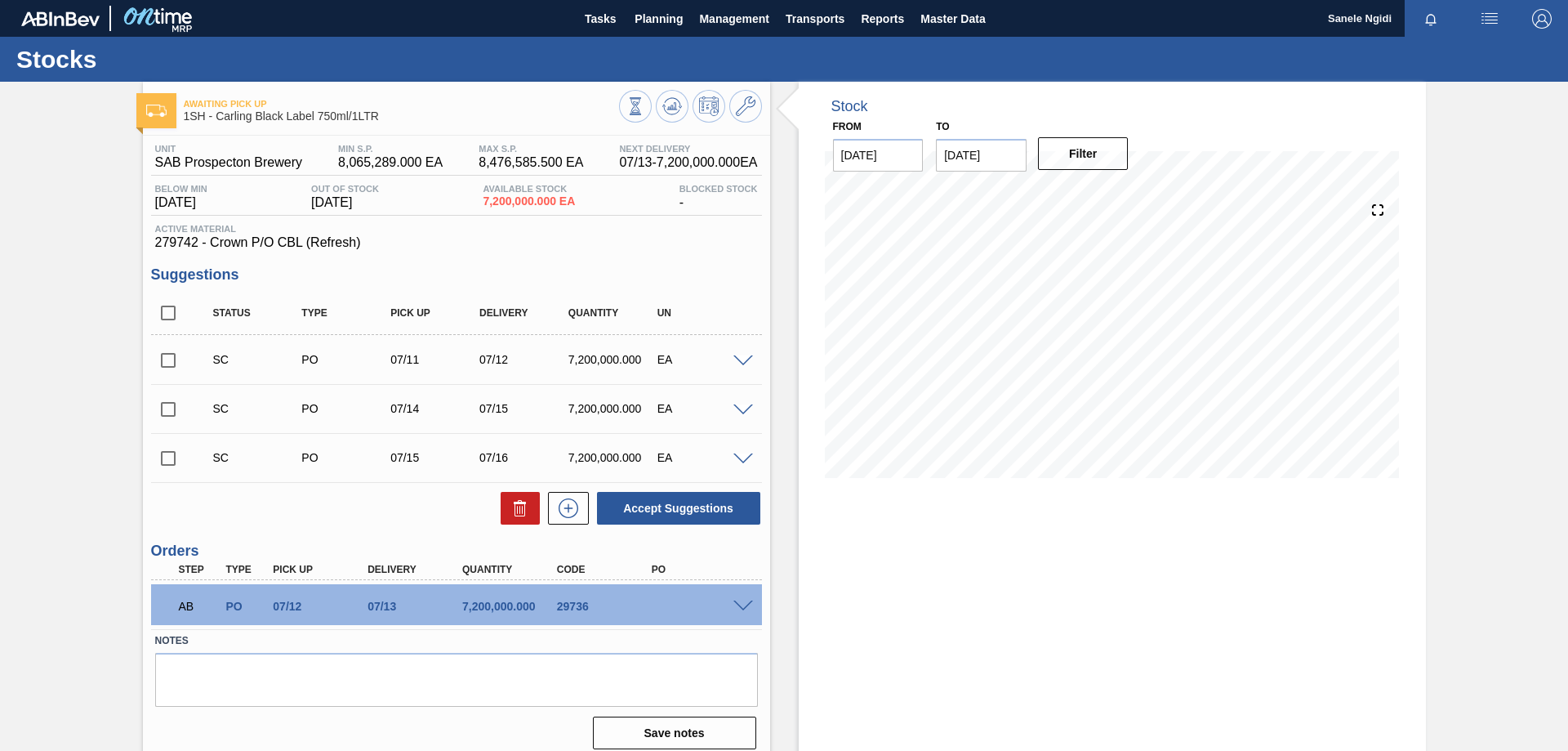 click at bounding box center (743, 606) 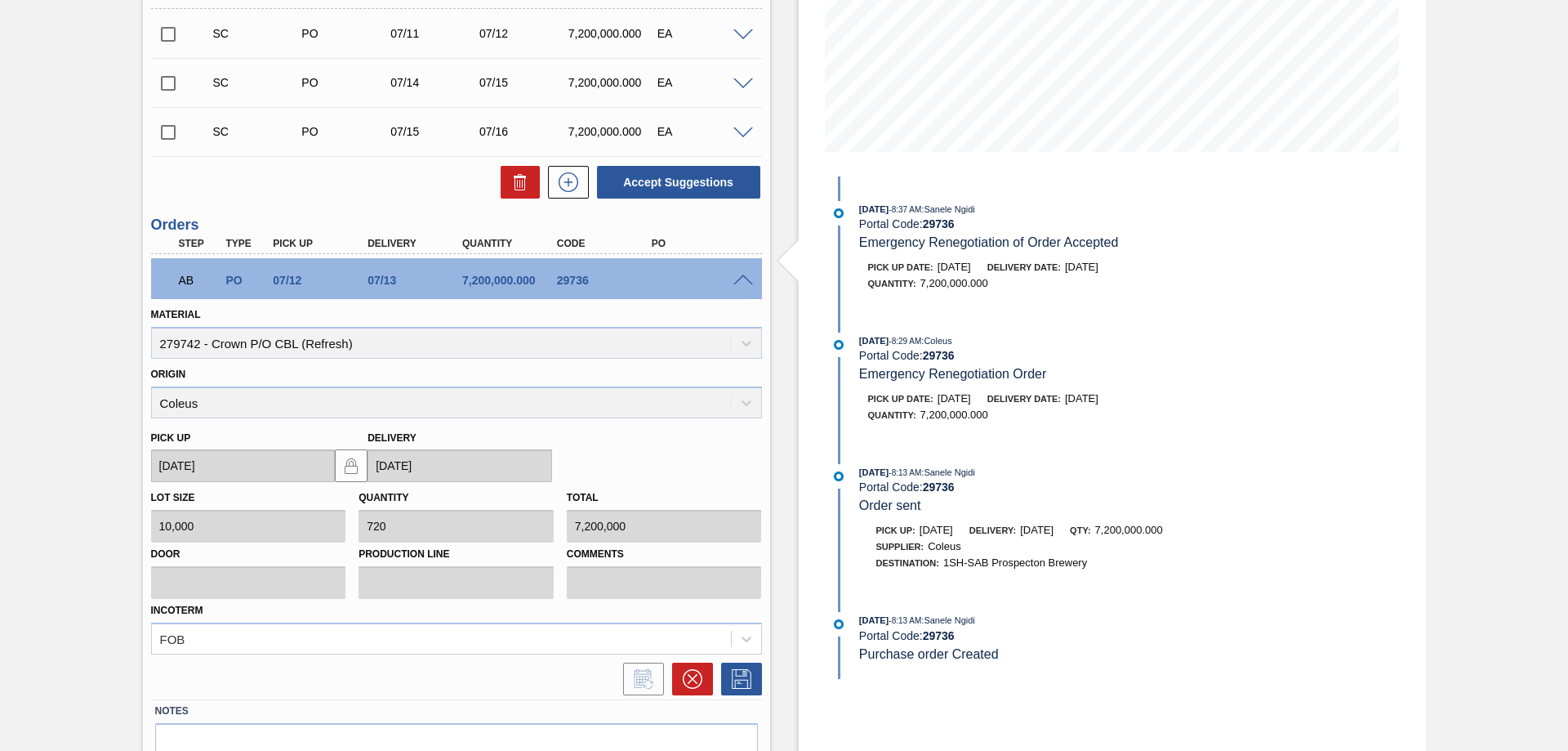 scroll, scrollTop: 327, scrollLeft: 0, axis: vertical 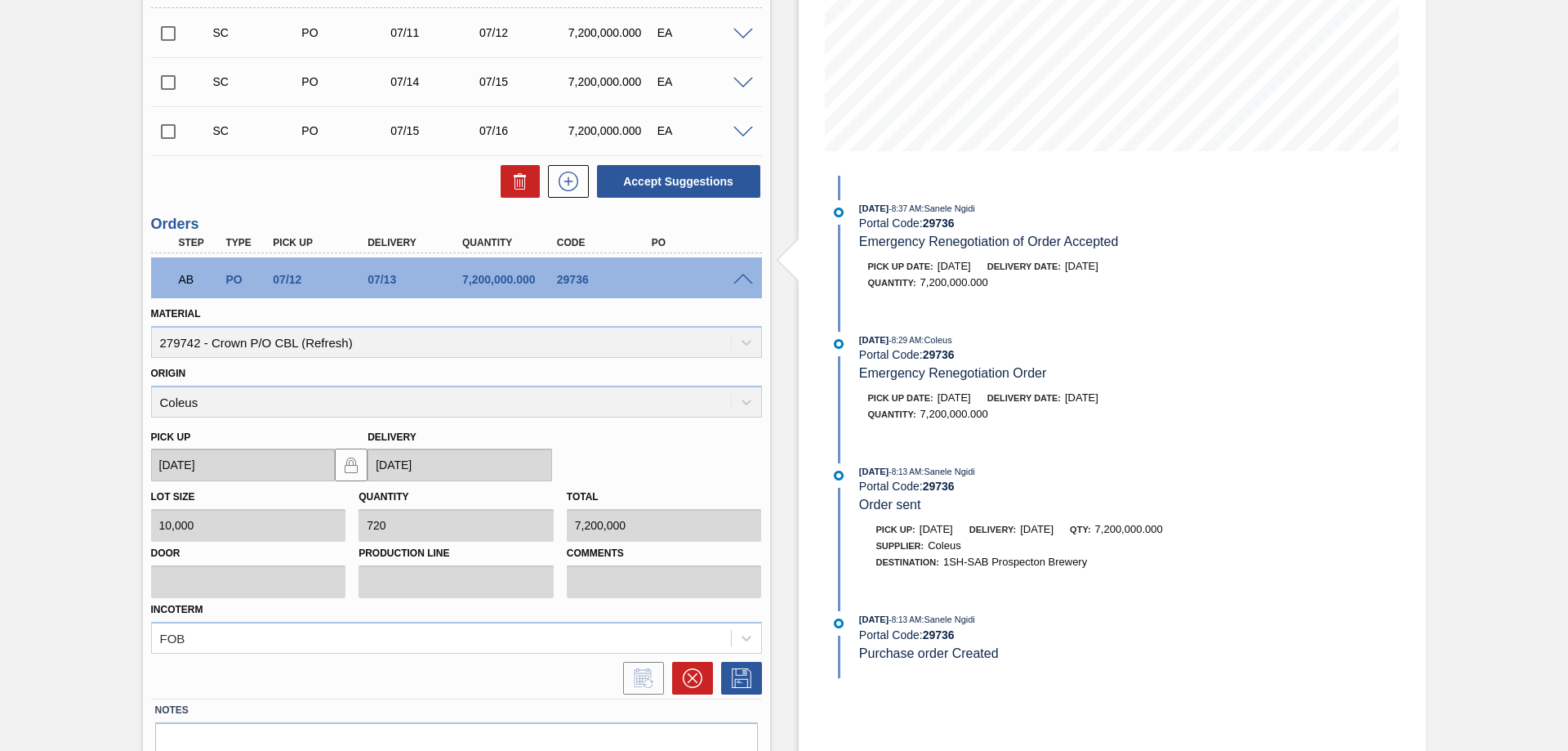 click at bounding box center (743, 279) 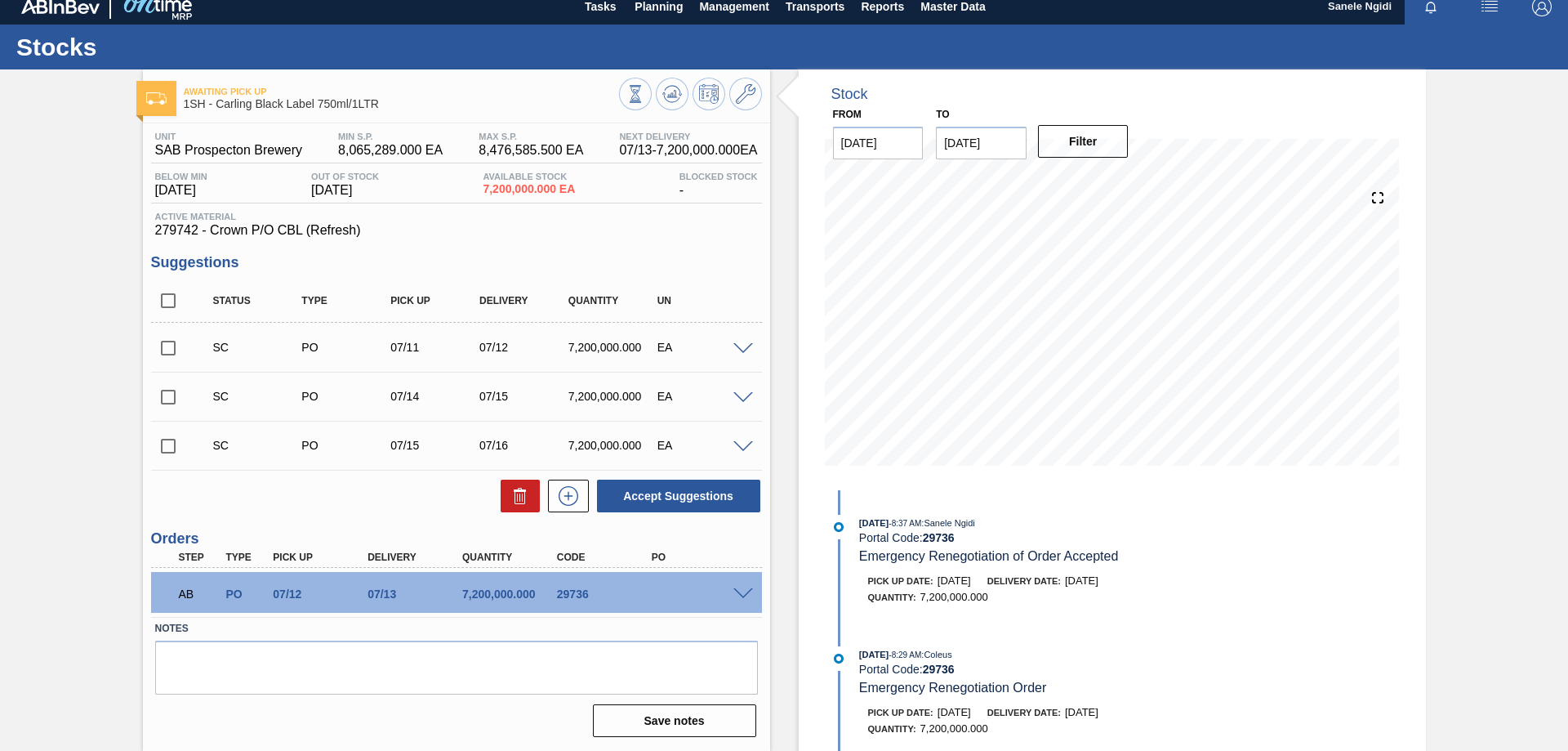 click at bounding box center (743, 594) 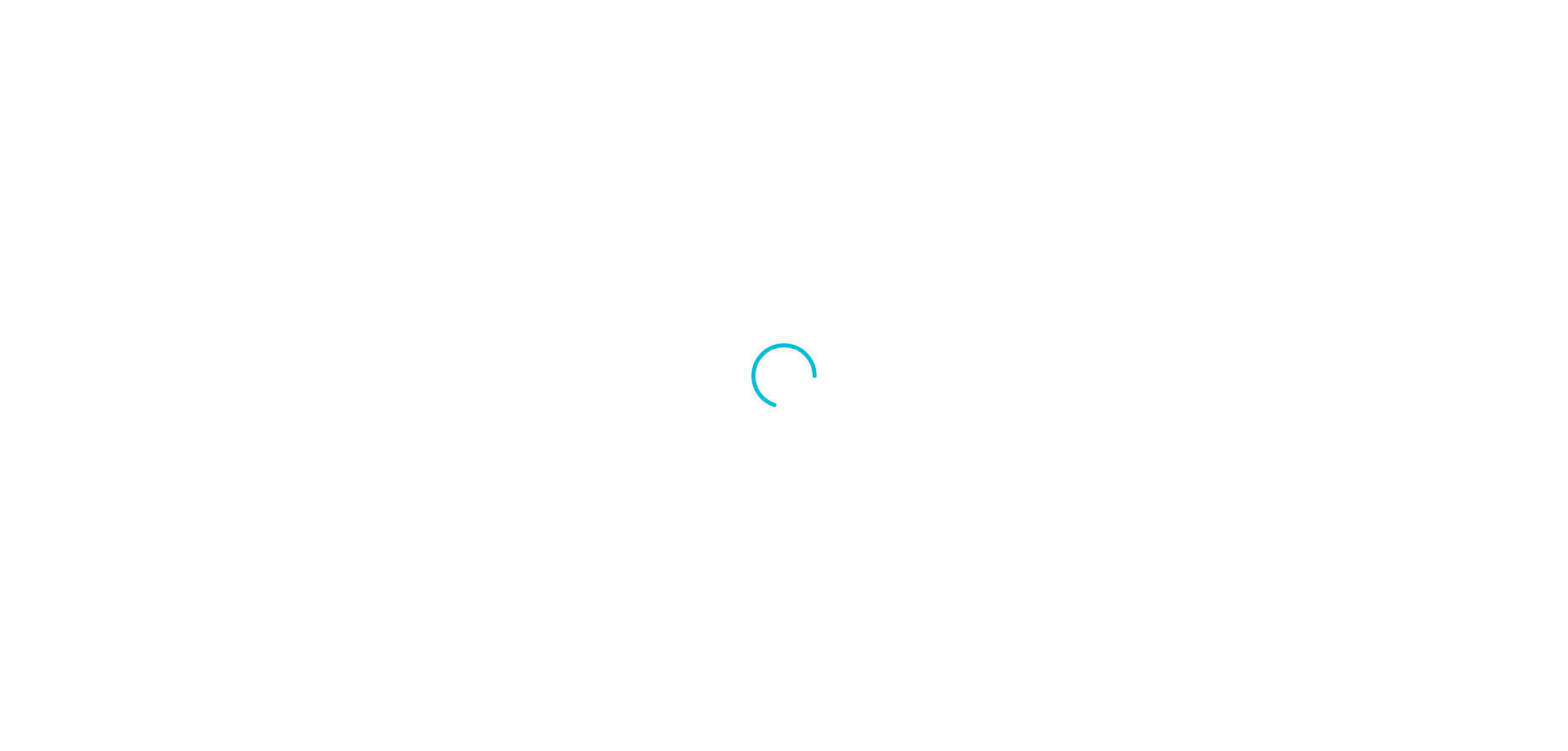 scroll, scrollTop: 0, scrollLeft: 0, axis: both 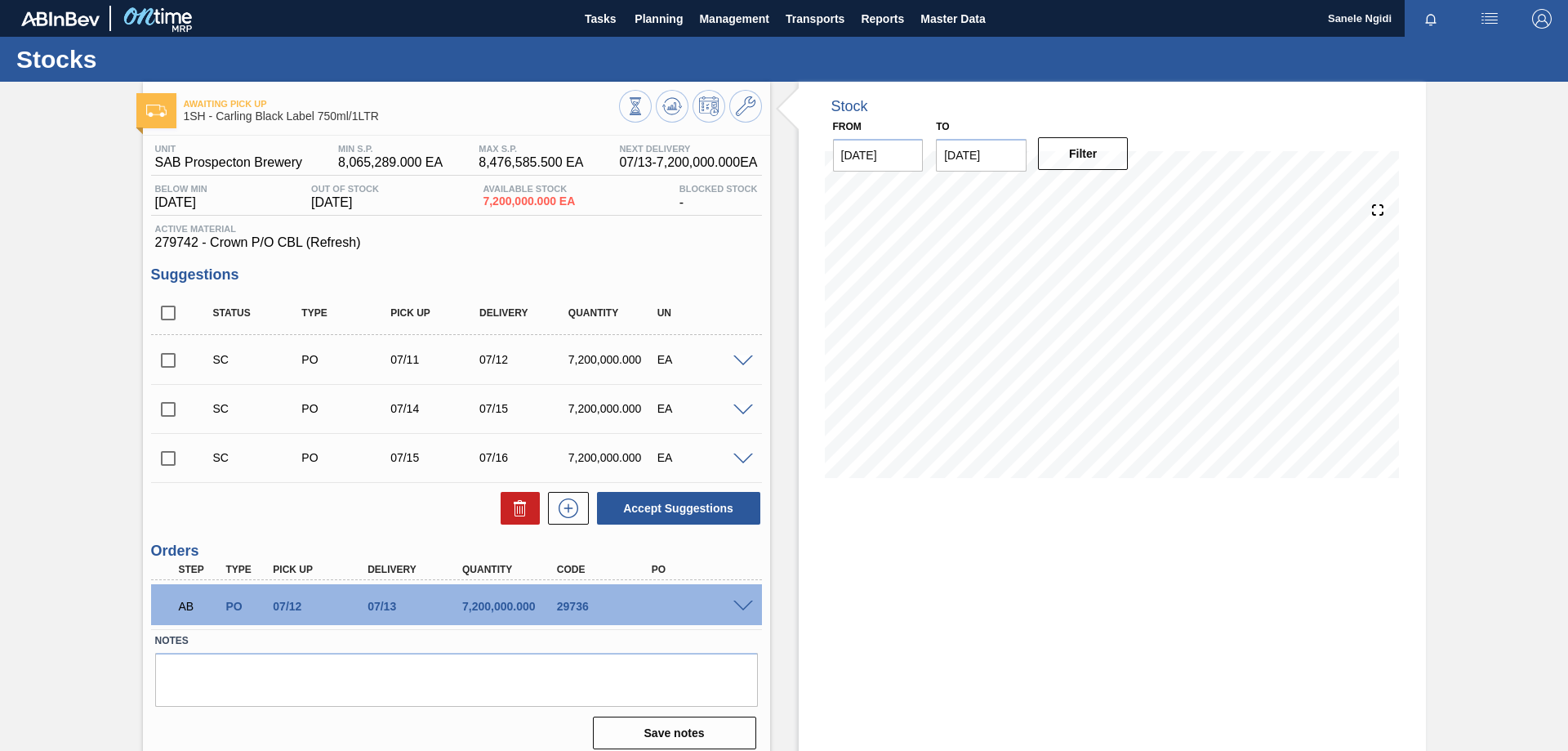 click at bounding box center (743, 606) 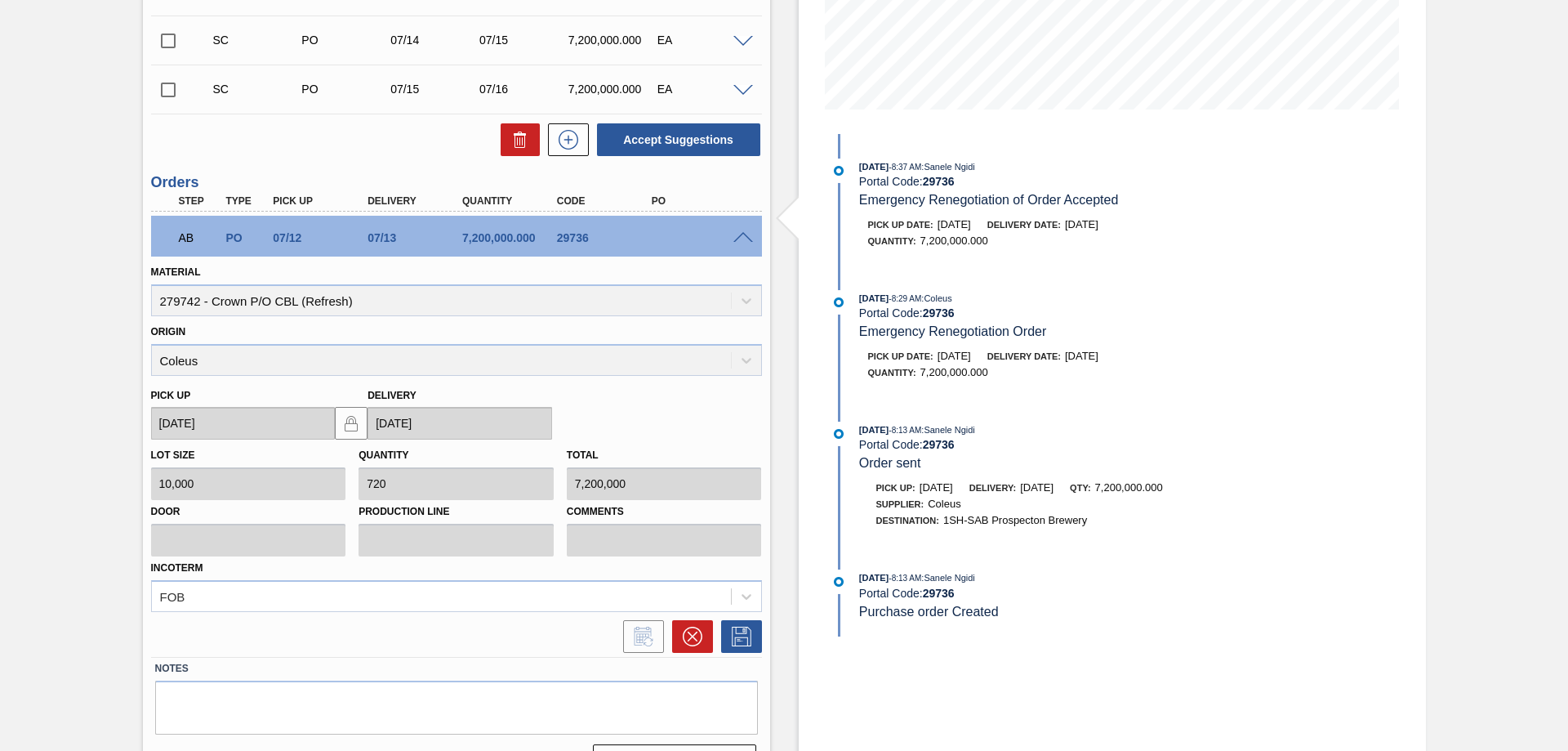 scroll, scrollTop: 409, scrollLeft: 0, axis: vertical 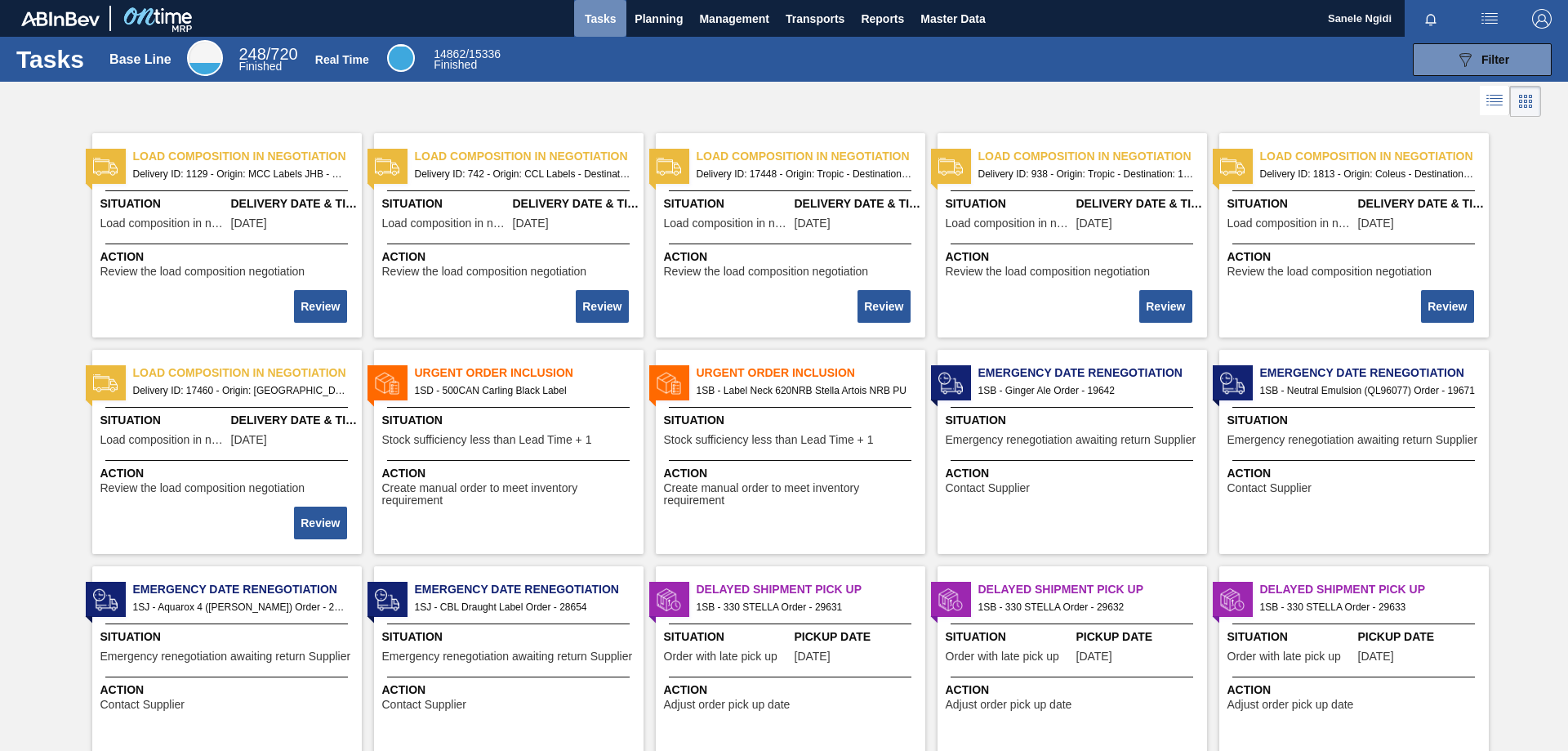 click on "Tasks" at bounding box center [600, 19] 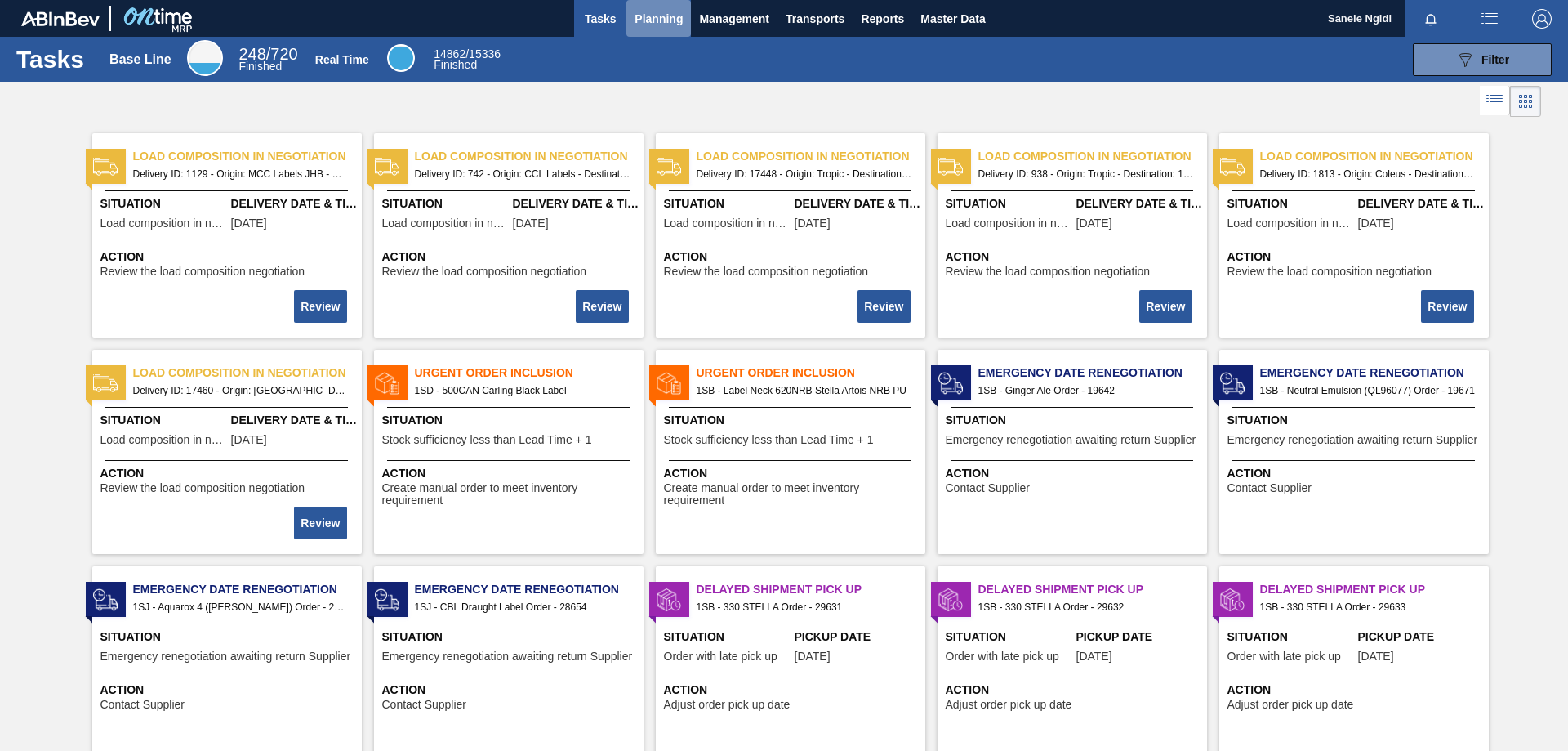 click on "Planning" at bounding box center [658, 19] 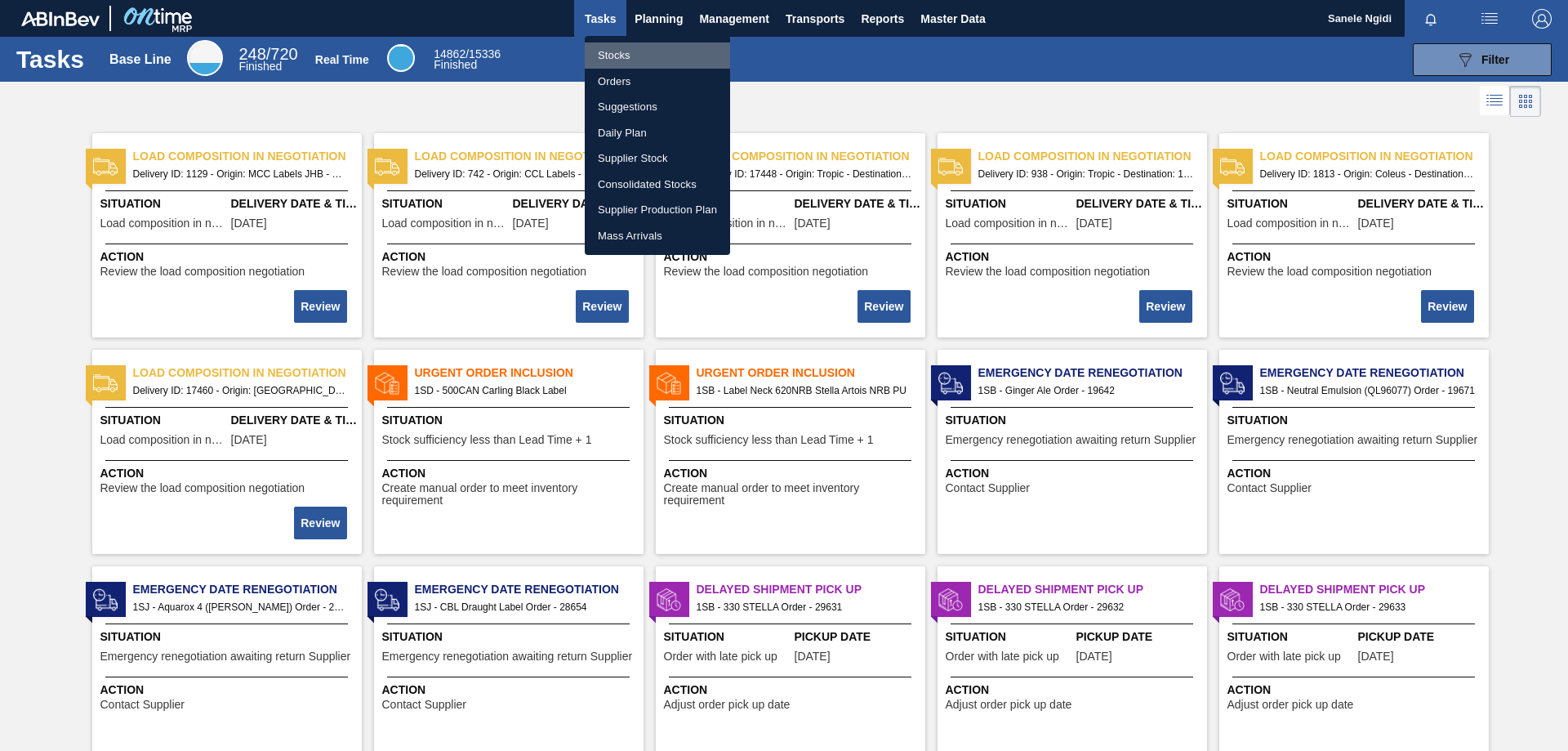 click on "Stocks" at bounding box center [657, 56] 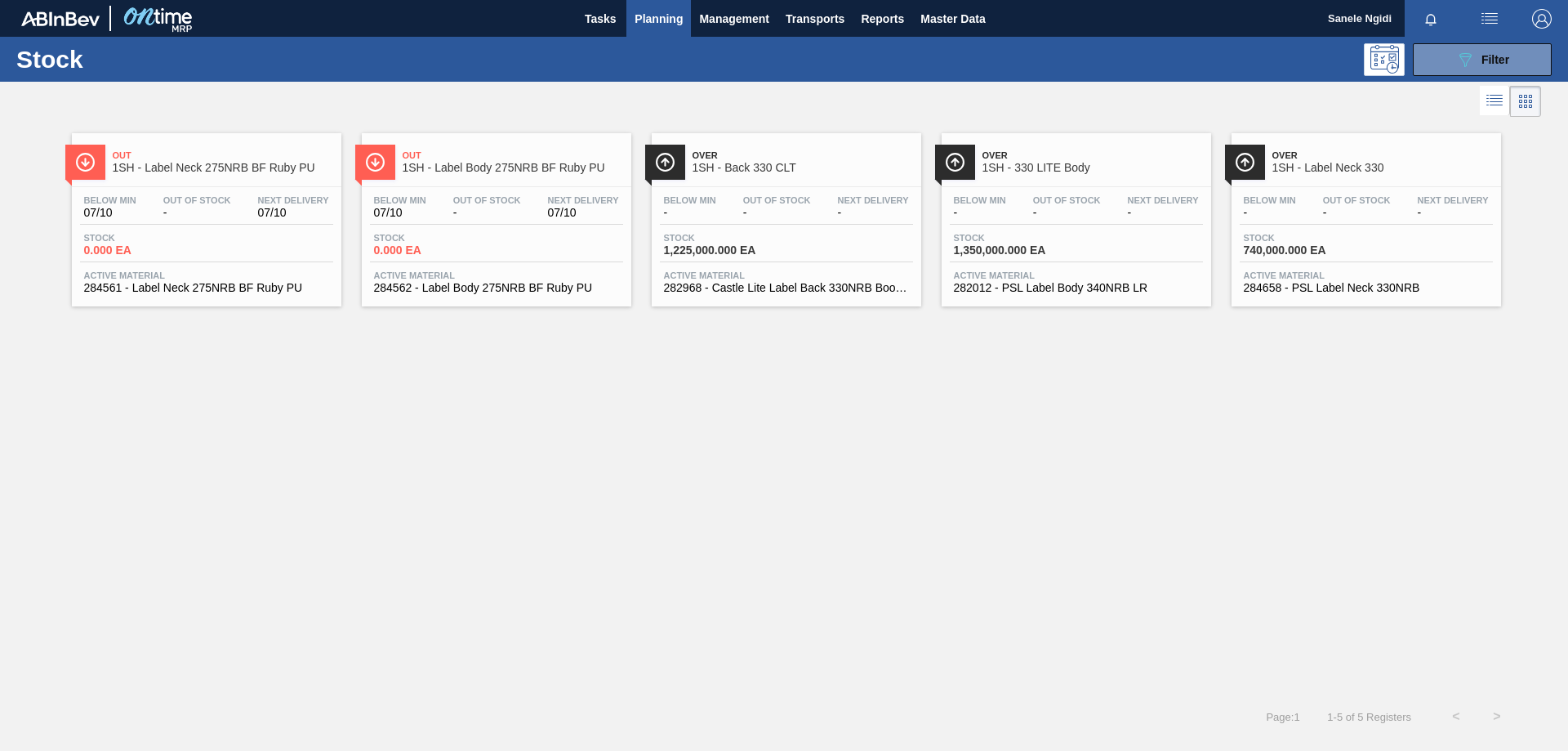 click on "Stock 0.000 EA" at bounding box center (207, 248) 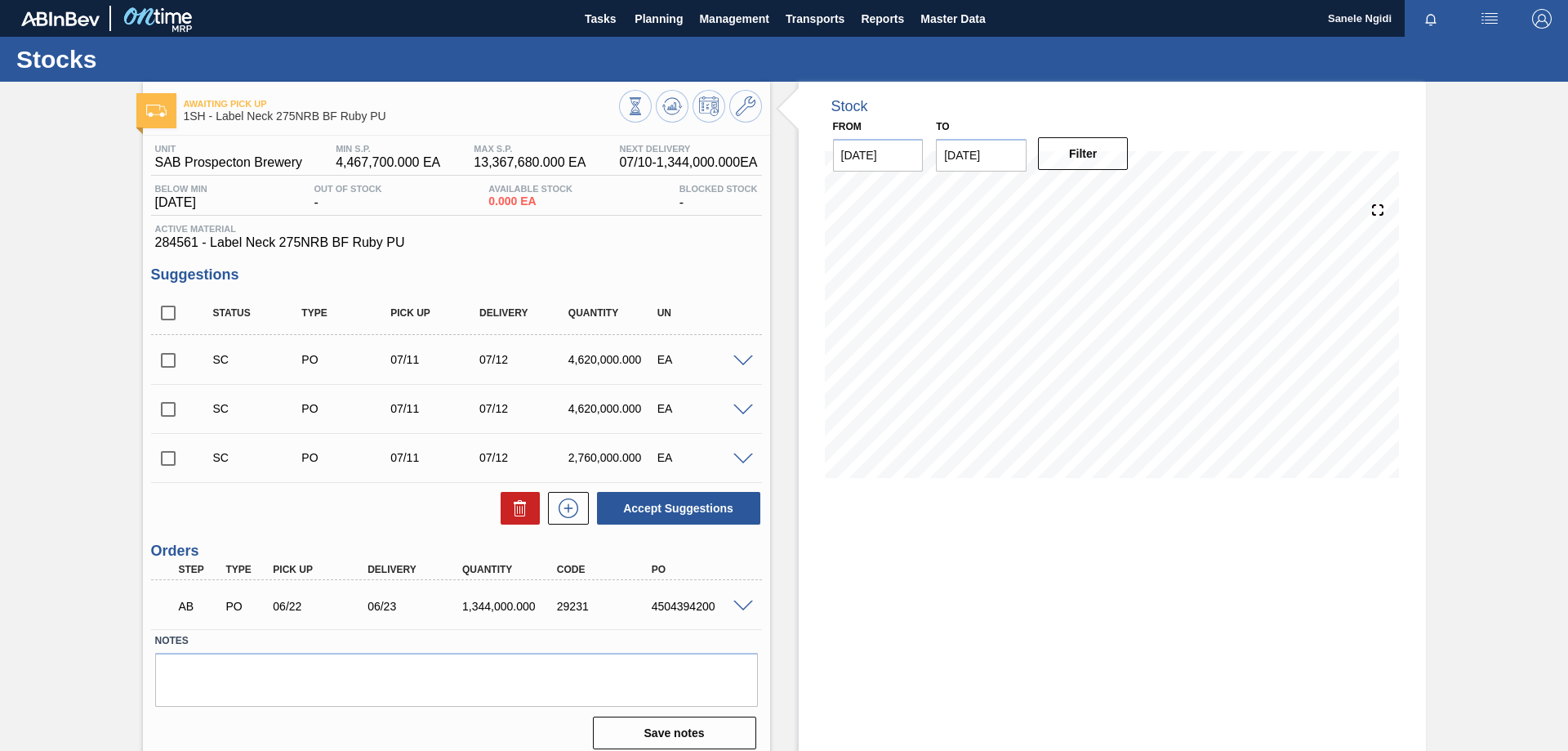 click at bounding box center [743, 606] 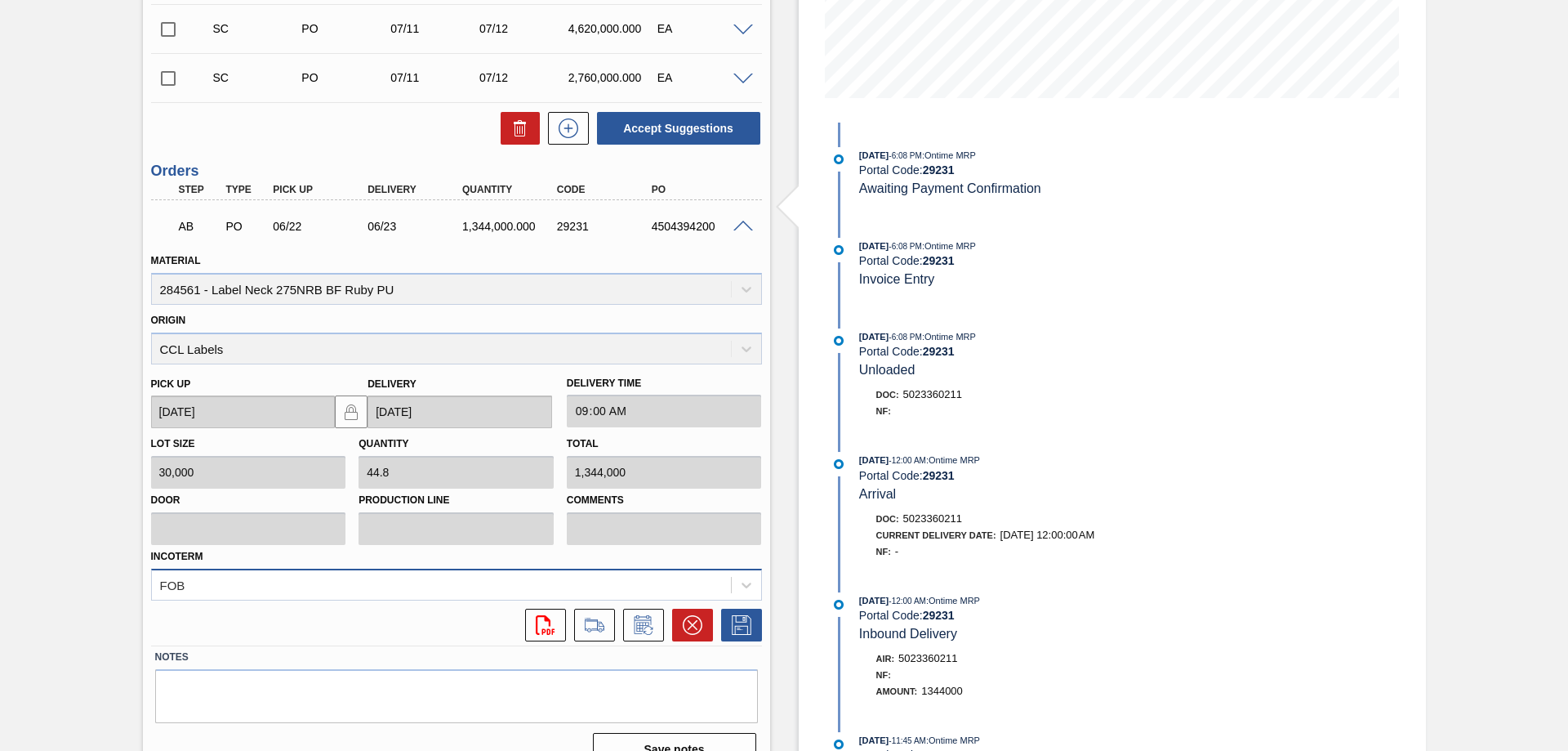 scroll, scrollTop: 409, scrollLeft: 0, axis: vertical 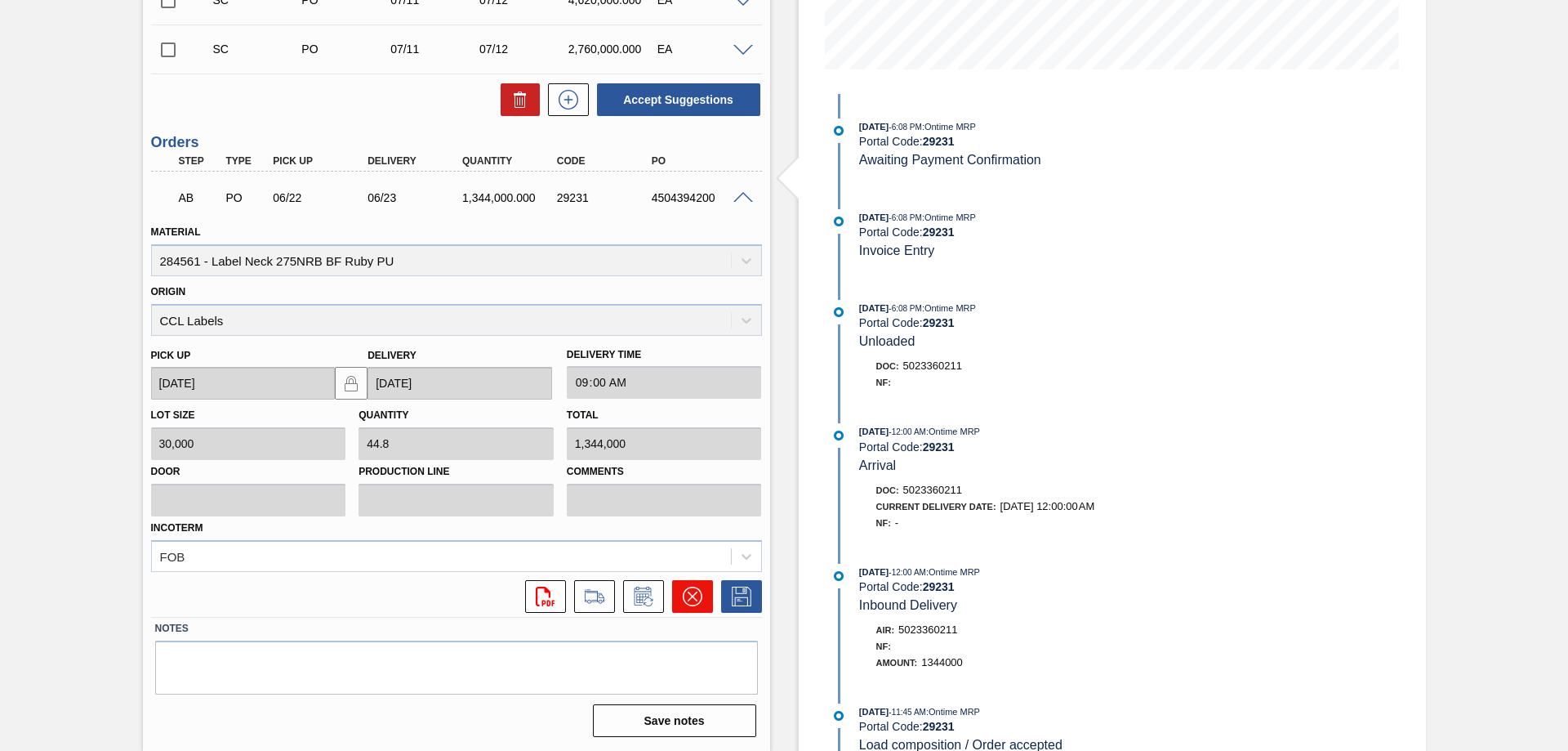 click 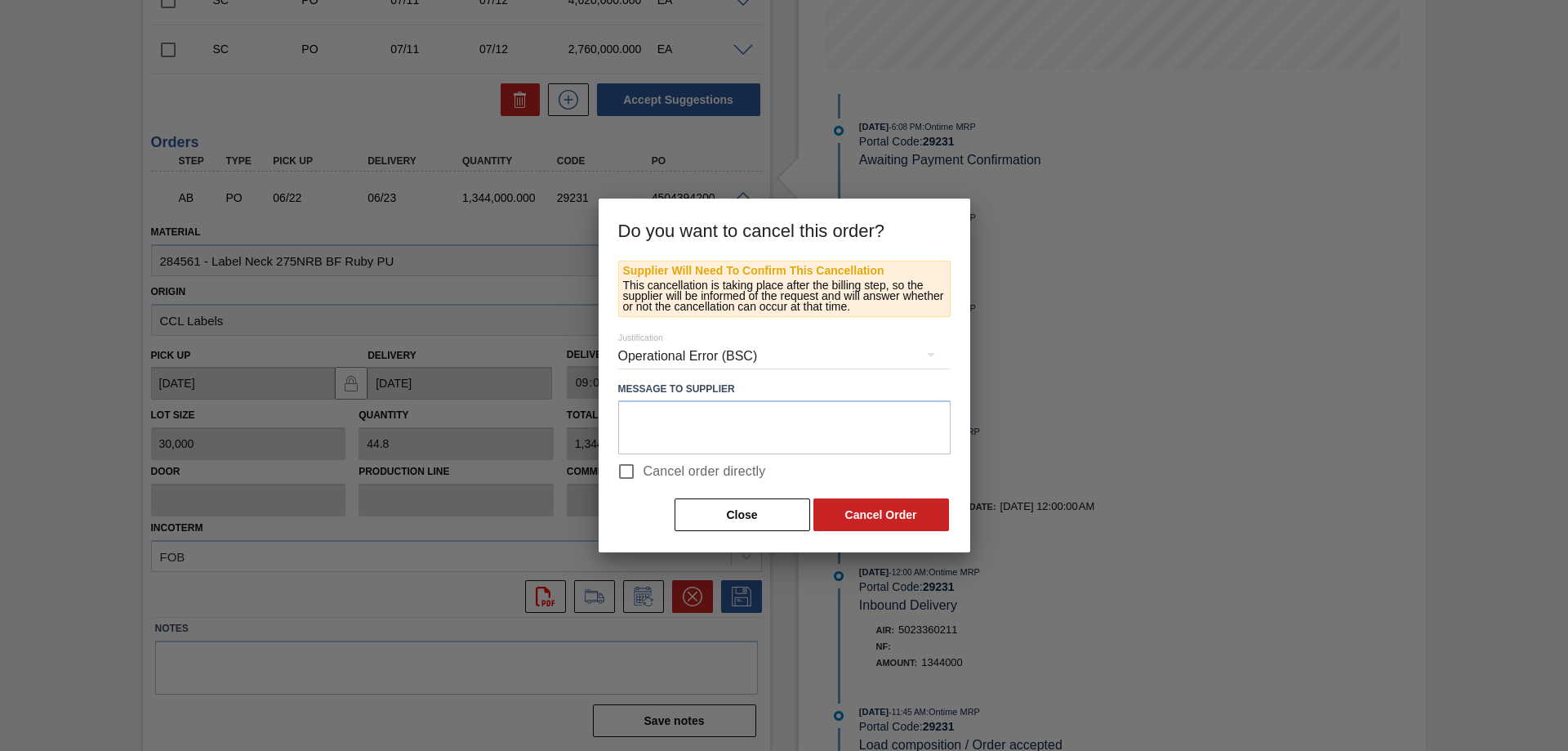 click on "Cancel order directly" at bounding box center [626, 472] 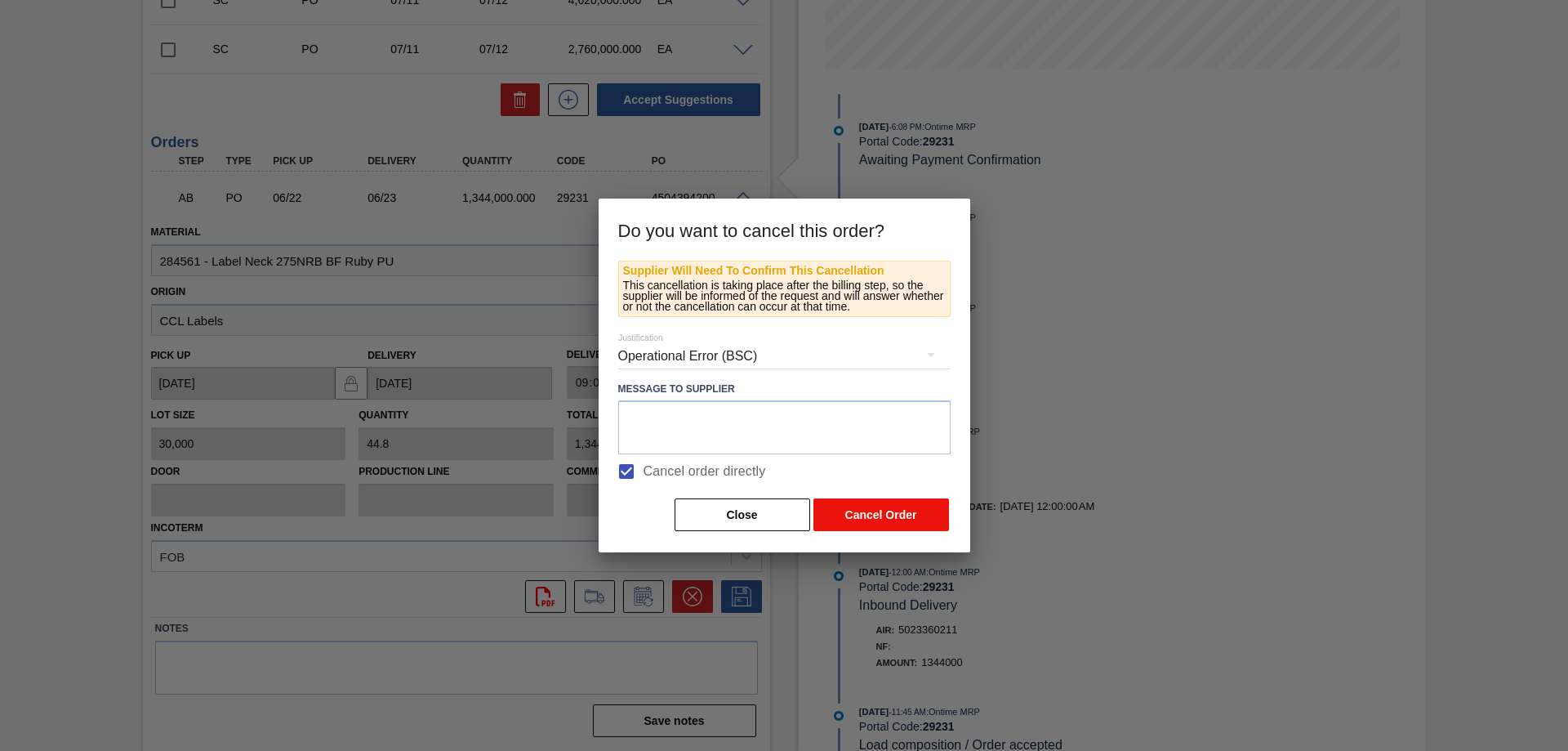 click on "Cancel Order" at bounding box center (881, 515) 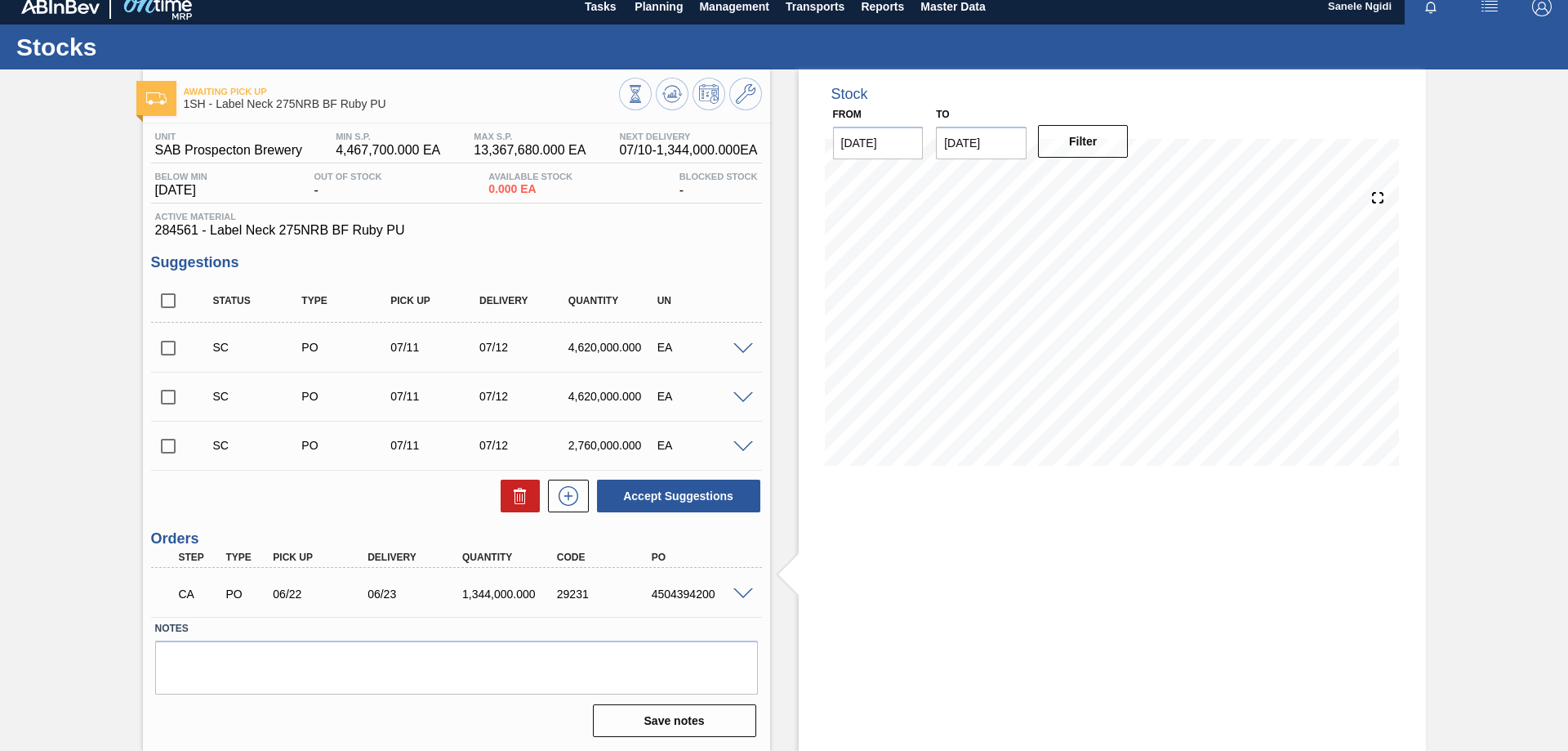 scroll, scrollTop: 12, scrollLeft: 0, axis: vertical 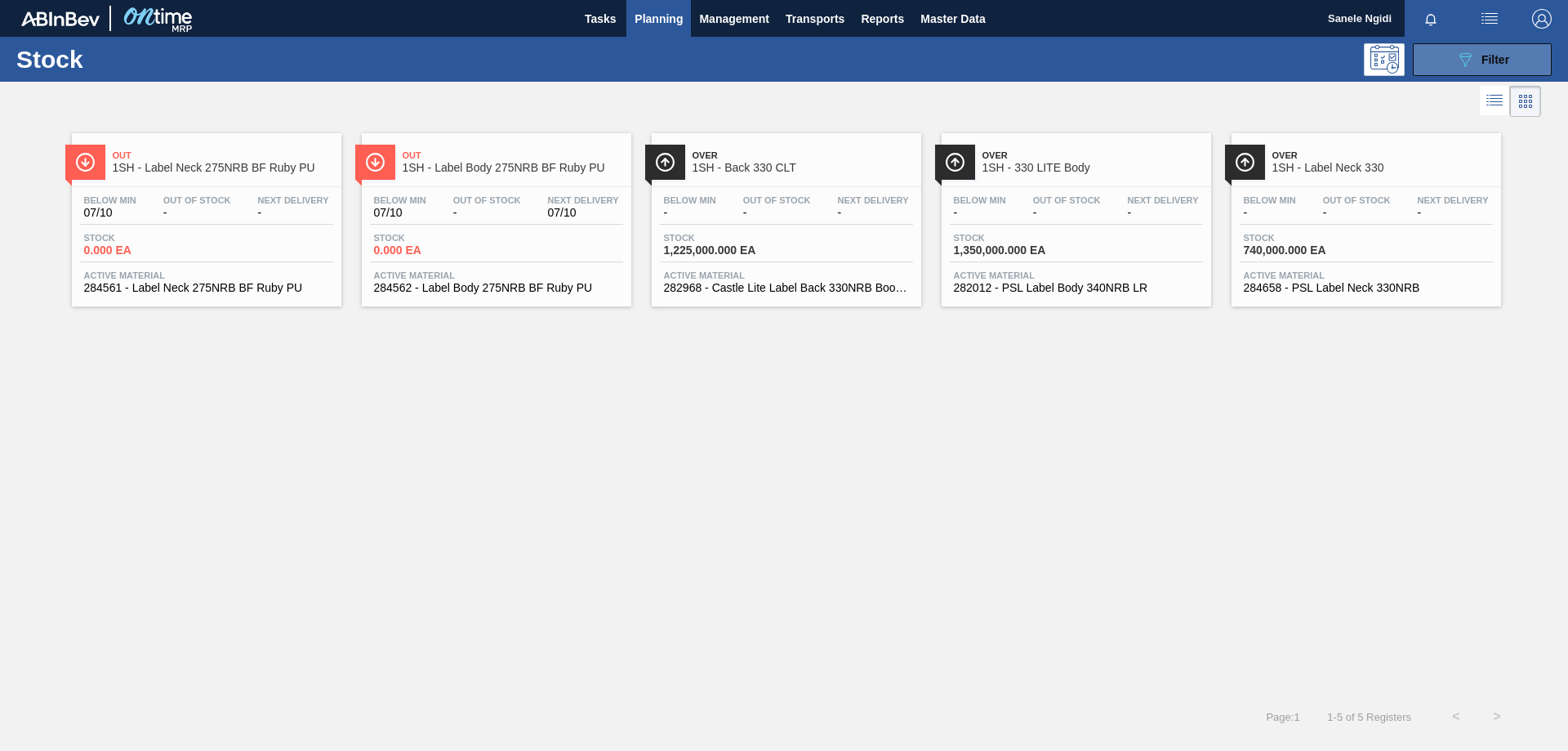 click on "Filter" at bounding box center [1495, 60] 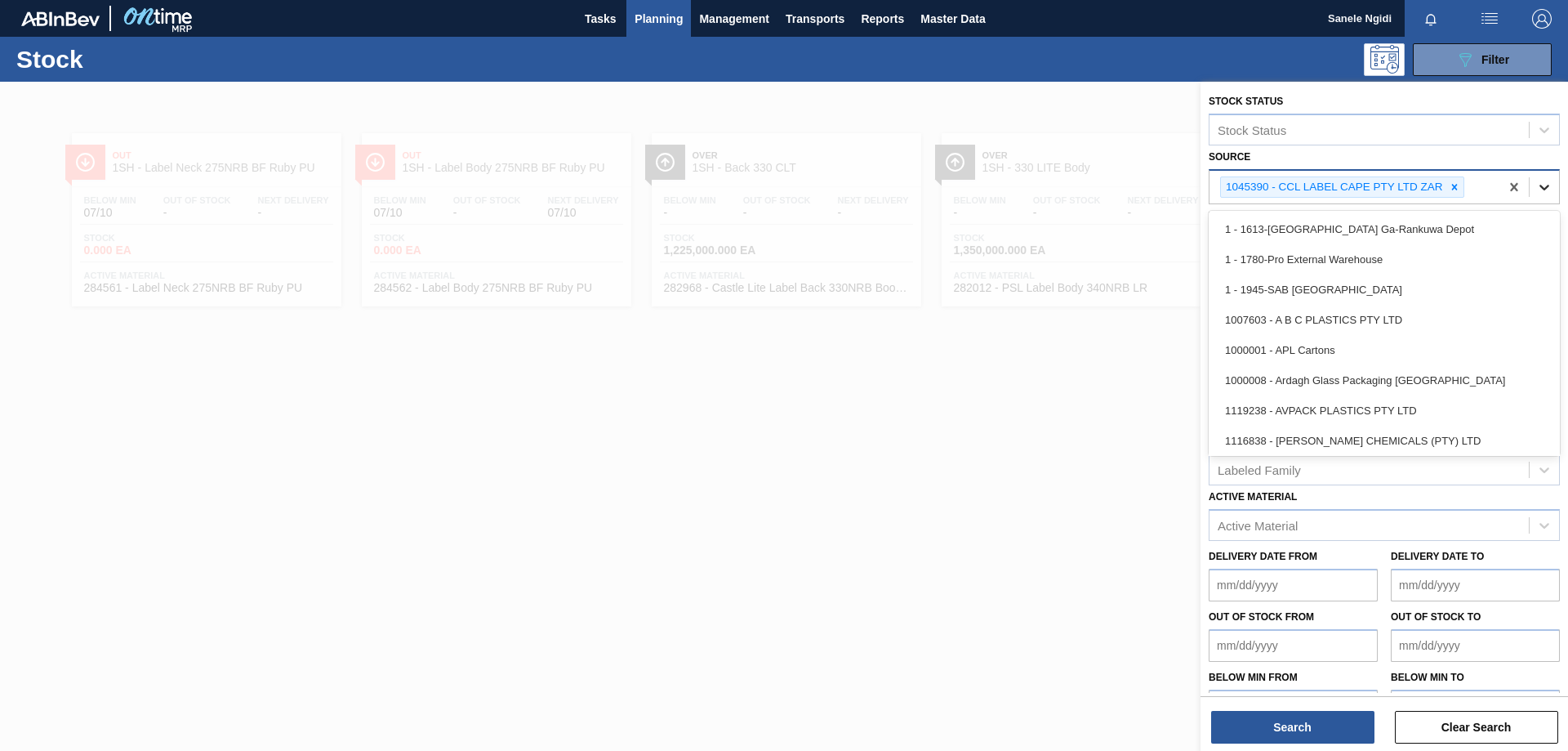 click 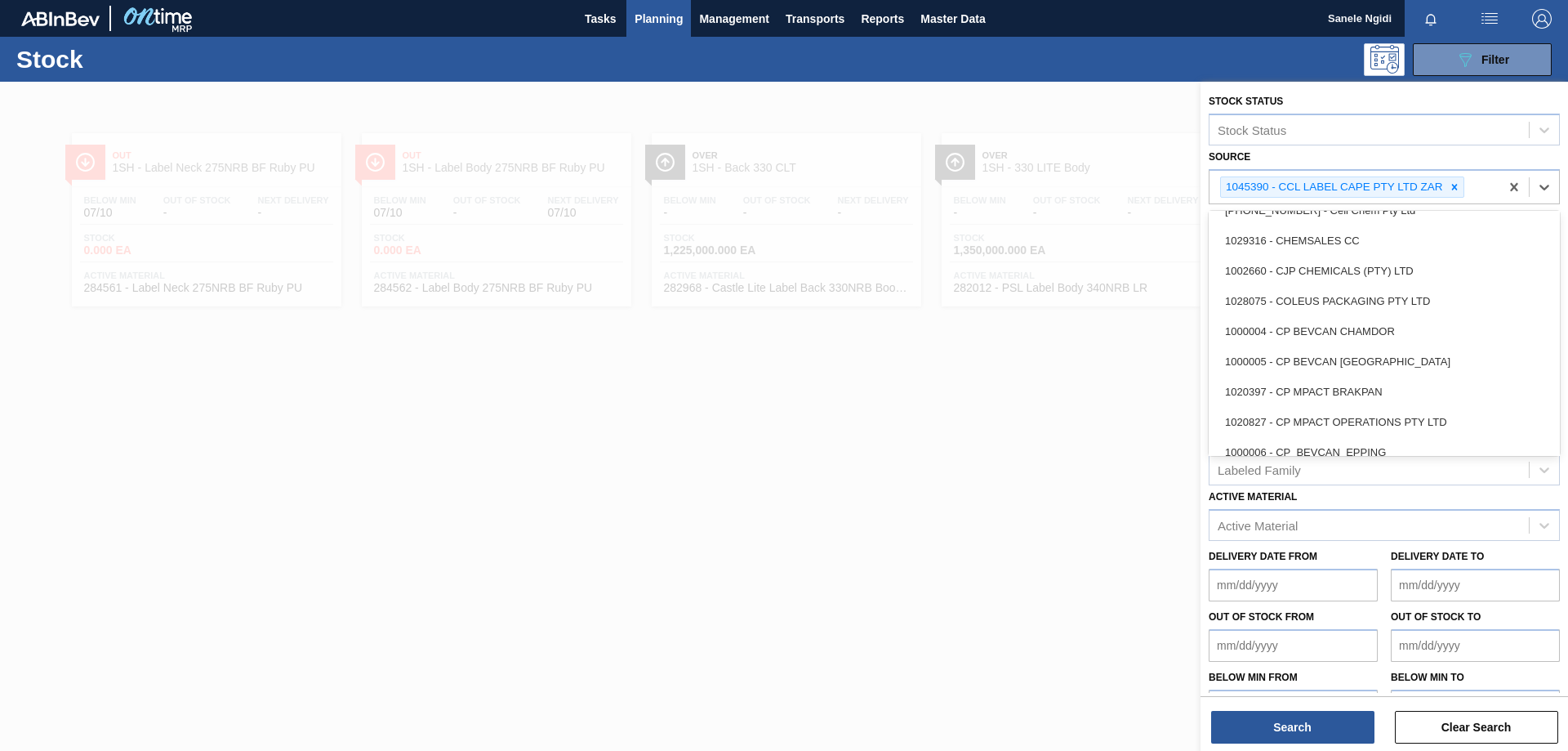 scroll, scrollTop: 327, scrollLeft: 0, axis: vertical 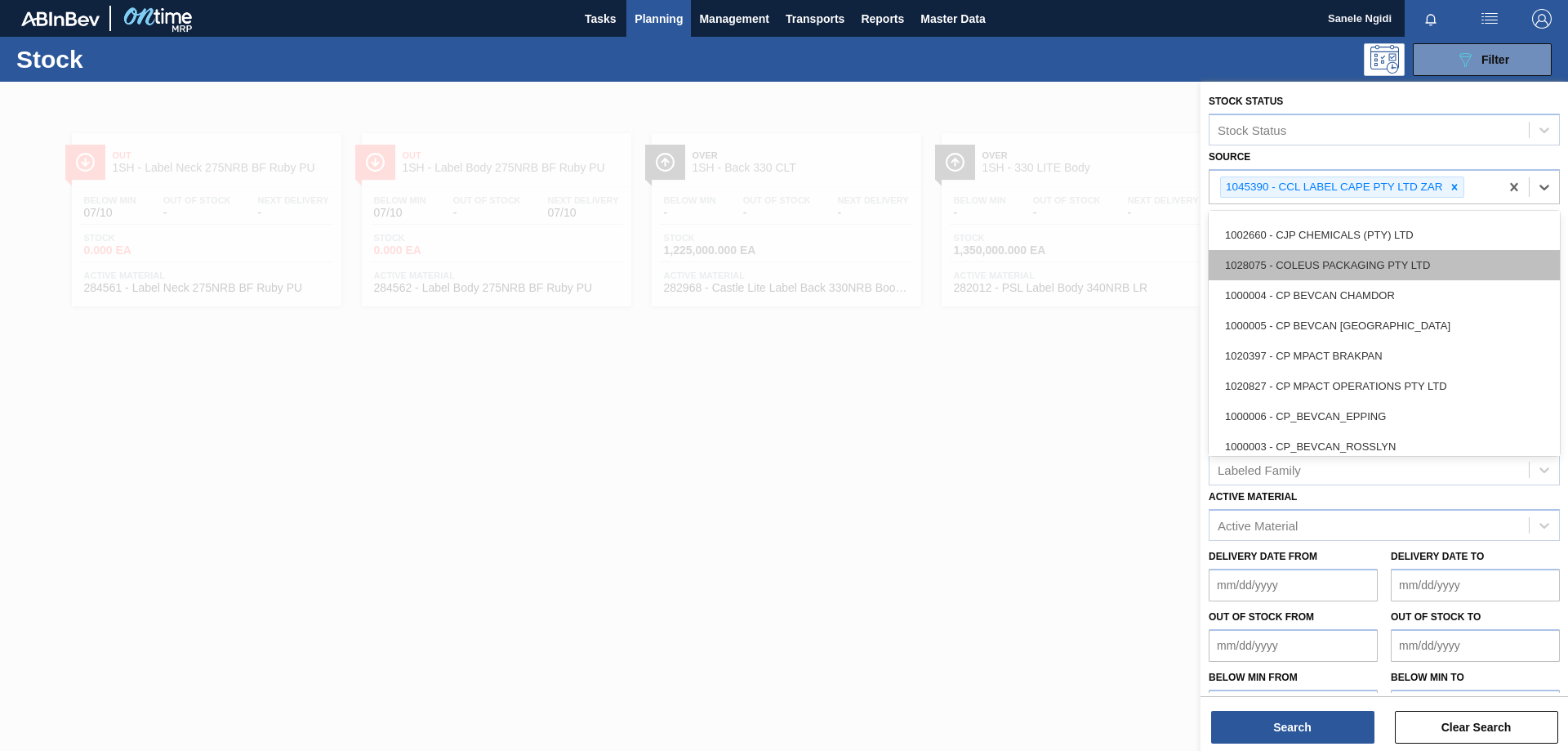 click on "1028075 - COLEUS PACKAGING PTY LTD" at bounding box center [1384, 265] 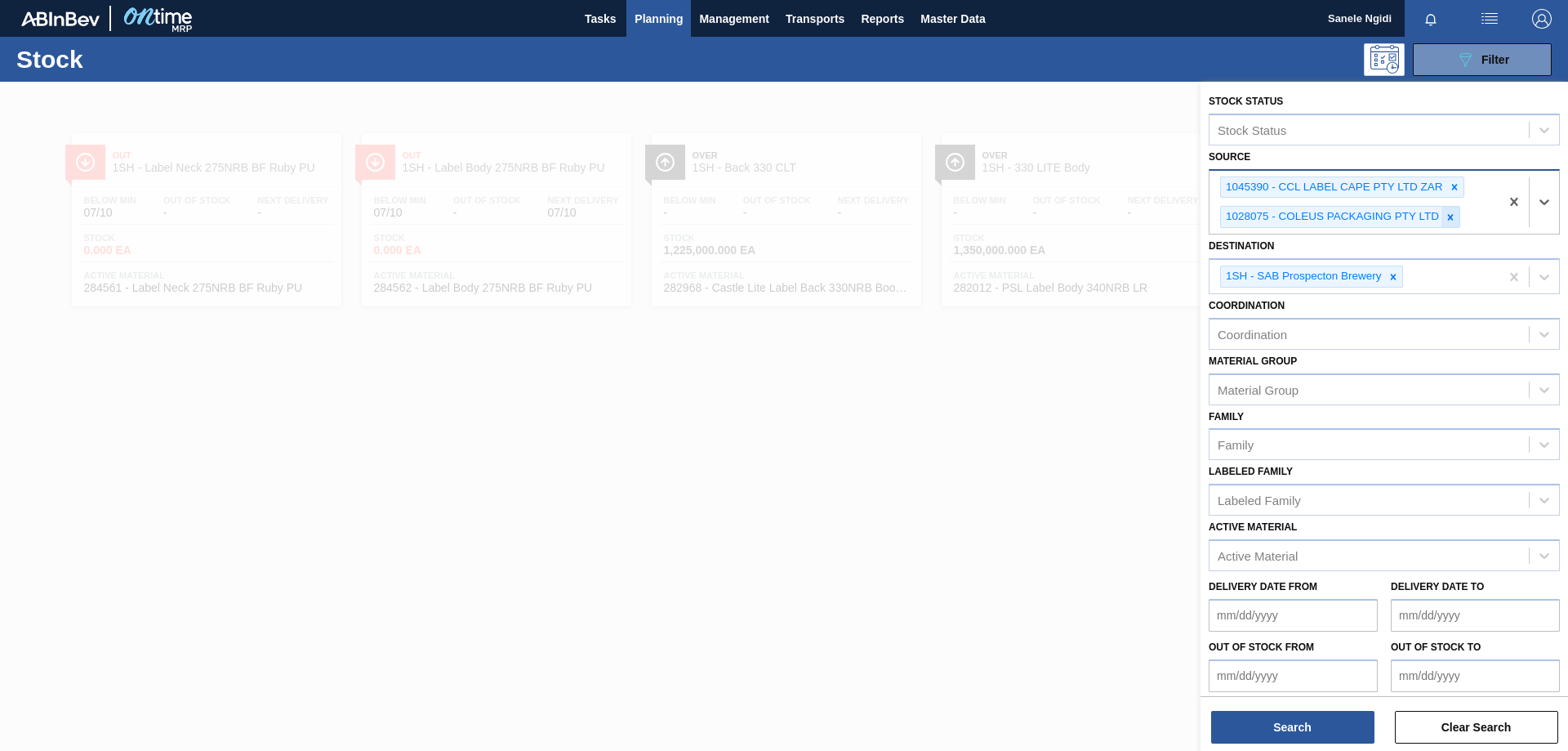 click 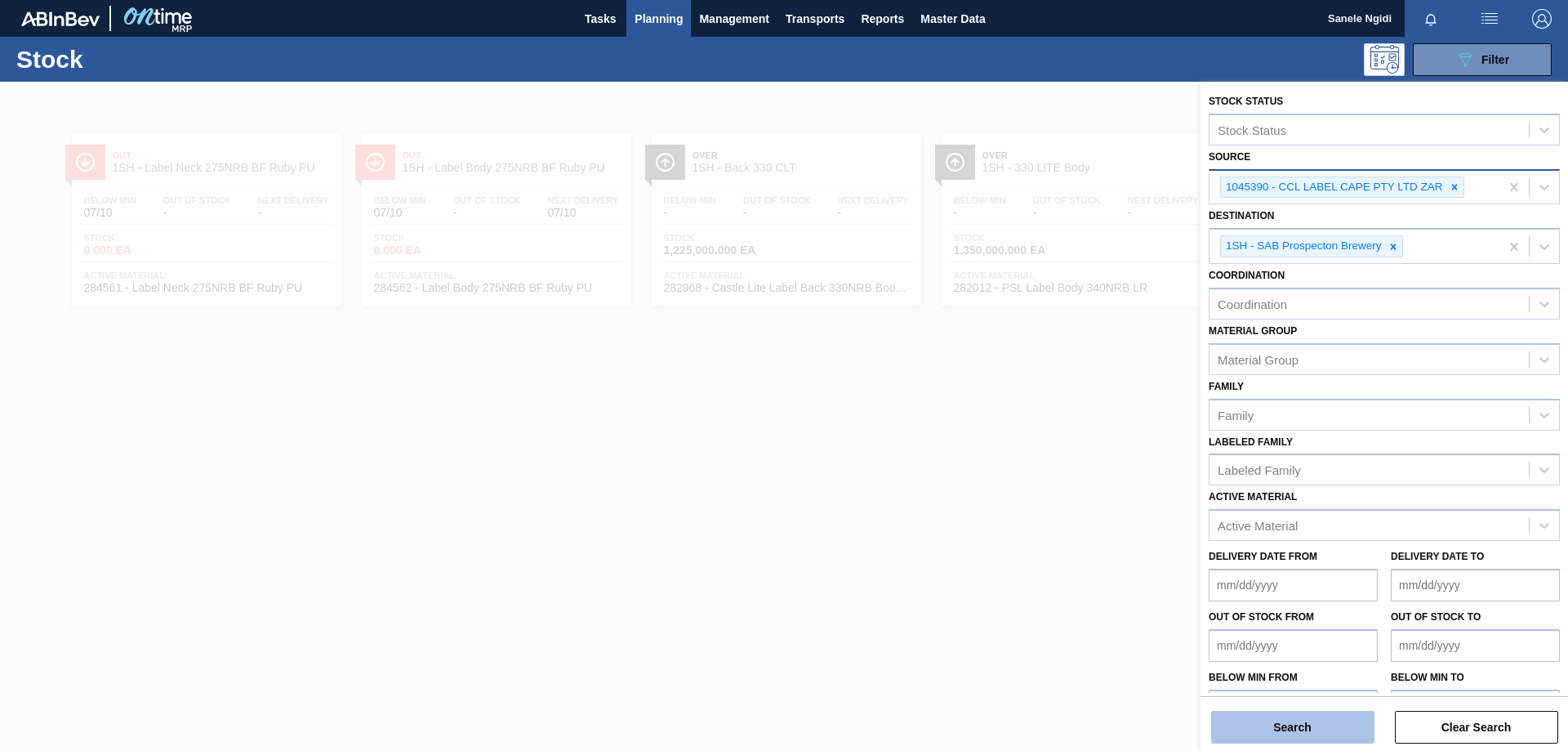 click on "Search" at bounding box center [1293, 727] 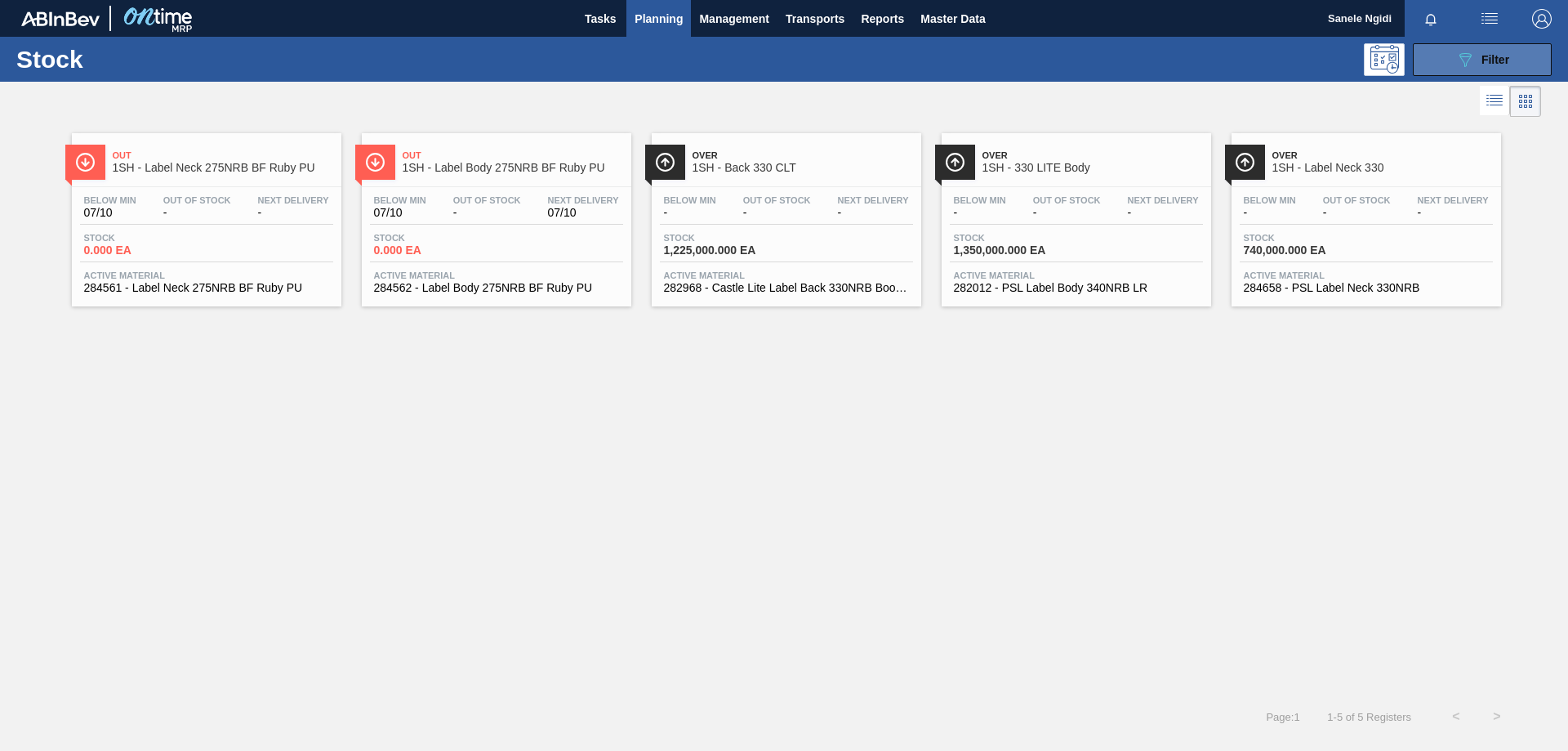 click on "Filter" at bounding box center [1495, 60] 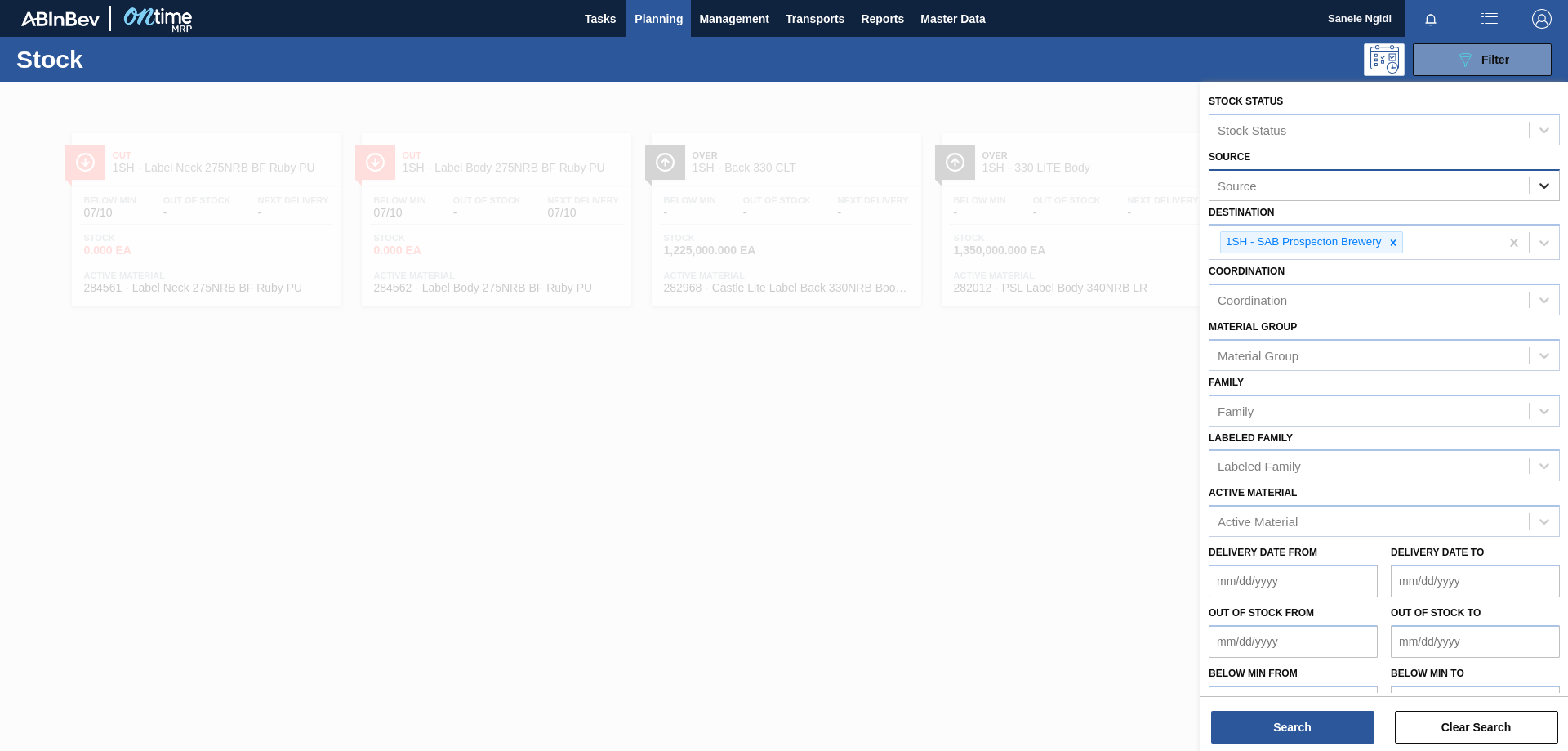 click 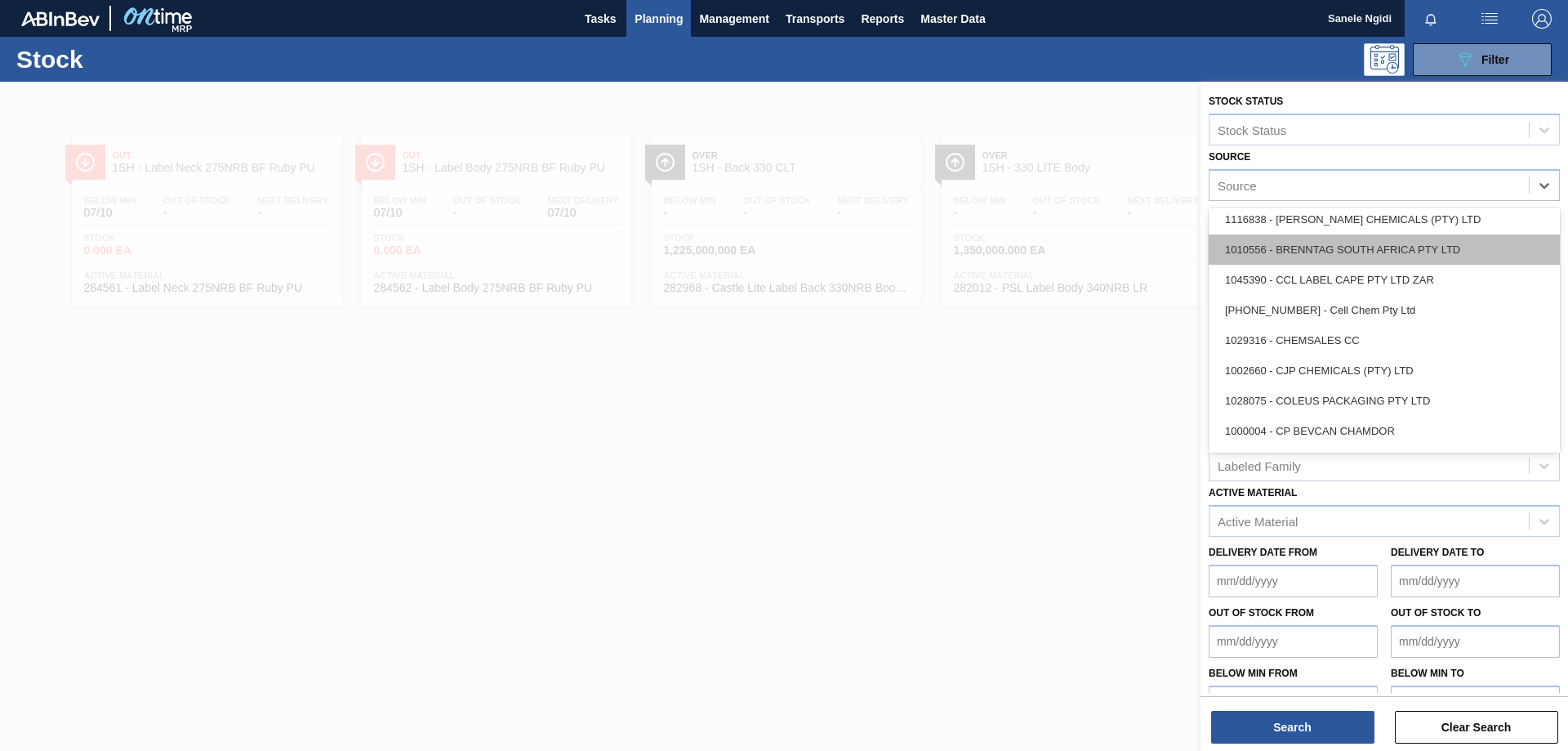 scroll, scrollTop: 245, scrollLeft: 0, axis: vertical 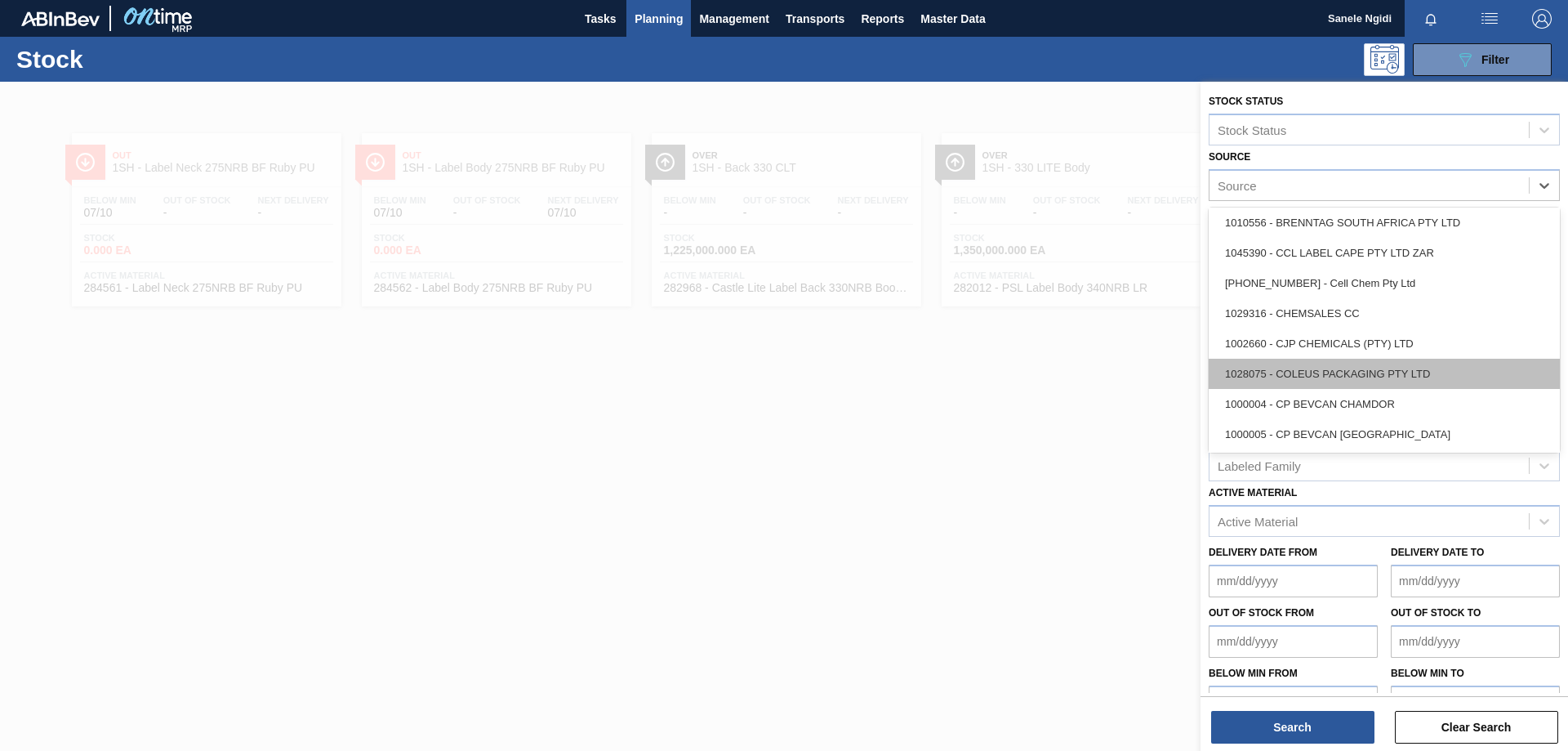 click on "1028075 - COLEUS PACKAGING PTY LTD" at bounding box center [1384, 373] 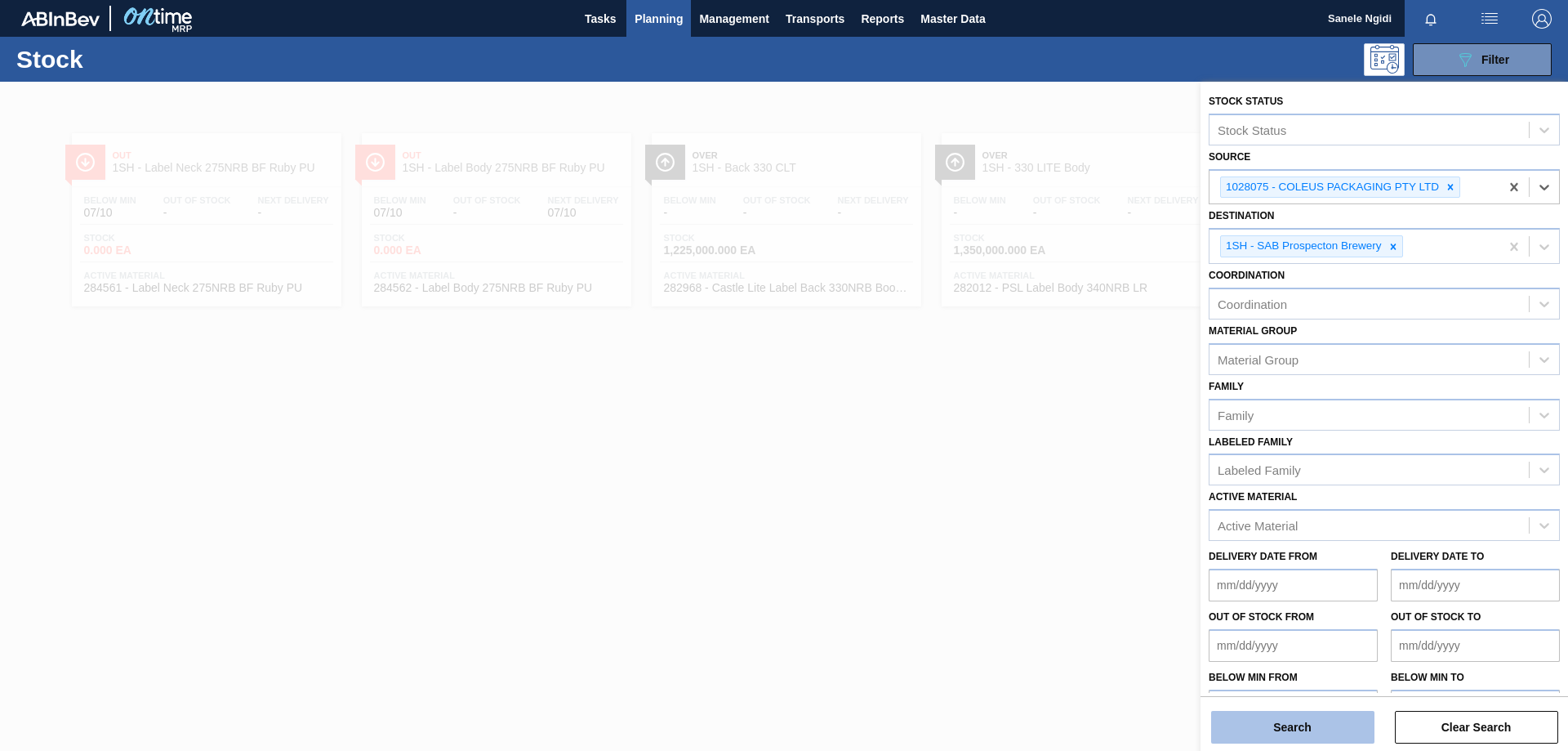 click on "Search" at bounding box center (1293, 727) 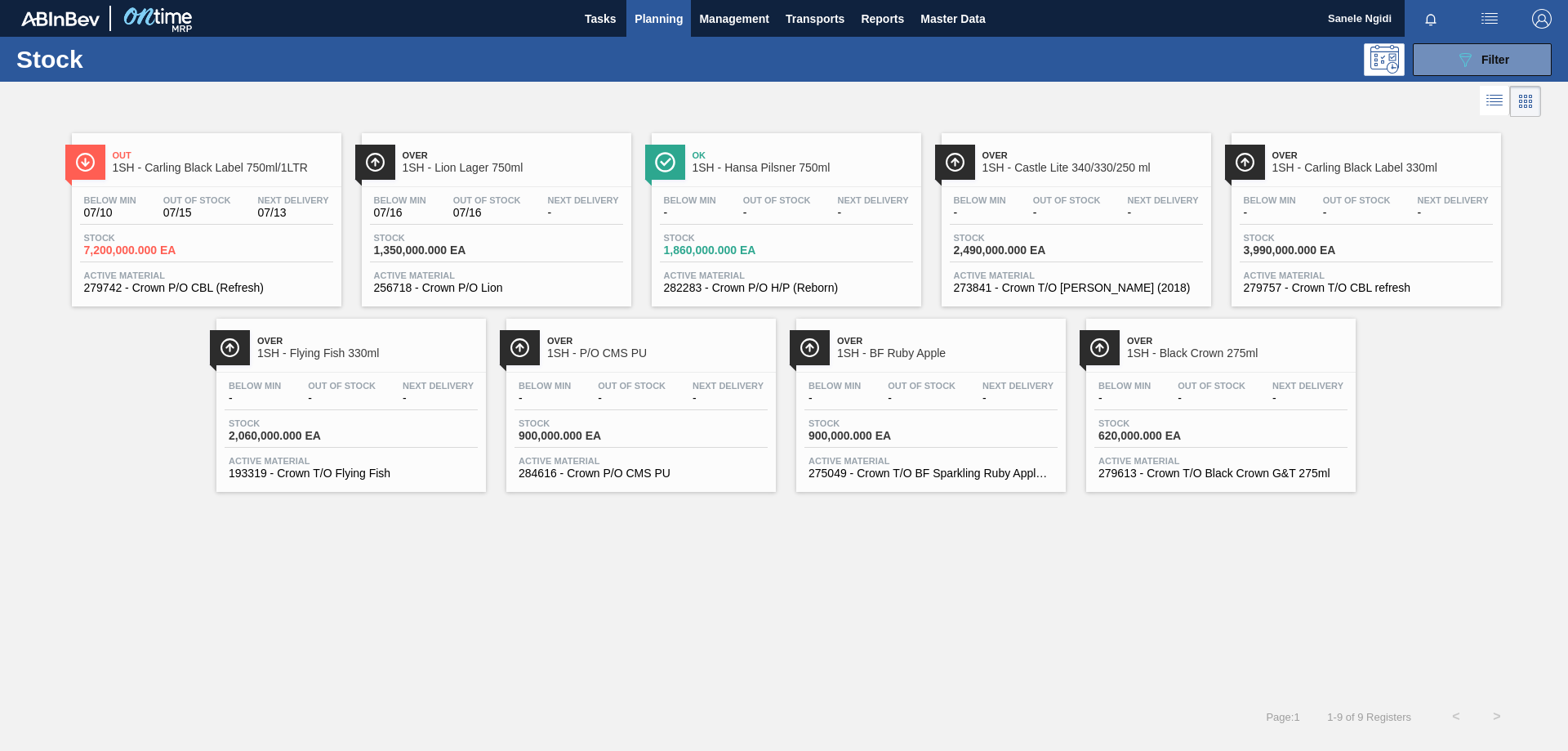 click on "Stock 7,200,000.000 EA" at bounding box center (207, 248) 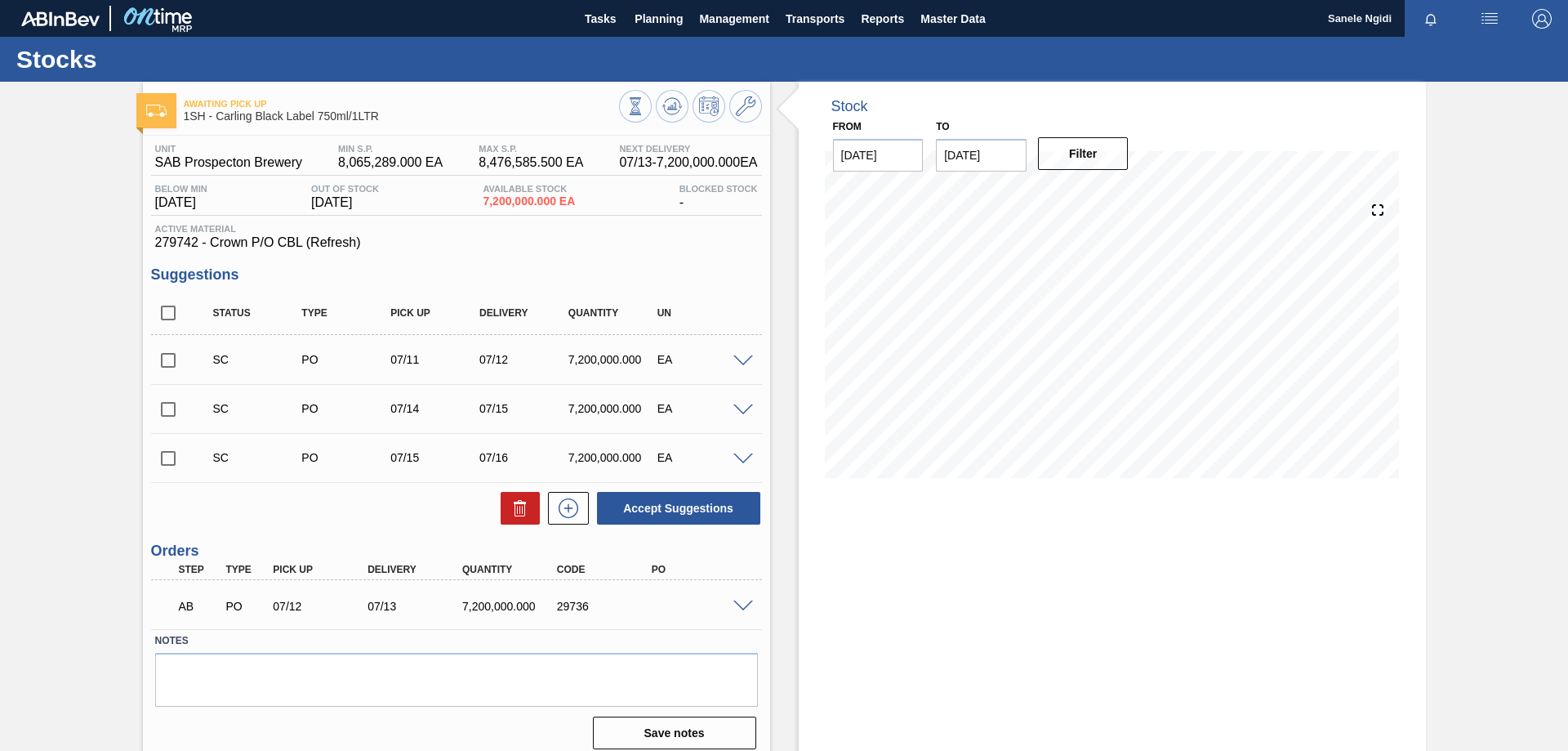 click at bounding box center (743, 606) 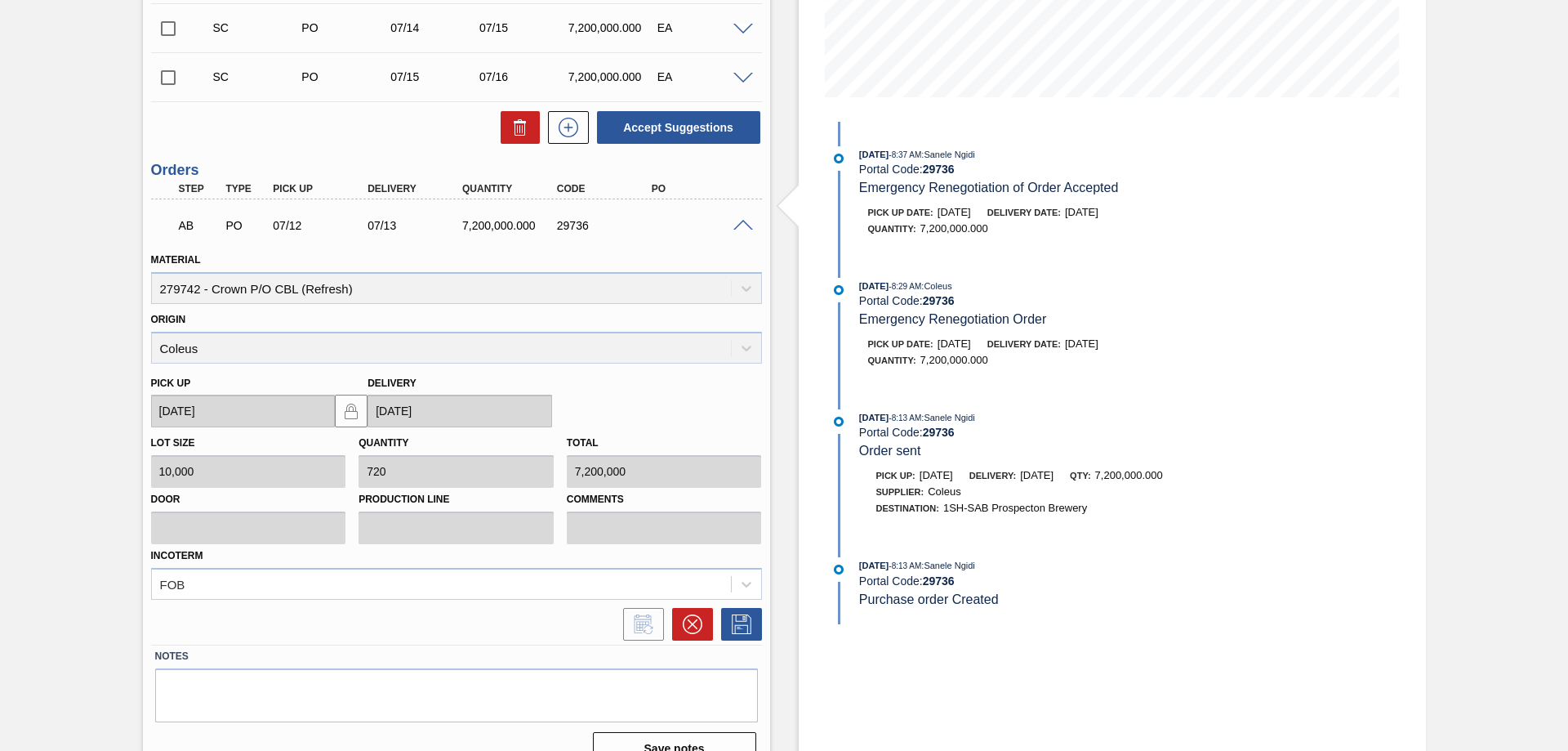 scroll, scrollTop: 409, scrollLeft: 0, axis: vertical 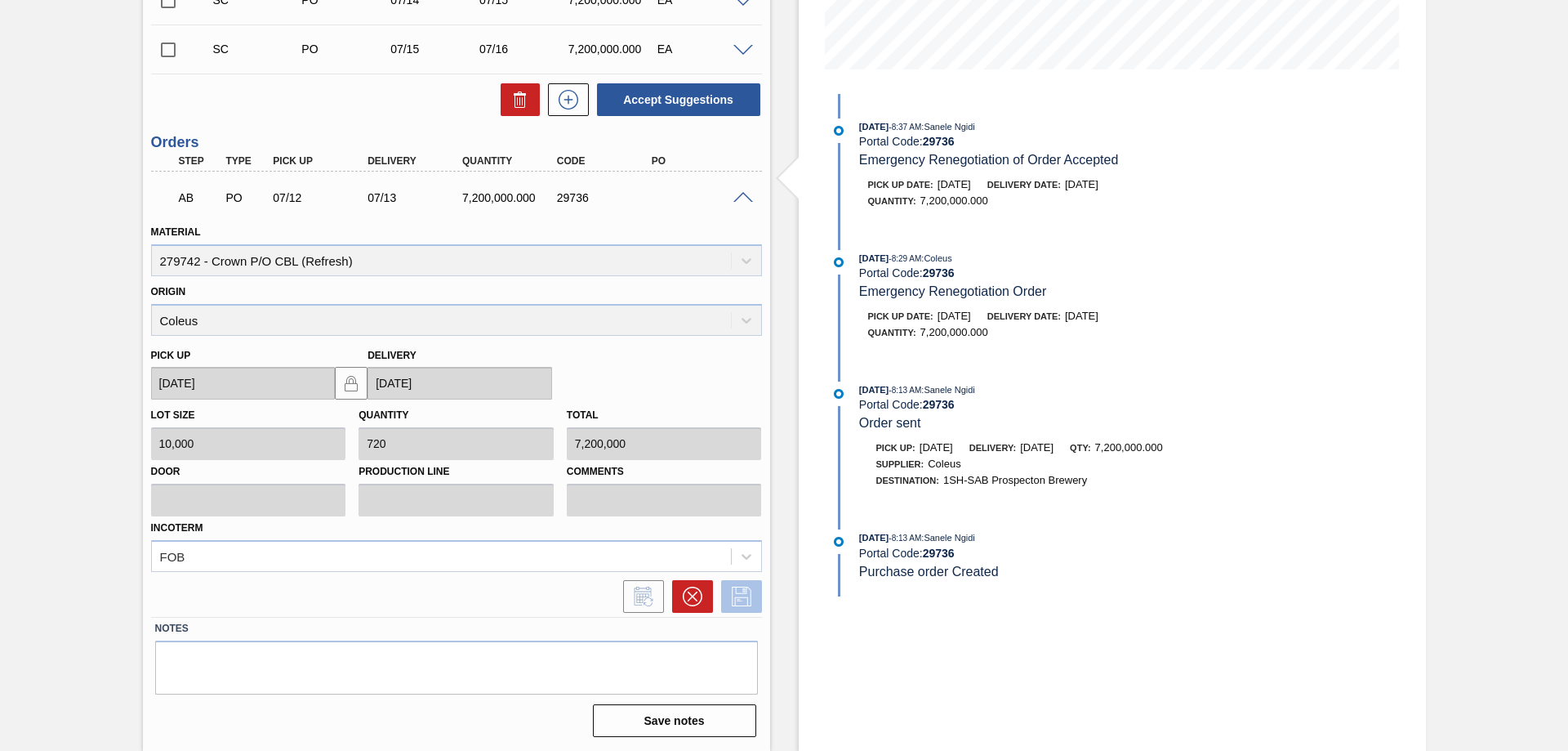 click 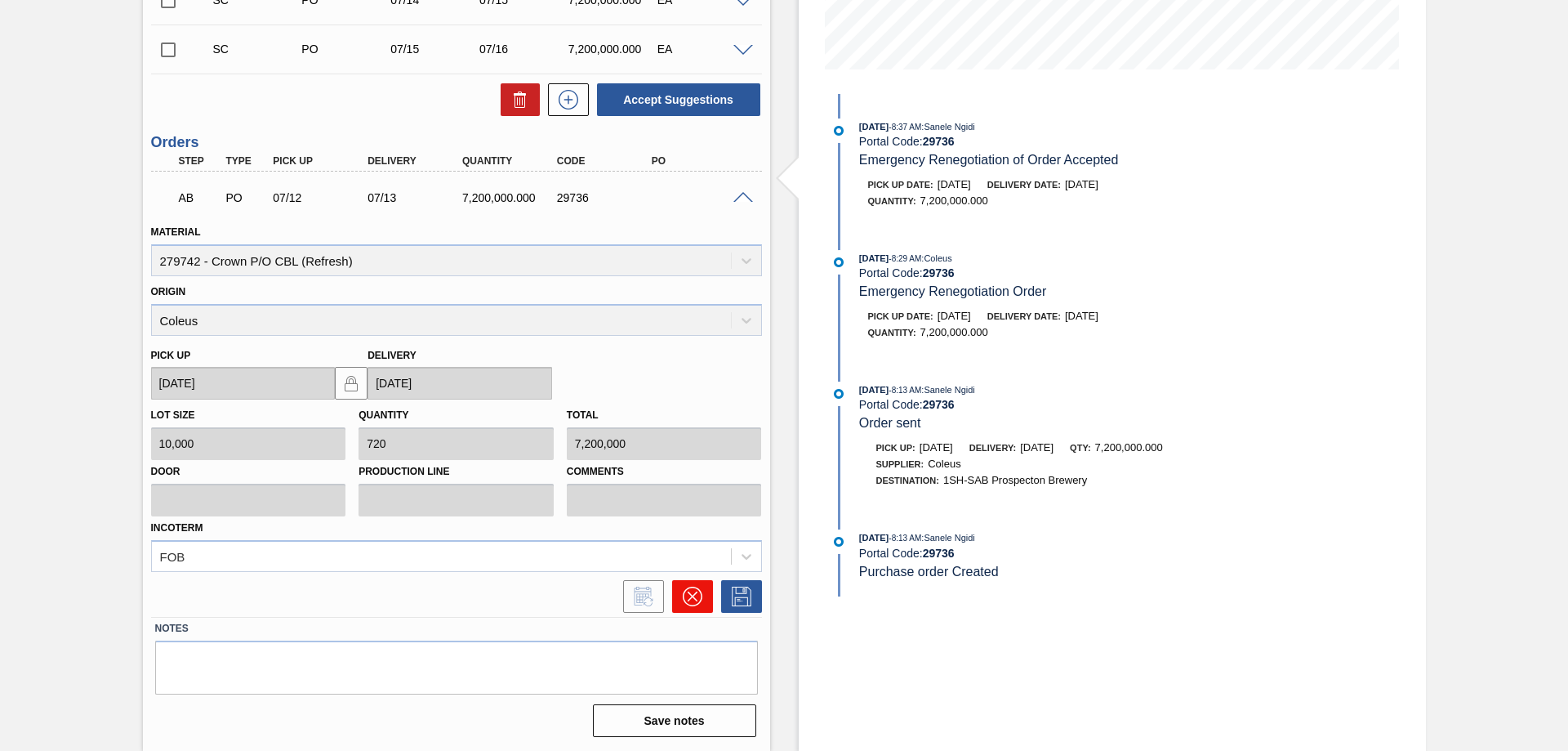 click 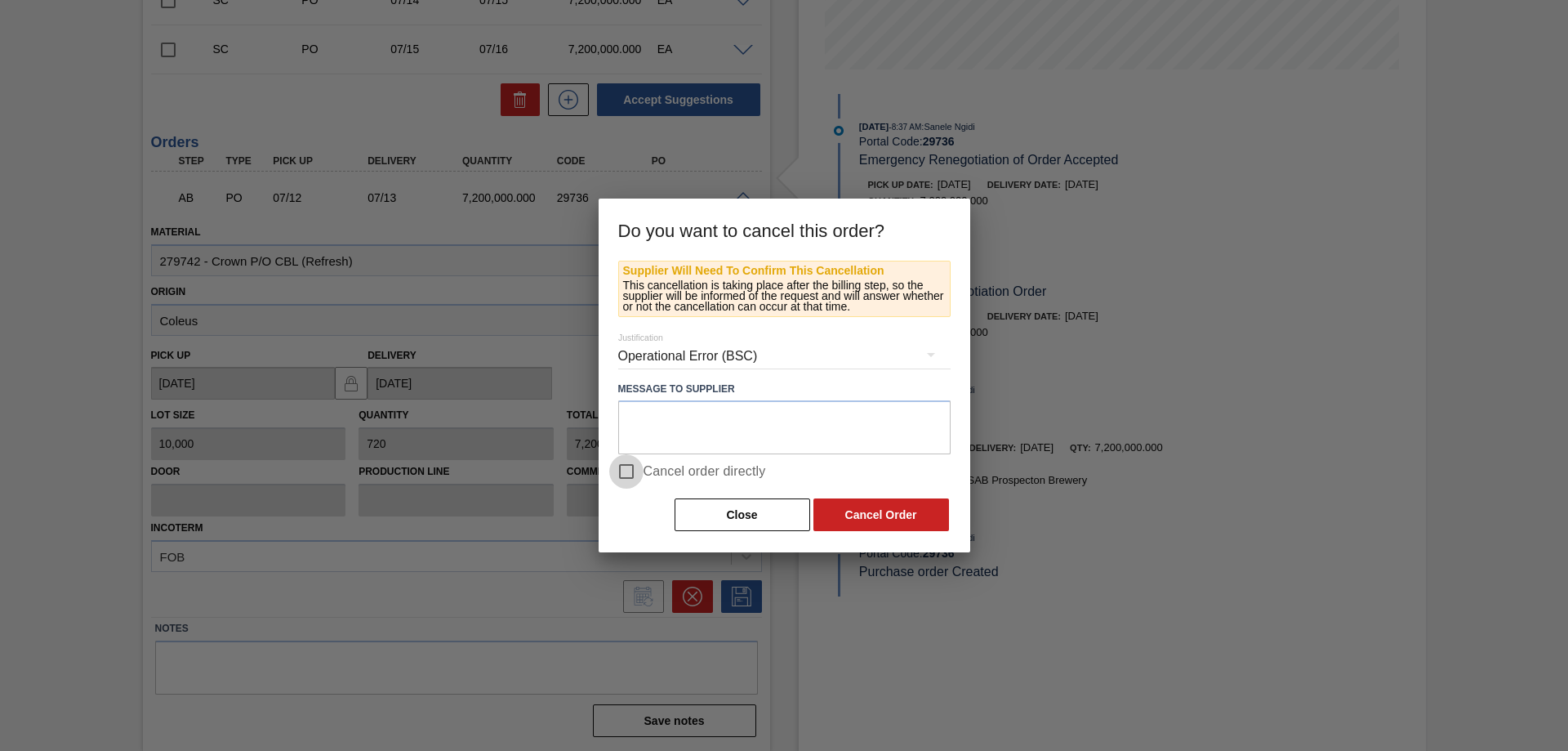 click on "Cancel order directly" at bounding box center (626, 472) 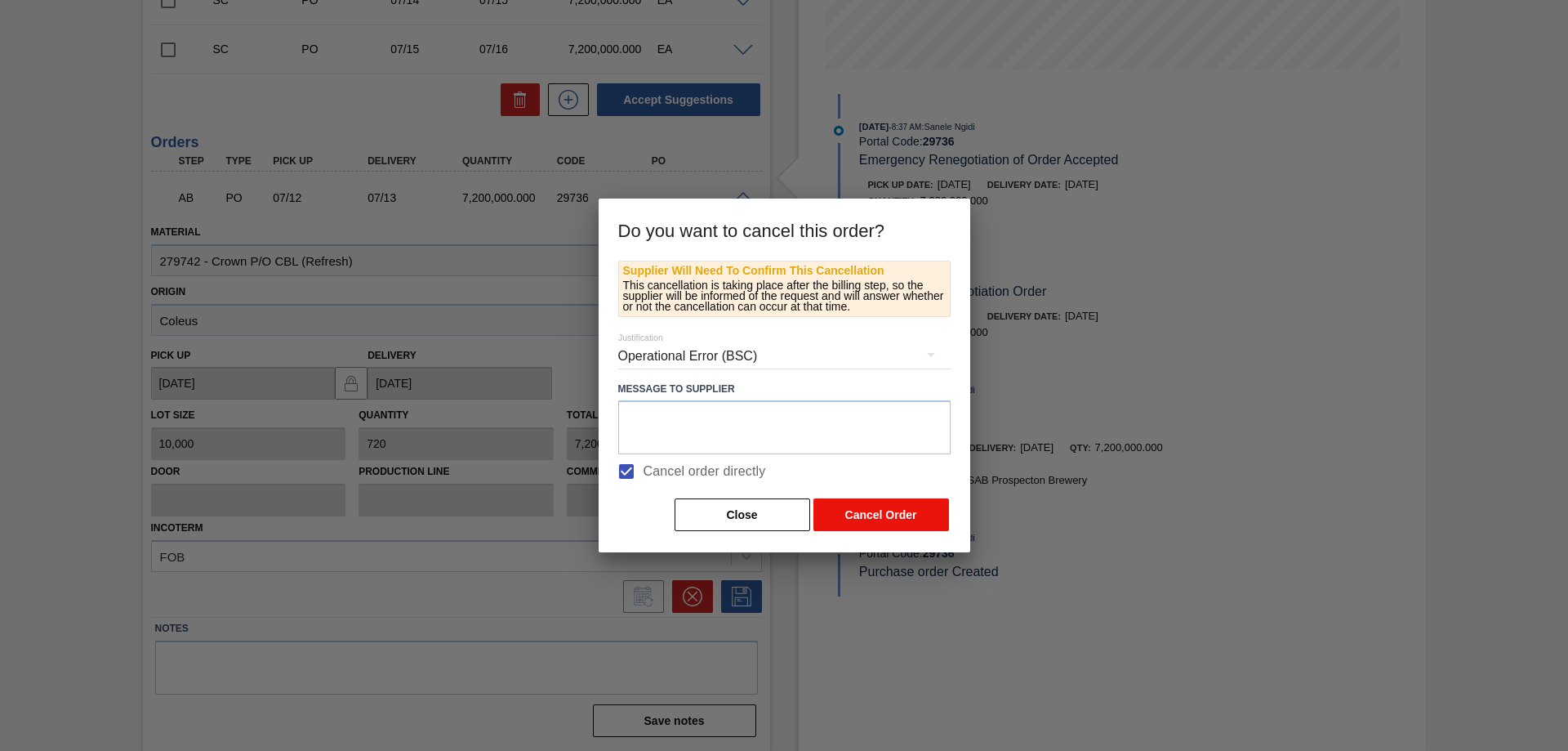 click on "Cancel Order" at bounding box center [881, 515] 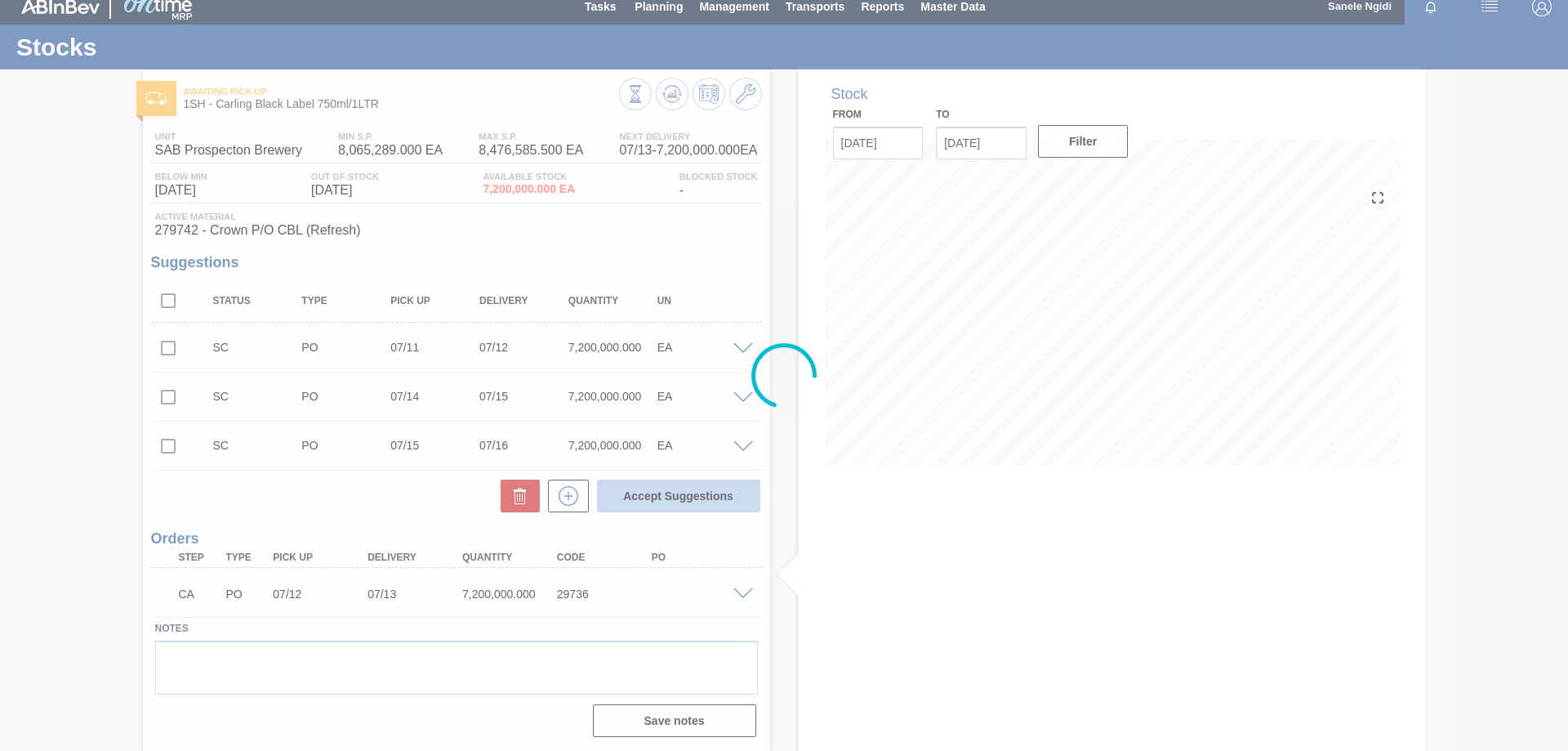 scroll, scrollTop: 12, scrollLeft: 0, axis: vertical 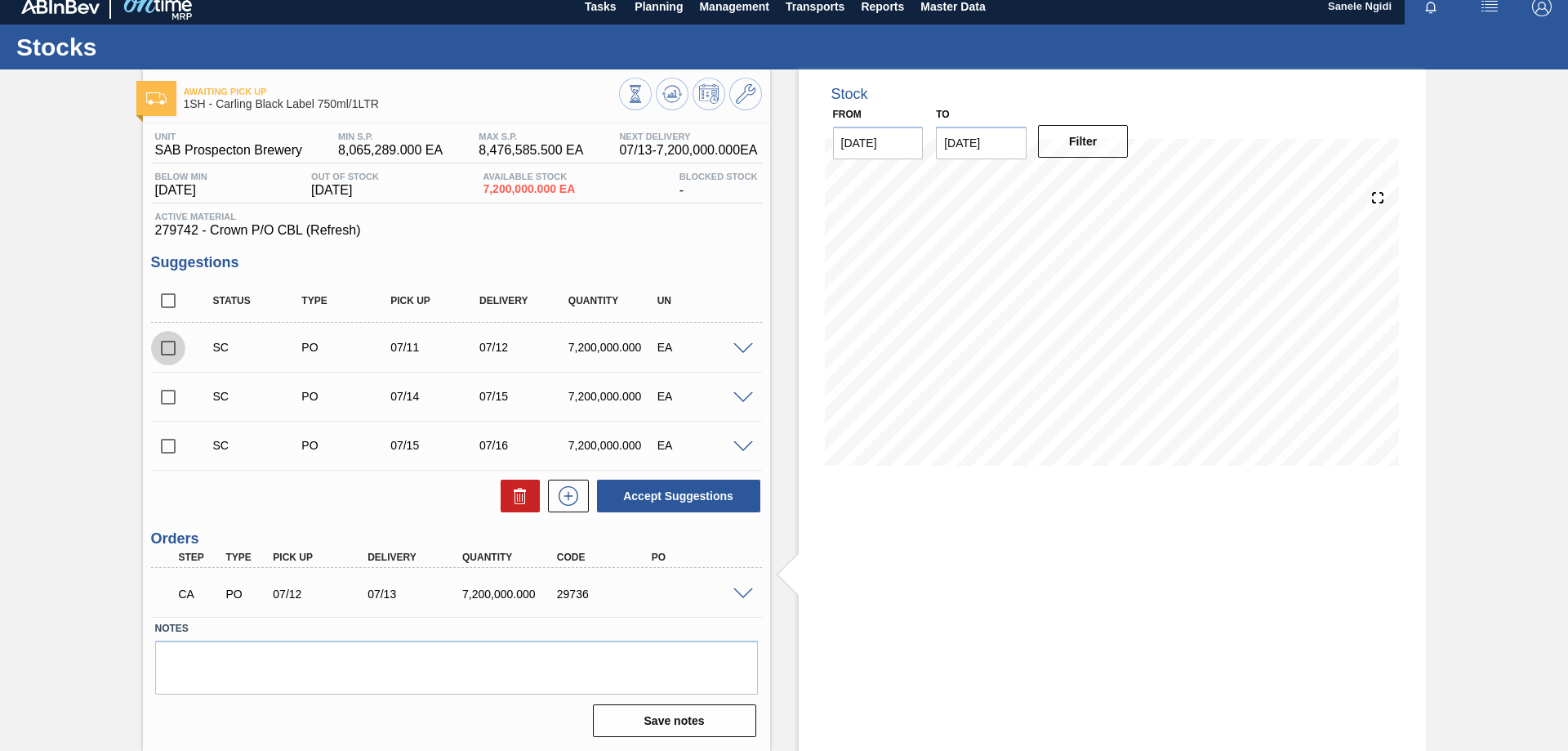 click at bounding box center [168, 348] 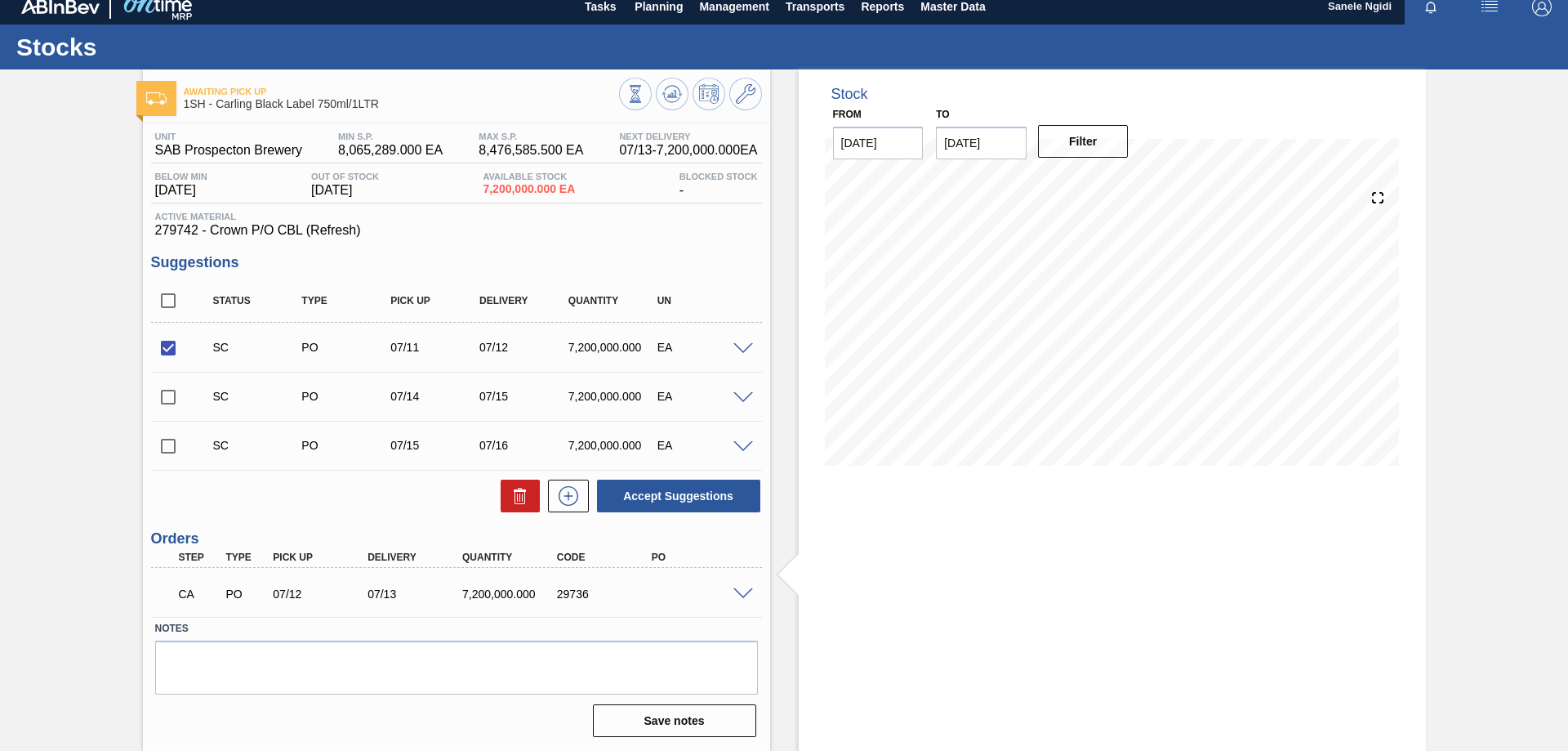 click at bounding box center (743, 349) 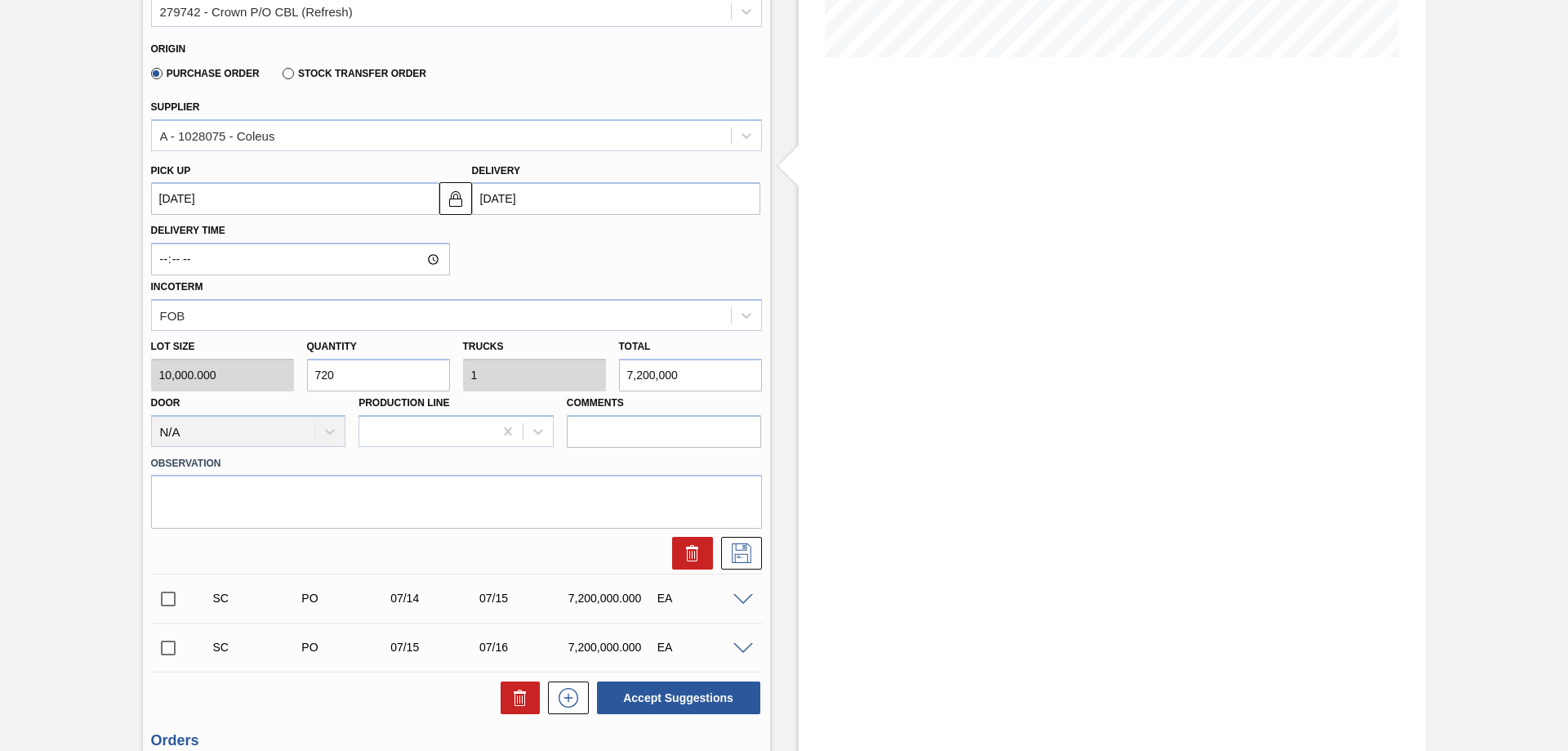scroll, scrollTop: 503, scrollLeft: 0, axis: vertical 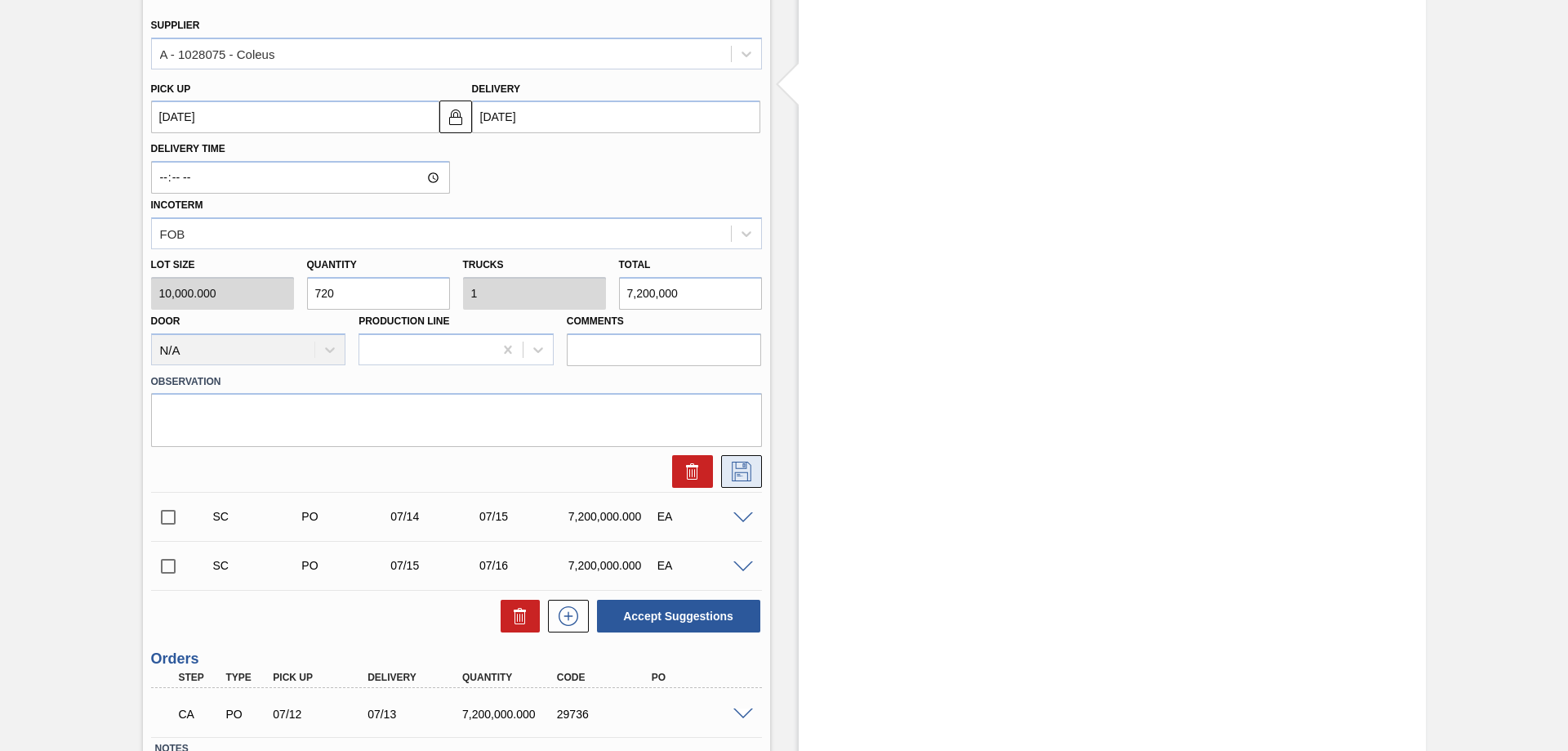 click 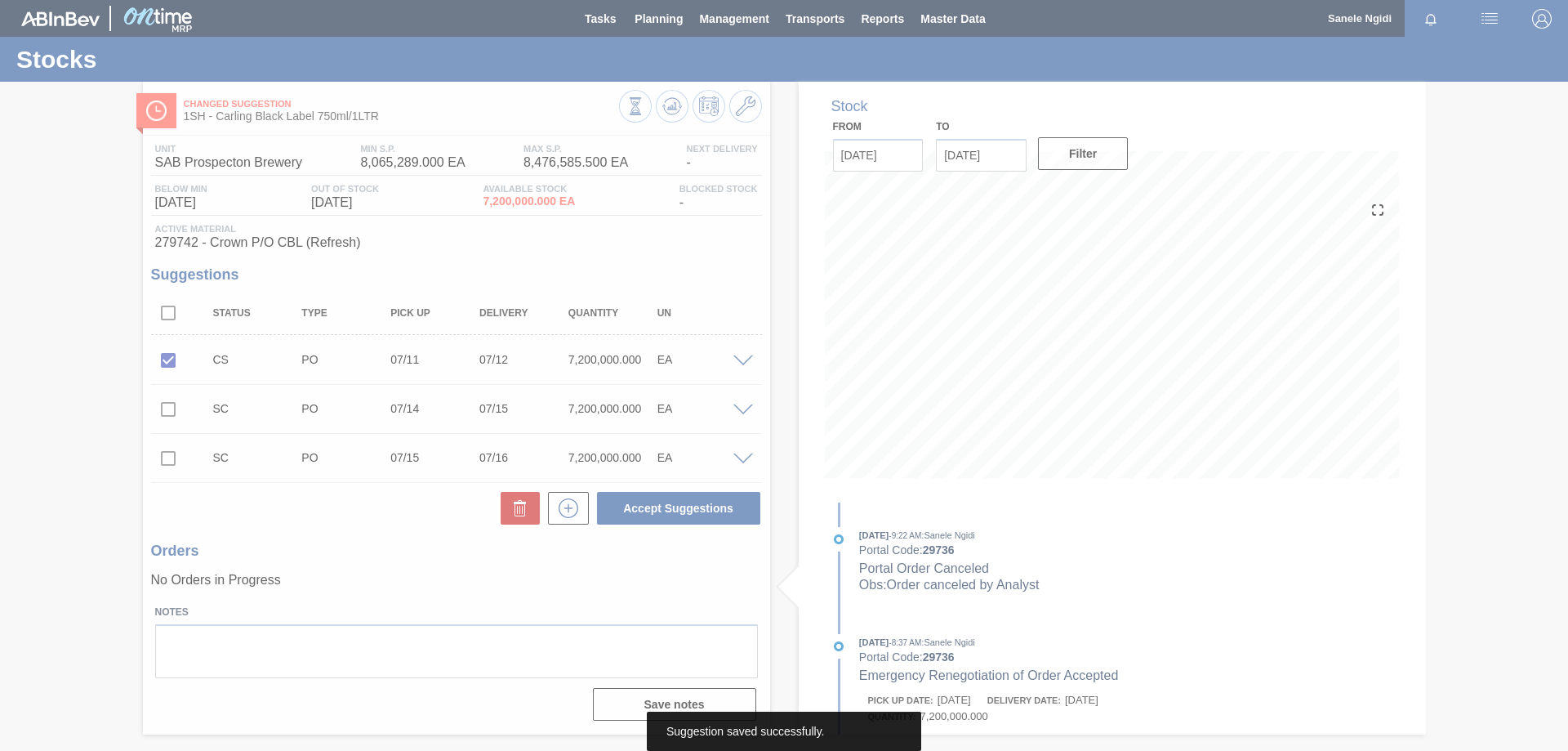 scroll, scrollTop: 0, scrollLeft: 0, axis: both 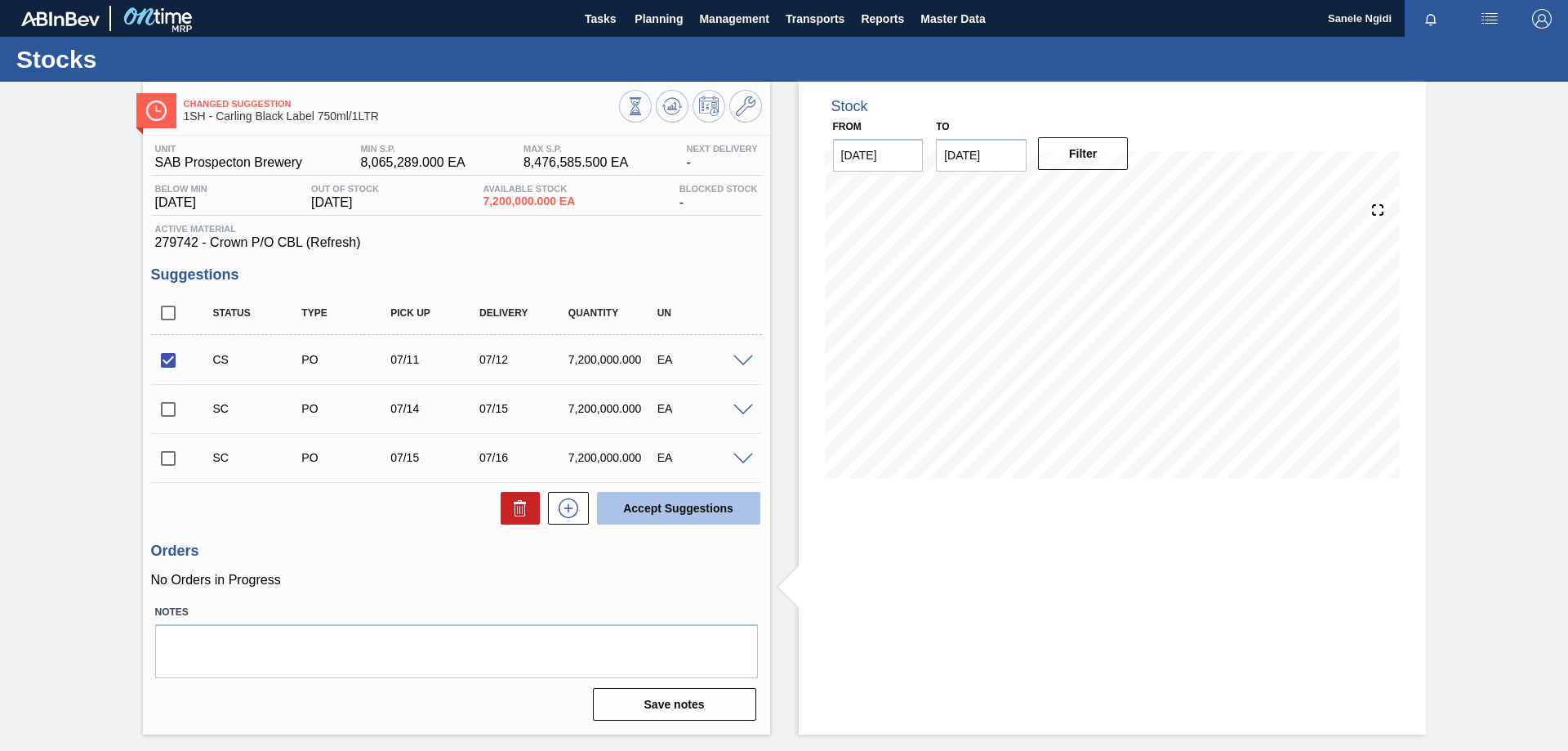 click on "Accept Suggestions" at bounding box center [679, 508] 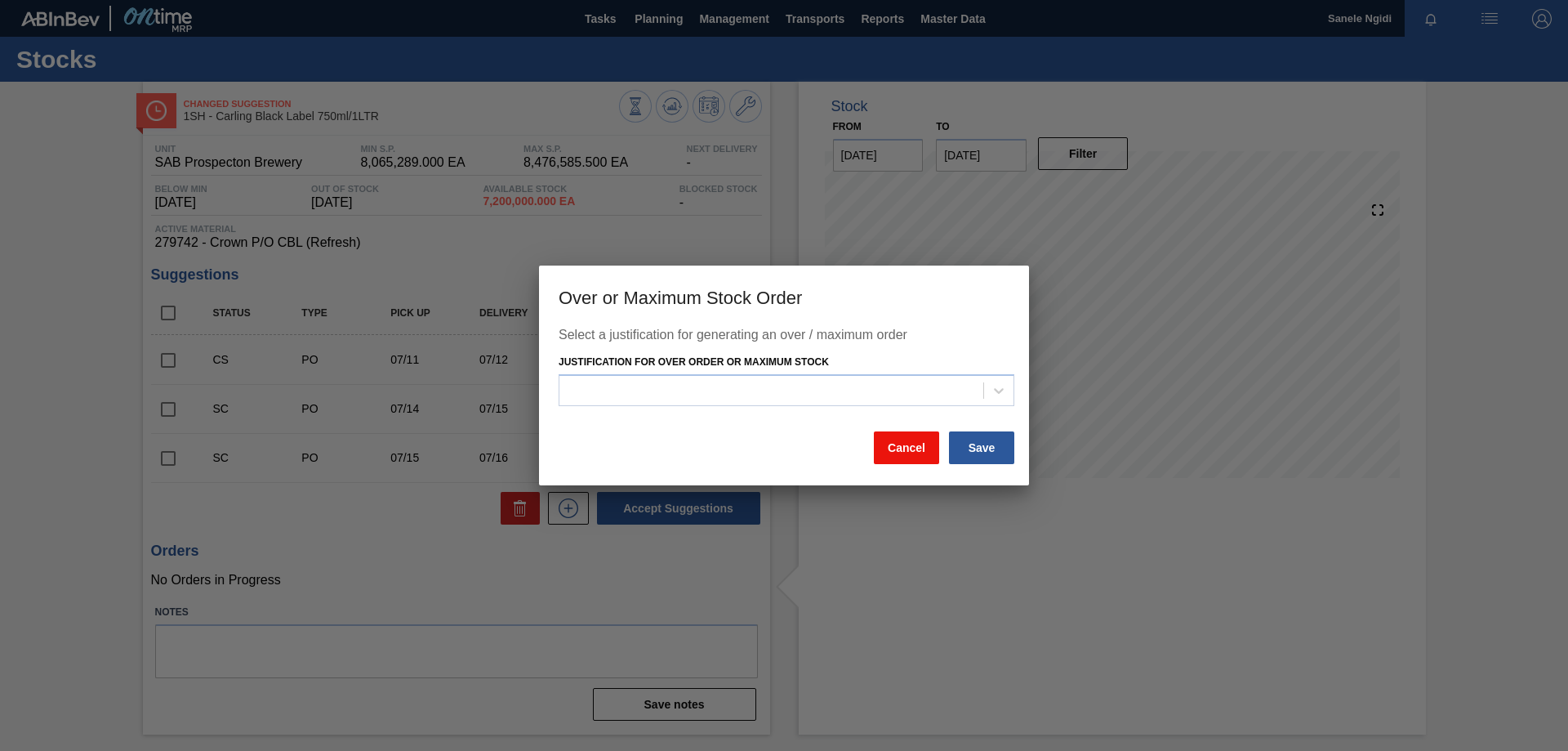 click on "Cancel" at bounding box center (906, 448) 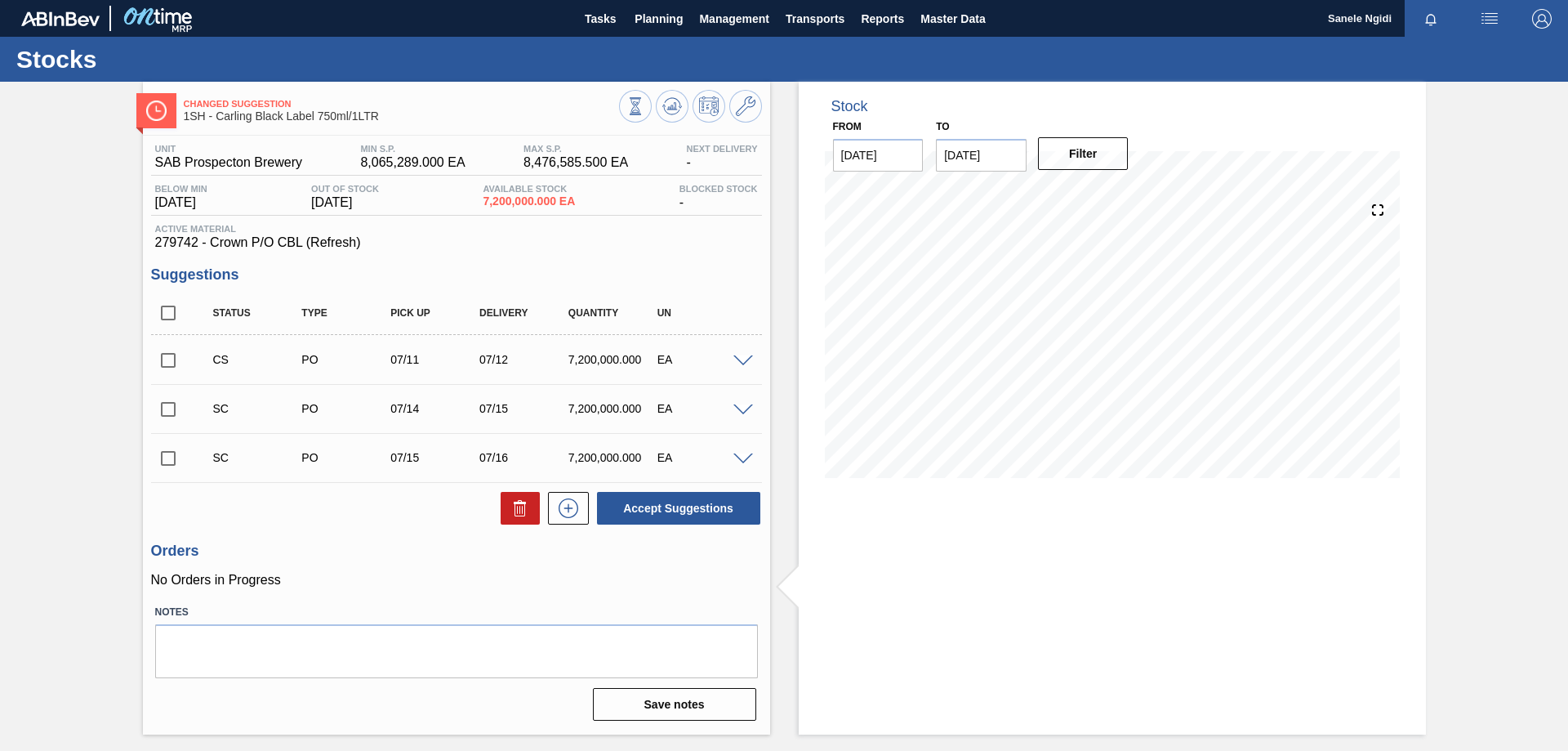 click on "No Orders in Progress" at bounding box center [457, 580] 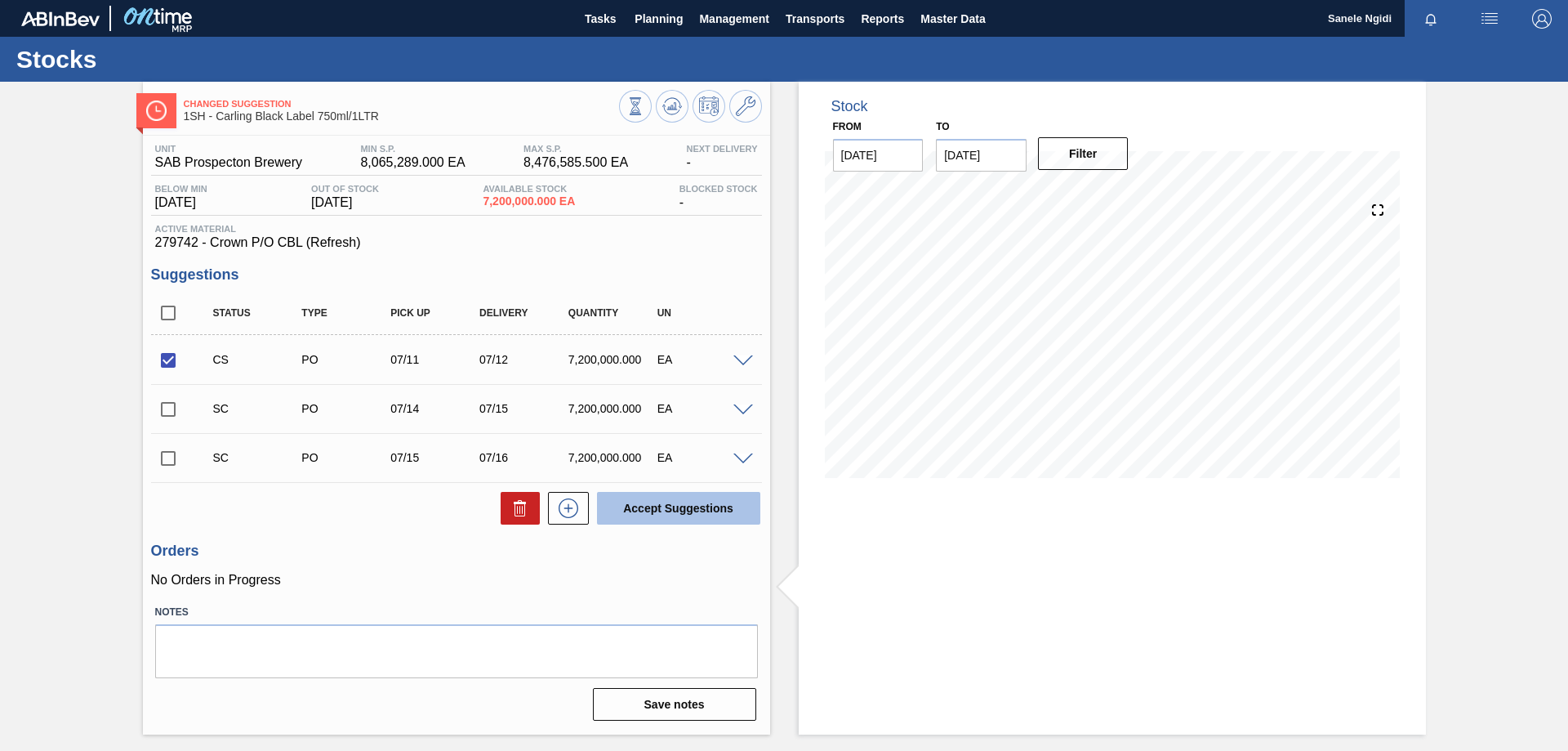 click on "Accept Suggestions" at bounding box center [679, 508] 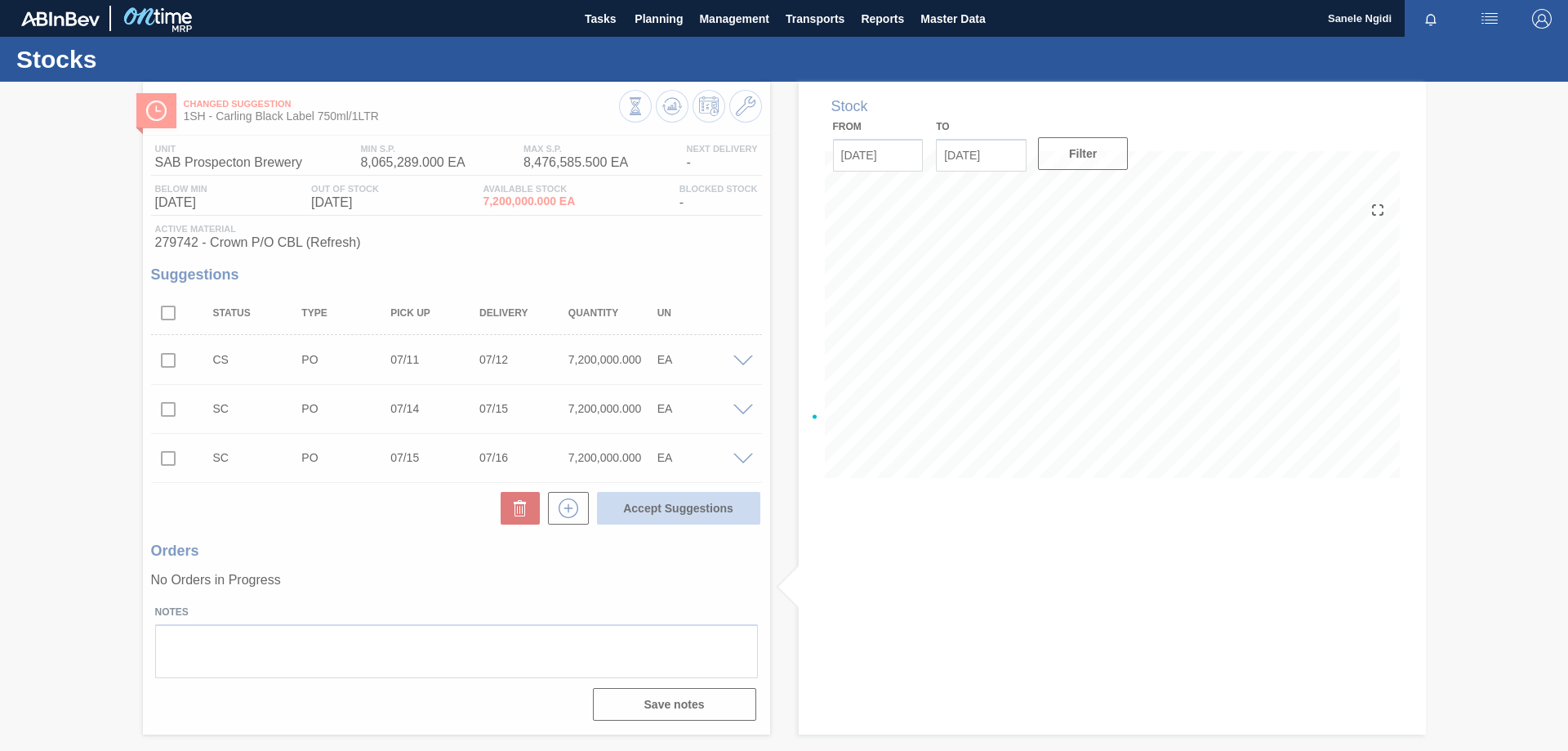 checkbox on "false" 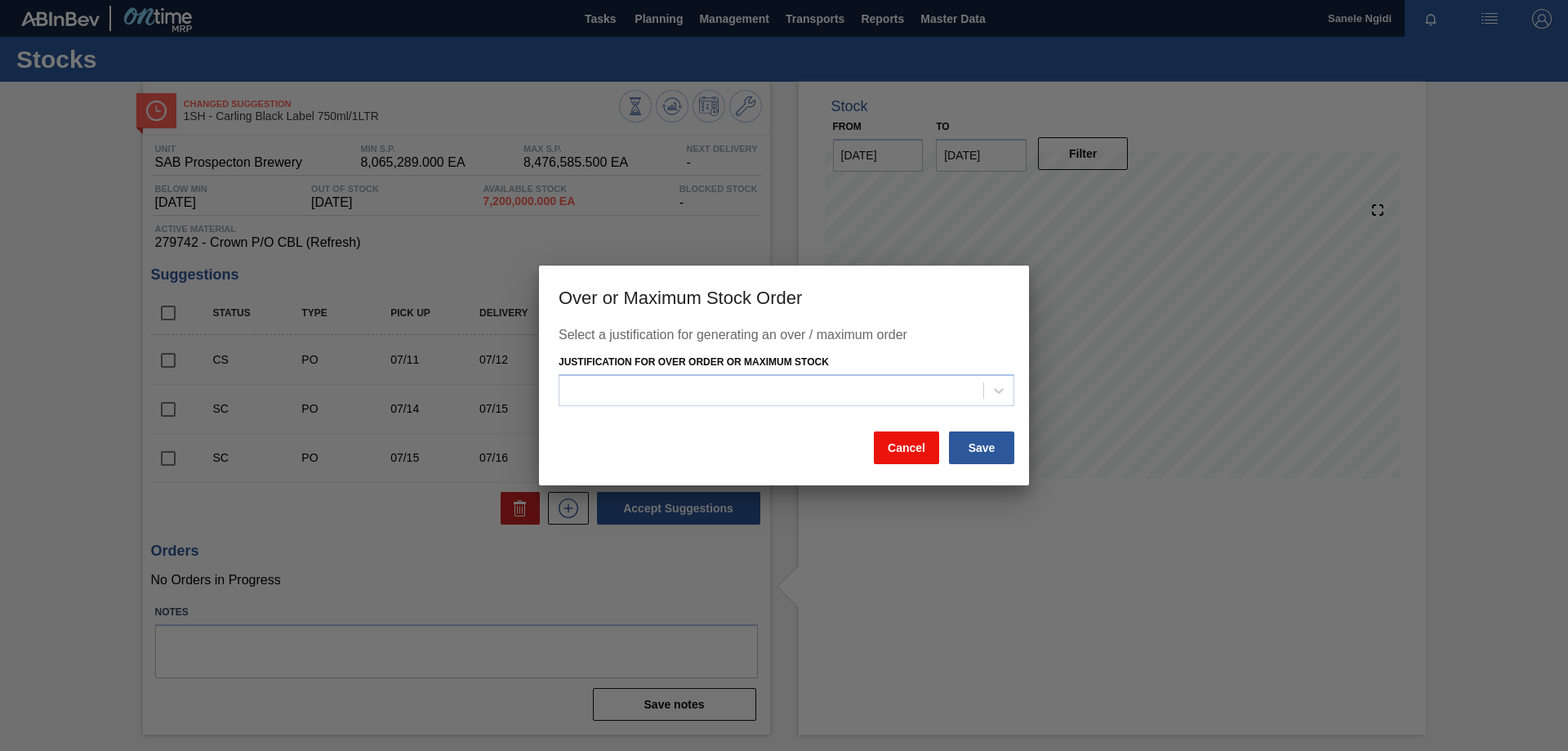 click on "Cancel" at bounding box center (906, 448) 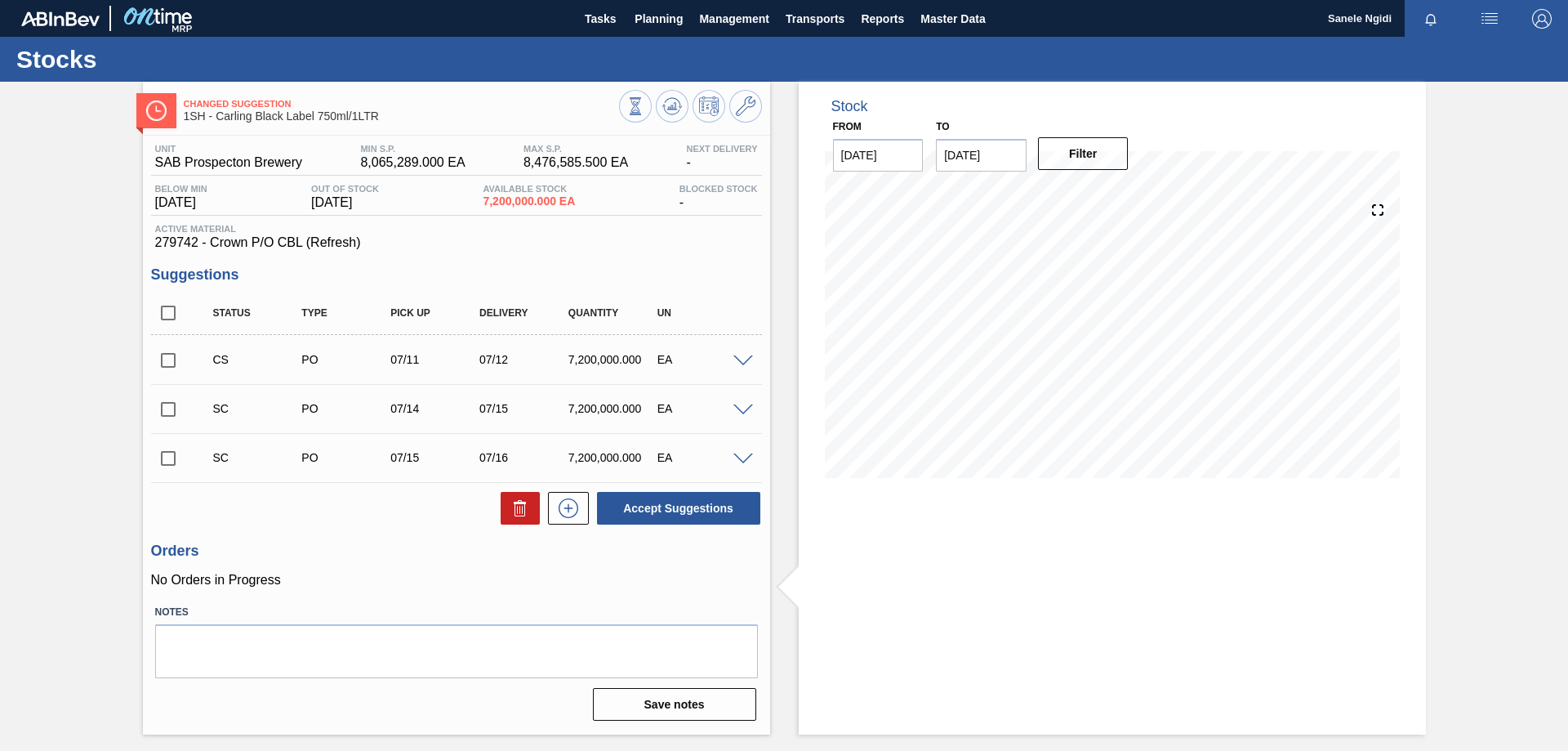 click on "No Orders in Progress" at bounding box center [457, 580] 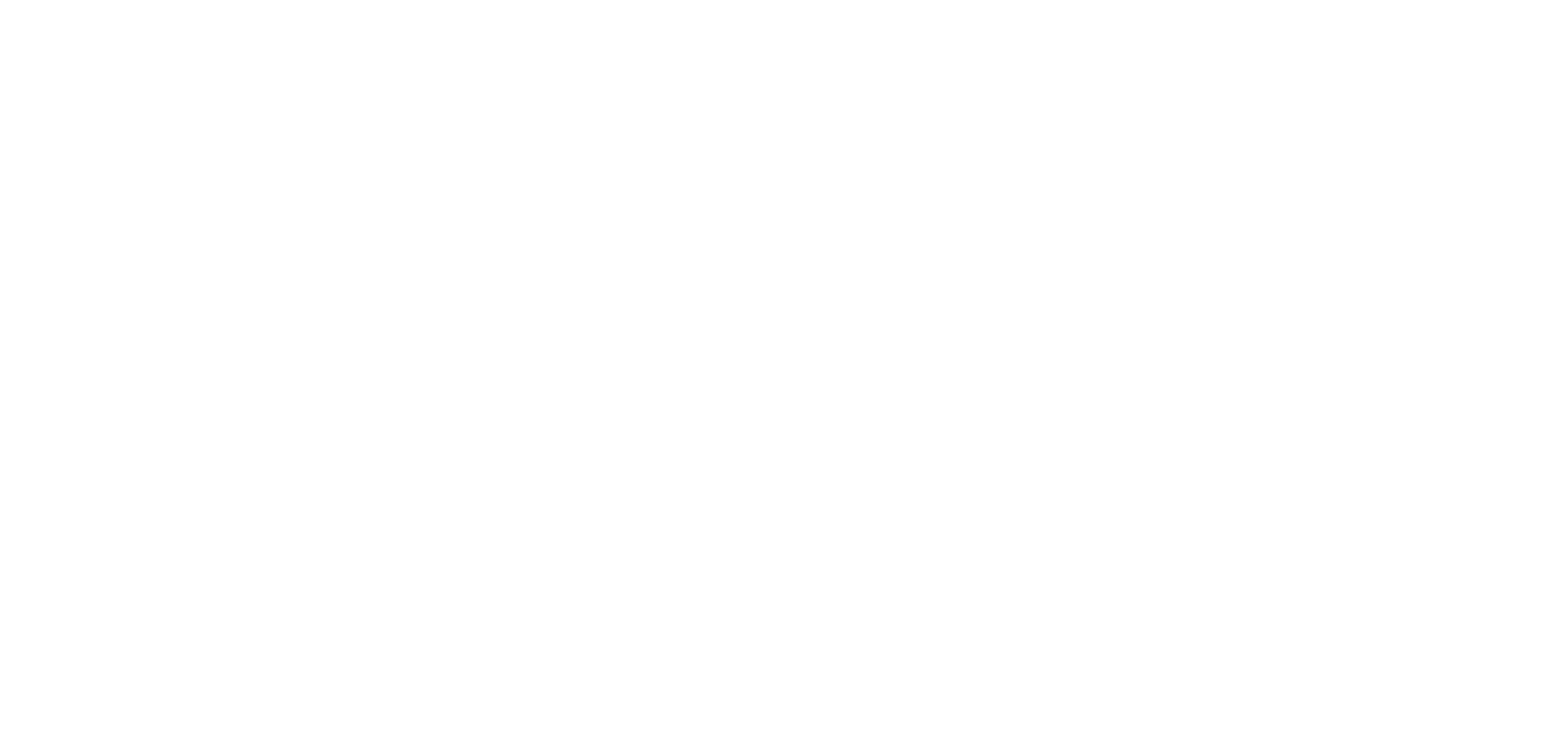 scroll, scrollTop: 0, scrollLeft: 0, axis: both 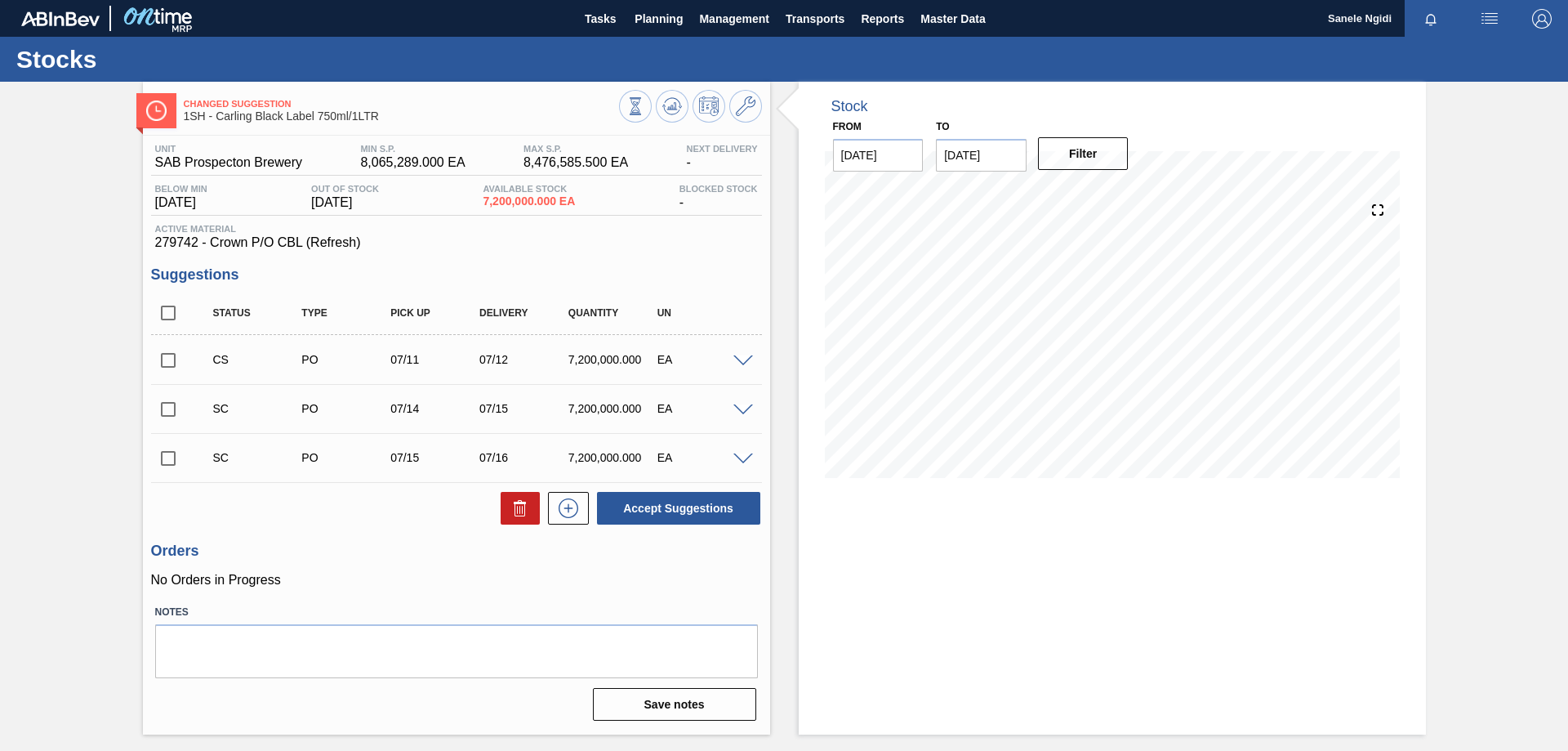 click at bounding box center (168, 409) 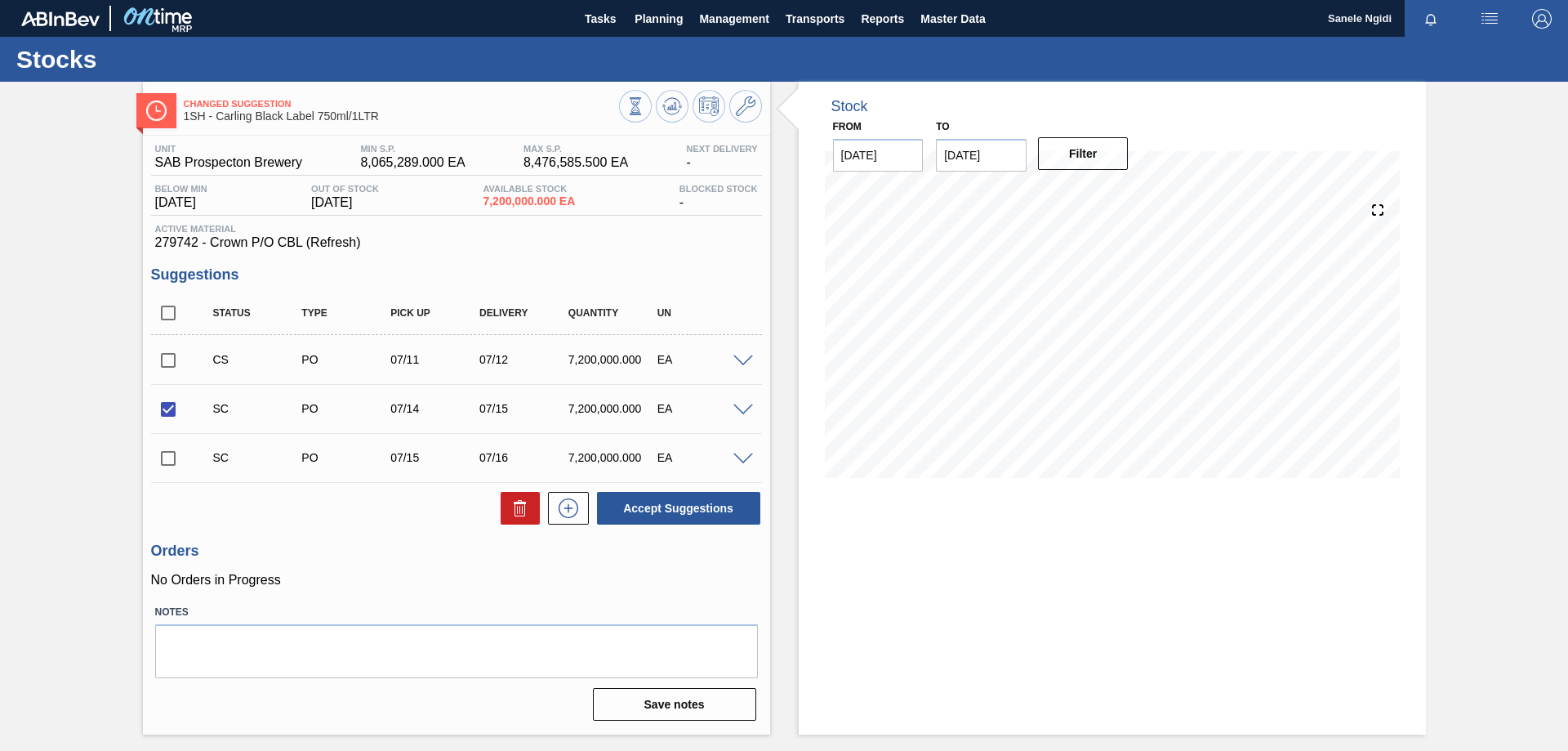 click at bounding box center (743, 410) 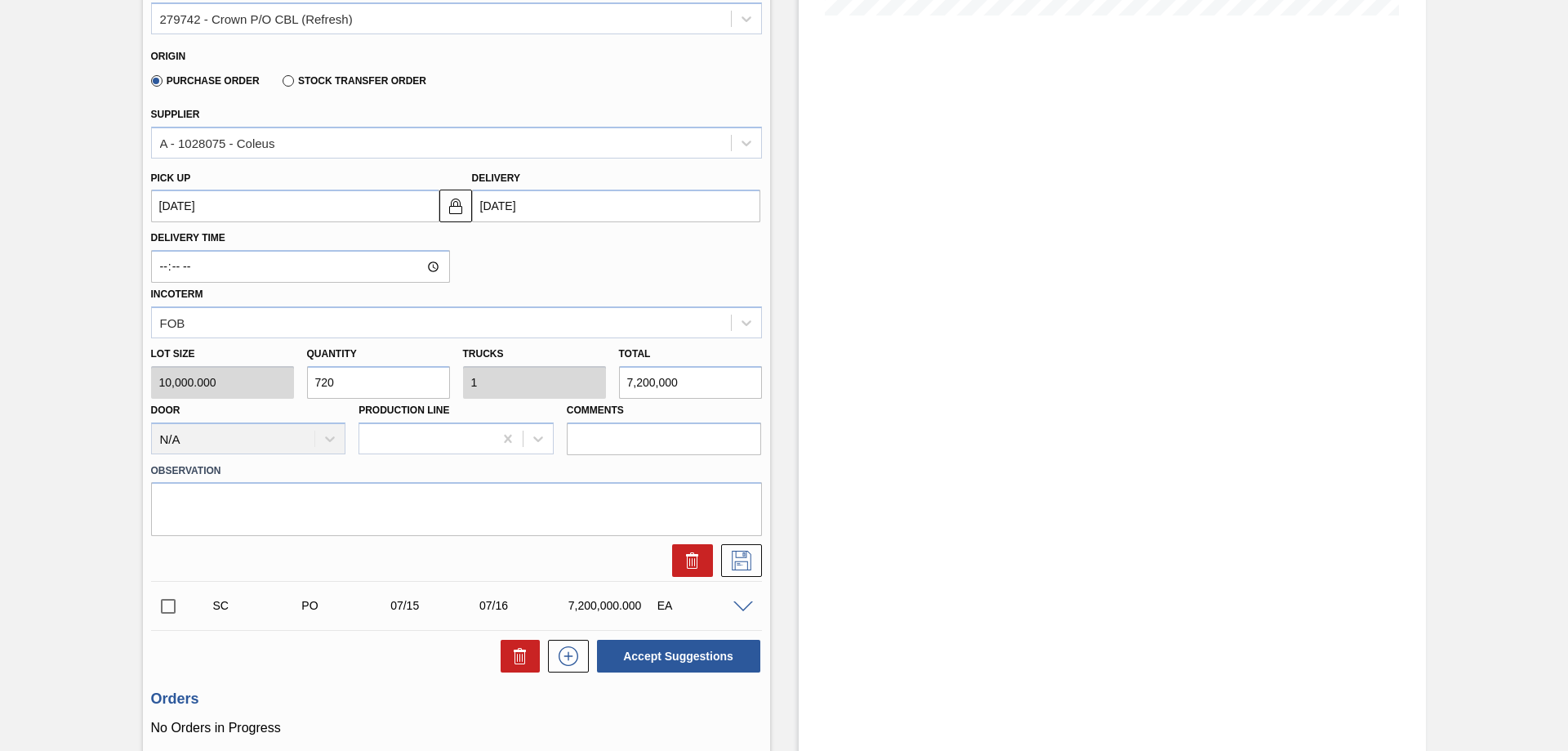 scroll, scrollTop: 490, scrollLeft: 0, axis: vertical 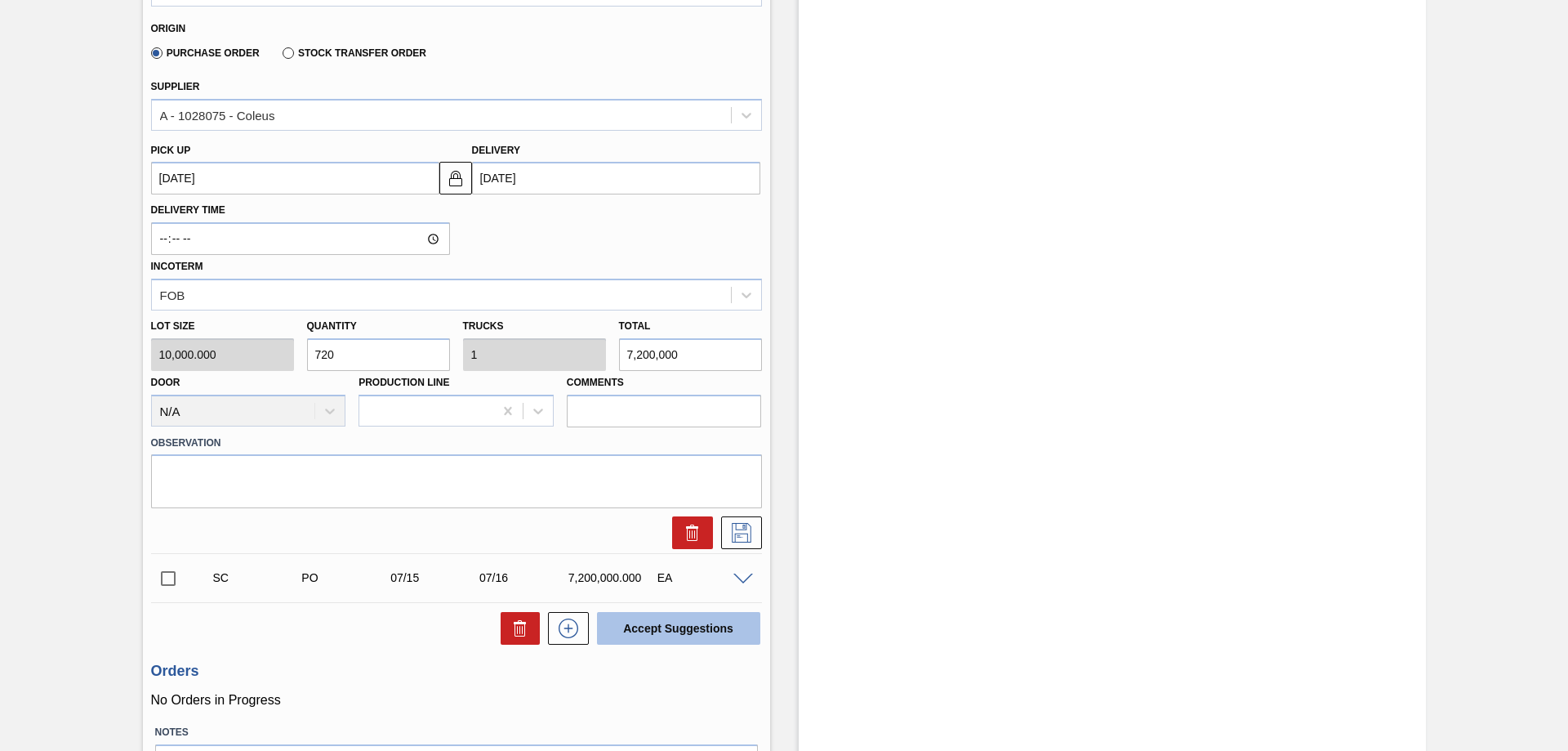 click on "Accept Suggestions" at bounding box center [679, 628] 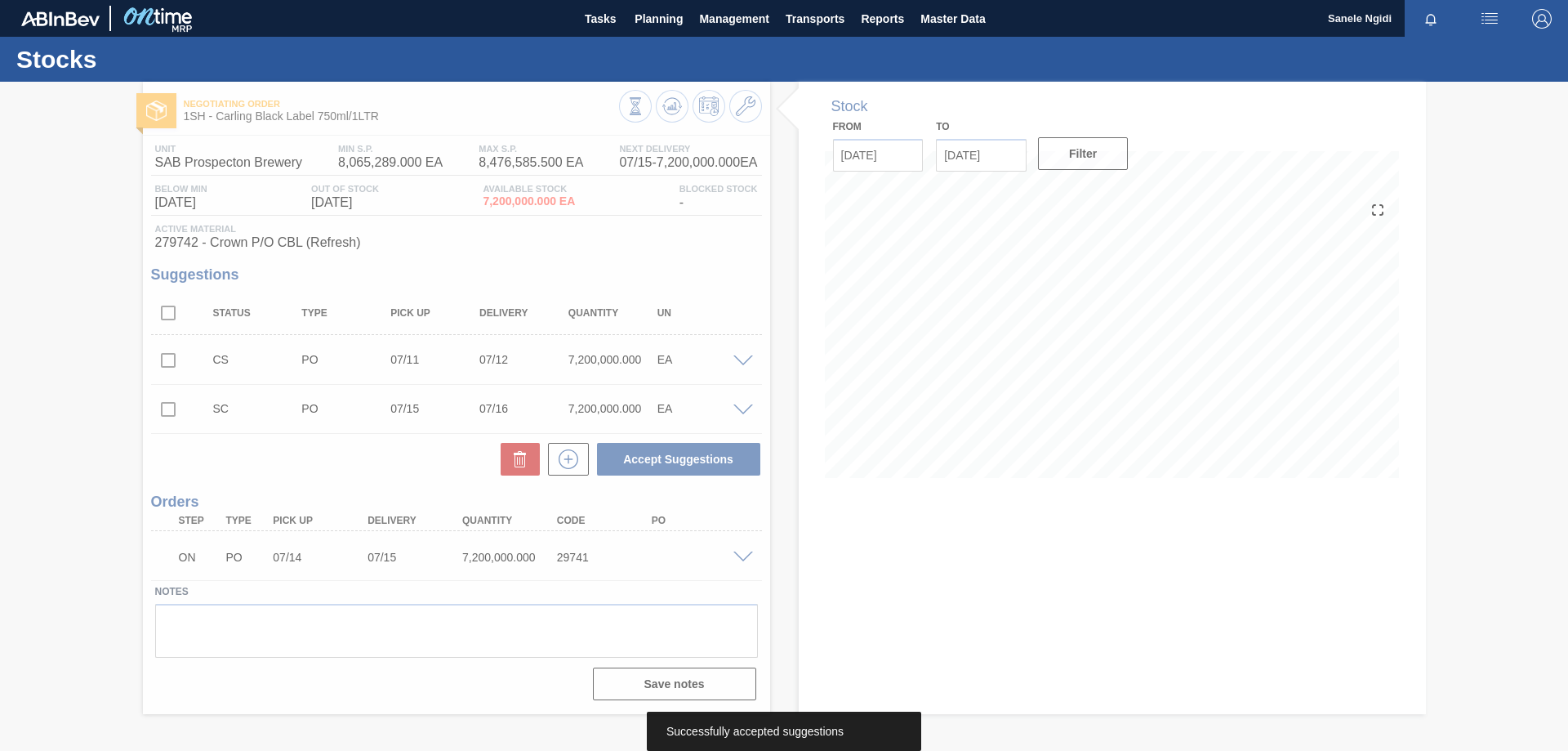 scroll, scrollTop: 0, scrollLeft: 0, axis: both 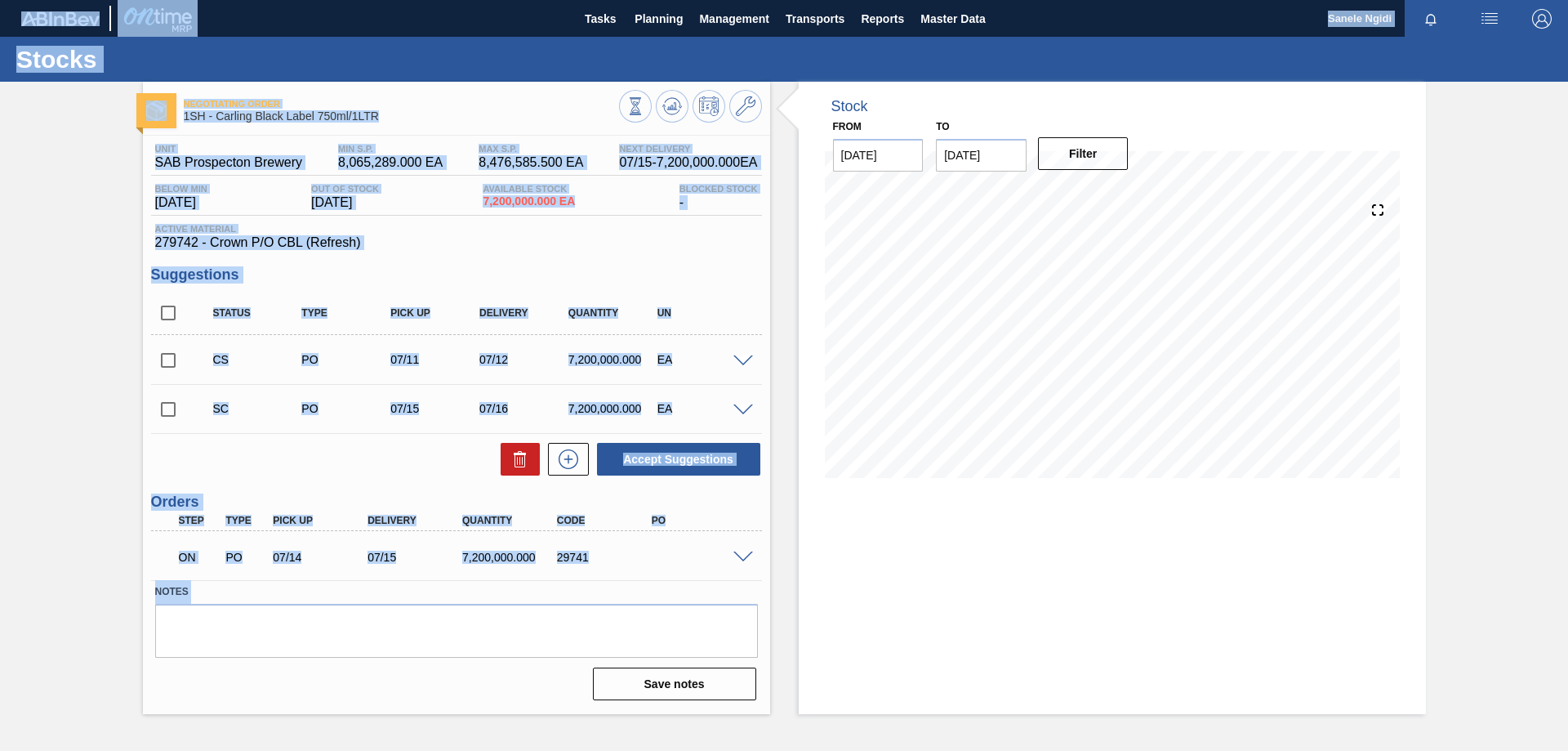 click on "Tasks Planning Management Transports Reports Master Data Sanele Ngidi Mark all as read Stocks Negotiating Order 1SH - Carling Black Label 750ml/1LTR   Unit SAB Prospecton Brewery MIN S.P. 8,065,289.000   EA MAX S.P. 8,476,585.500   EA Next Delivery 07/15  -  7,200,000.000 EA Below Min [DATE] Out Of Stock [DATE] Available Stock 7,200,000.000 EA Blocked Stock - Active Material 279742 - Crown P/O CBL (Refresh)   Suggestions   Status Type Pick up Delivery Quantity UN CS PO 07/11 07/12 7,200,000.000 EA Material 279742 - Crown P/O CBL (Refresh) Origin Purchase Order Stock Transfer Order Supplier A - 1028075 - Coleus Pick up [DATE] Delivery [DATE] Delivery Time Incoterm FOB Lot size 10,000.000 Quantity 720 Trucks 1 Total 7,200,000 Door N/A Production Line Comments Observation SC PO 07/15 07/16 7,200,000.000 EA Material 279742 - Crown P/O CBL (Refresh) Origin Purchase Order Stock Transfer Order Supplier A - 1028075 - Coleus Pick up [DATE] Delivery [DATE] Delivery Time Incoterm FOB Lot size 720" at bounding box center (784, 0) 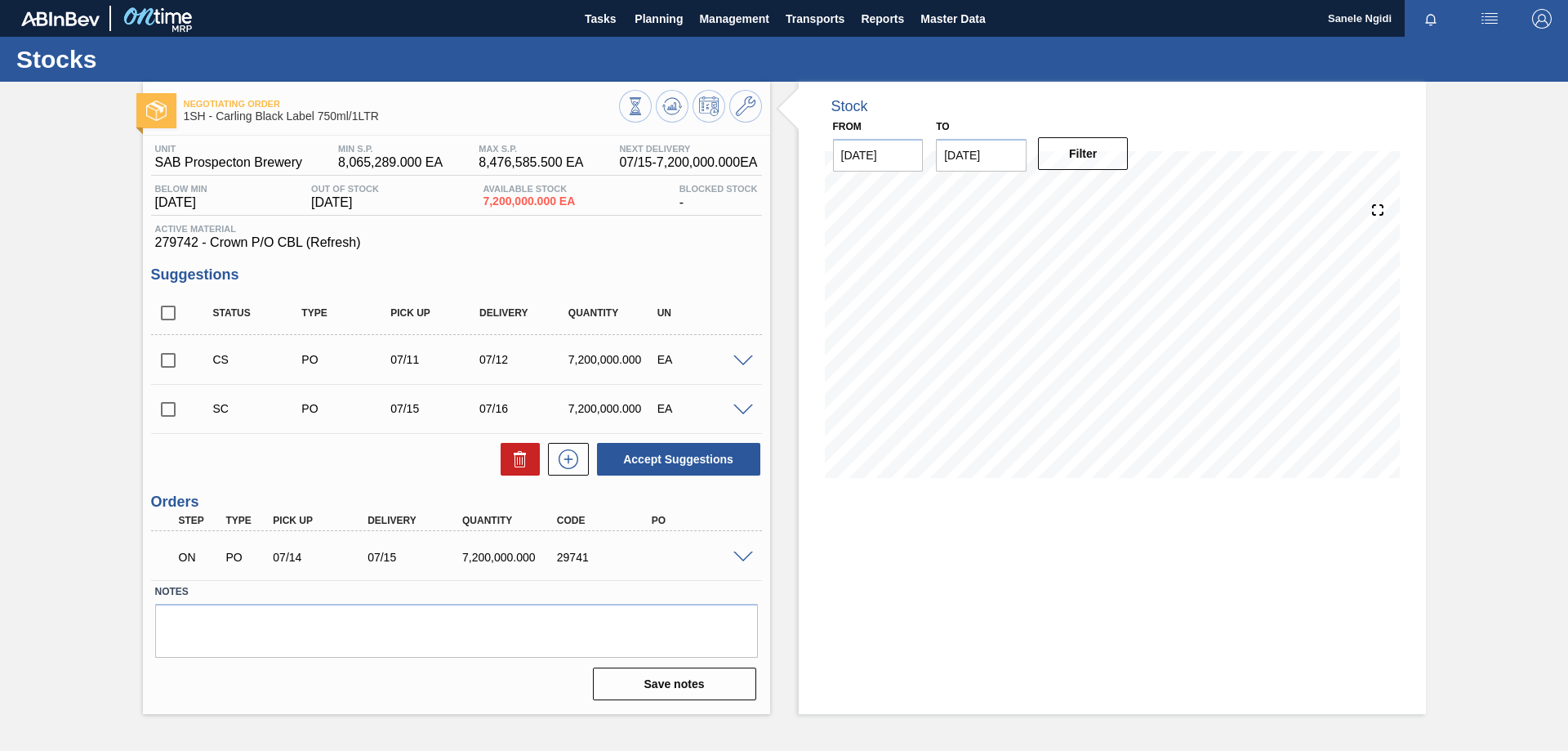 click on "Stock From [DATE] to [DATE] Filter" at bounding box center (1112, 398) 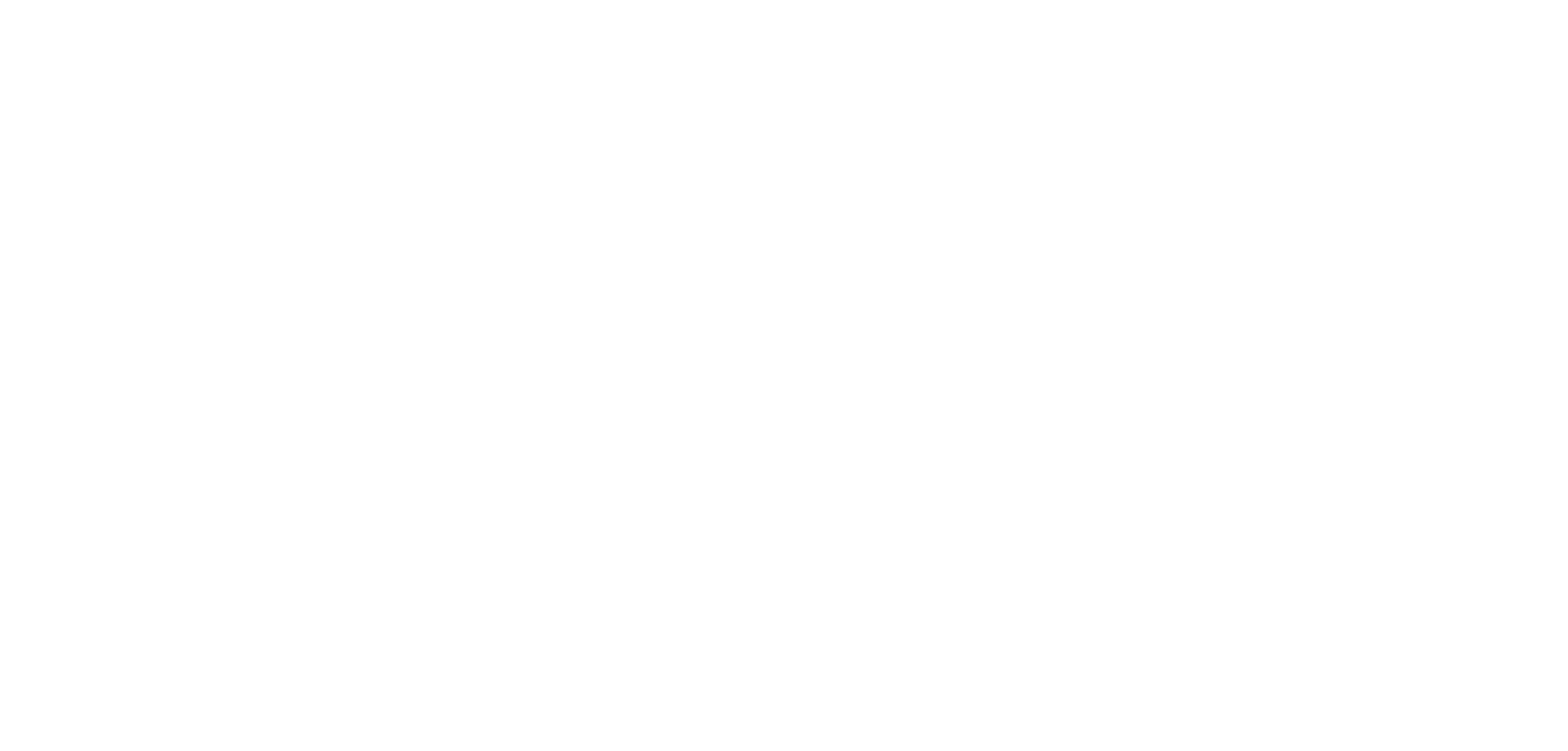 scroll, scrollTop: 0, scrollLeft: 0, axis: both 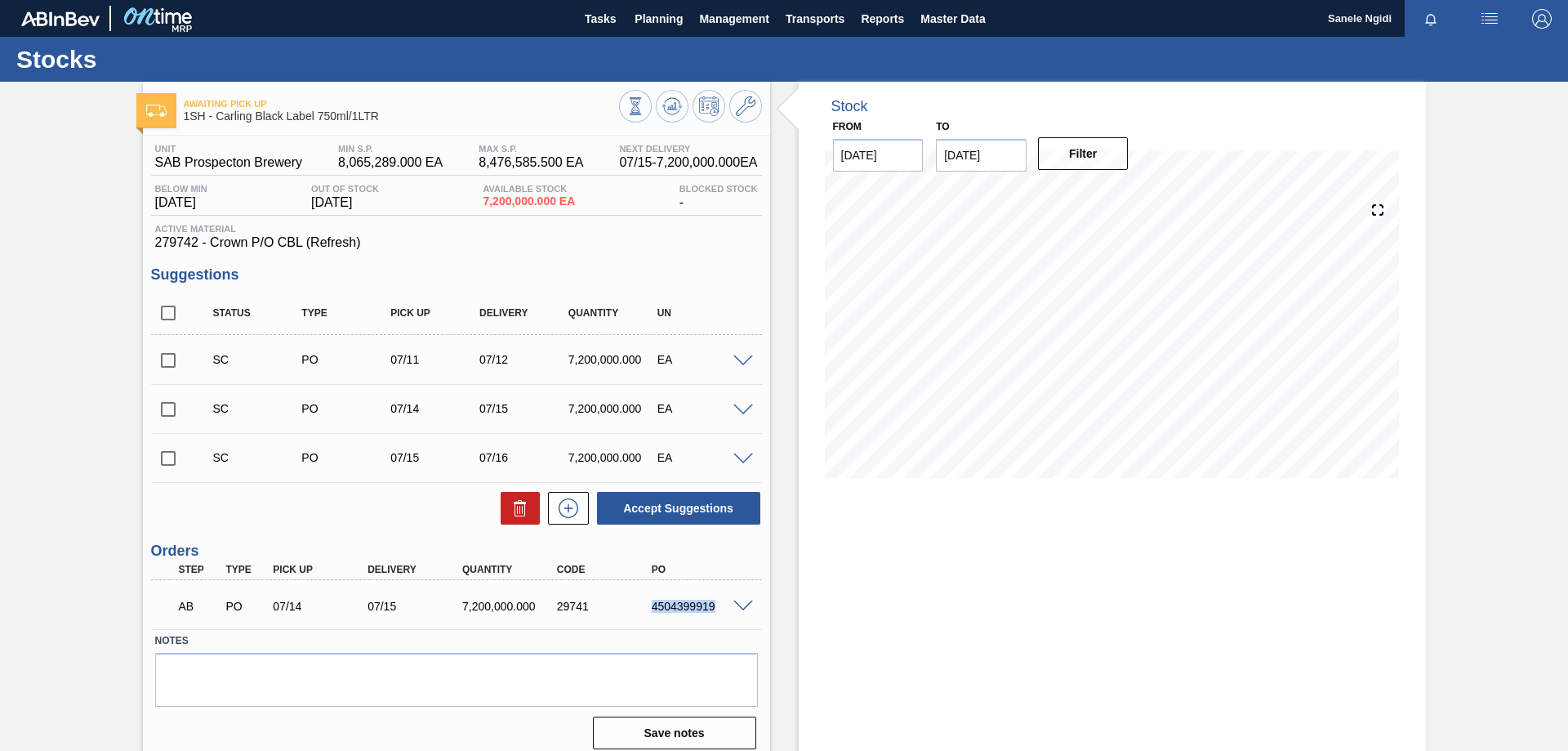 drag, startPoint x: 650, startPoint y: 606, endPoint x: 719, endPoint y: 609, distance: 69.06519 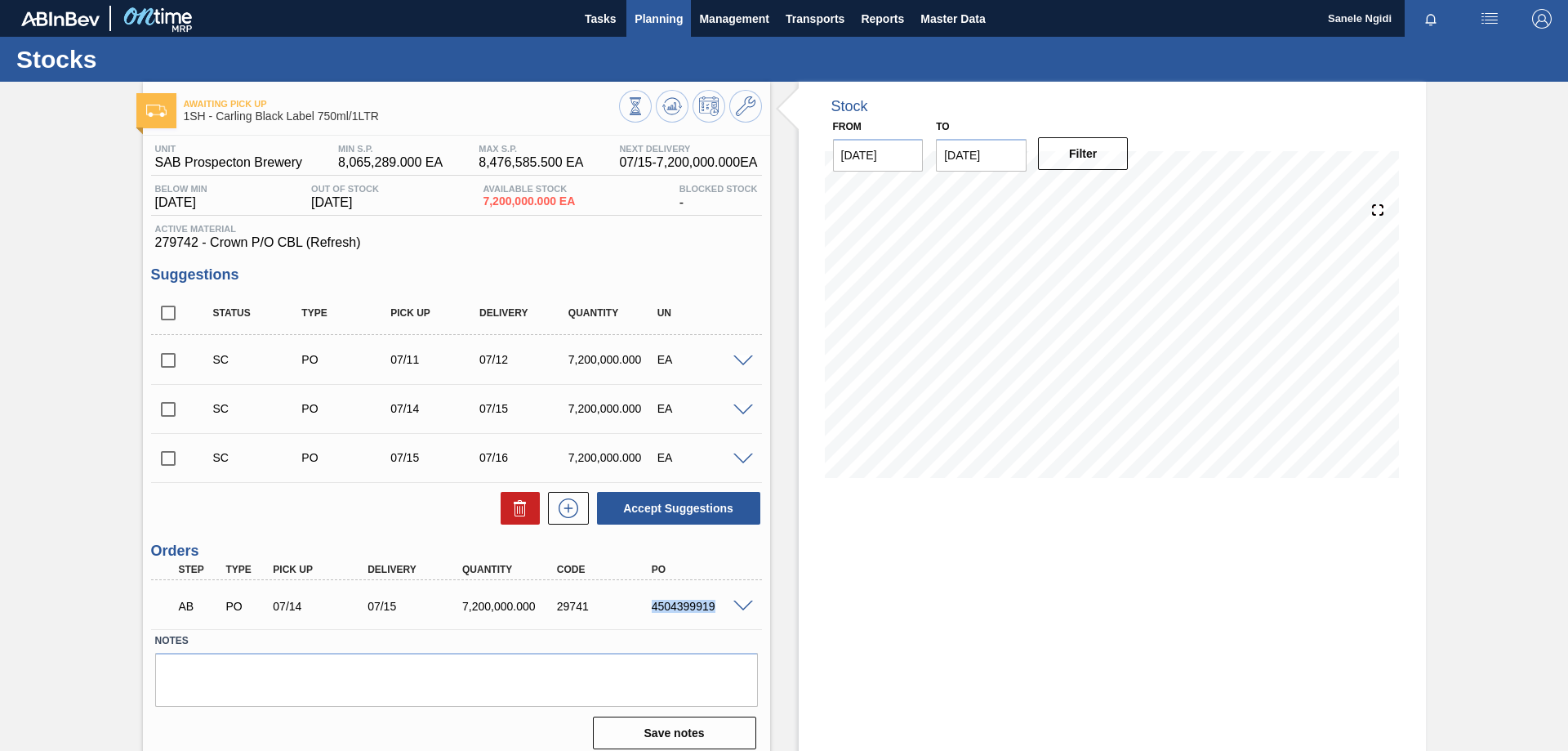 click on "Planning" at bounding box center (658, 19) 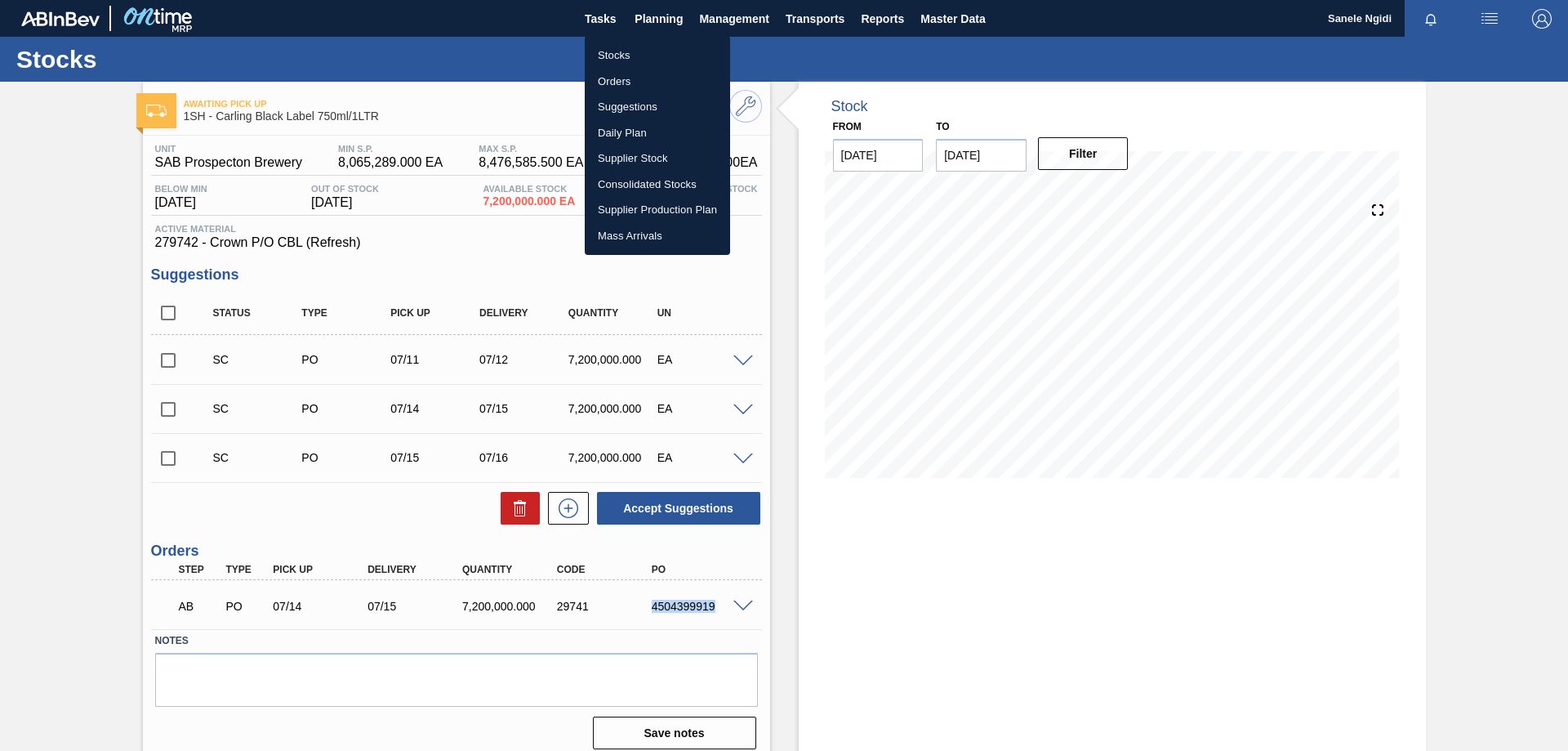 click on "Stocks" at bounding box center (657, 56) 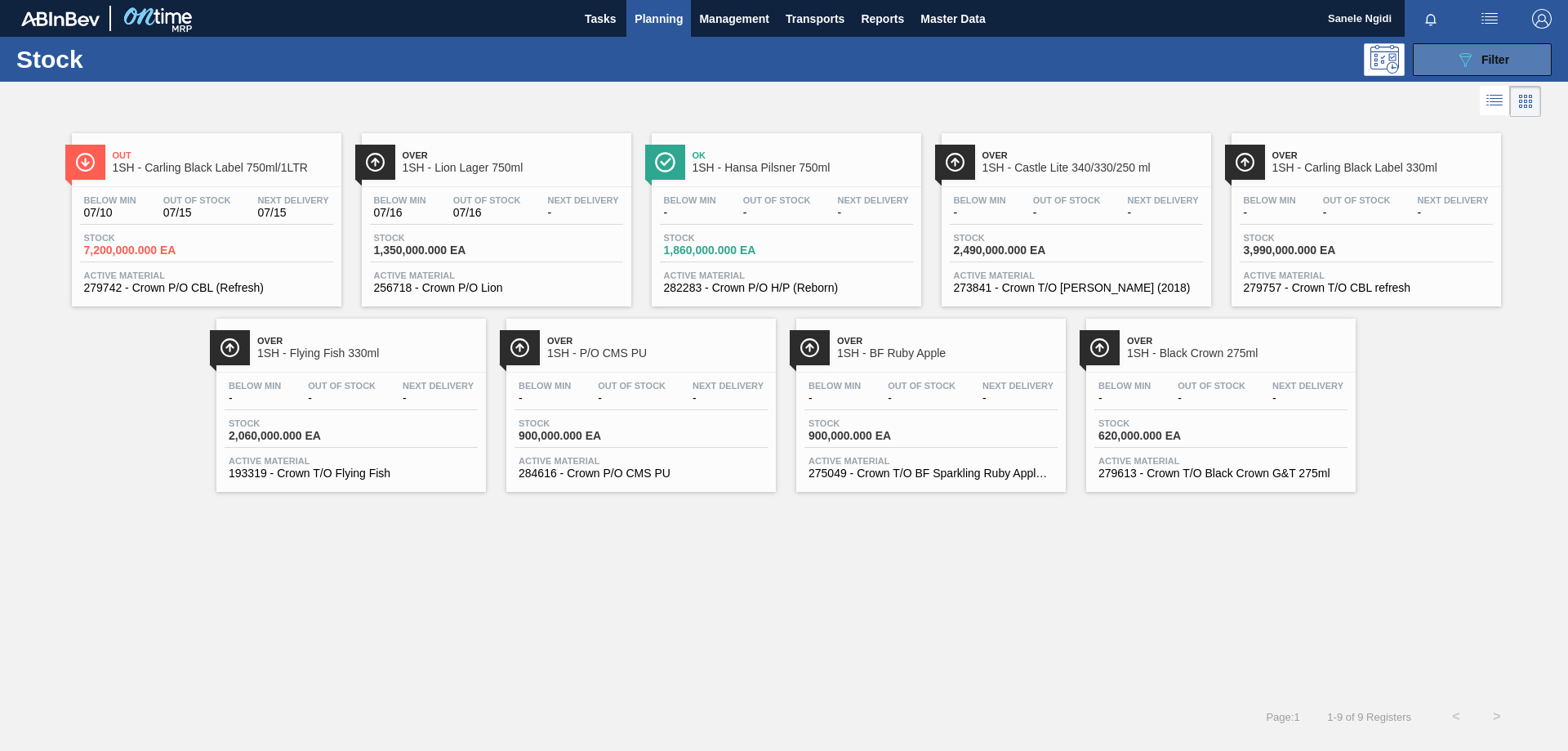 click on "Filter" at bounding box center [1495, 60] 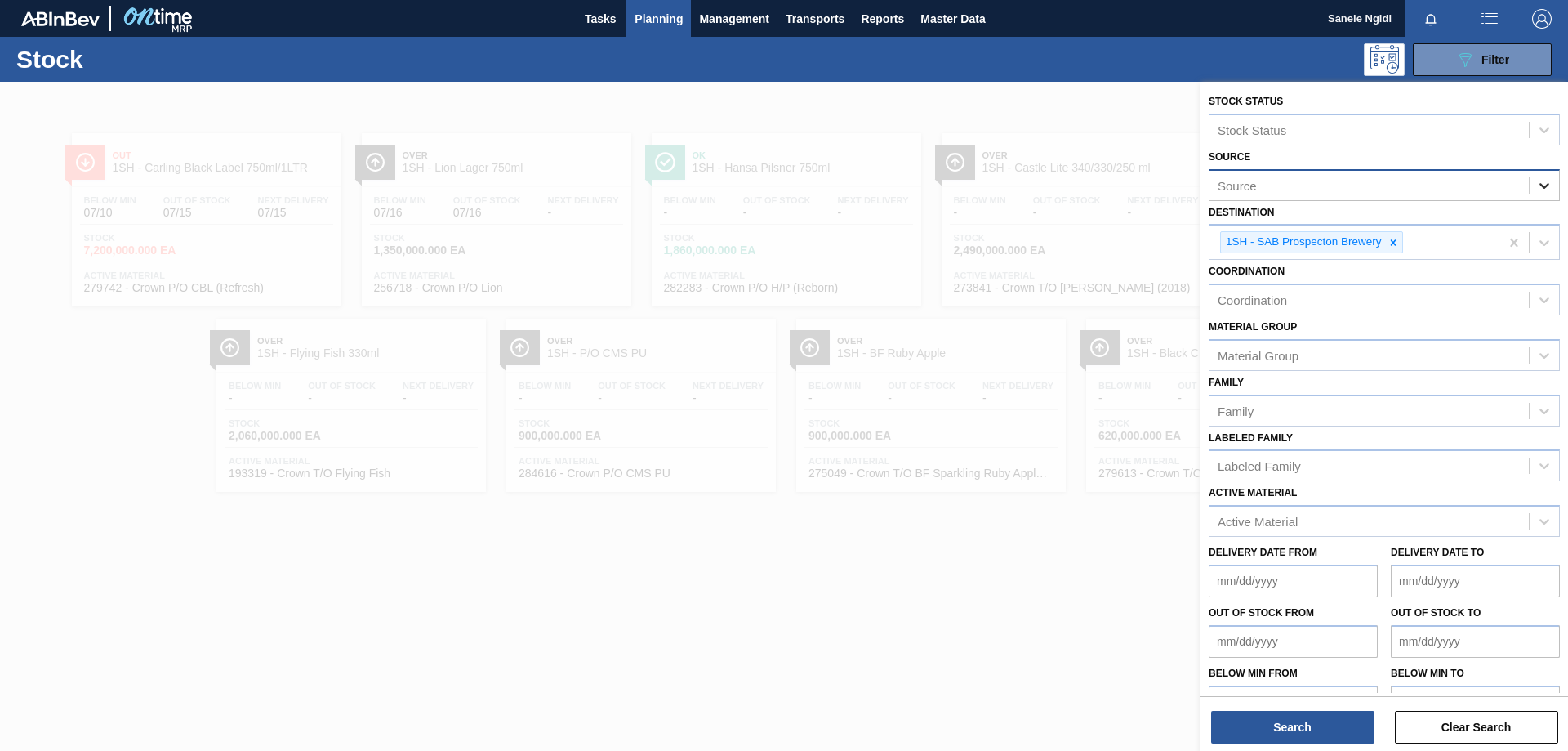 click 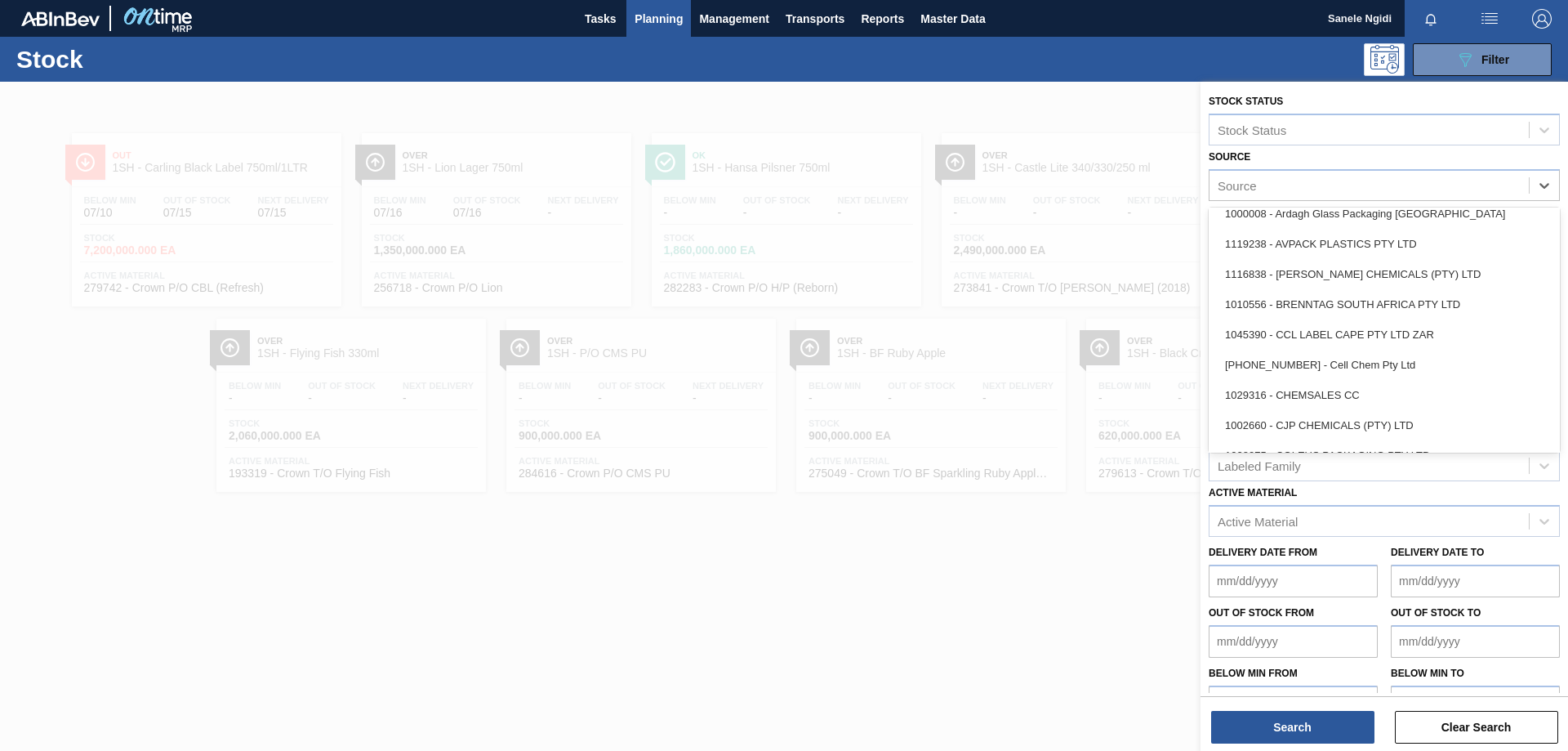 scroll, scrollTop: 245, scrollLeft: 0, axis: vertical 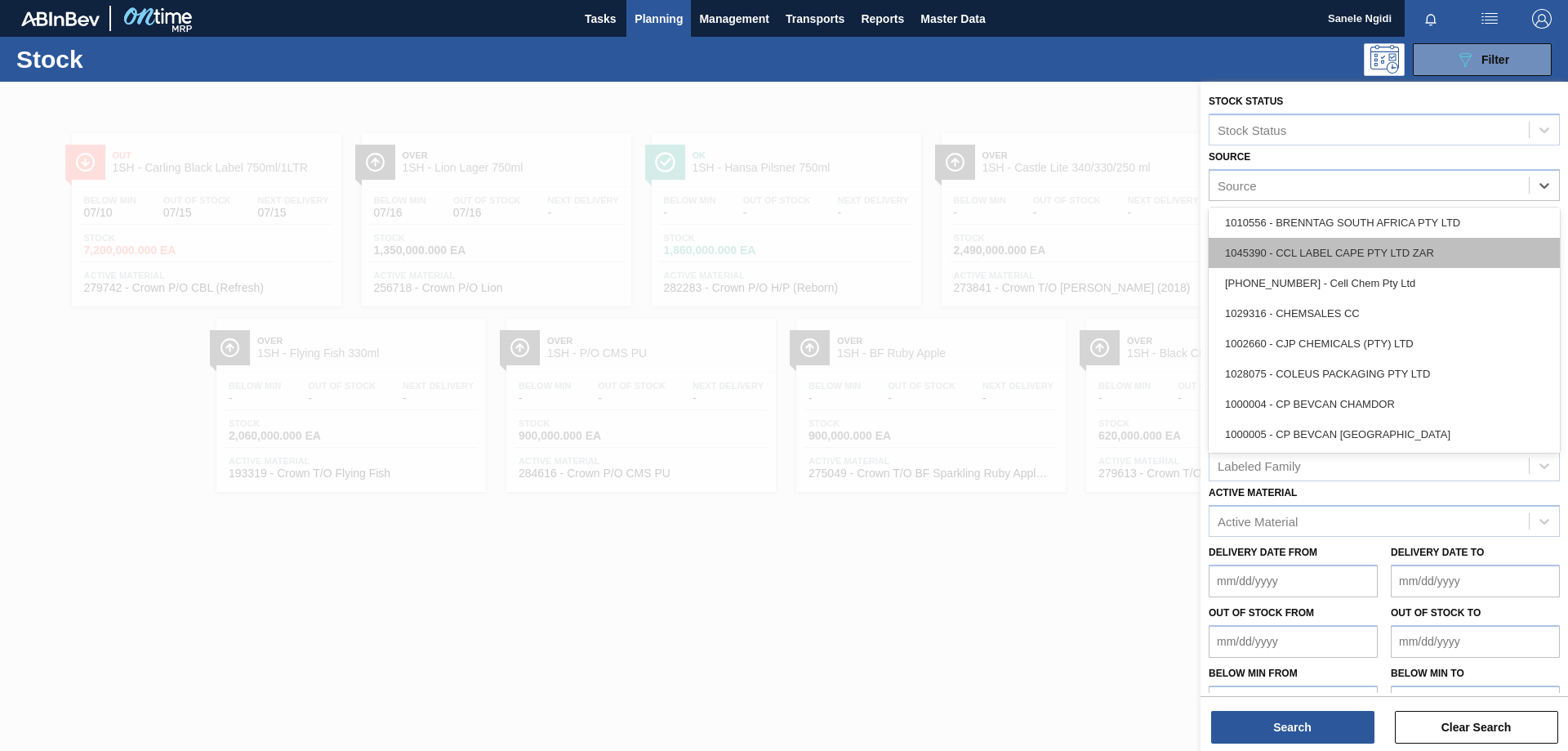 click on "1045390 - CCL LABEL CAPE PTY LTD ZAR" at bounding box center [1384, 253] 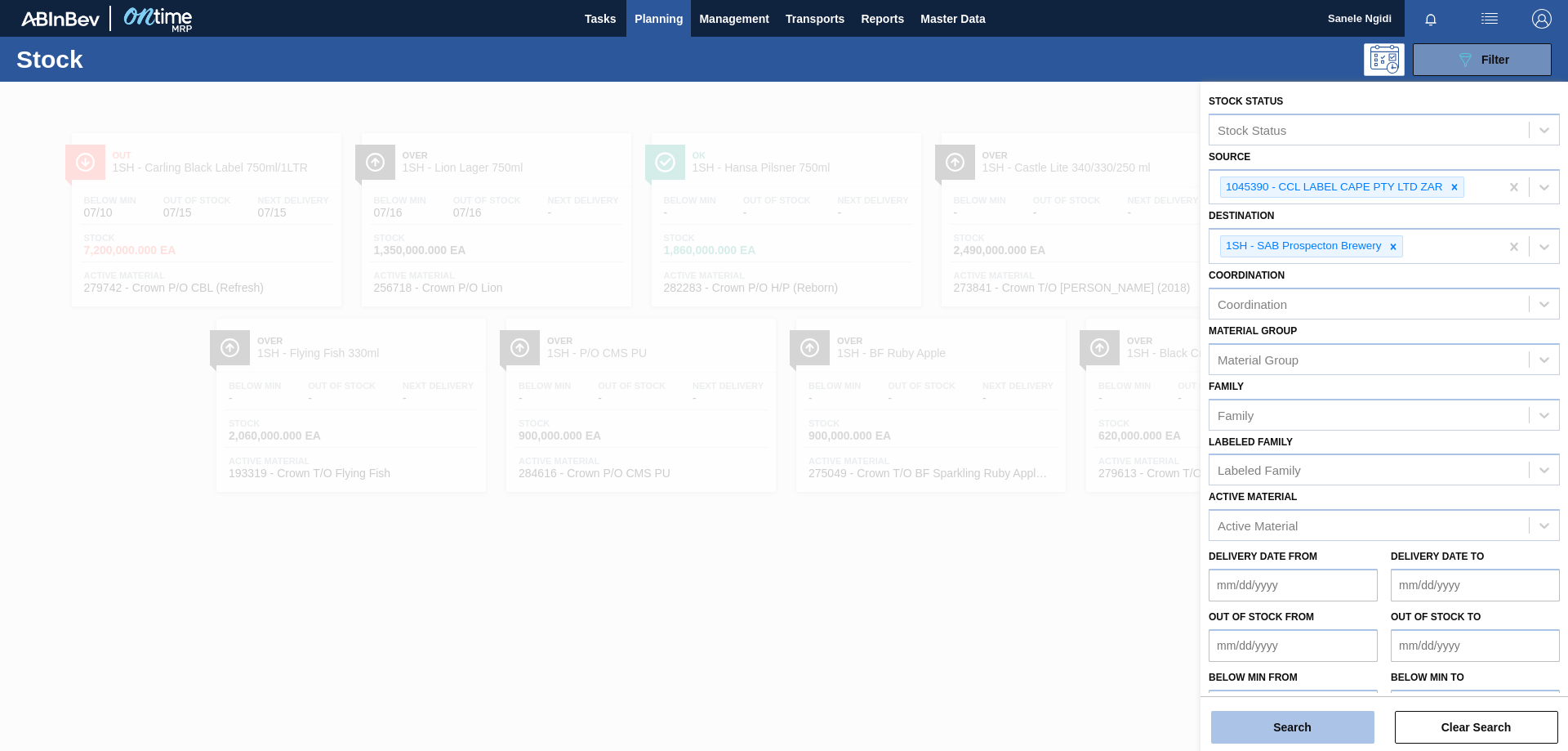 click on "Search" at bounding box center (1293, 727) 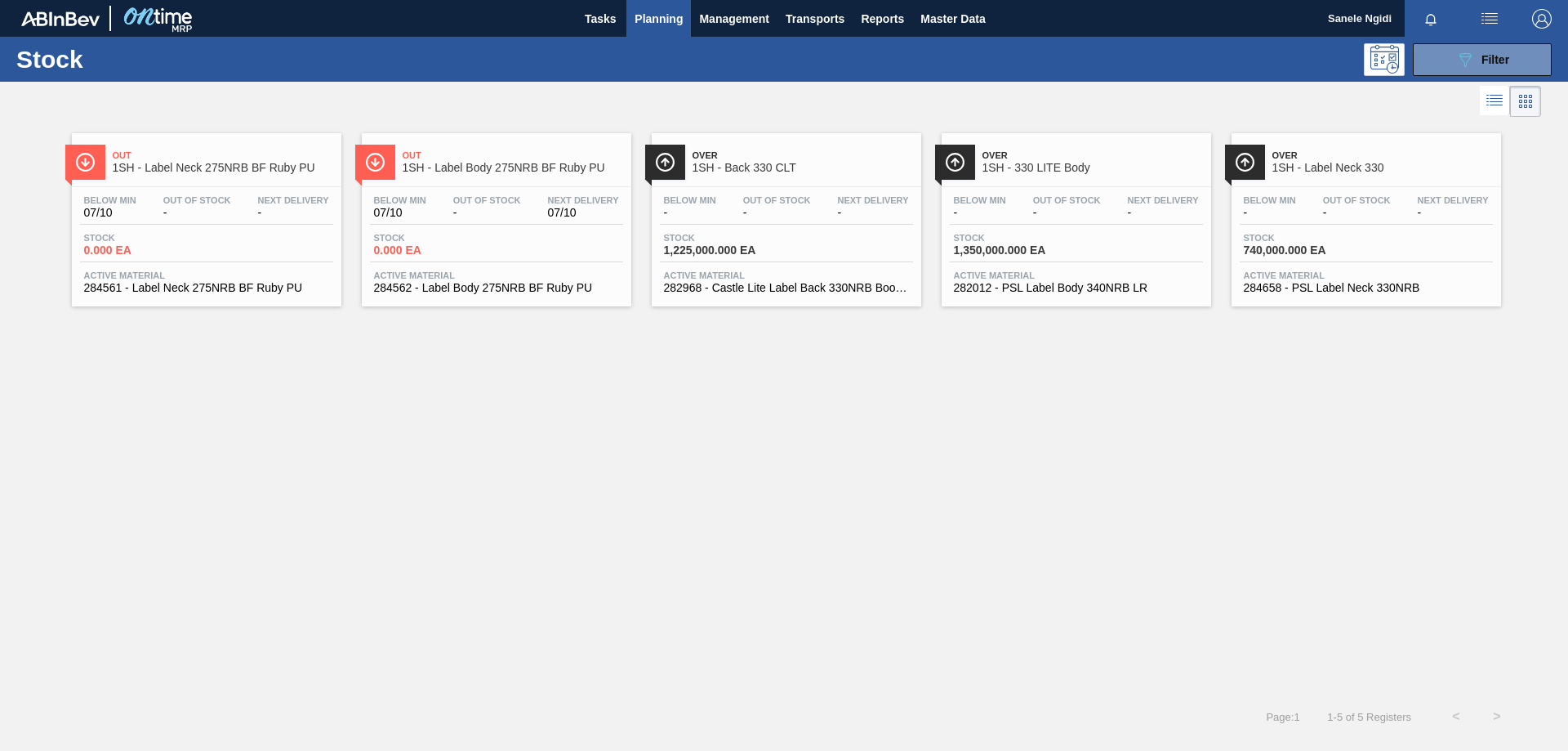 click on "Stock 0.000 EA" at bounding box center (431, 244) 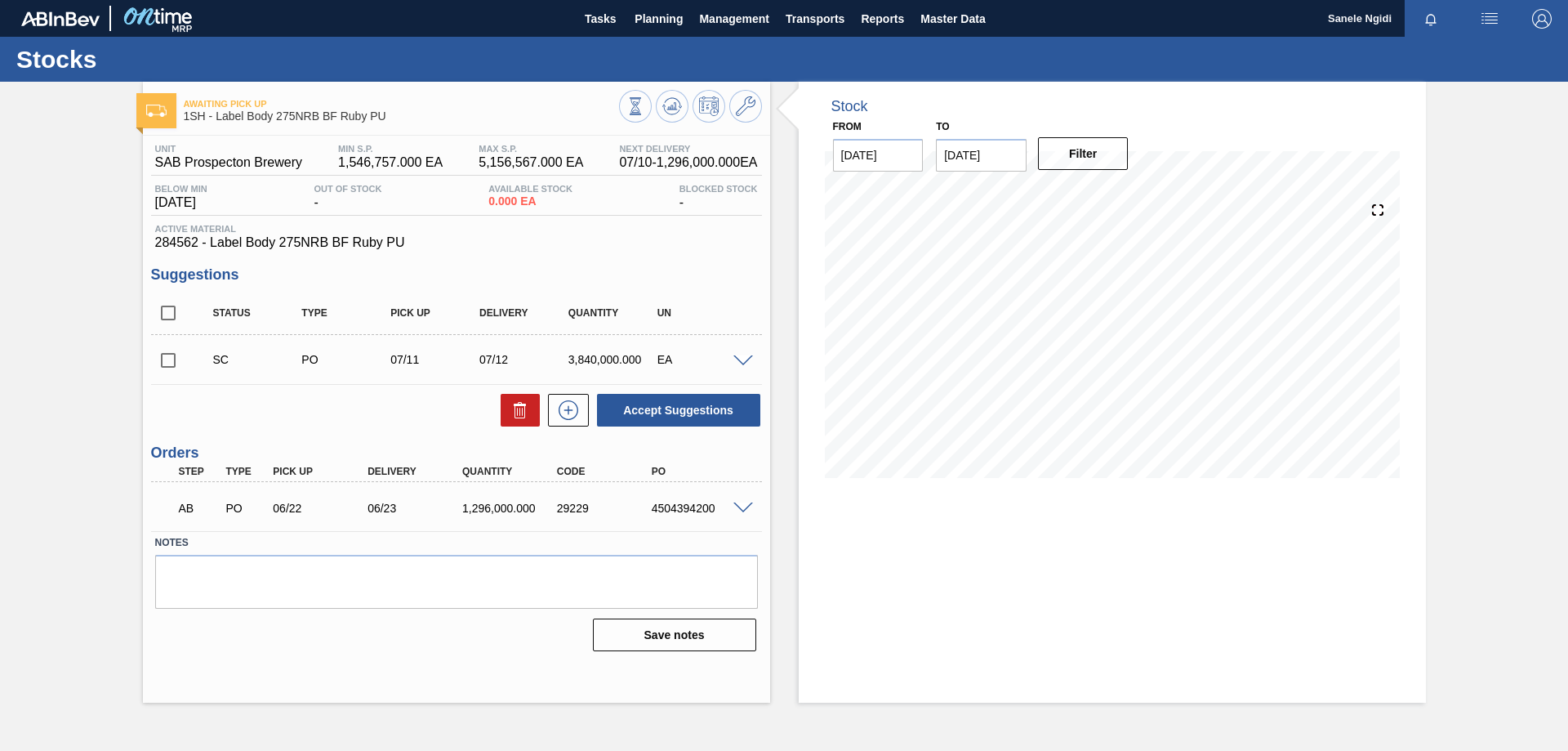 click at bounding box center (743, 508) 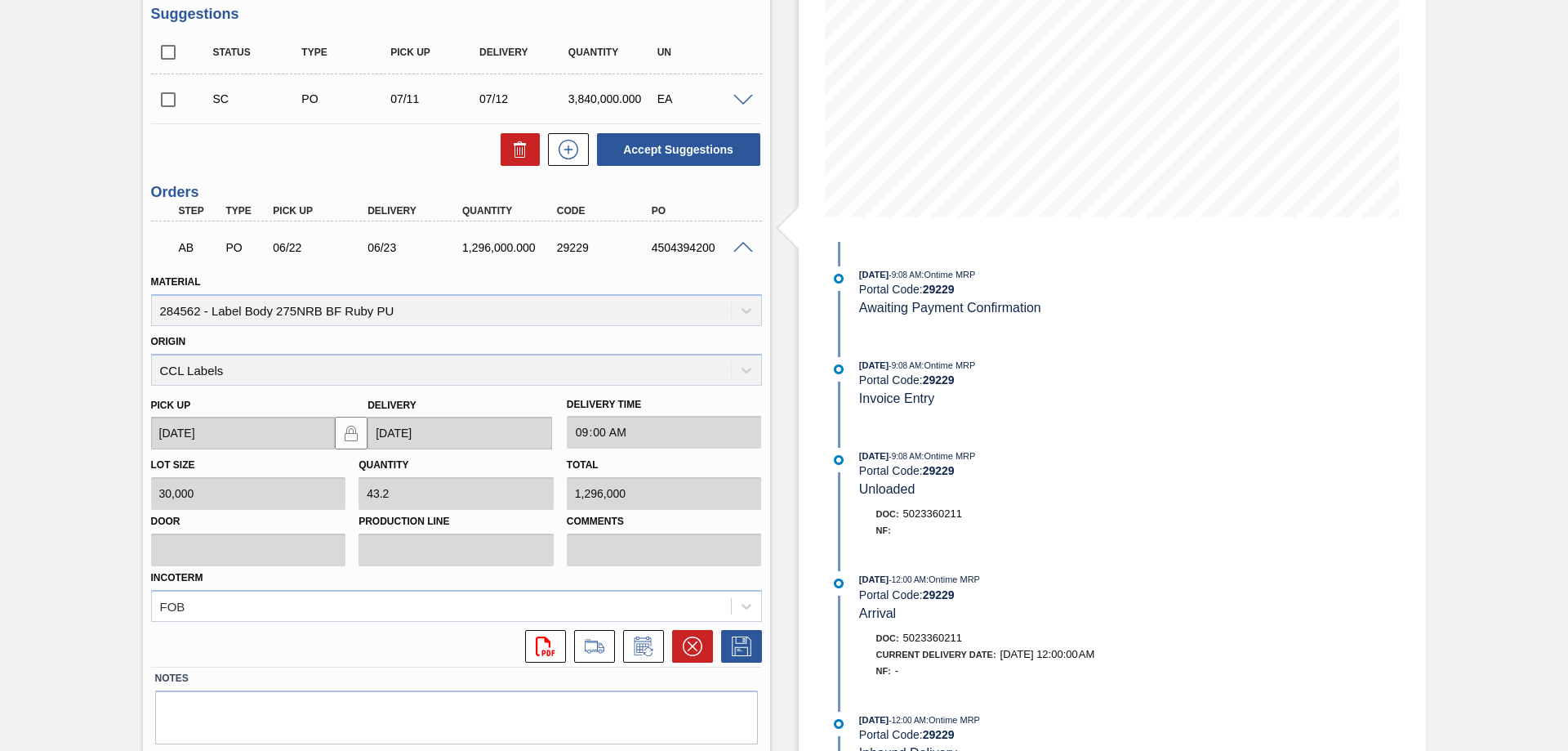 scroll, scrollTop: 311, scrollLeft: 0, axis: vertical 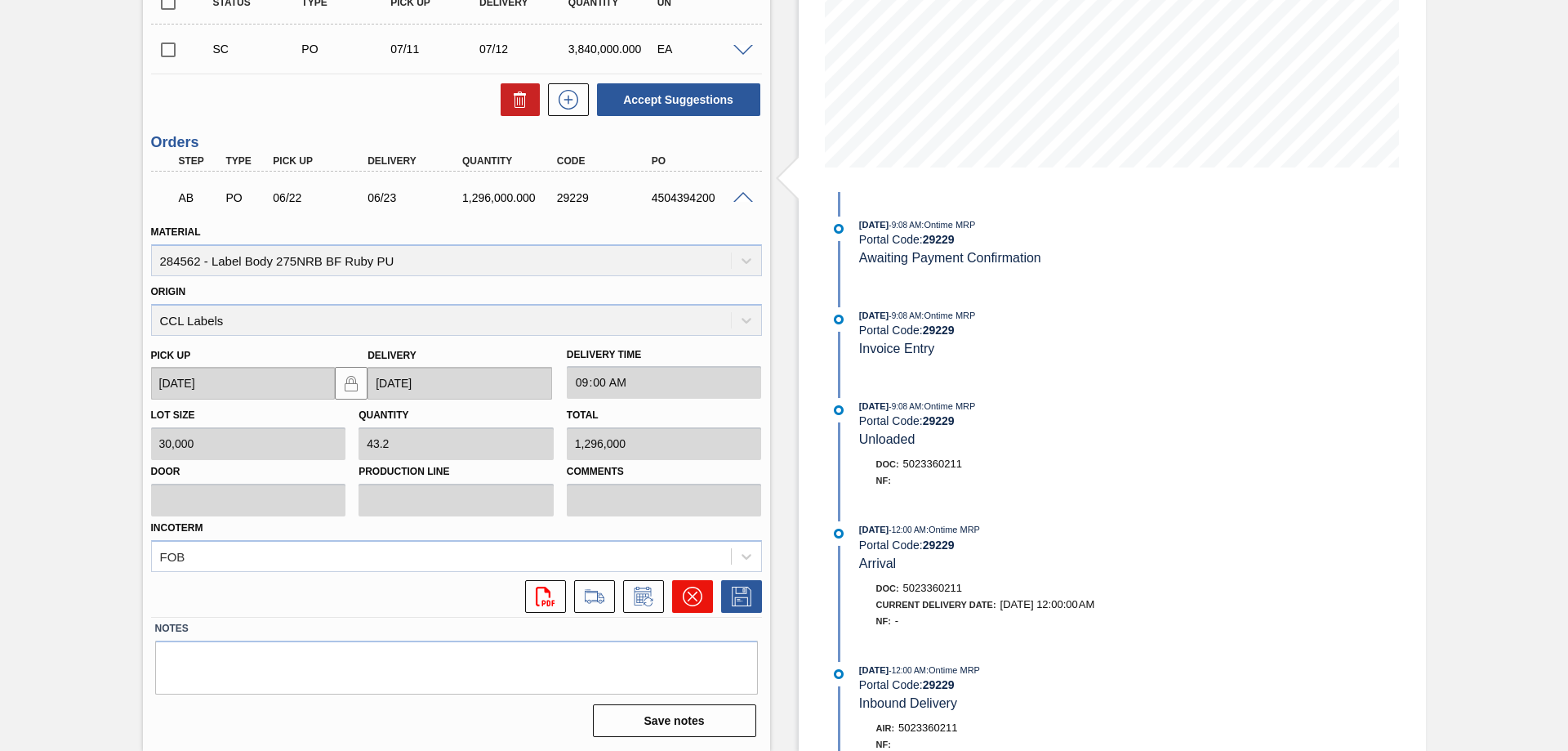 click 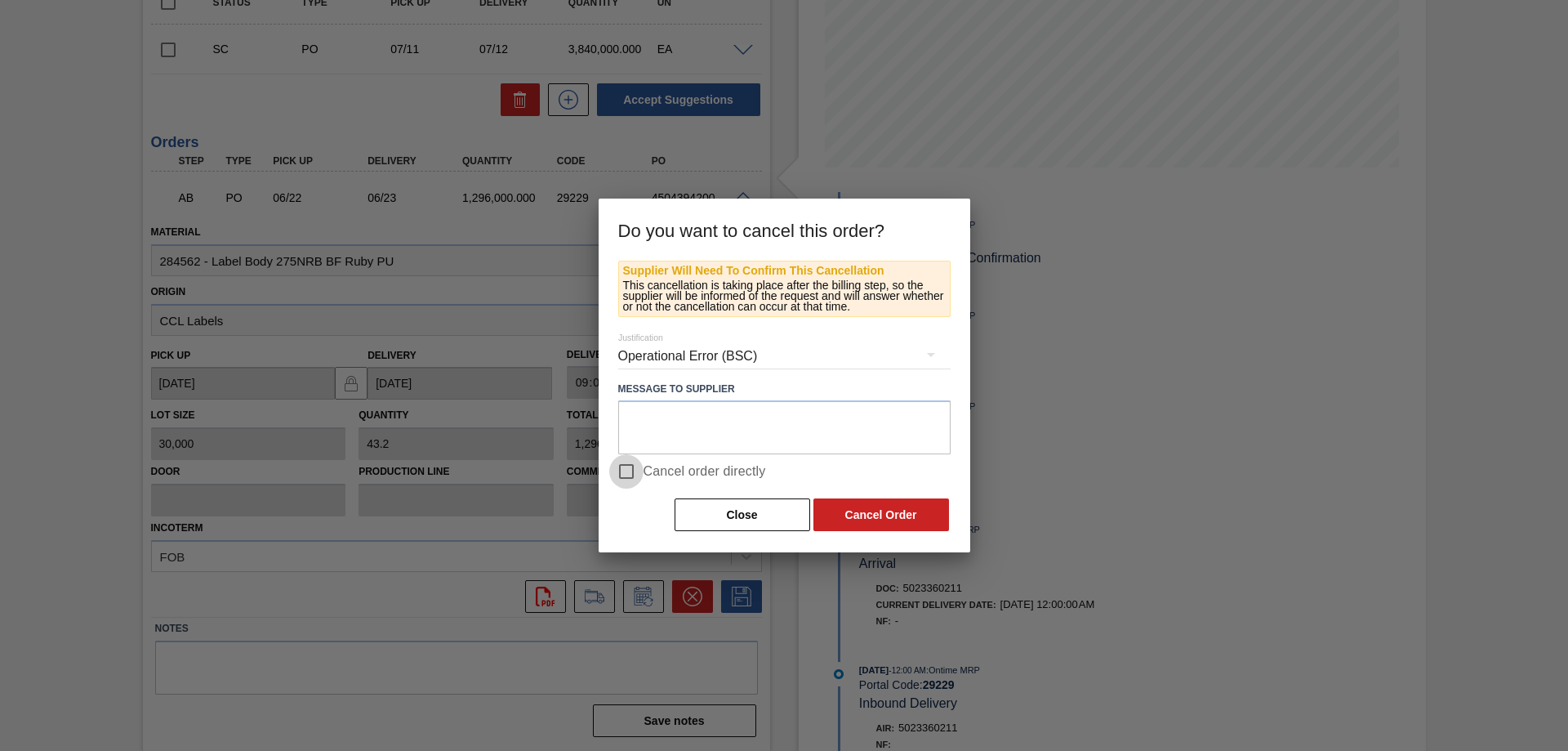 click on "Cancel order directly" at bounding box center [626, 472] 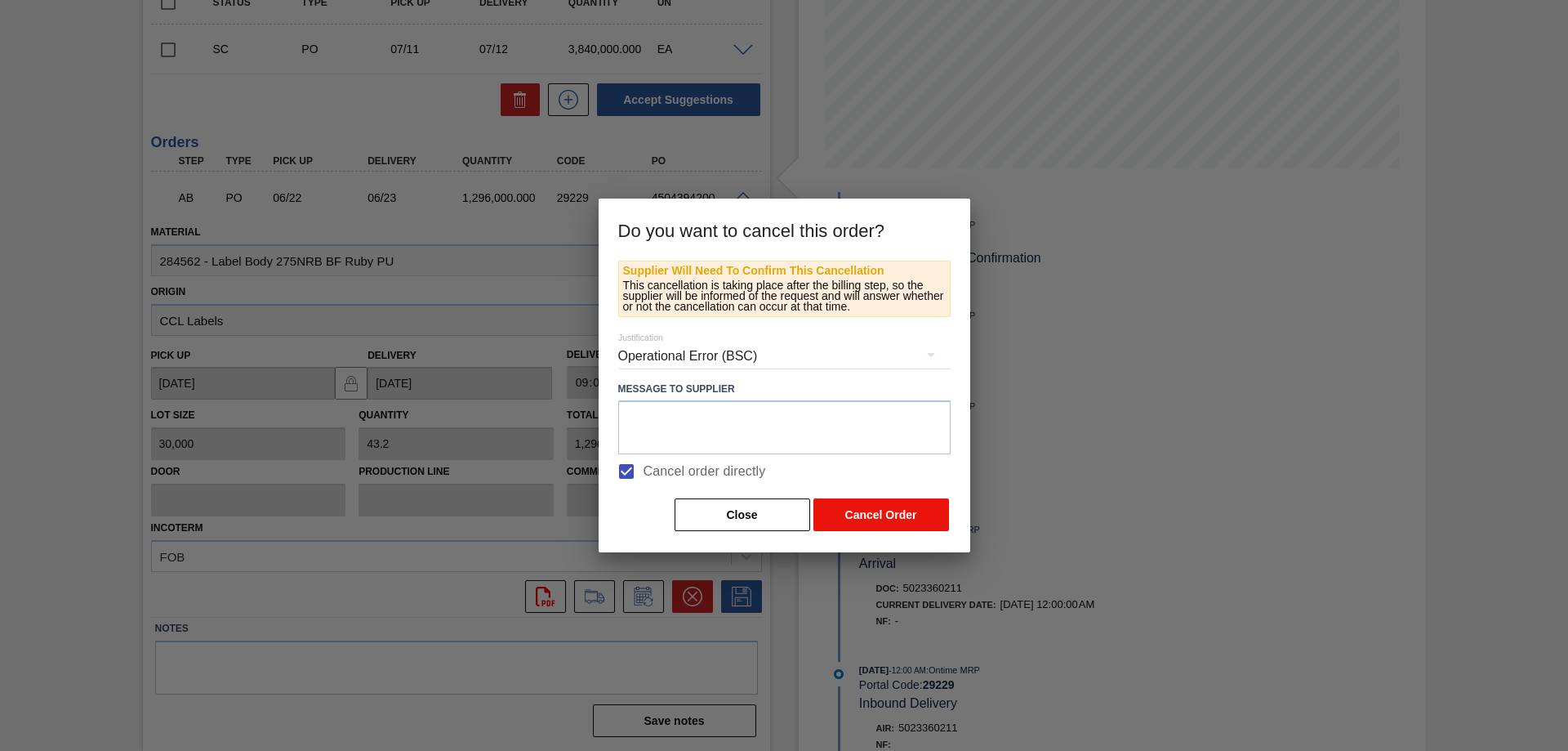 click on "Cancel Order" at bounding box center [881, 515] 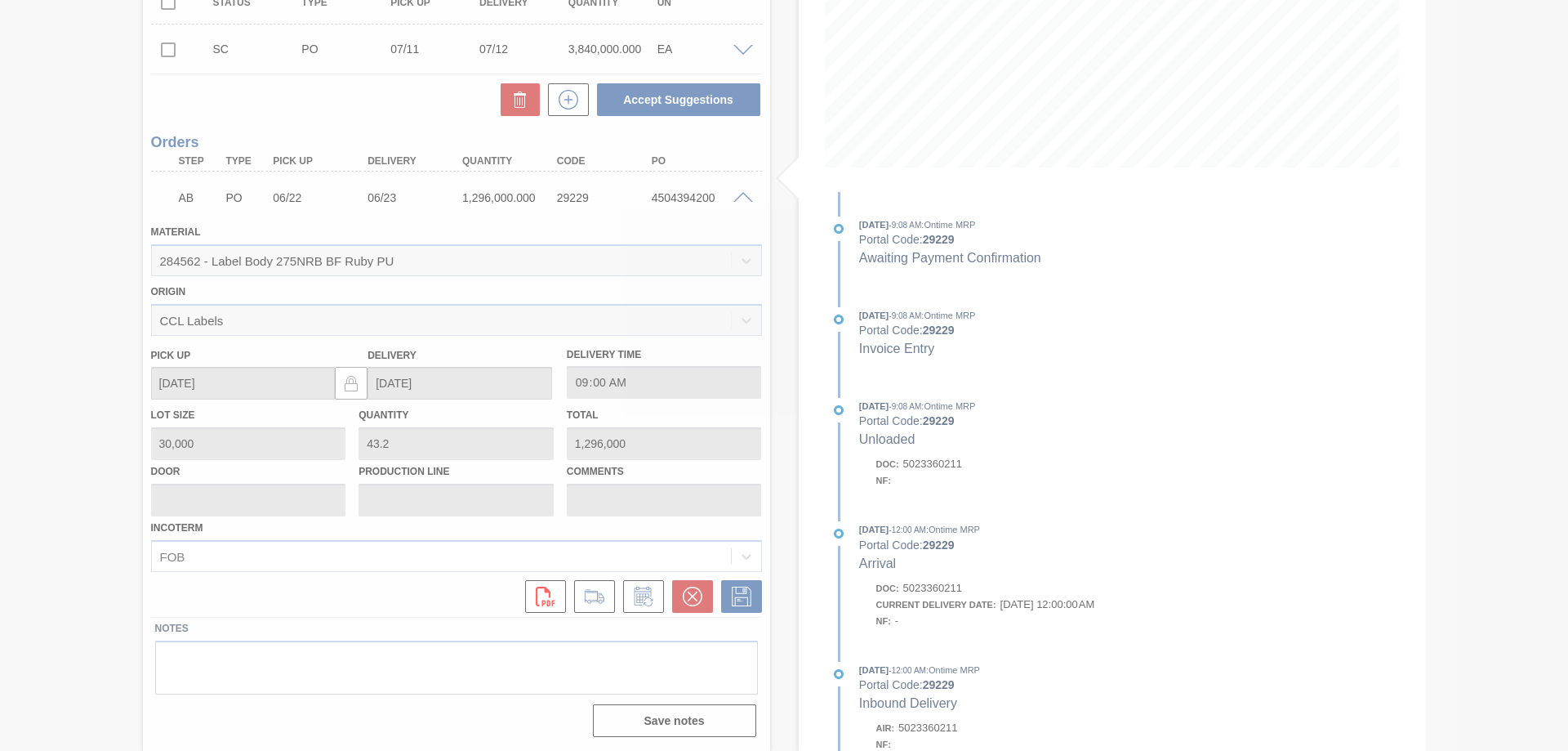 scroll, scrollTop: 0, scrollLeft: 0, axis: both 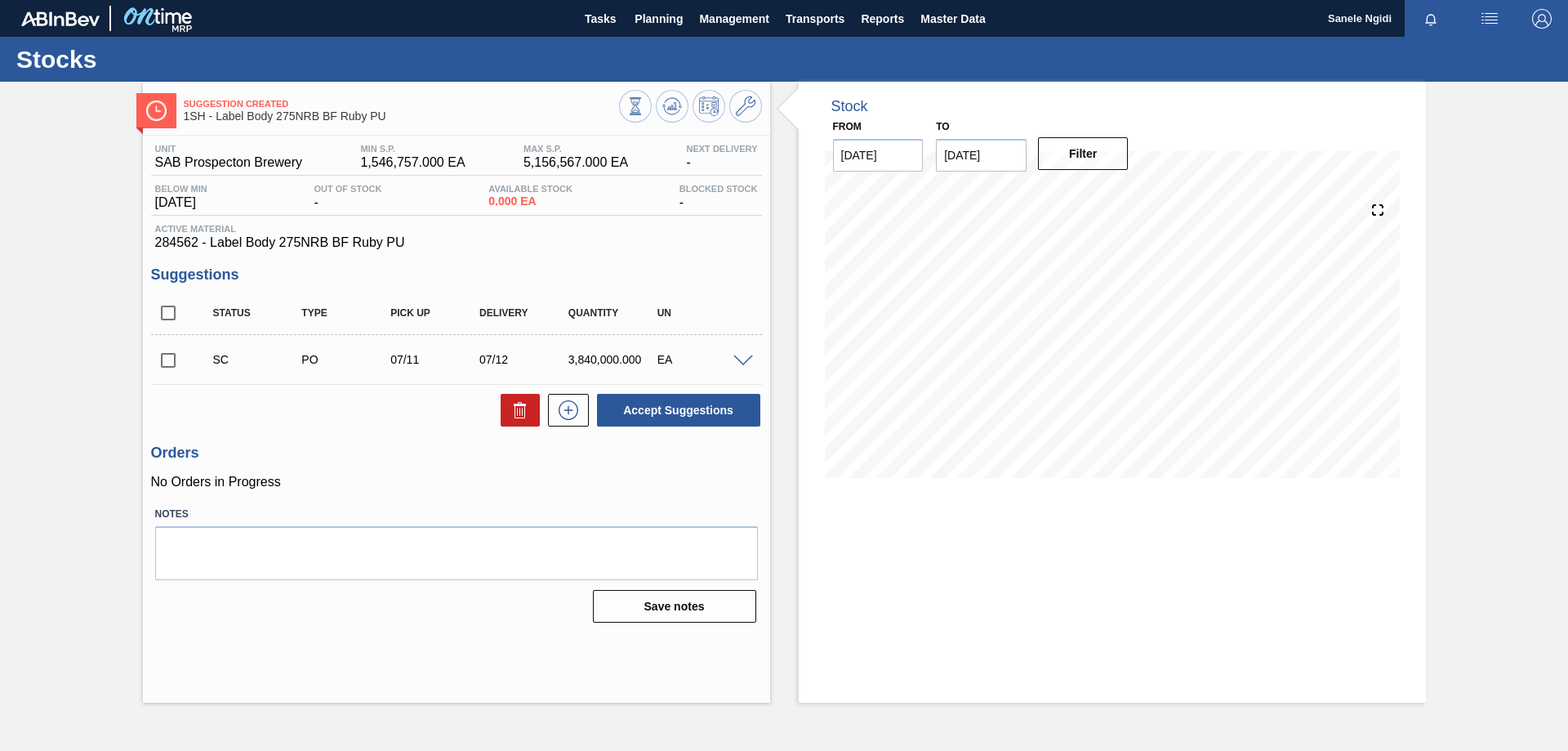 click on "Notes" at bounding box center [457, 514] 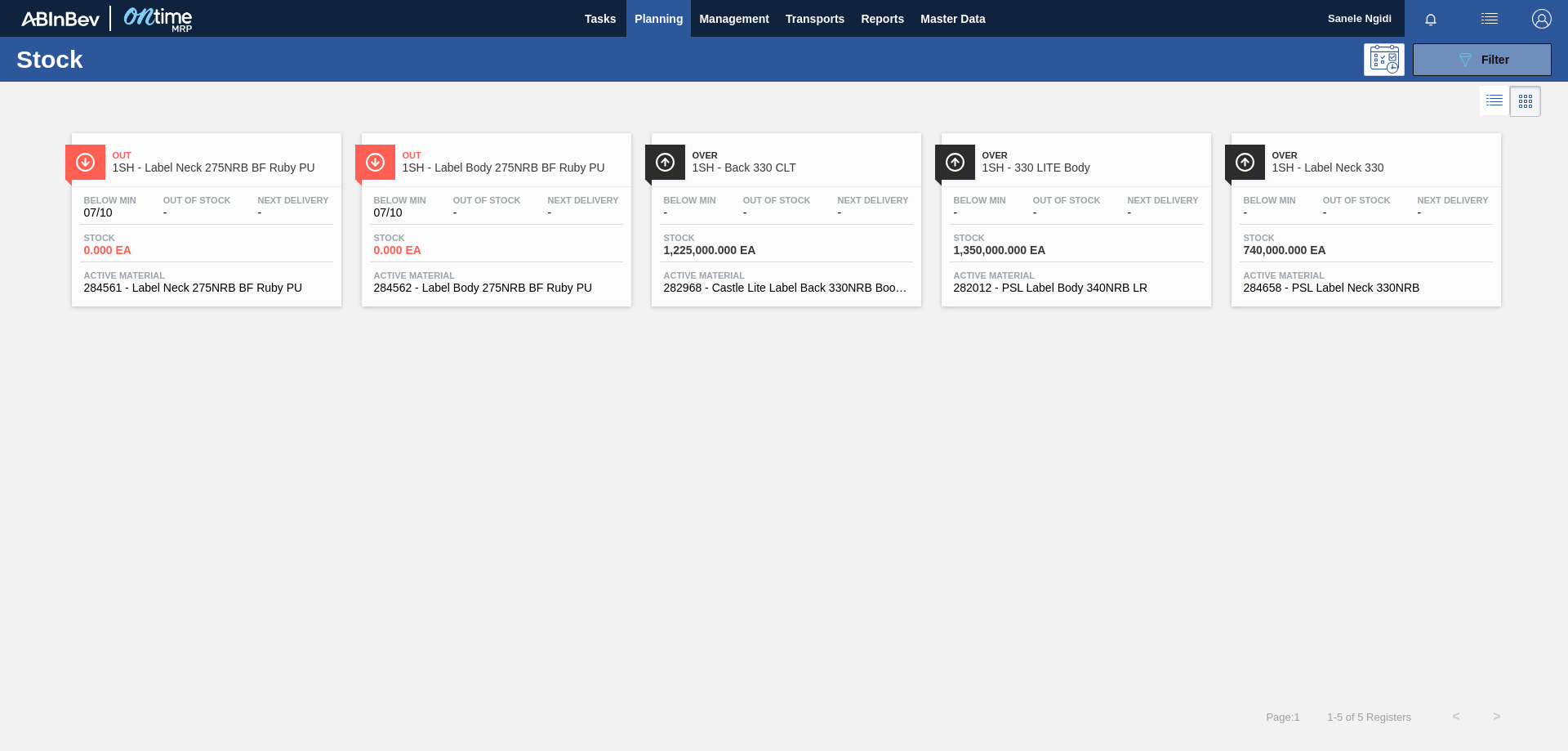click on "Stock 0.000 EA" at bounding box center [207, 248] 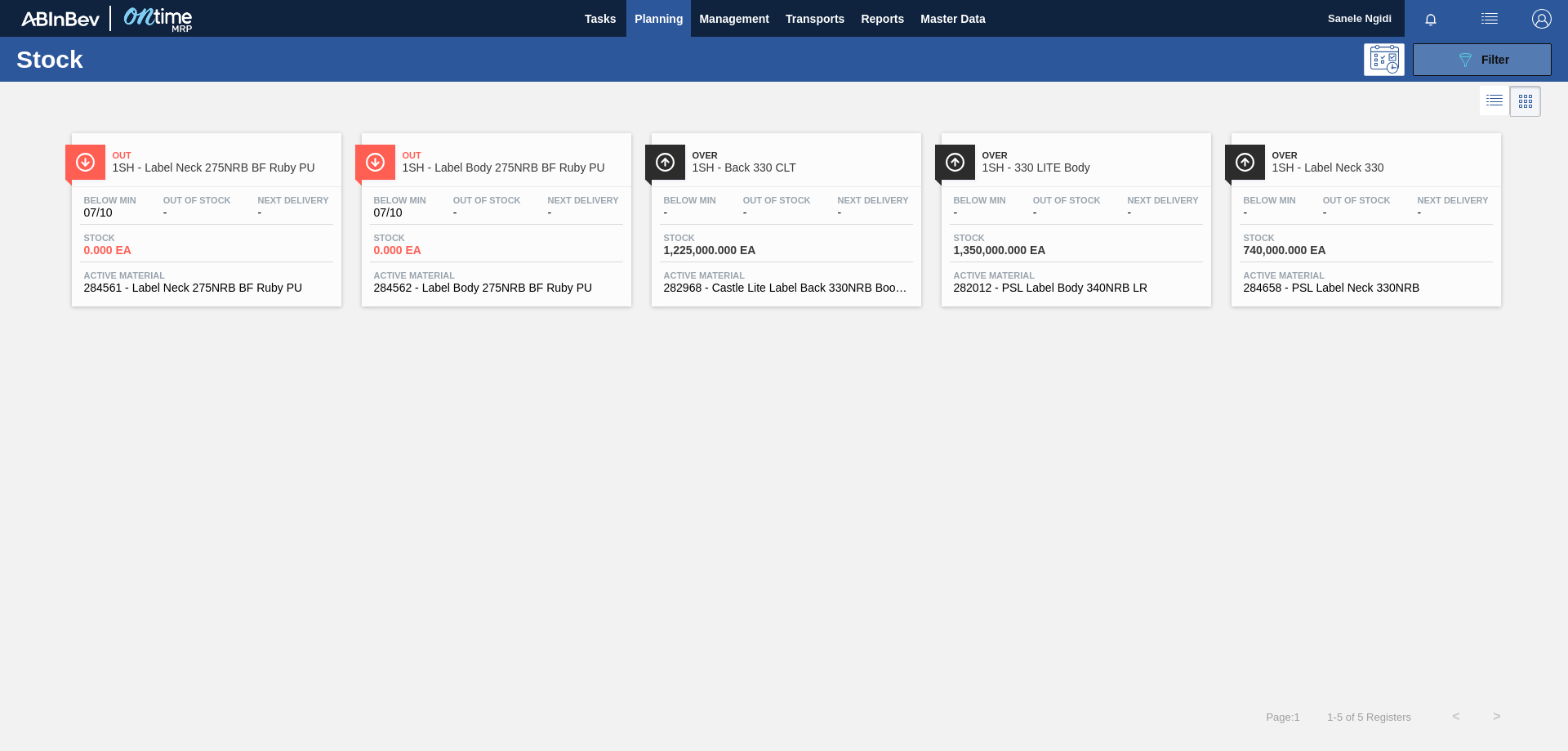 click on "Filter" at bounding box center [1495, 60] 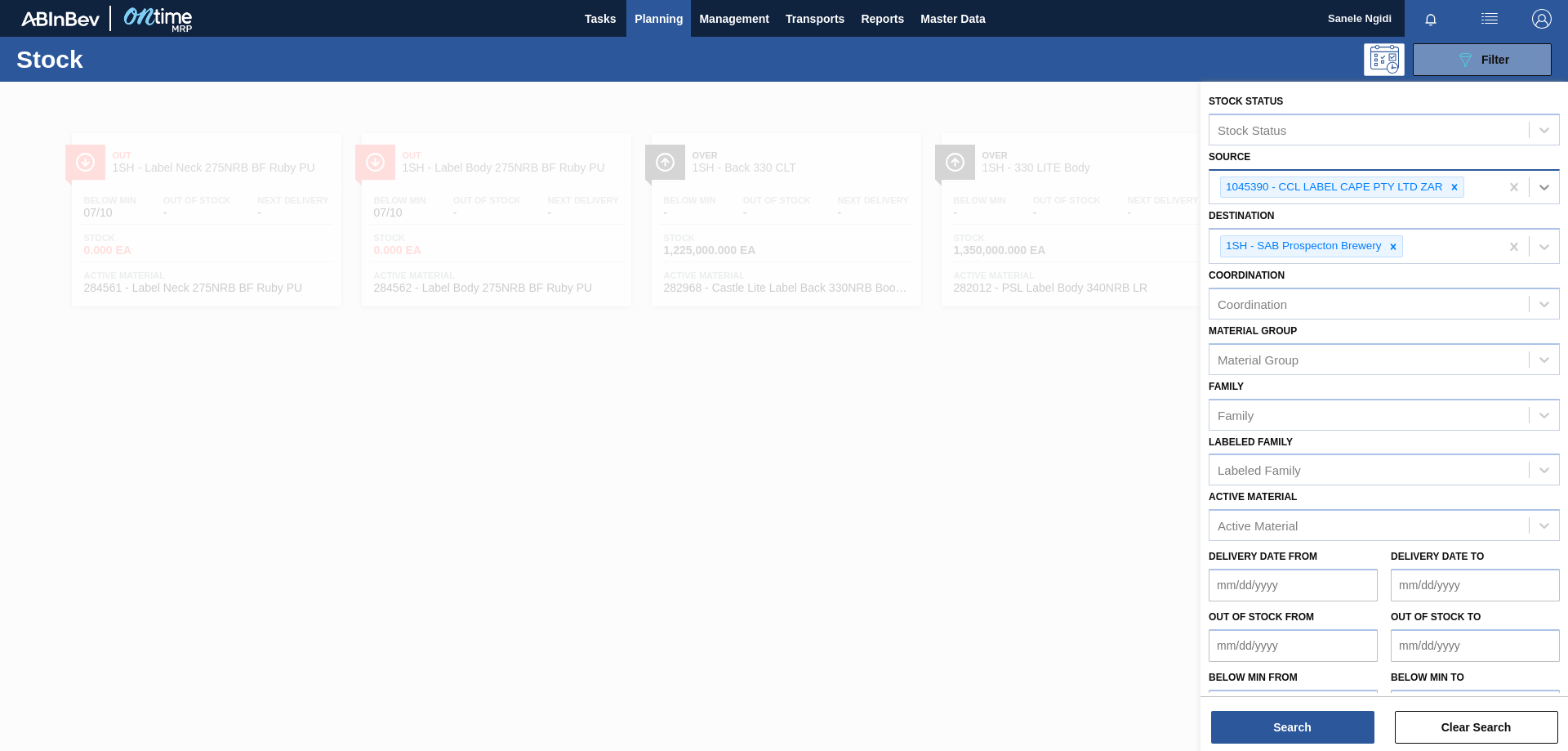 click at bounding box center (1544, 187) 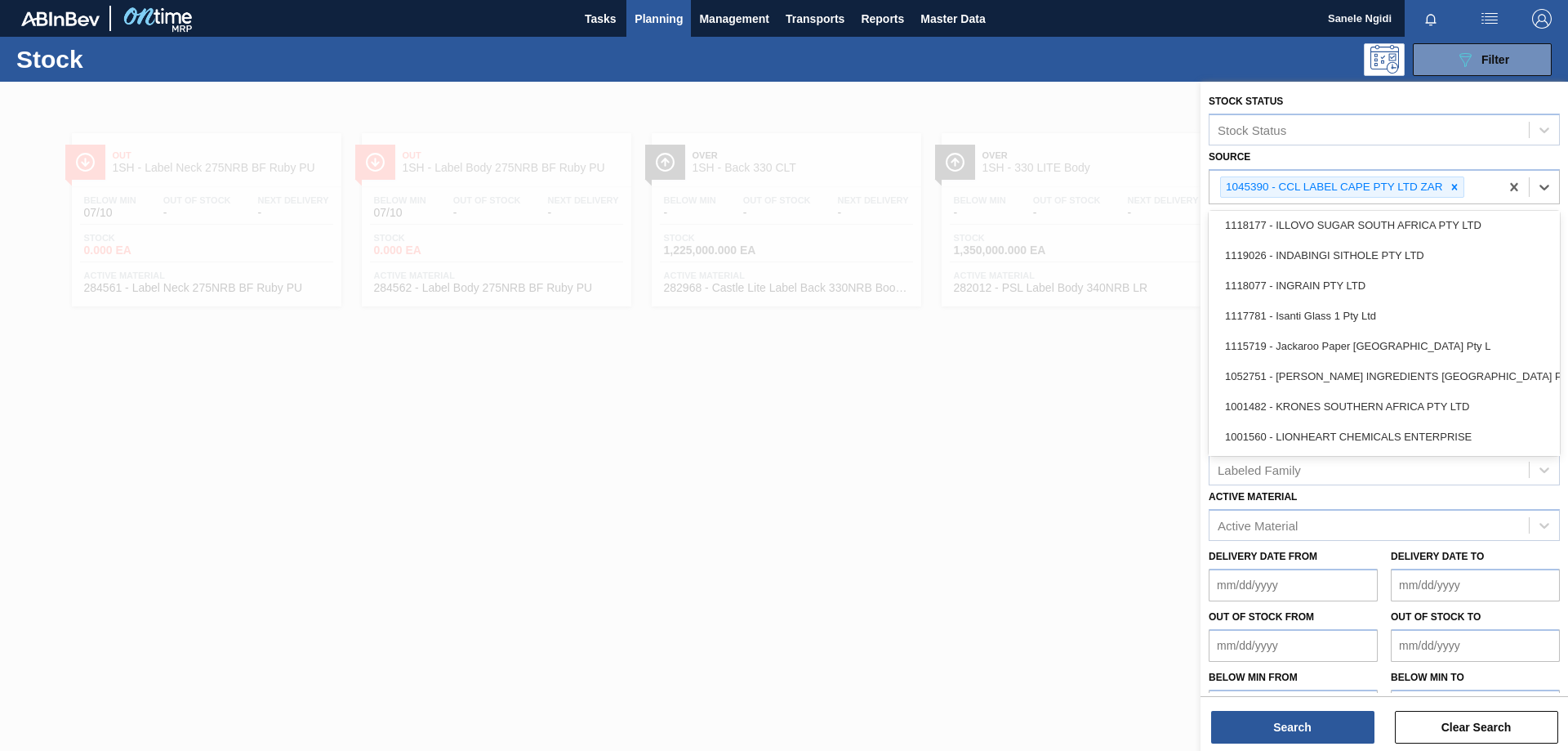 scroll, scrollTop: 1144, scrollLeft: 0, axis: vertical 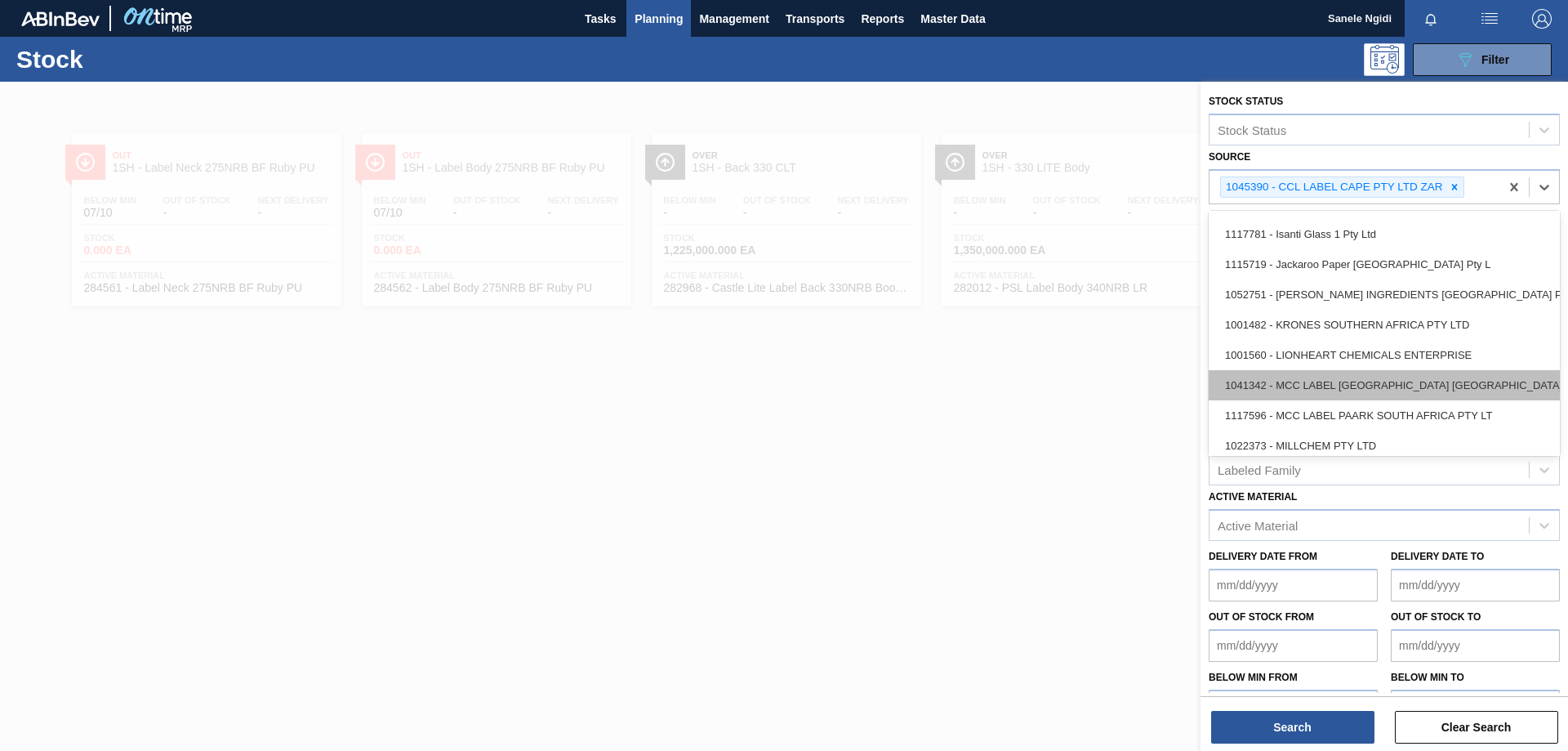 click on "1041342 - MCC LABEL [GEOGRAPHIC_DATA] [GEOGRAPHIC_DATA]" at bounding box center (1384, 385) 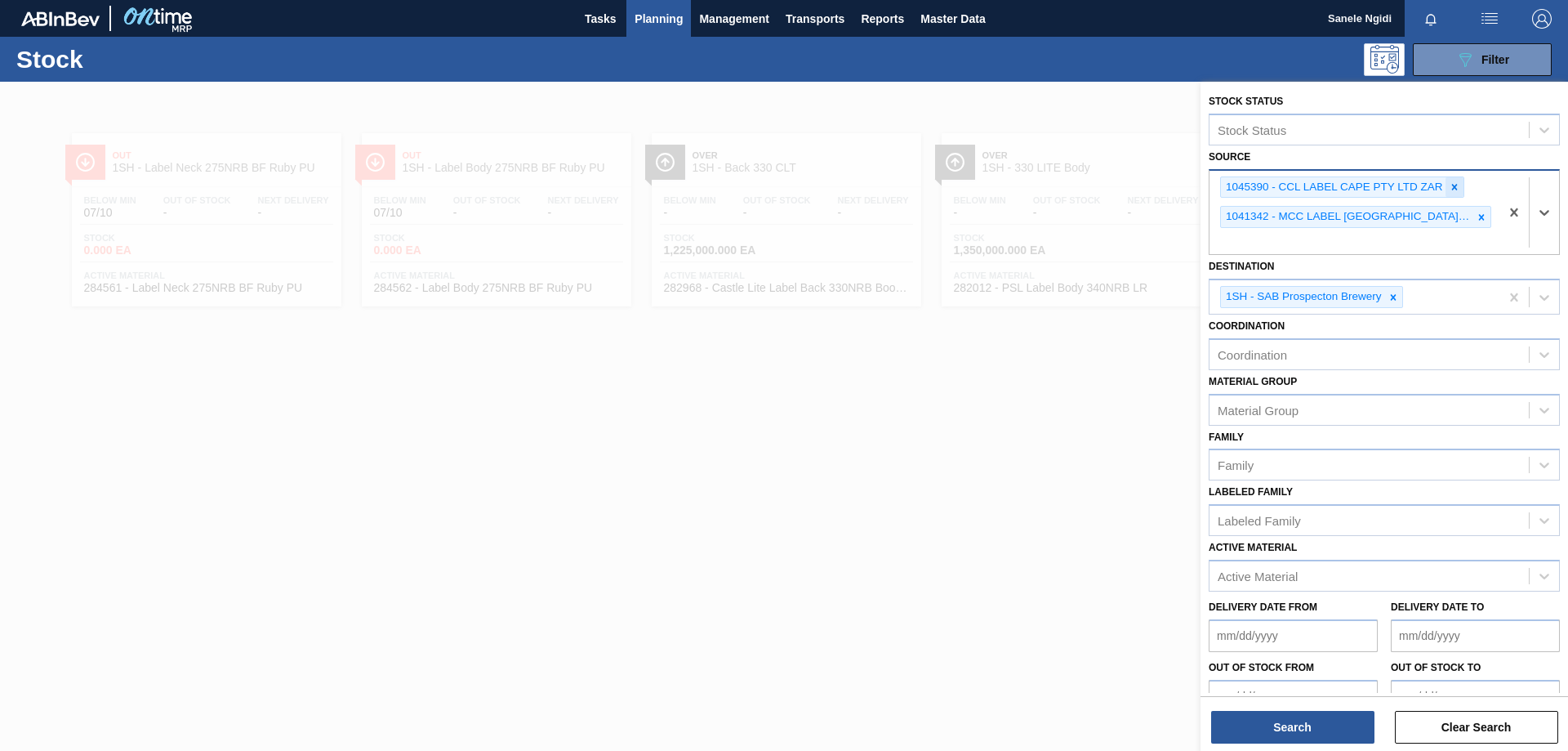 click 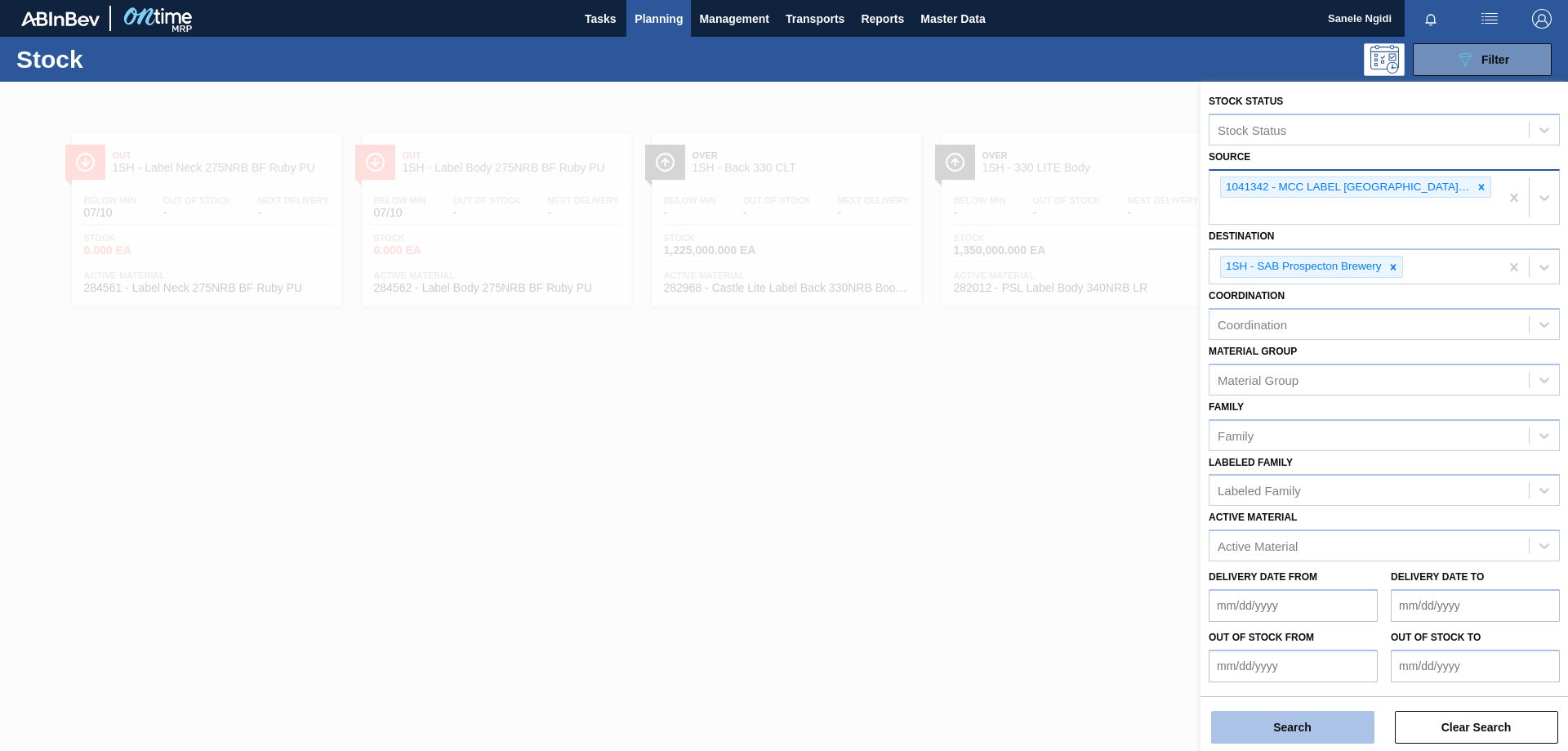 click on "Search" at bounding box center [1293, 727] 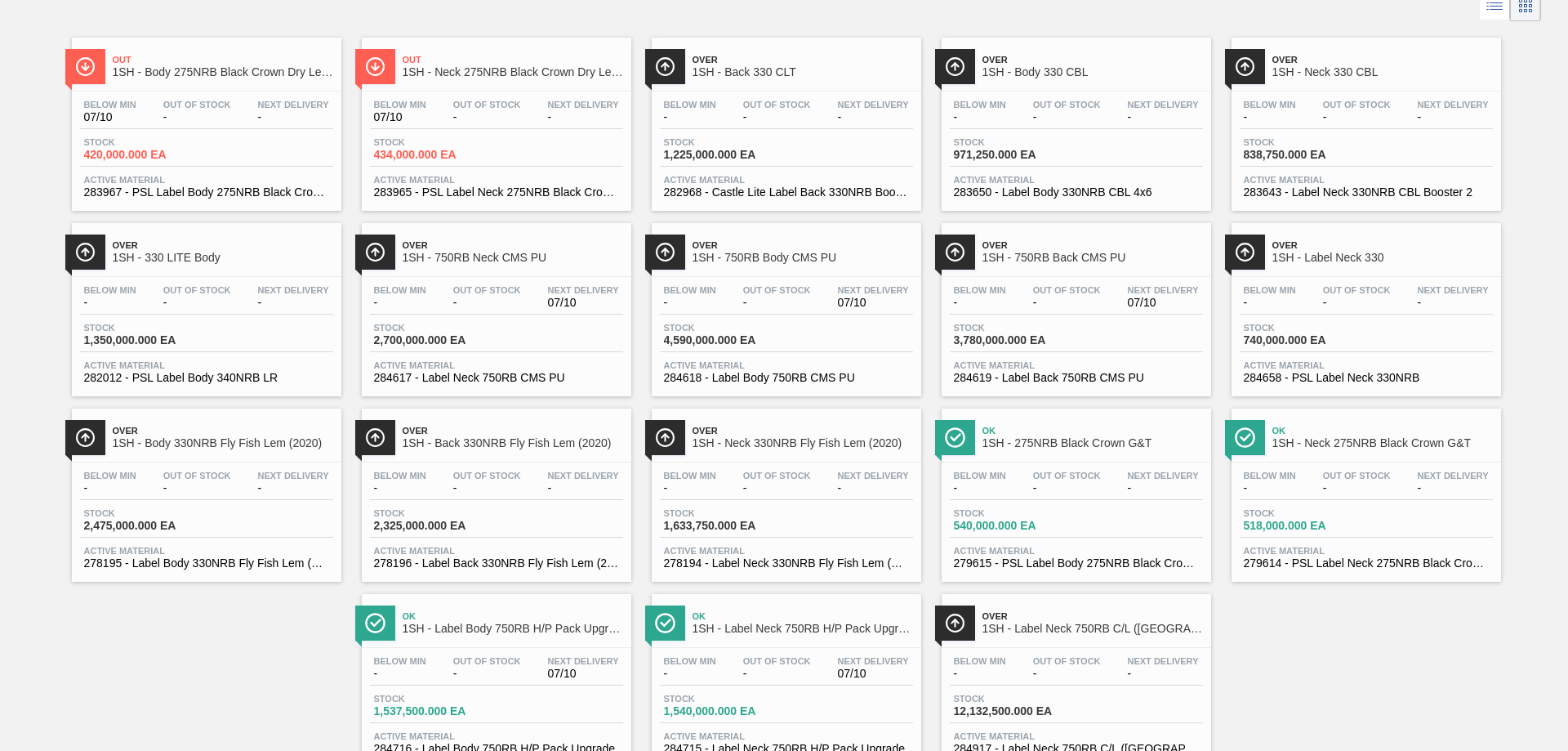 scroll, scrollTop: 0, scrollLeft: 0, axis: both 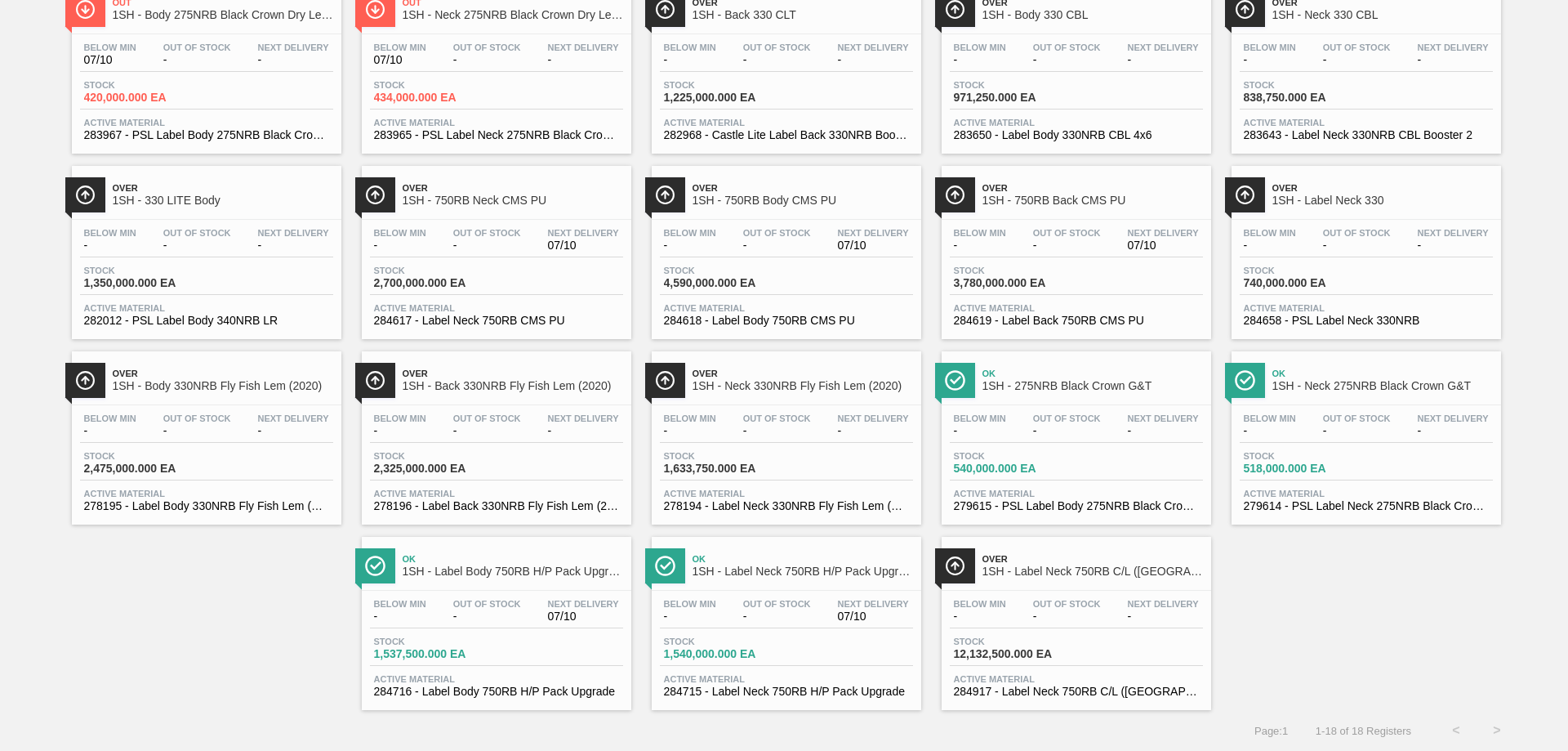 click on "Out 1SH - Body 275NRB Black Crown Dry Lemon Below Min 07/10 Out Of Stock - Next Delivery - Stock 420,000.000 EA Active Material 283967 - PSL Label Body 275NRB Black Crown DL Out 1SH - Neck 275NRB Black Crown Dry Lemon Below Min 07/10 Out Of Stock - Next Delivery - Stock 434,000.000 EA Active Material 283965 - PSL Label Neck 275NRB Black Crown DL Over 1SH - Back 330 CLT Below Min - Out Of Stock - Next Delivery - Stock 1,225,000.000 EA Active Material 282968 - Castle Lite Label Back 330NRB Booster 1 Over 1SH - Body 330 CBL Below Min - Out Of Stock - Next Delivery - Stock 971,250.000 EA Active Material 283650 - Label Body 330NRB CBL 4x6 Over 1SH - Neck 330 CBL Below Min - Out Of Stock - Next Delivery - Stock 838,750.000 EA Active Material 283643 - Label Neck 330NRB CBL Booster 2 Over 1SH - 330 LITE Body Below Min - Out Of Stock - Next Delivery - Stock 1,350,000.000 EA Active Material 282012 - PSL Label Body 340NRB LR Over 1SH - 750RB Neck CMS PU Below Min - Out Of Stock - Next Delivery 07/10 Stock Over Below Min" at bounding box center [784, 339] 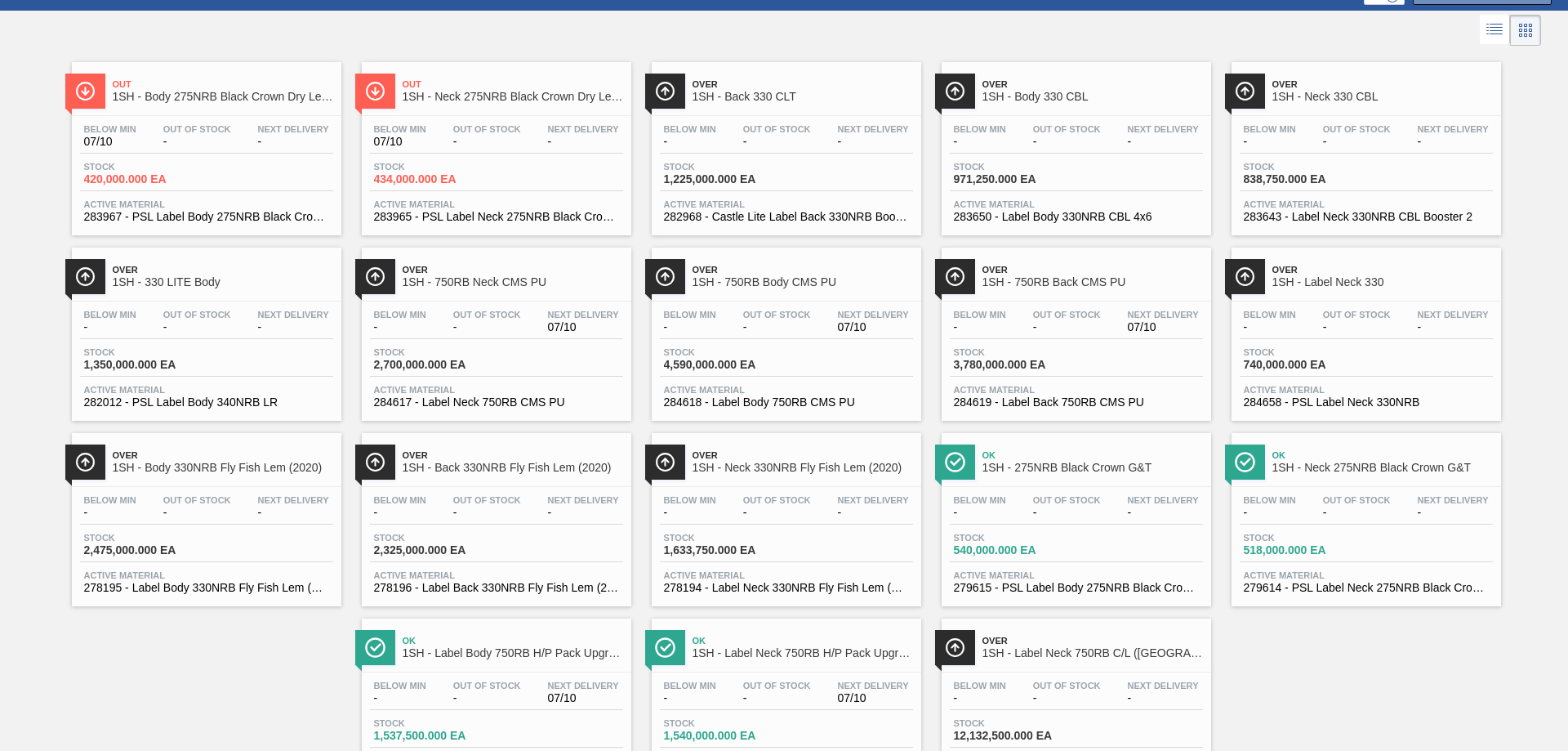 click on "Stock 2,700,000.000 EA" at bounding box center (497, 362) 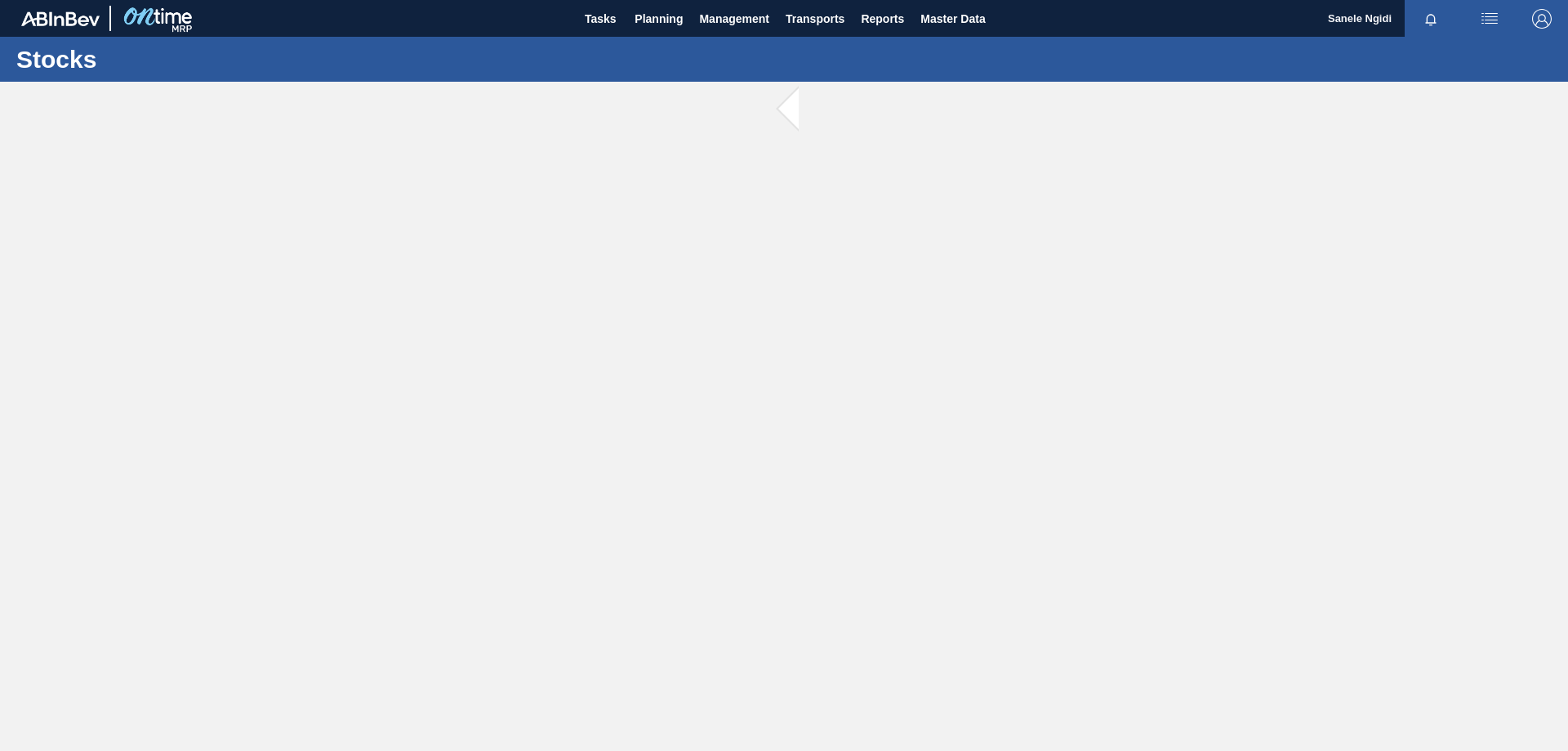 scroll, scrollTop: 0, scrollLeft: 0, axis: both 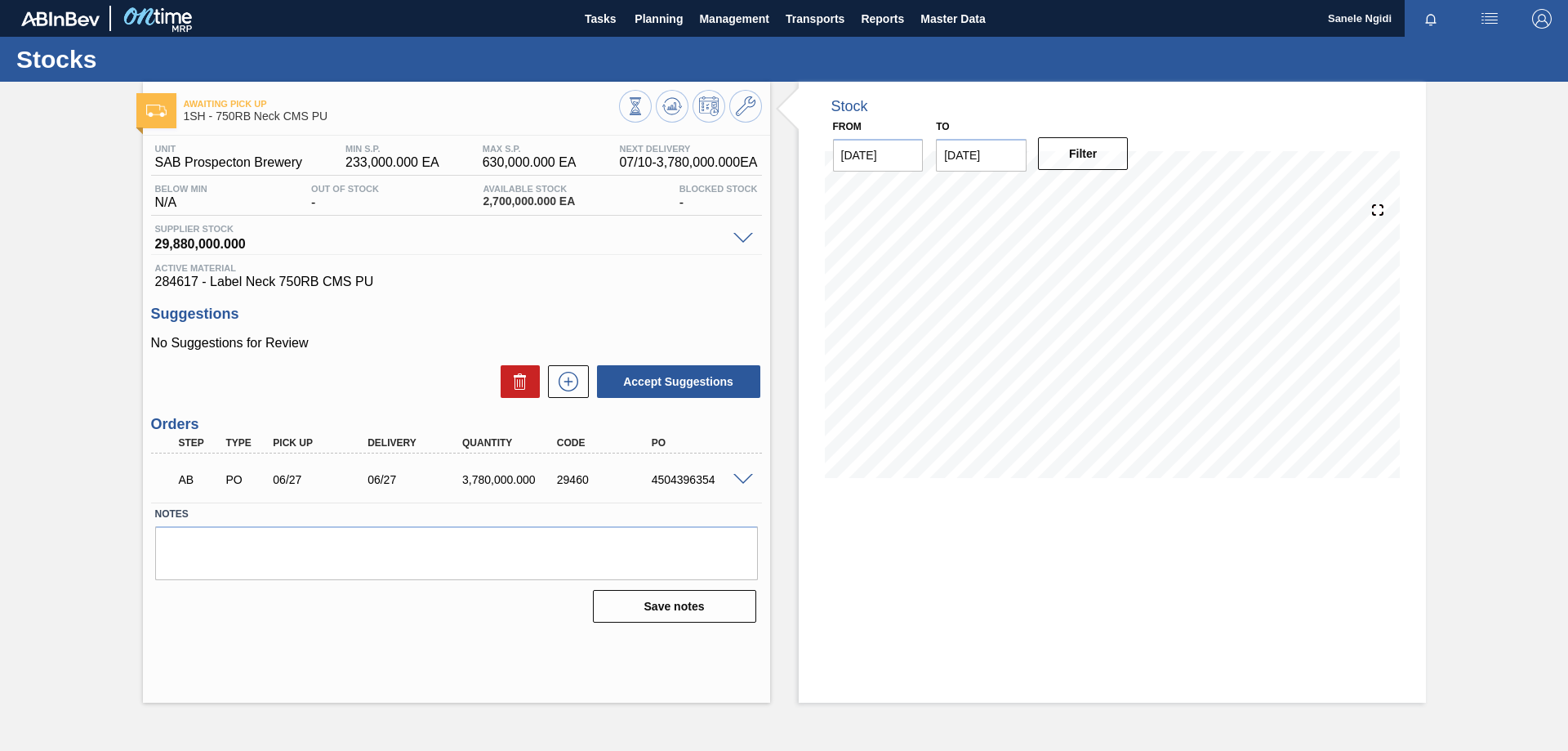 click at bounding box center [743, 480] 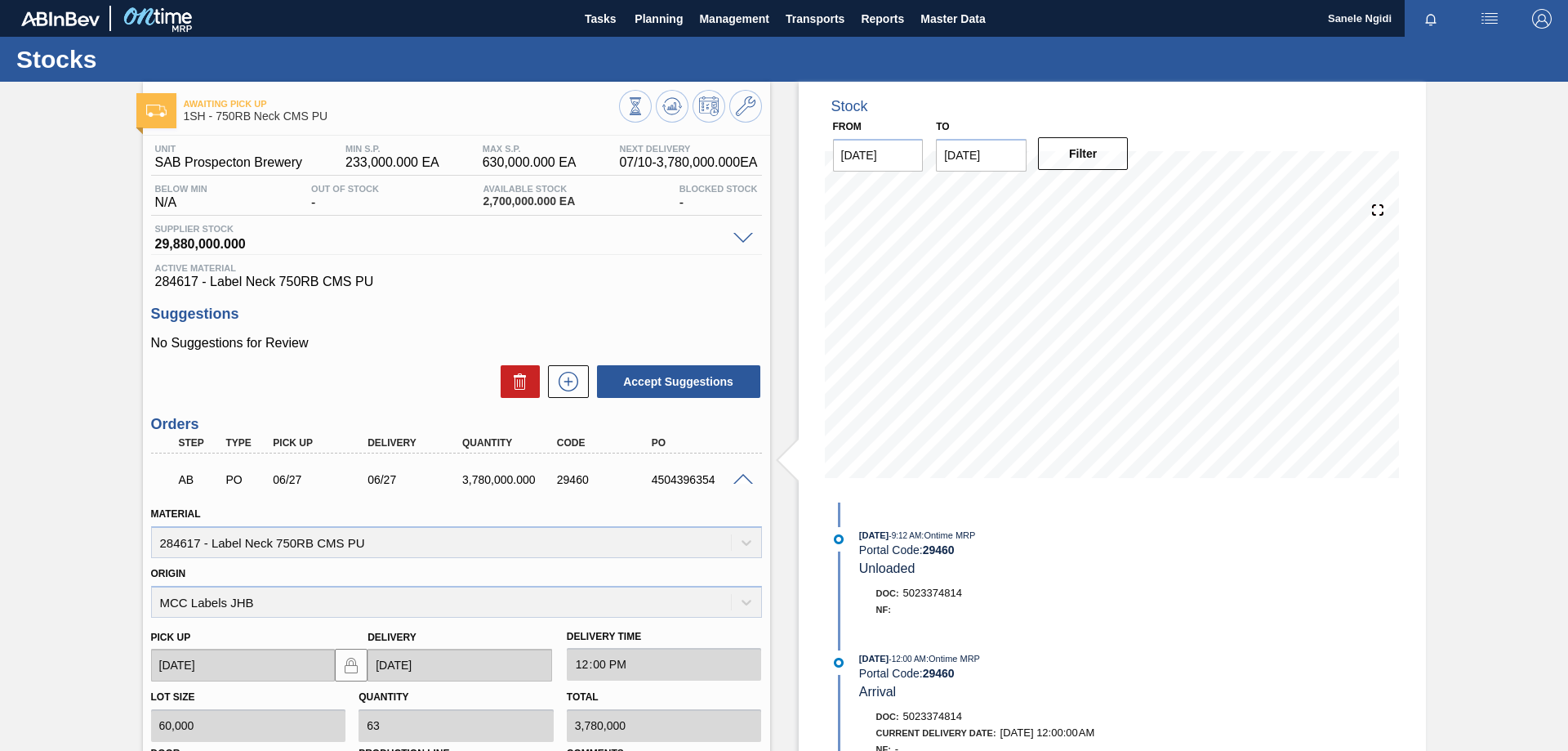 scroll, scrollTop: 282, scrollLeft: 0, axis: vertical 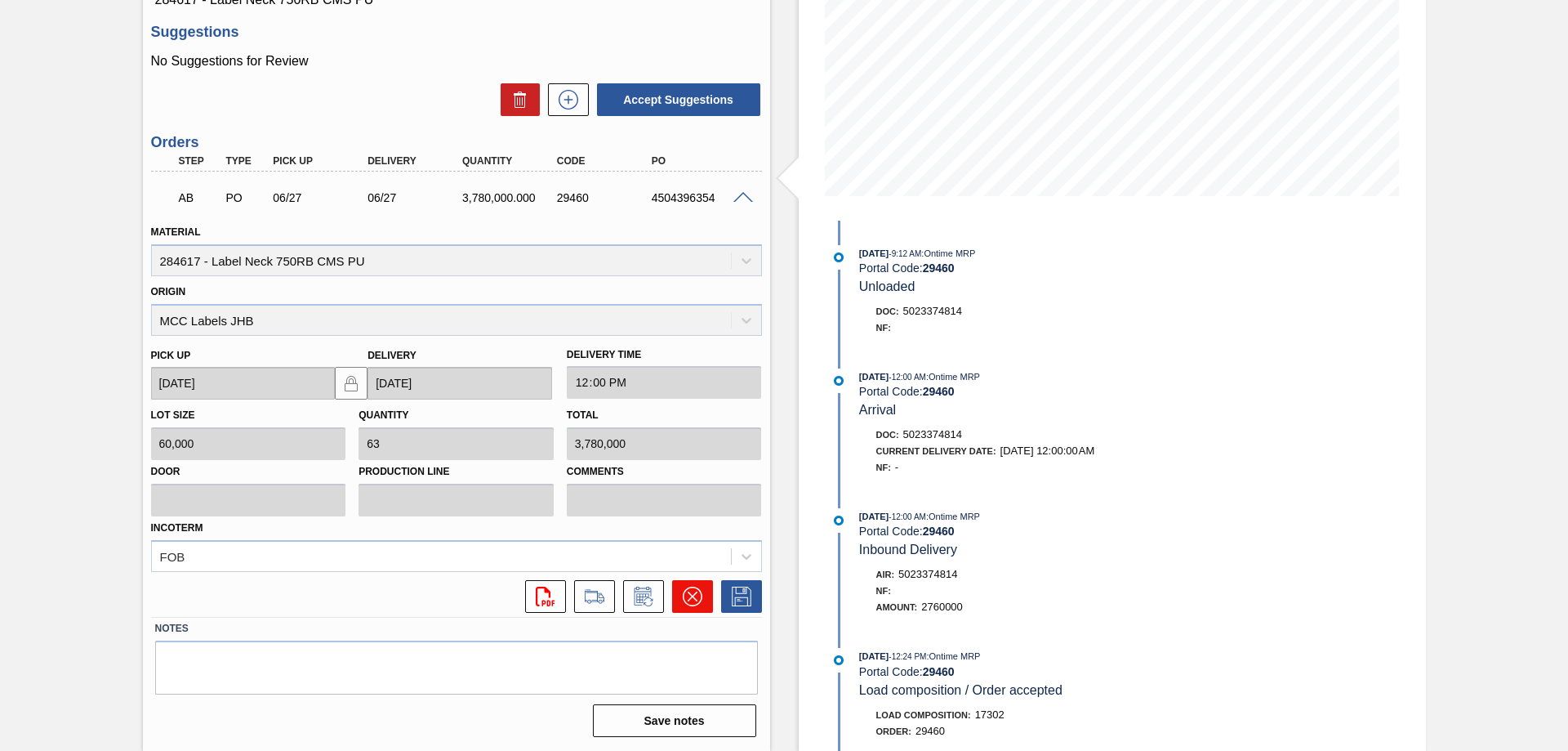click 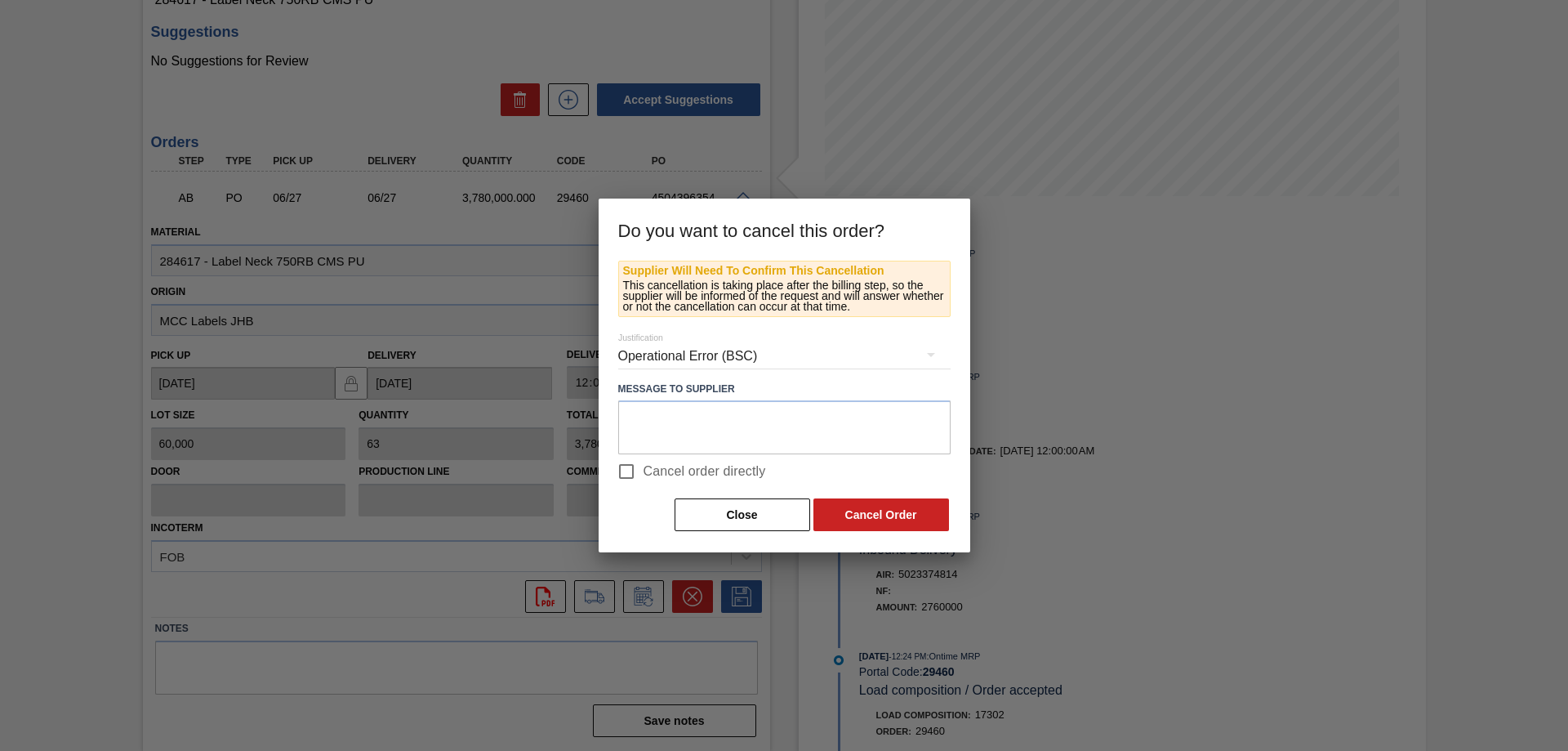 click on "Cancel order directly" at bounding box center (626, 472) 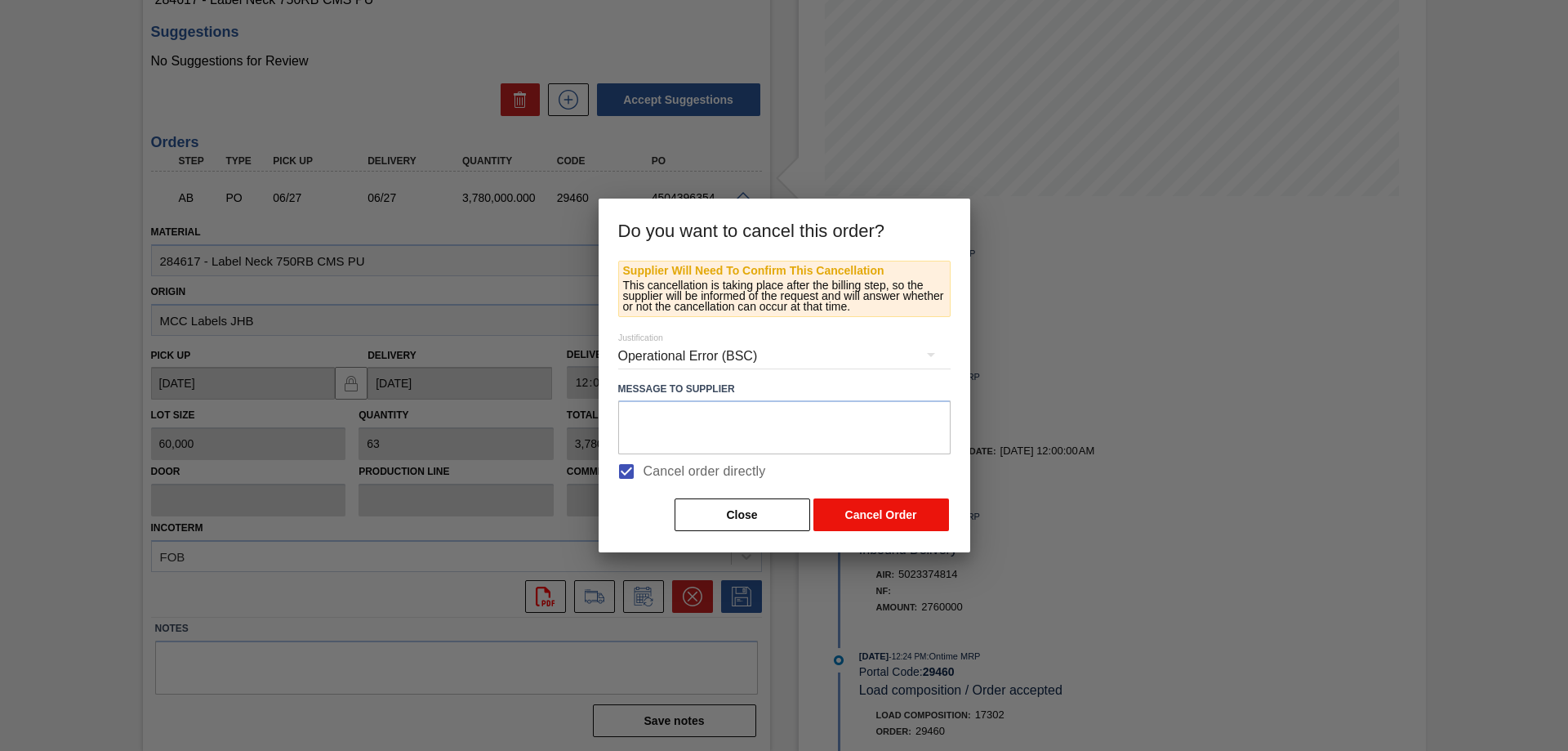 click on "Cancel Order" at bounding box center [881, 515] 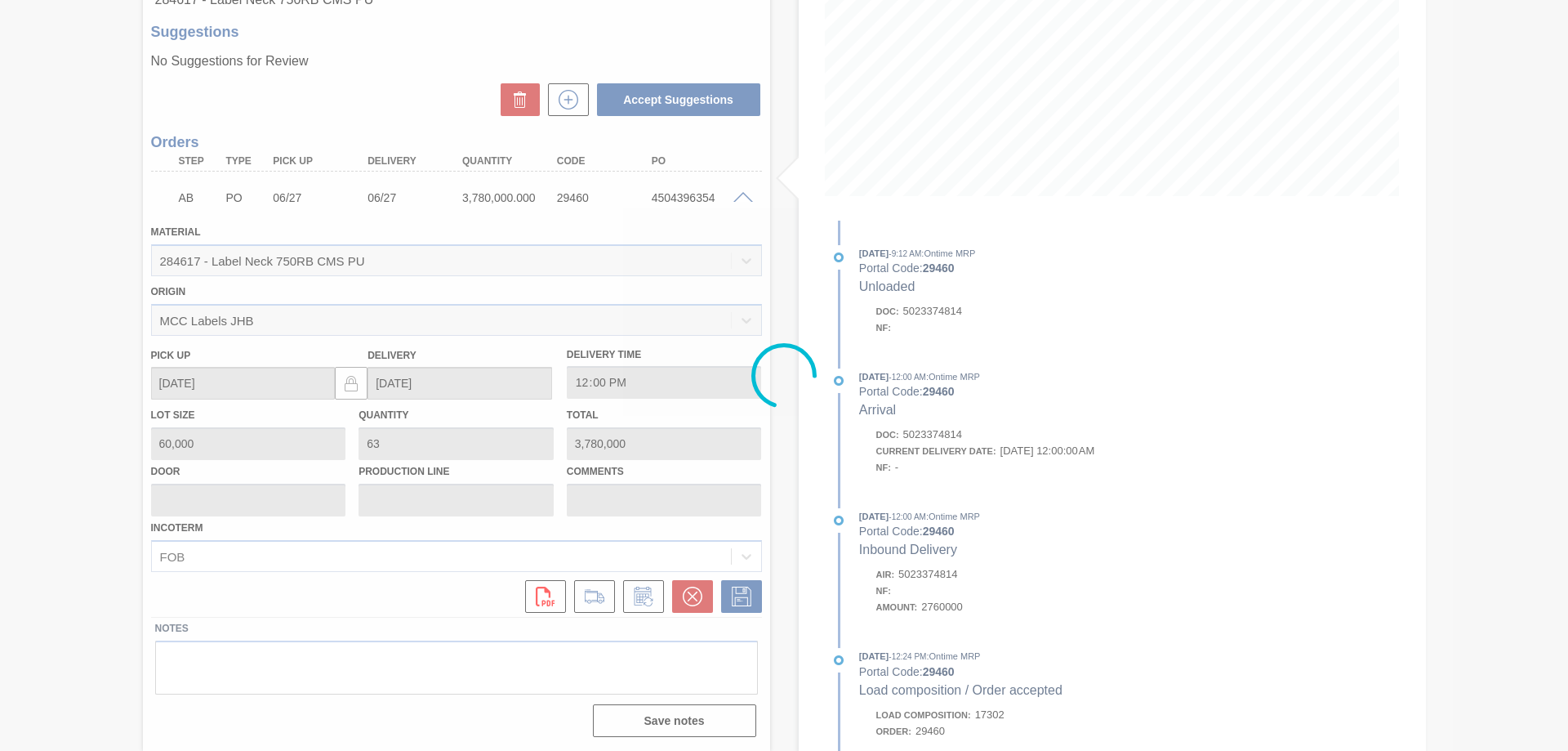 scroll, scrollTop: 0, scrollLeft: 0, axis: both 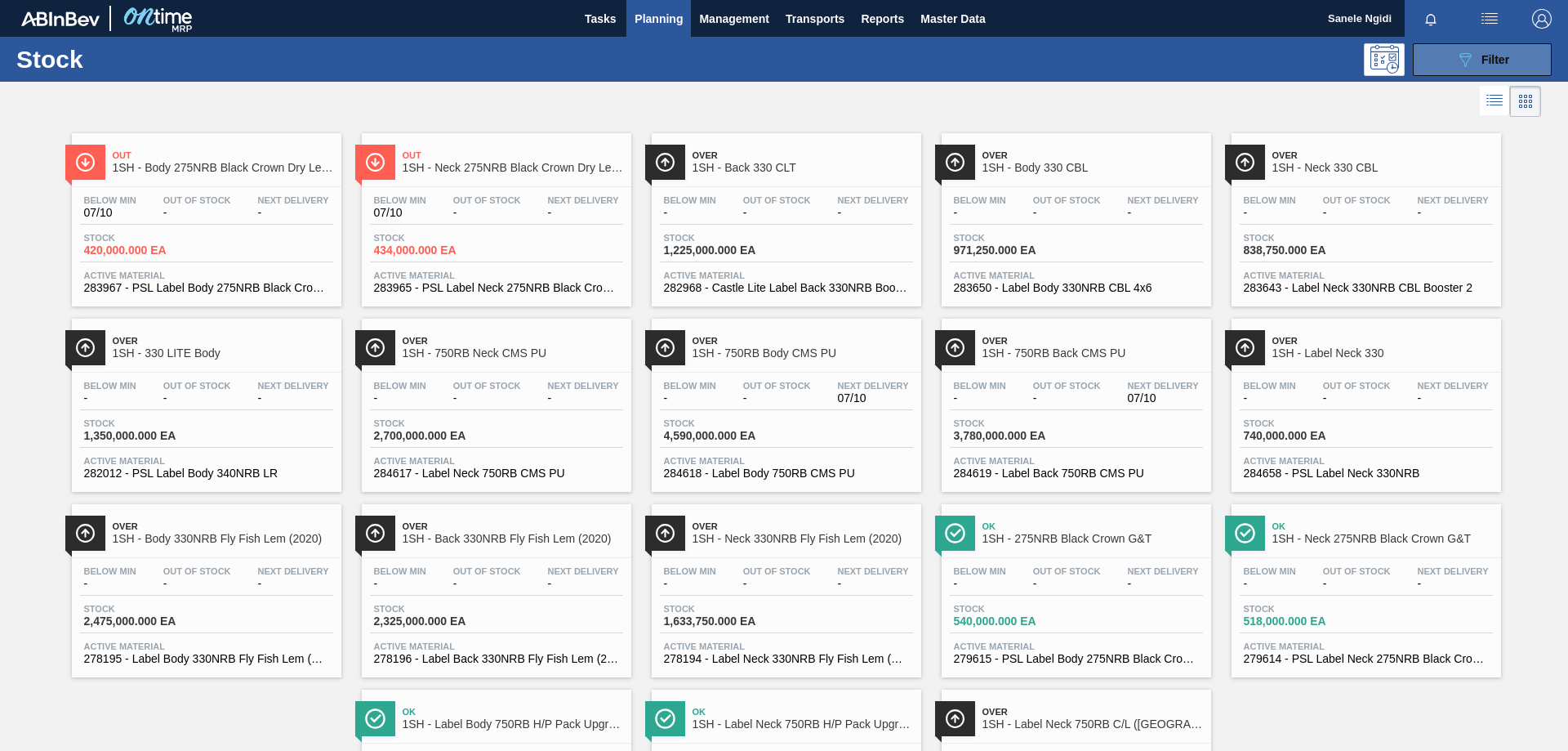 click on "089F7B8B-B2A5-4AFE-B5C0-19BA573D28AC" 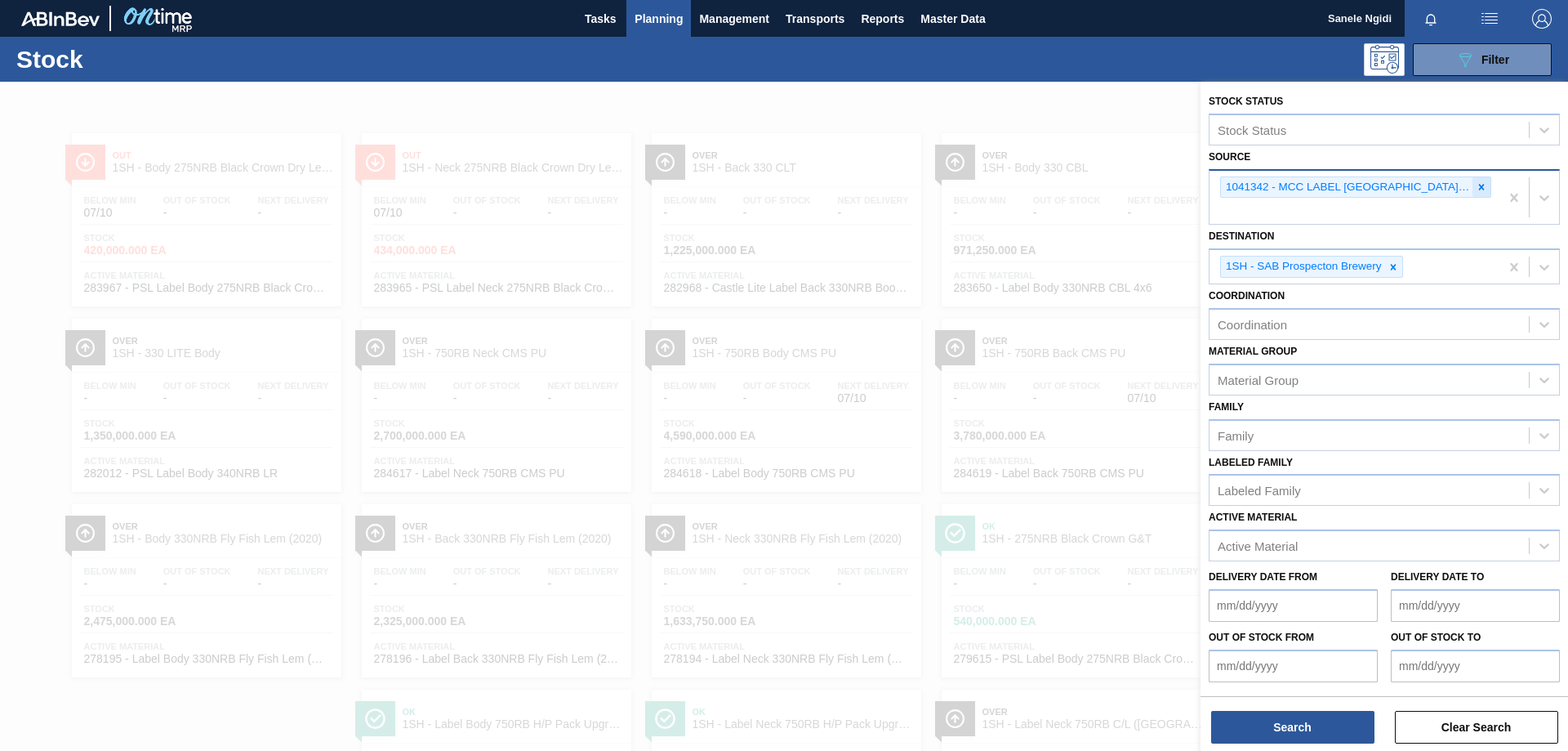 click 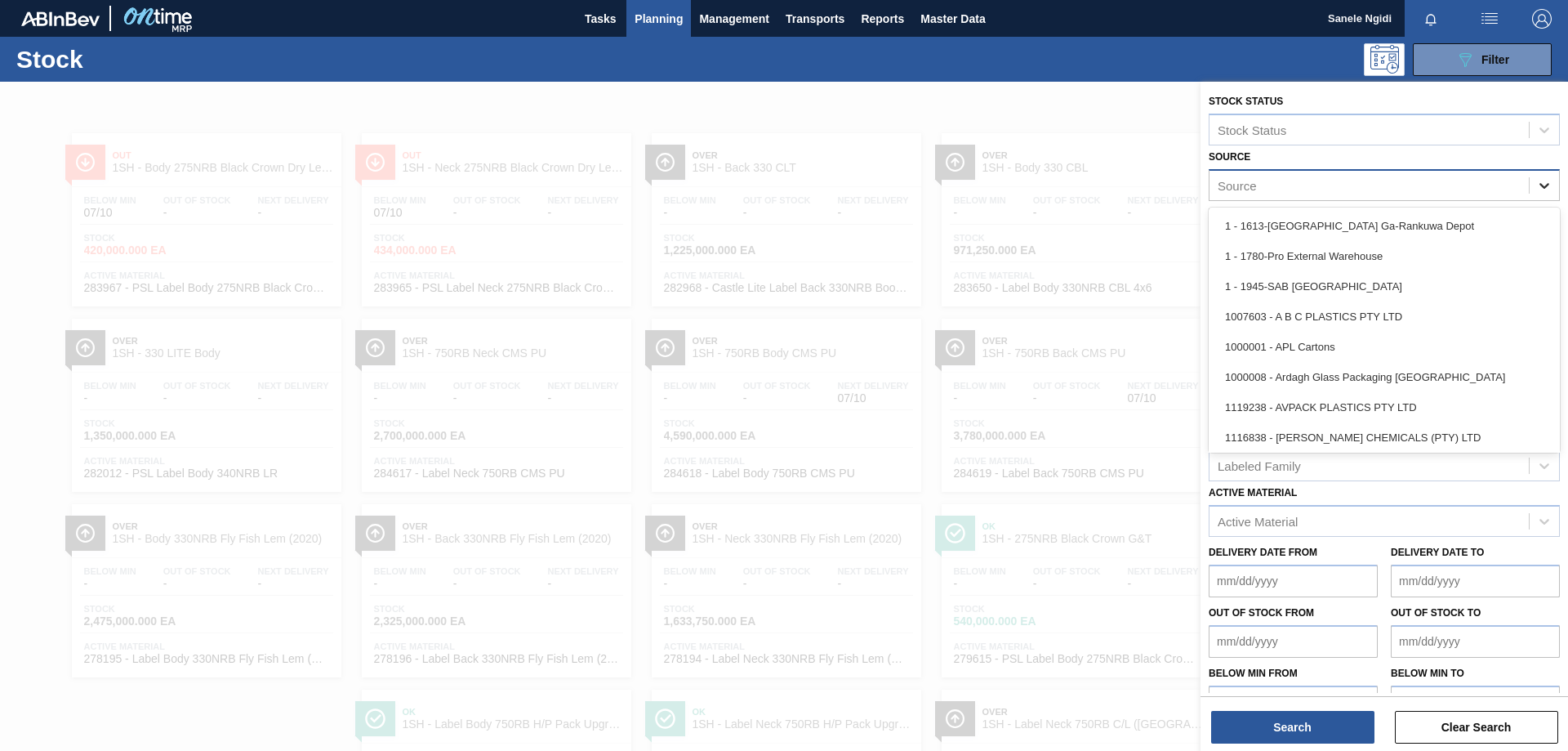 click 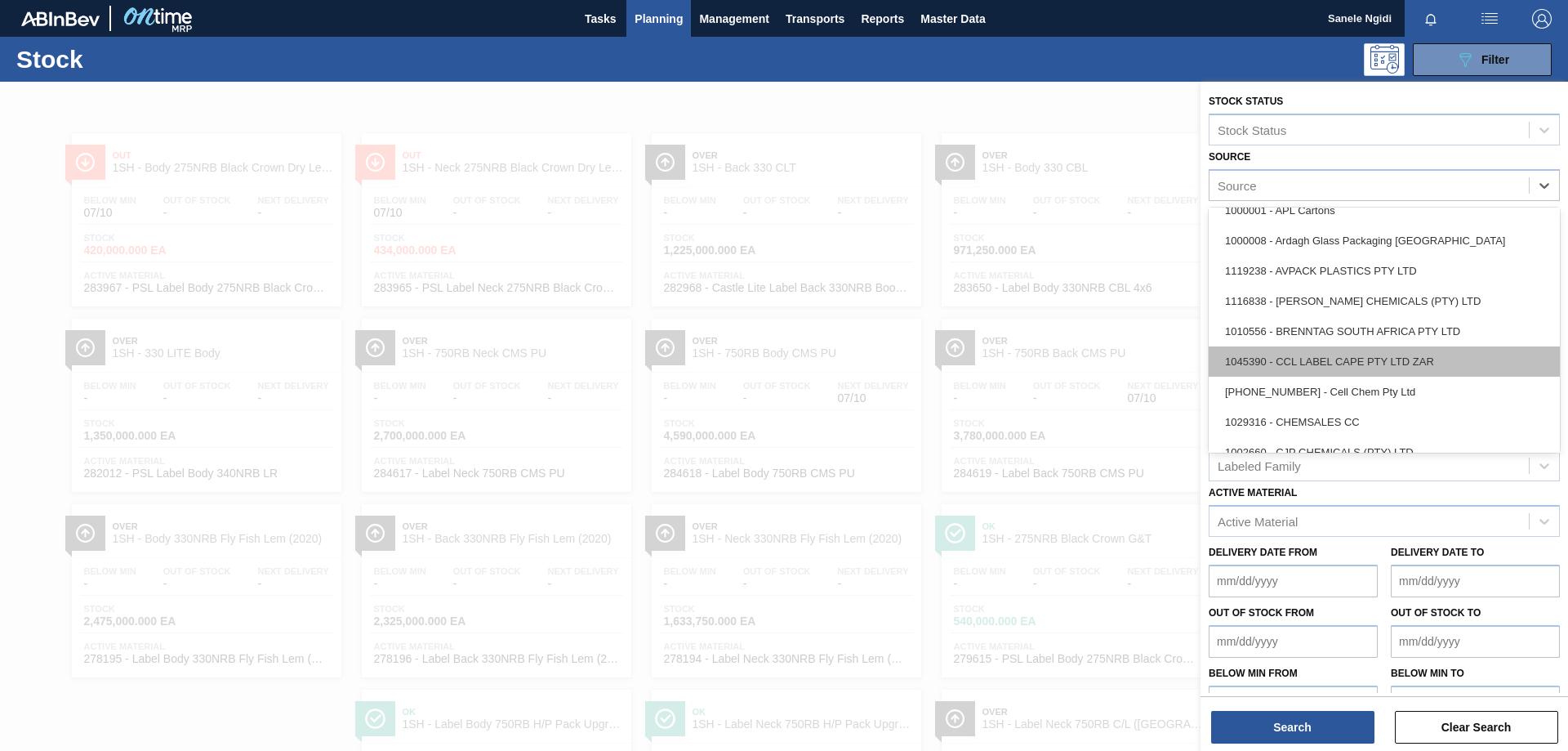 scroll, scrollTop: 163, scrollLeft: 0, axis: vertical 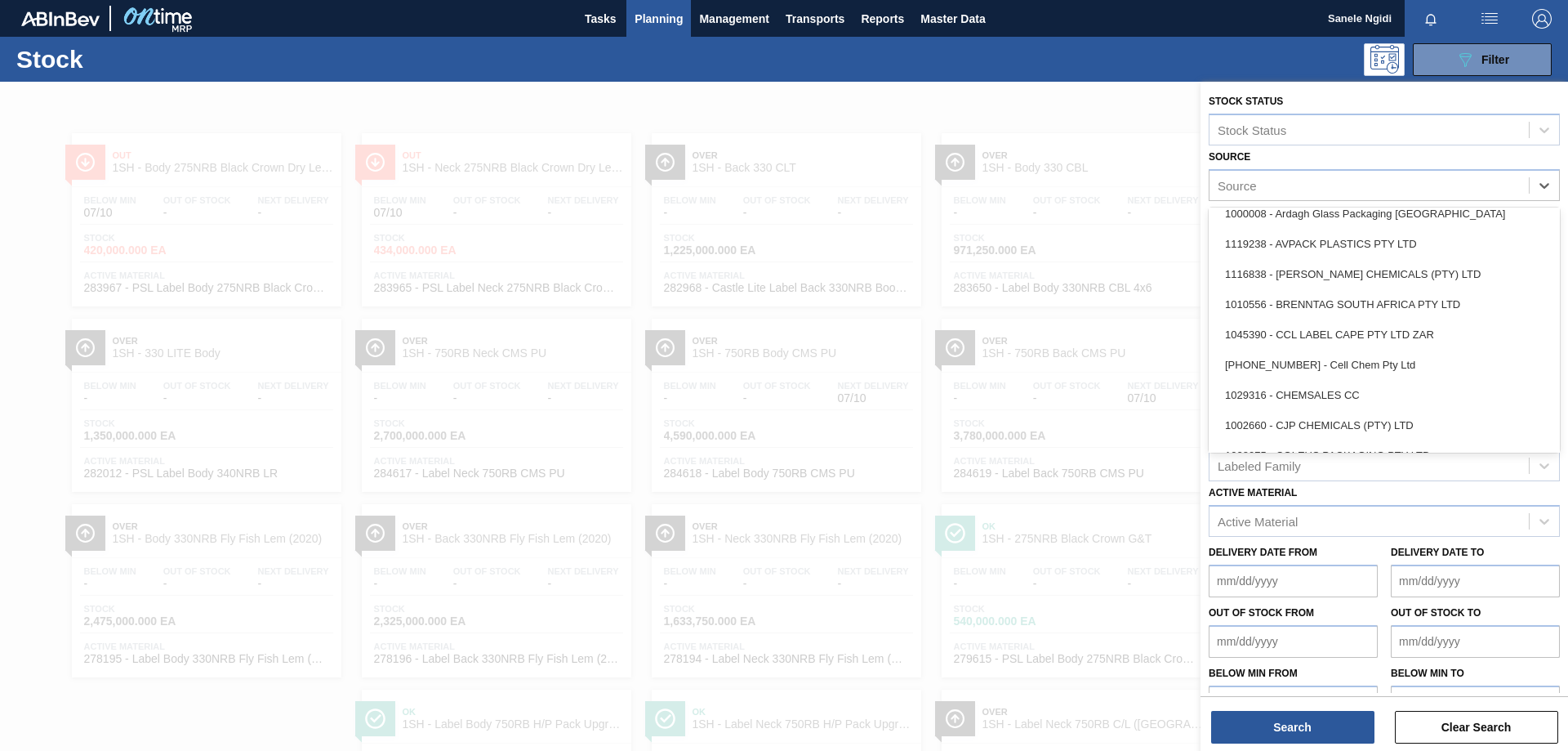click on "1045390 - CCL LABEL CAPE PTY LTD ZAR" at bounding box center (1384, 334) 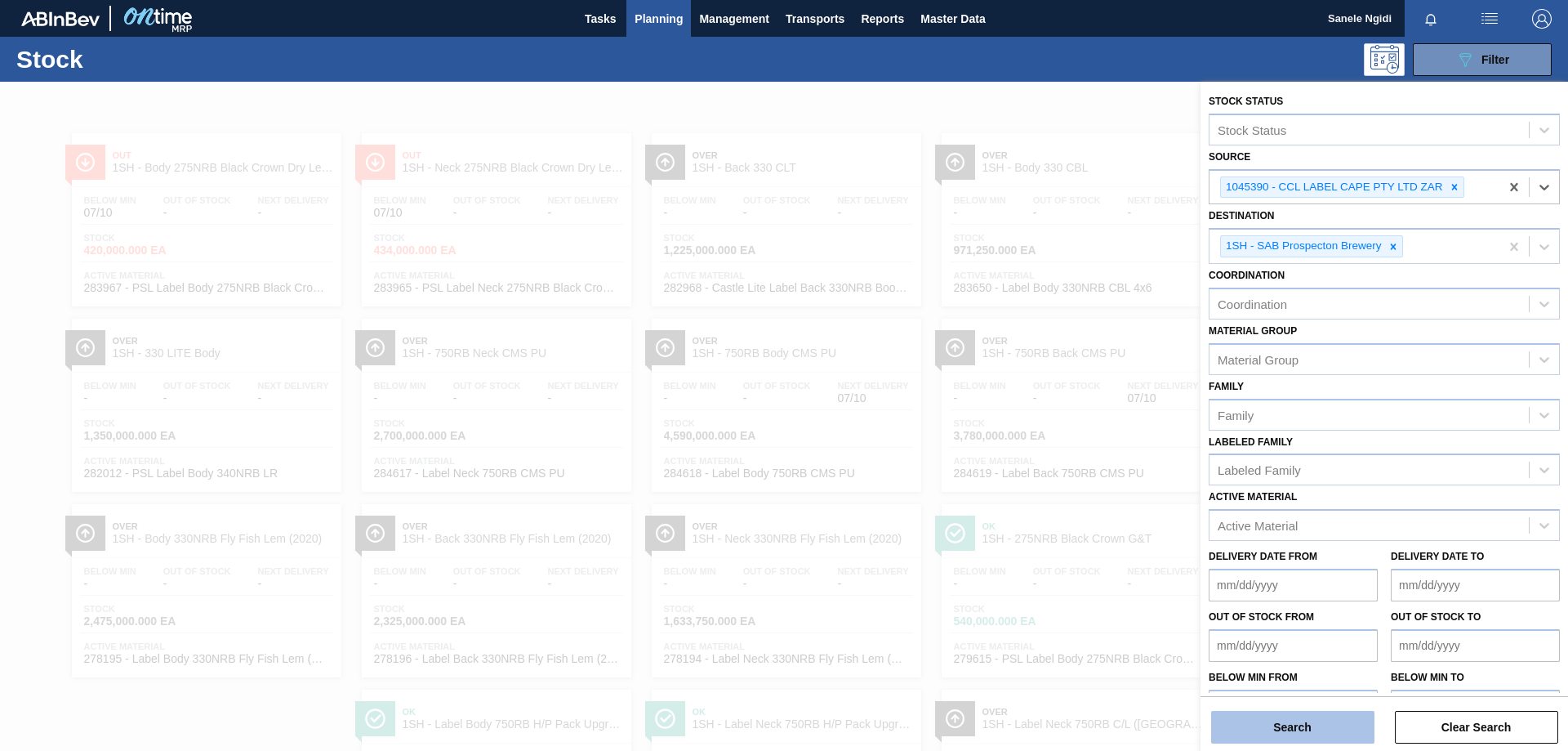 click on "Search" at bounding box center (1293, 727) 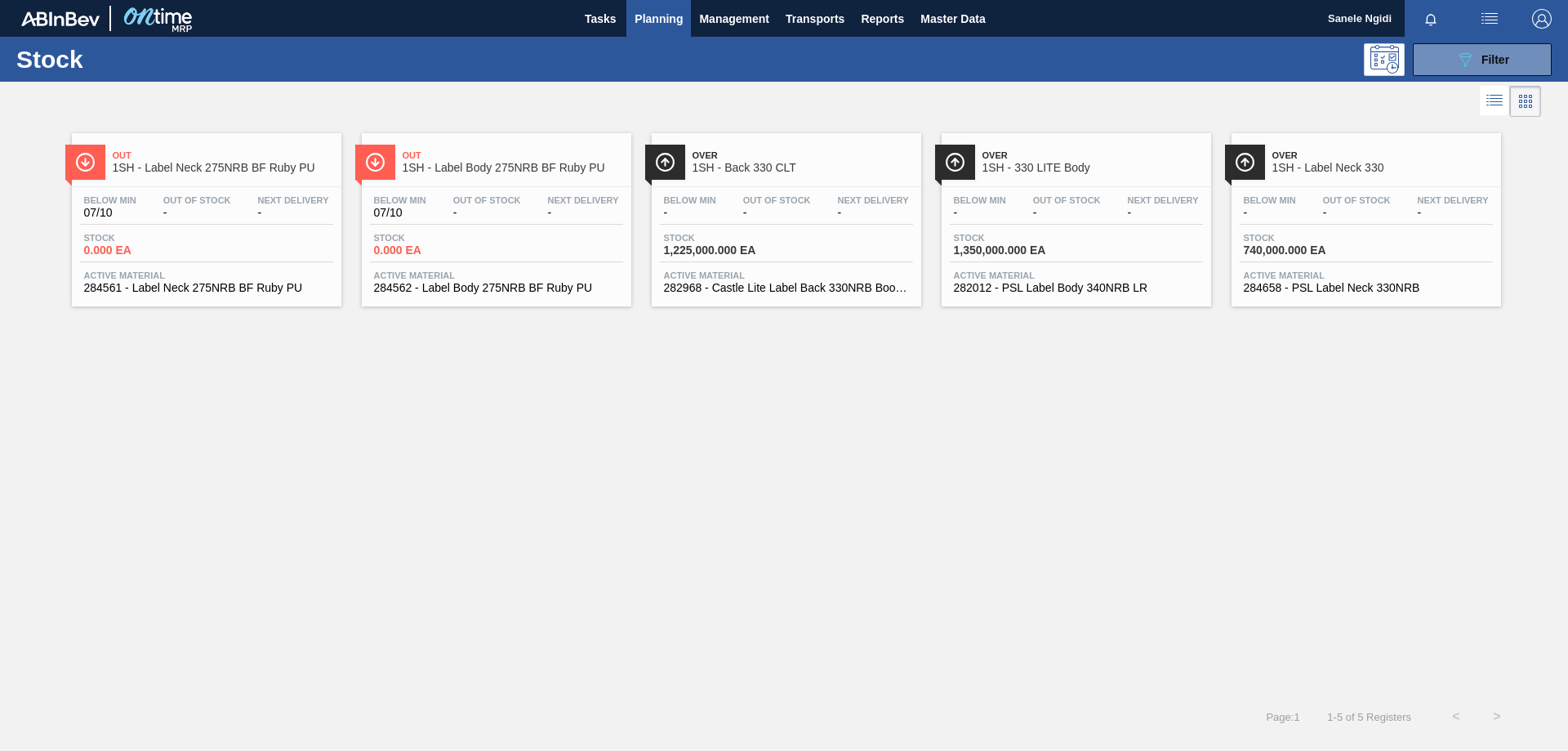 click on "0.000 EA" at bounding box center [141, 250] 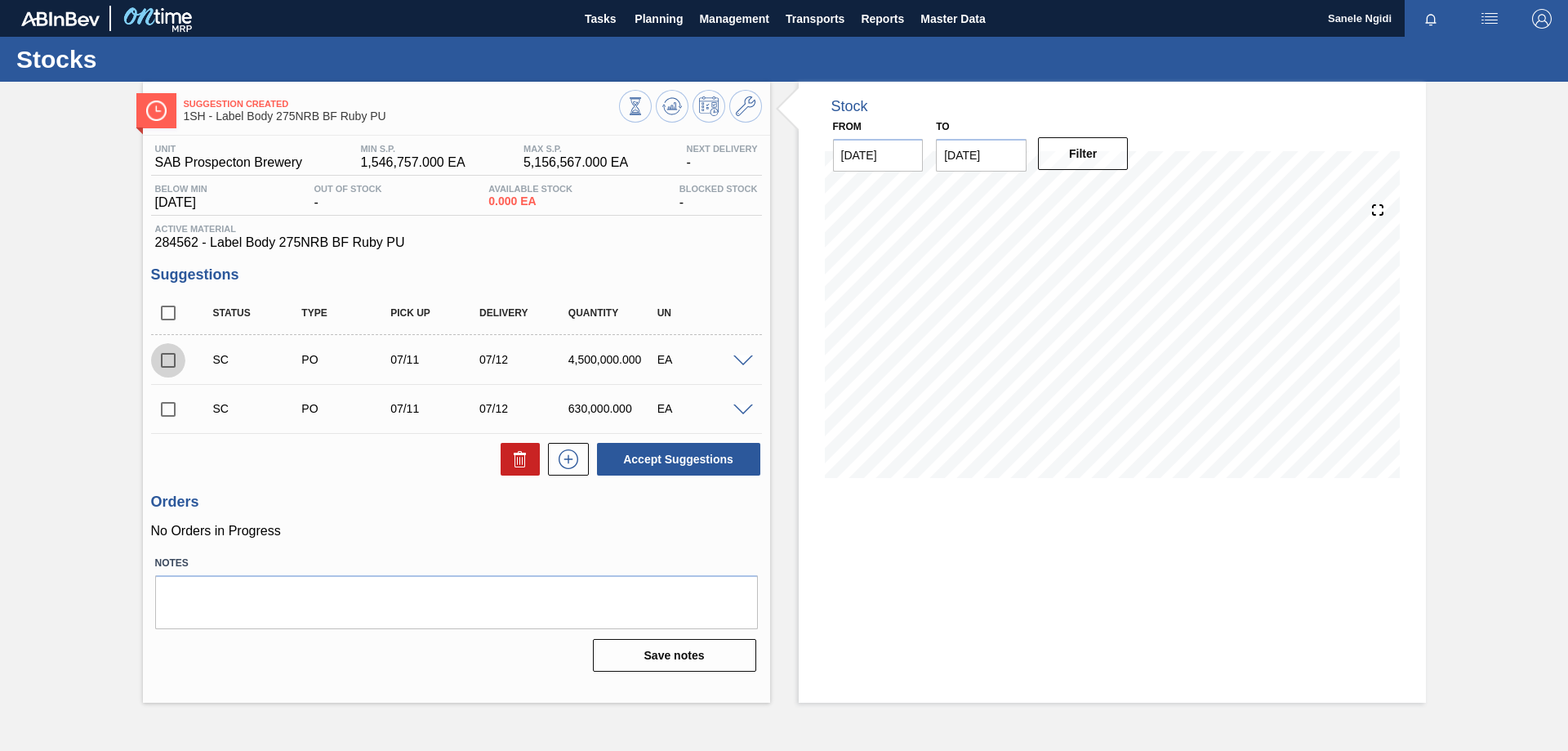 click at bounding box center (168, 360) 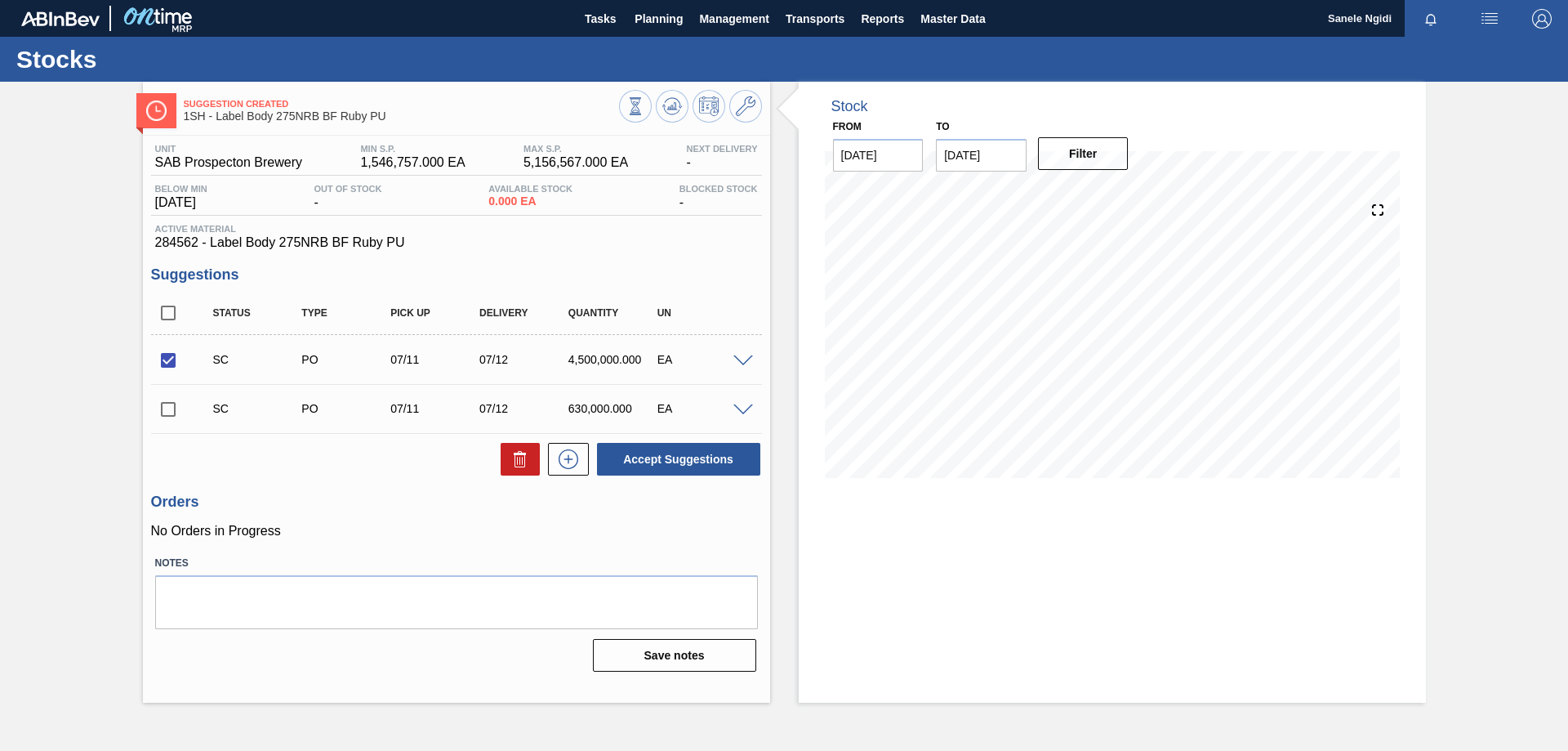 click at bounding box center (743, 361) 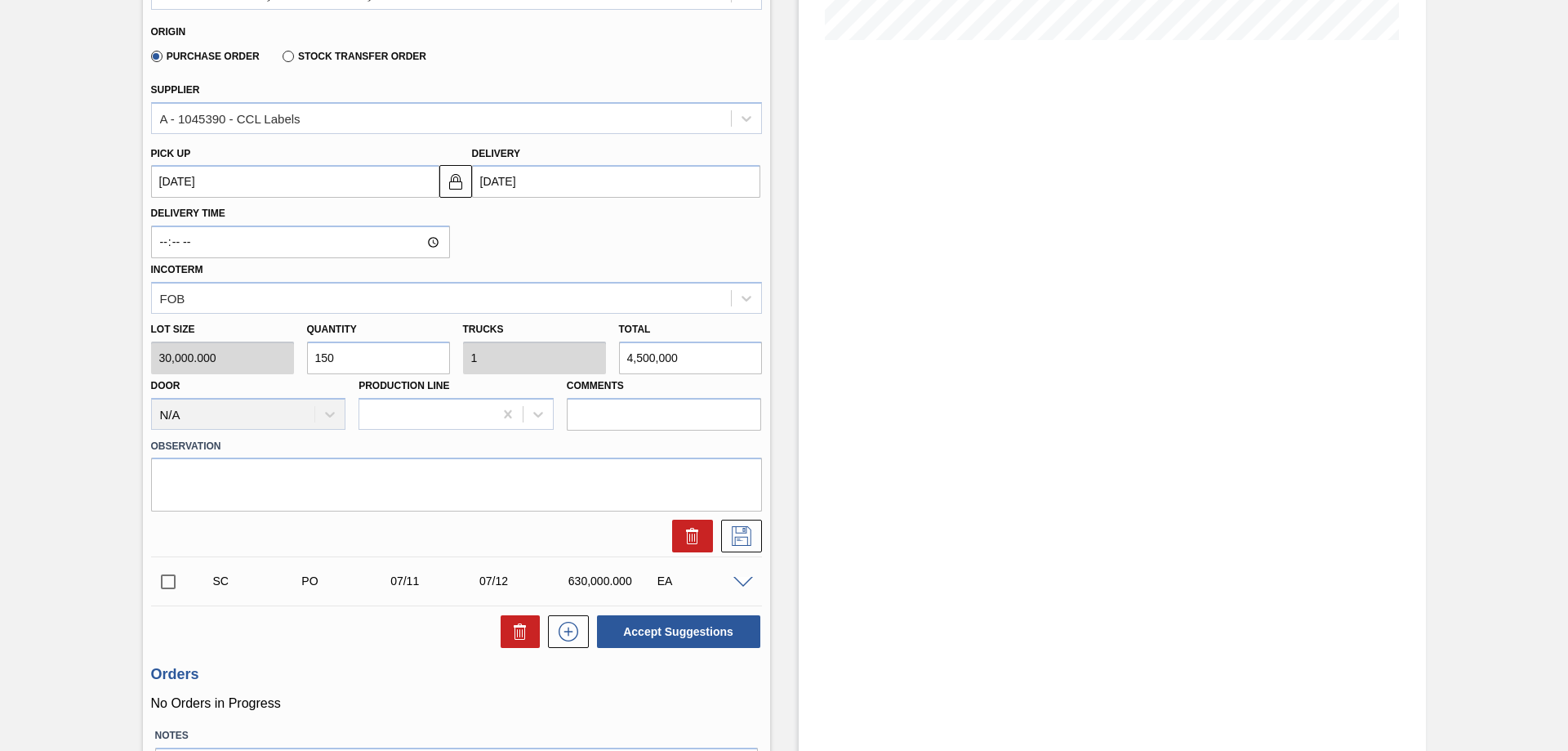 scroll, scrollTop: 463, scrollLeft: 0, axis: vertical 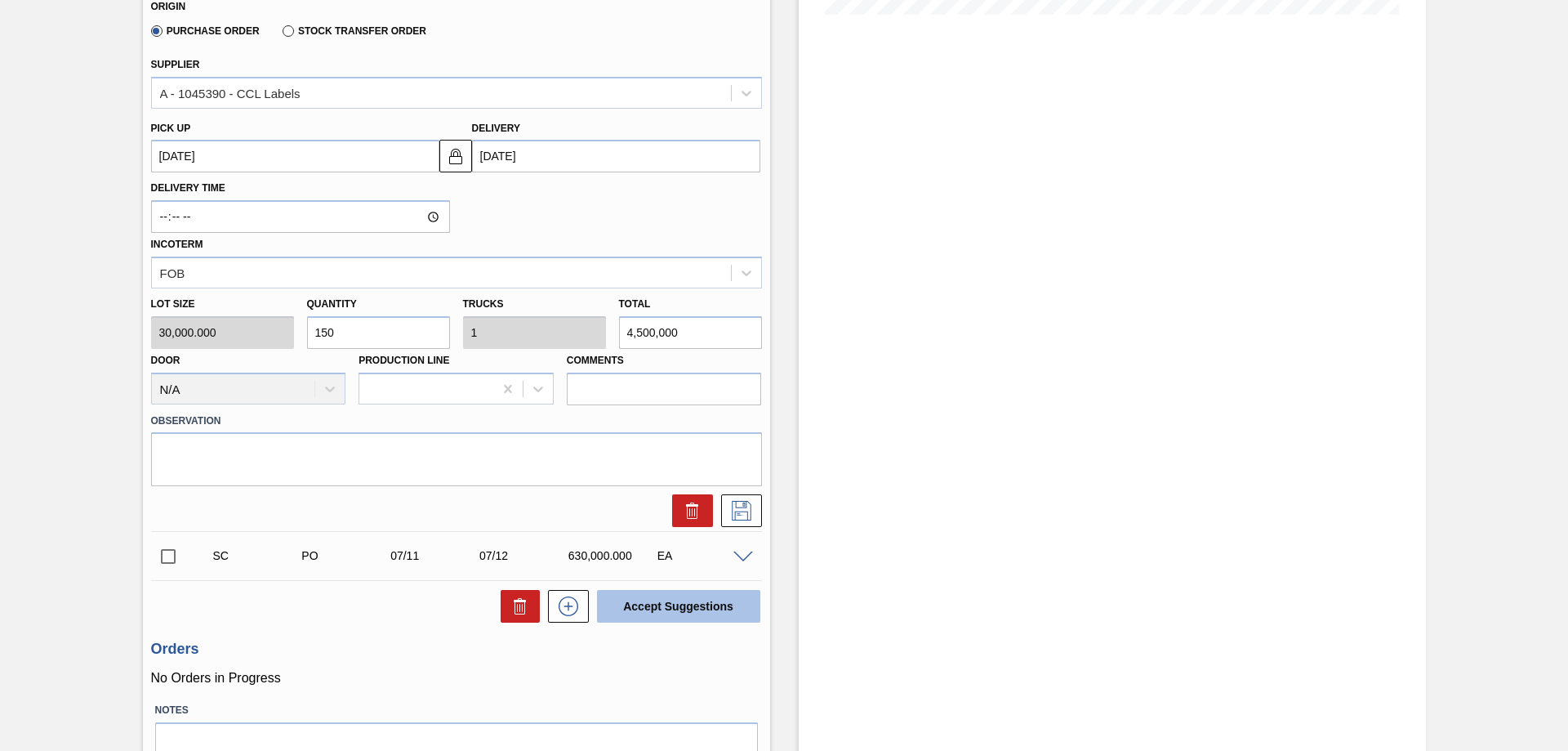 click on "Accept Suggestions" at bounding box center (679, 606) 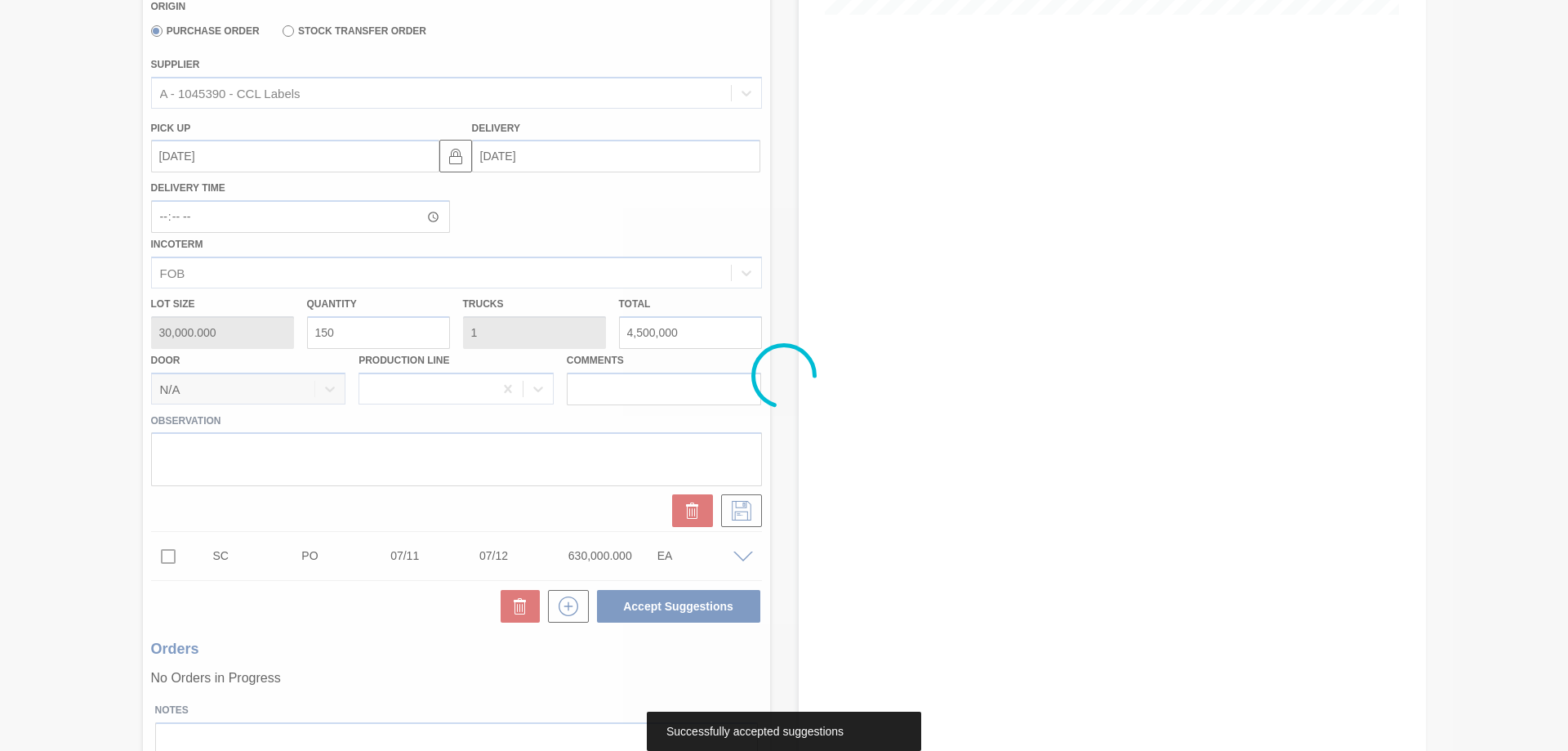 scroll, scrollTop: 0, scrollLeft: 0, axis: both 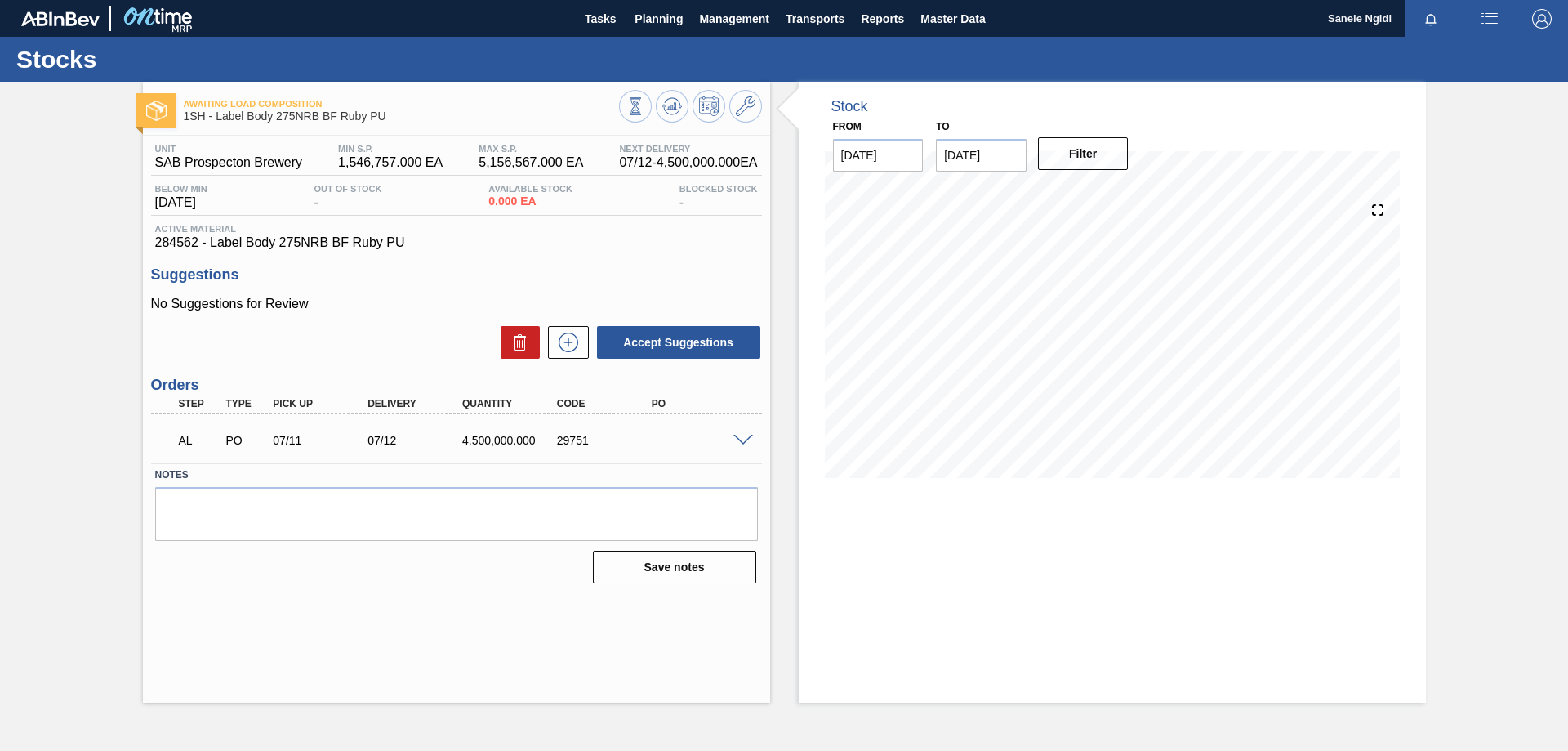 click at bounding box center [743, 440] 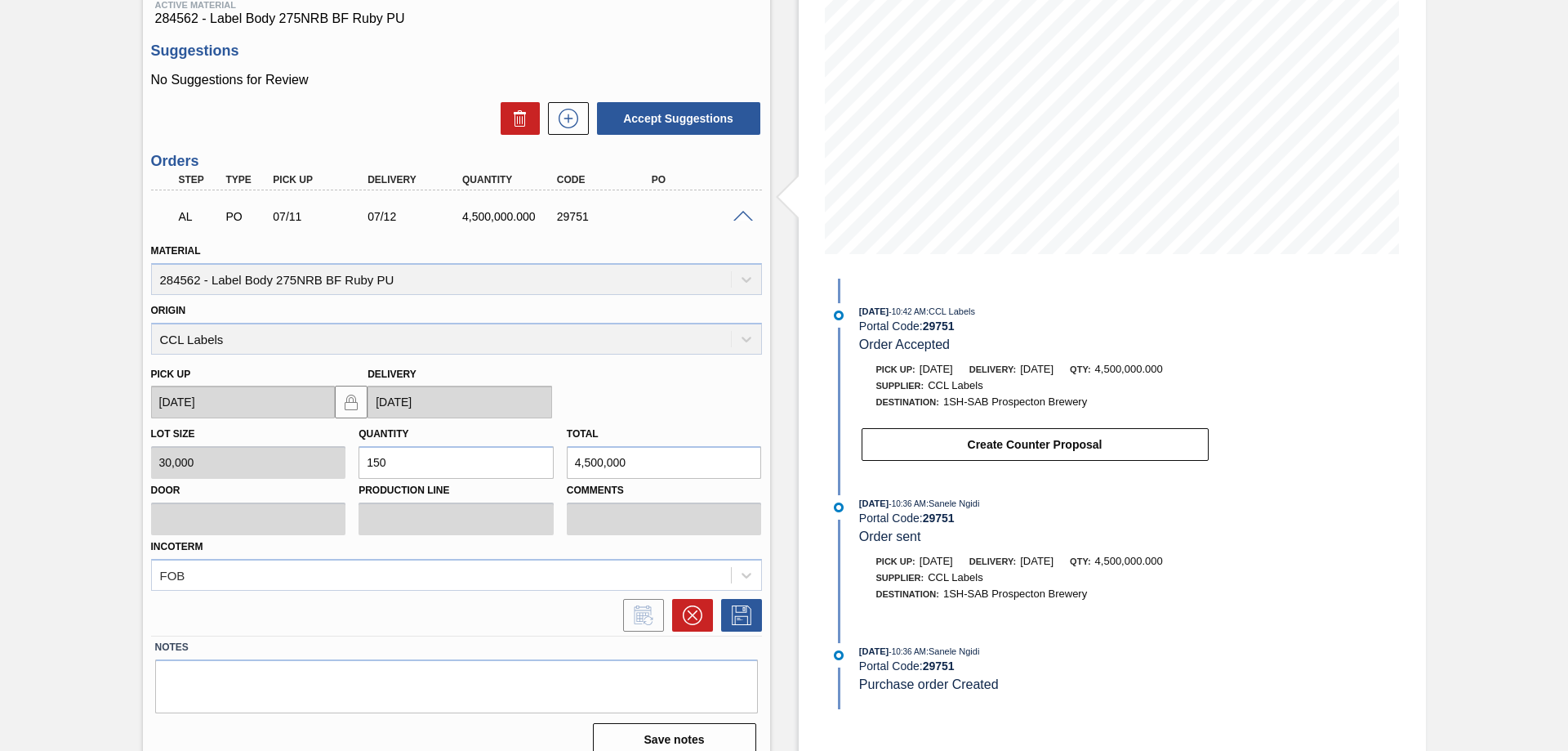 scroll, scrollTop: 243, scrollLeft: 0, axis: vertical 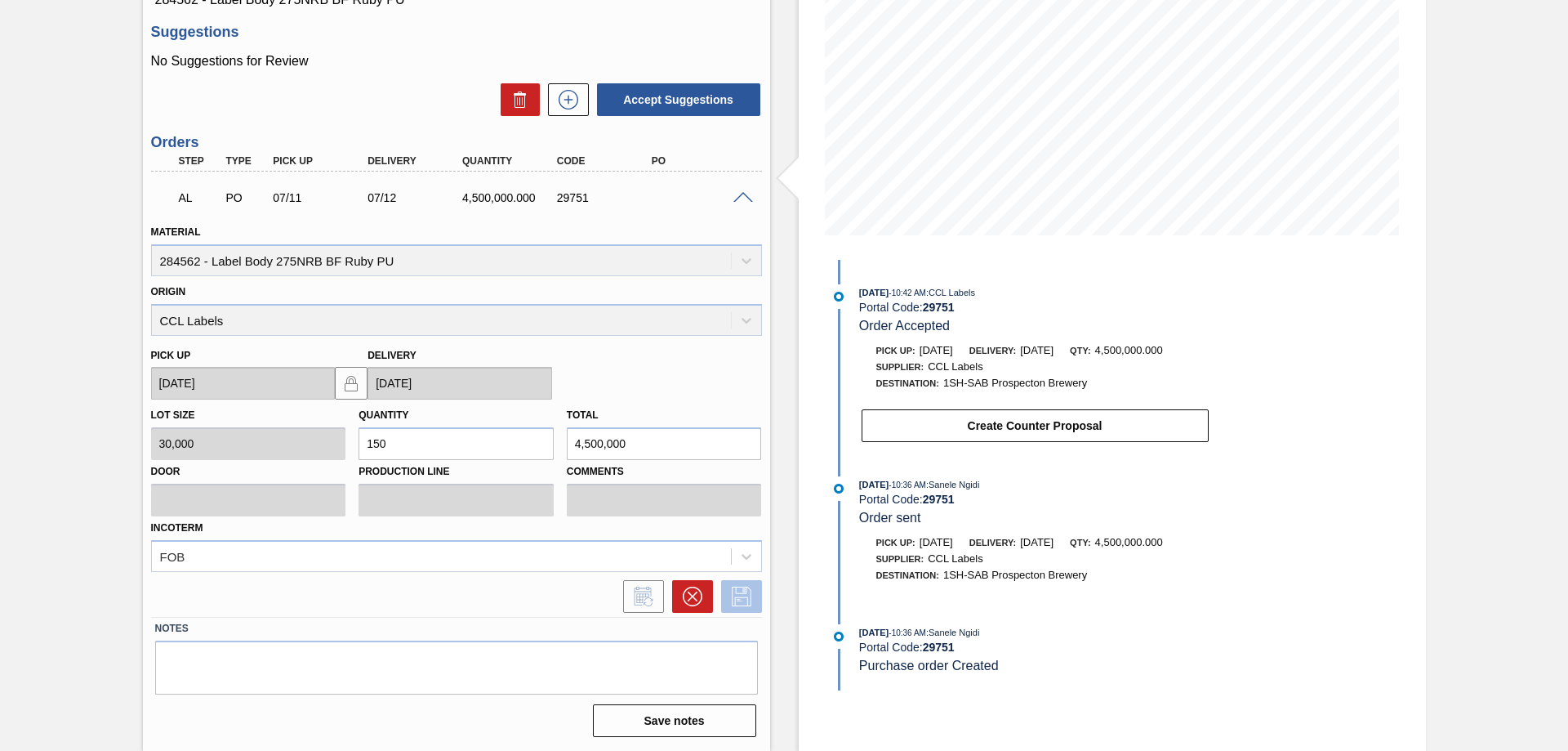 click 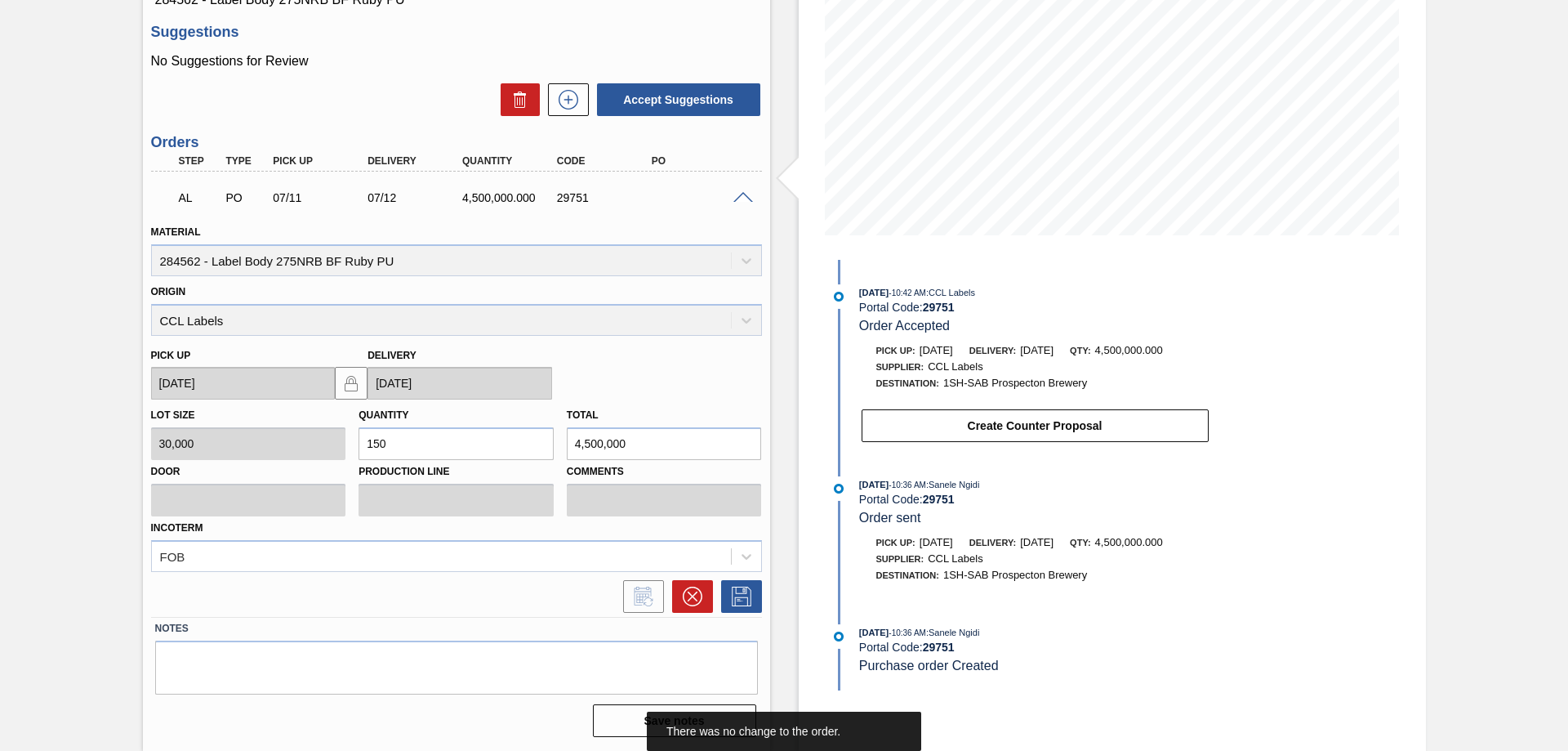click on "Pick up 07/11/2025 Delivery 07/12/2025" at bounding box center (457, 368) 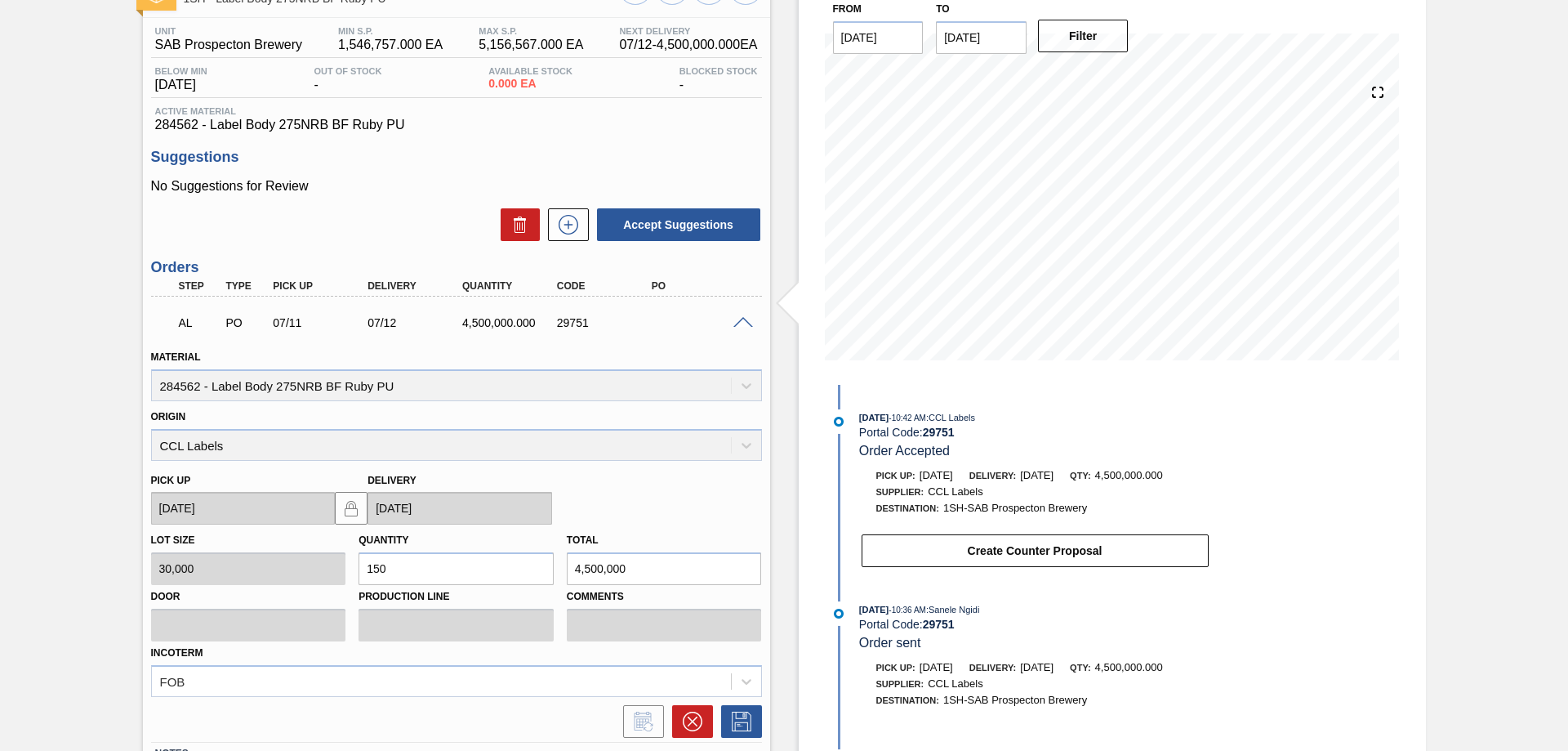 scroll, scrollTop: 0, scrollLeft: 0, axis: both 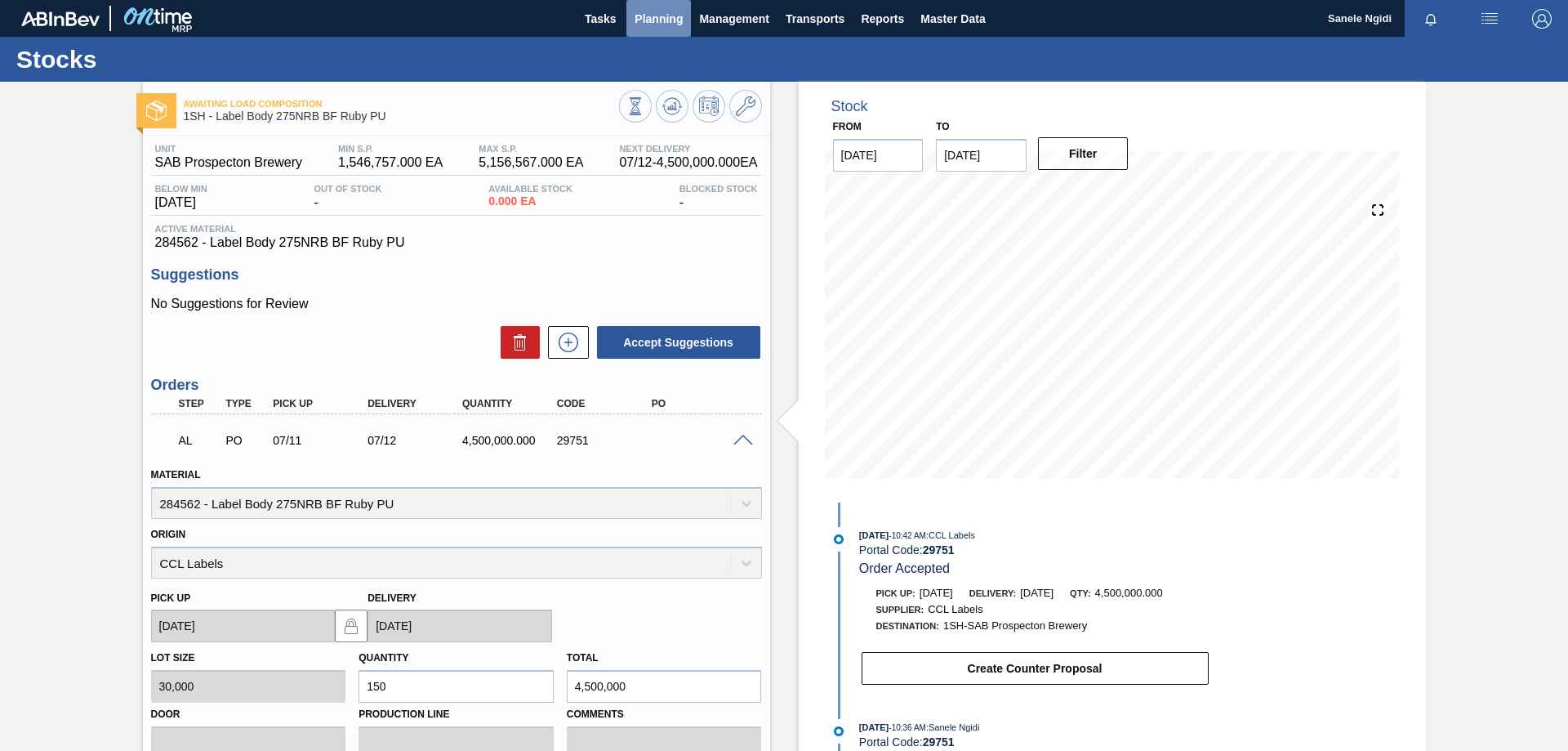 click on "Planning" at bounding box center (658, 19) 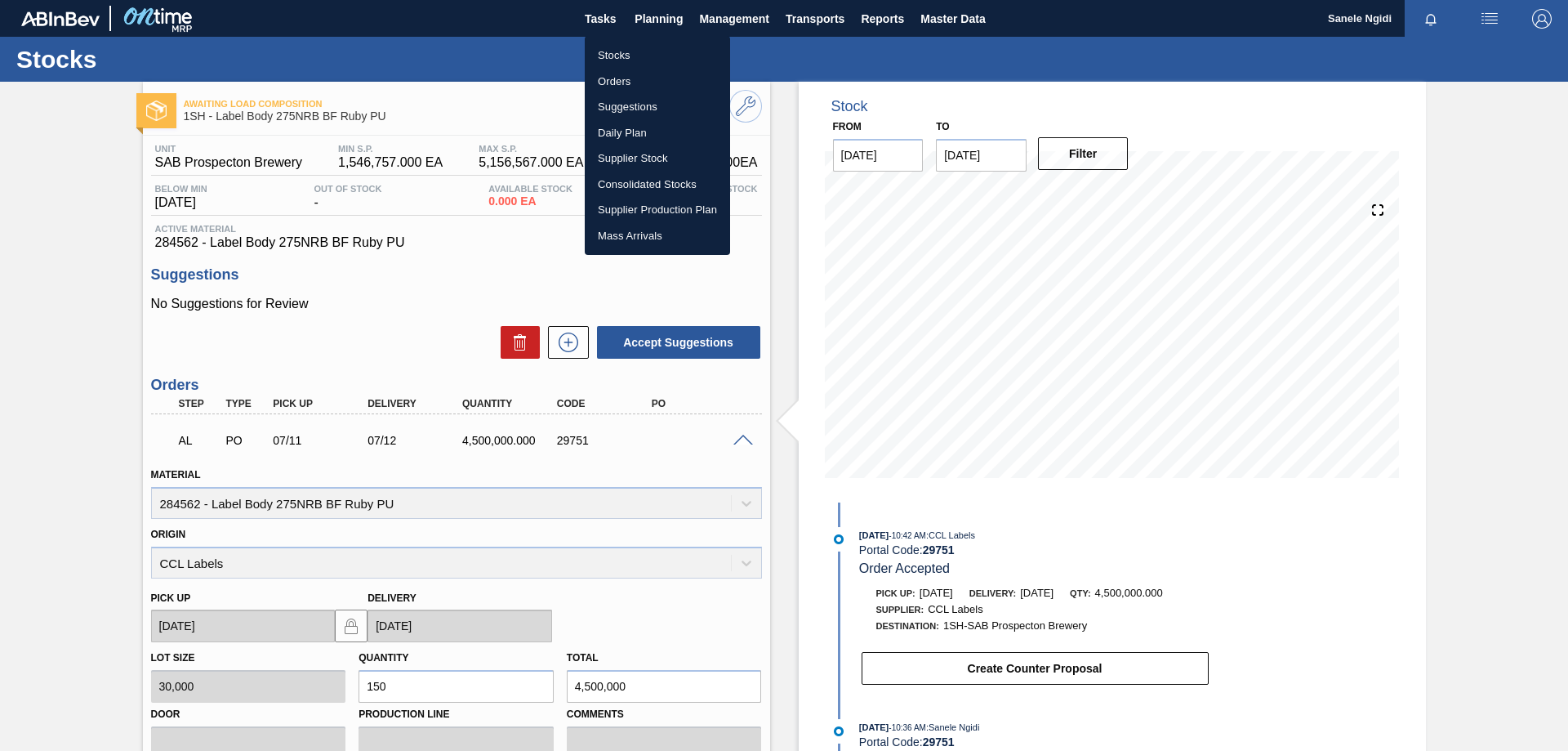 click on "Orders" at bounding box center (657, 82) 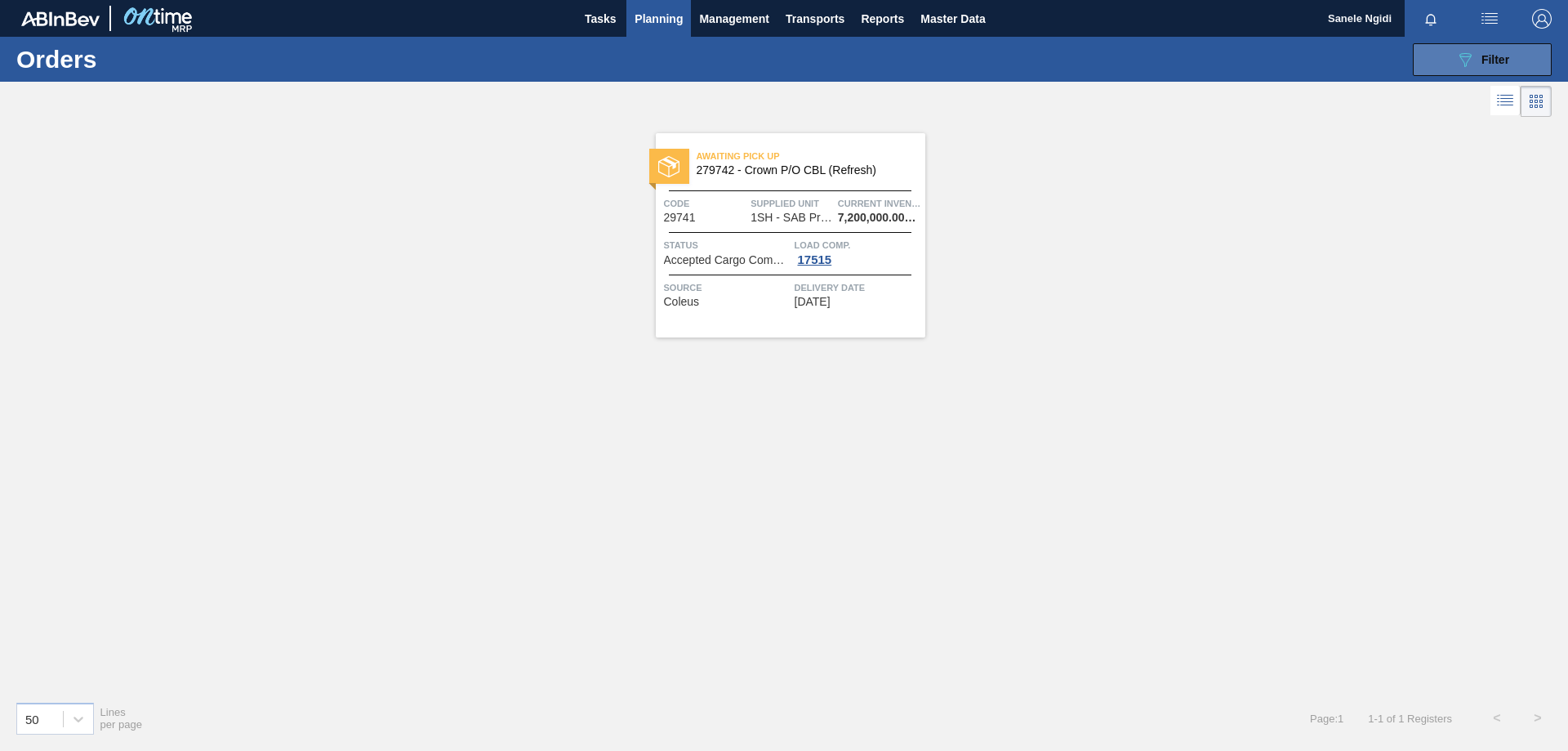 click on "Filter" at bounding box center (1495, 60) 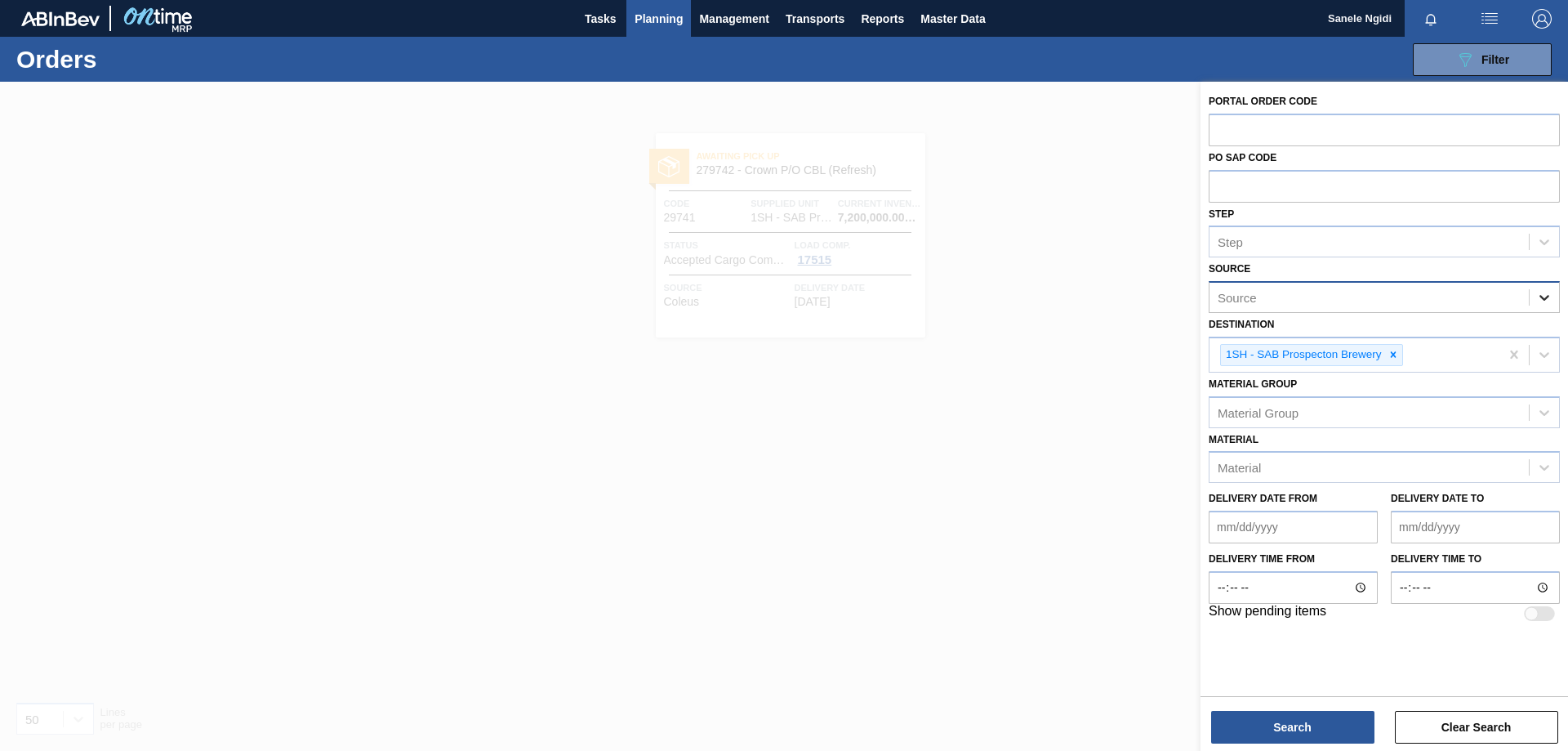 click 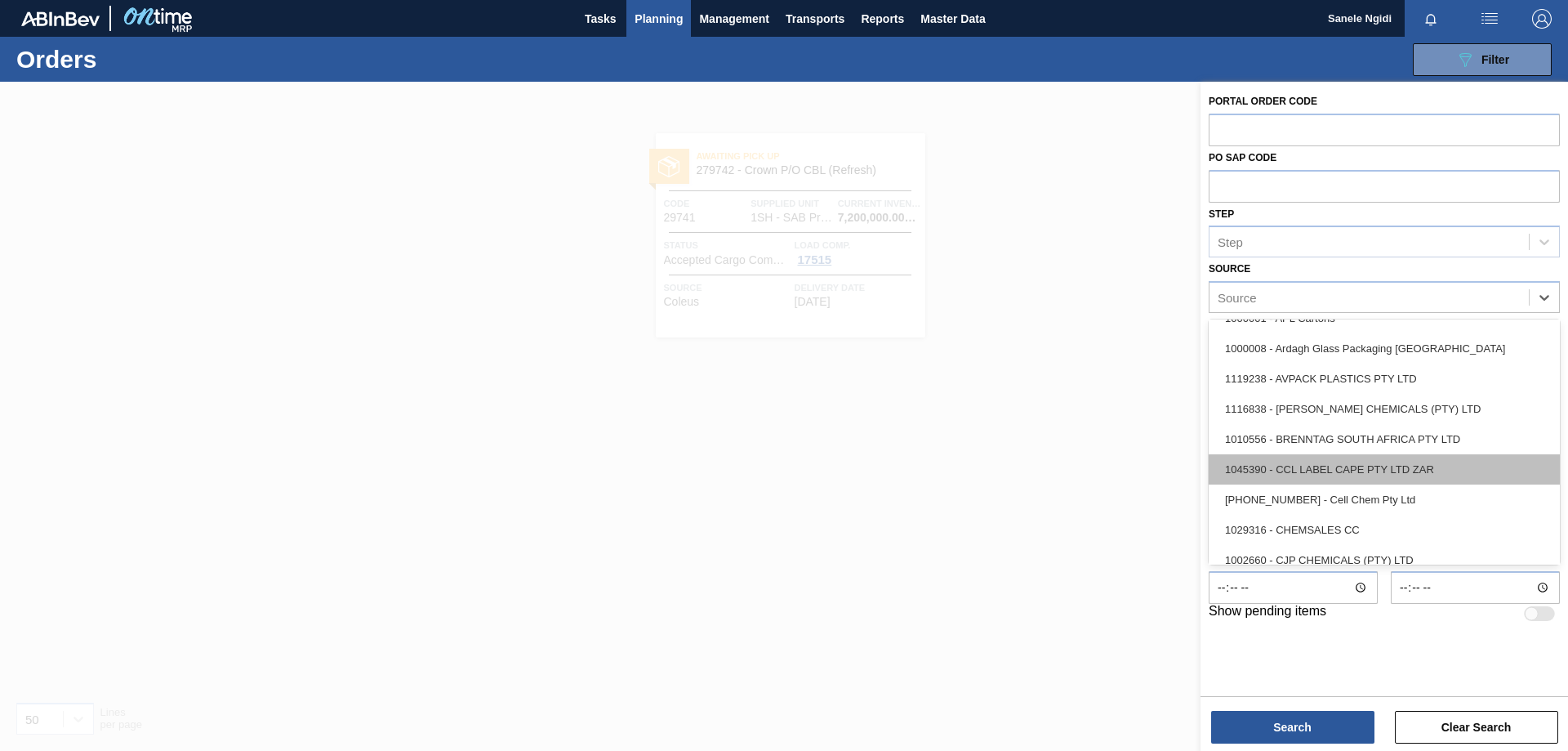 scroll, scrollTop: 163, scrollLeft: 0, axis: vertical 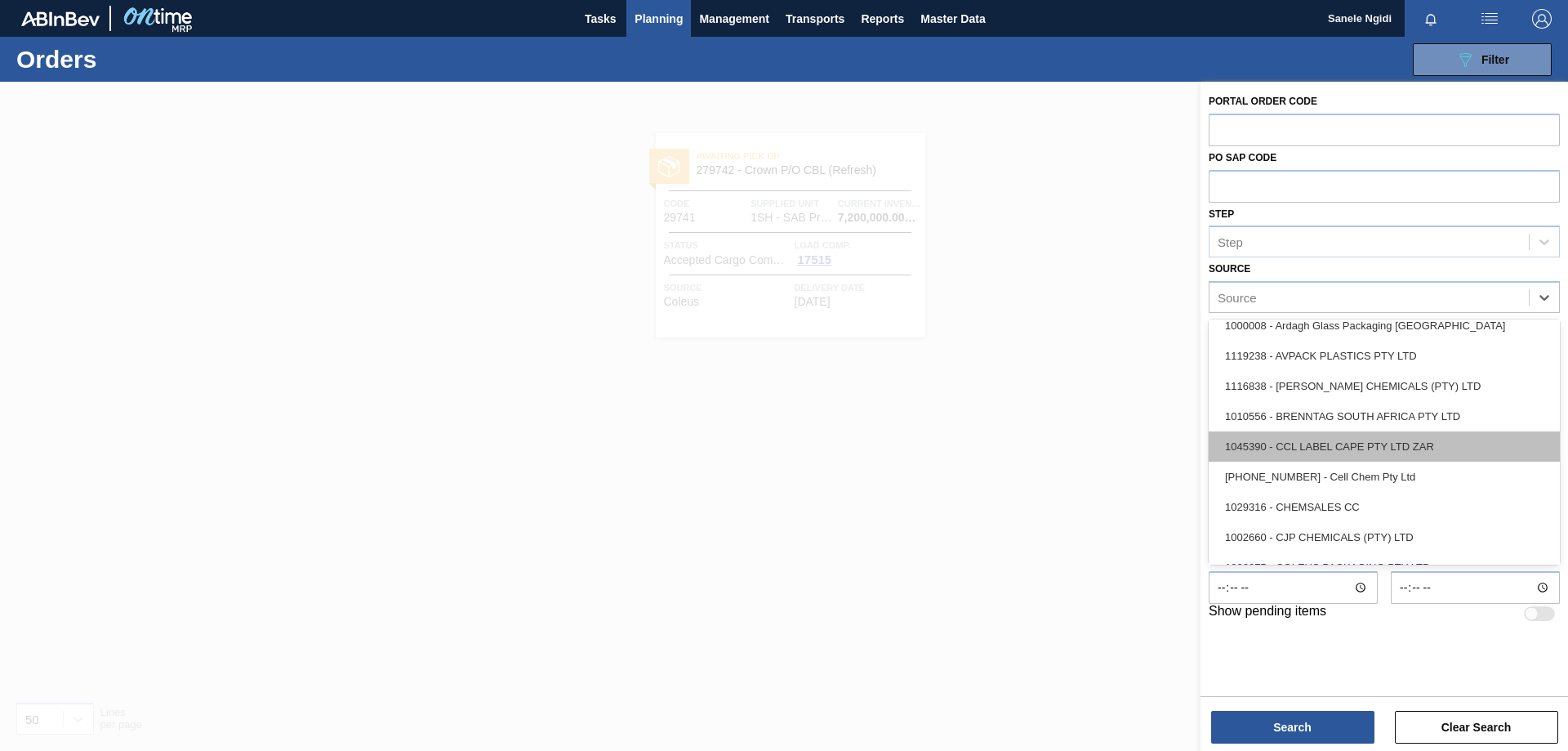click on "1045390 - CCL LABEL CAPE PTY LTD ZAR" at bounding box center (1384, 446) 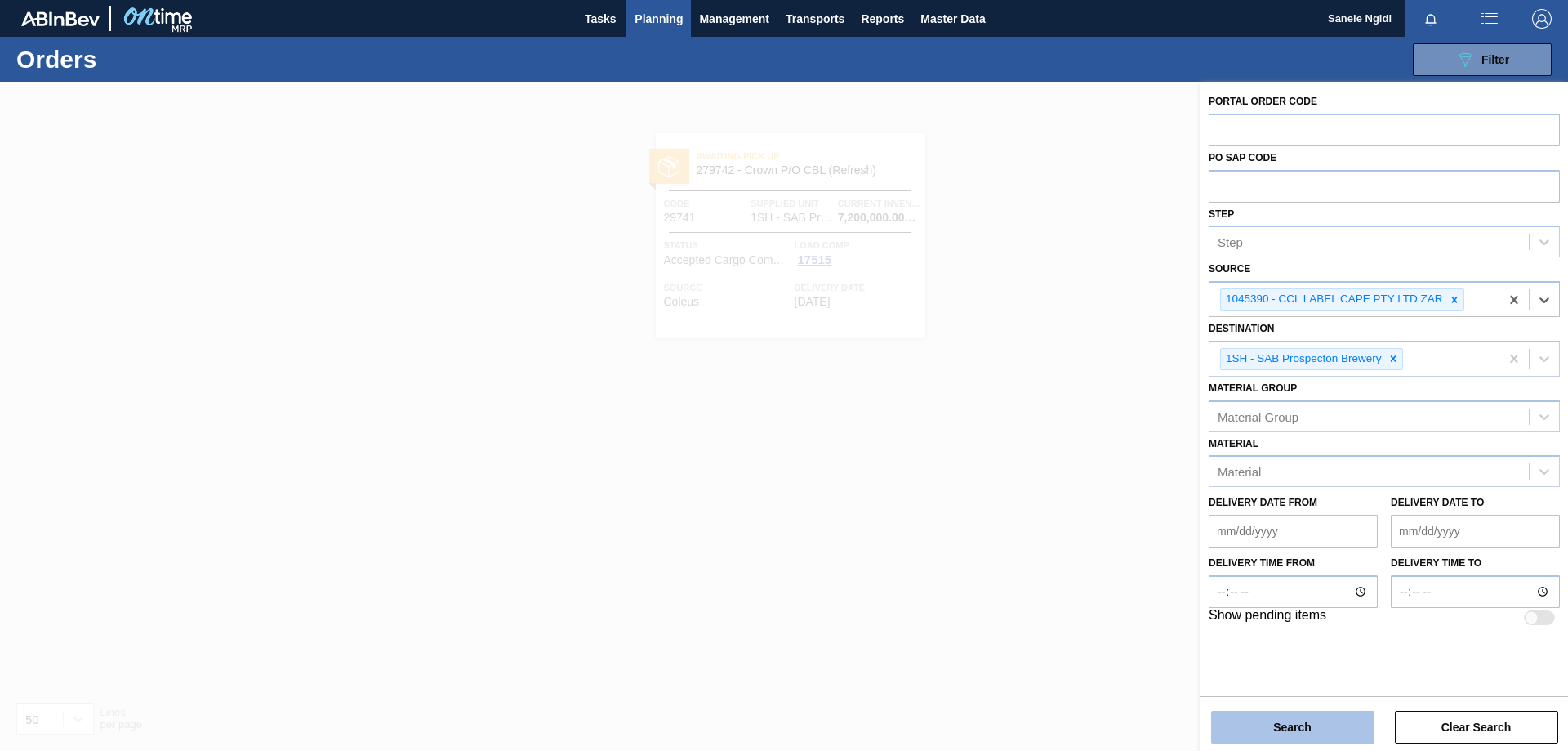 click on "Search" at bounding box center (1293, 727) 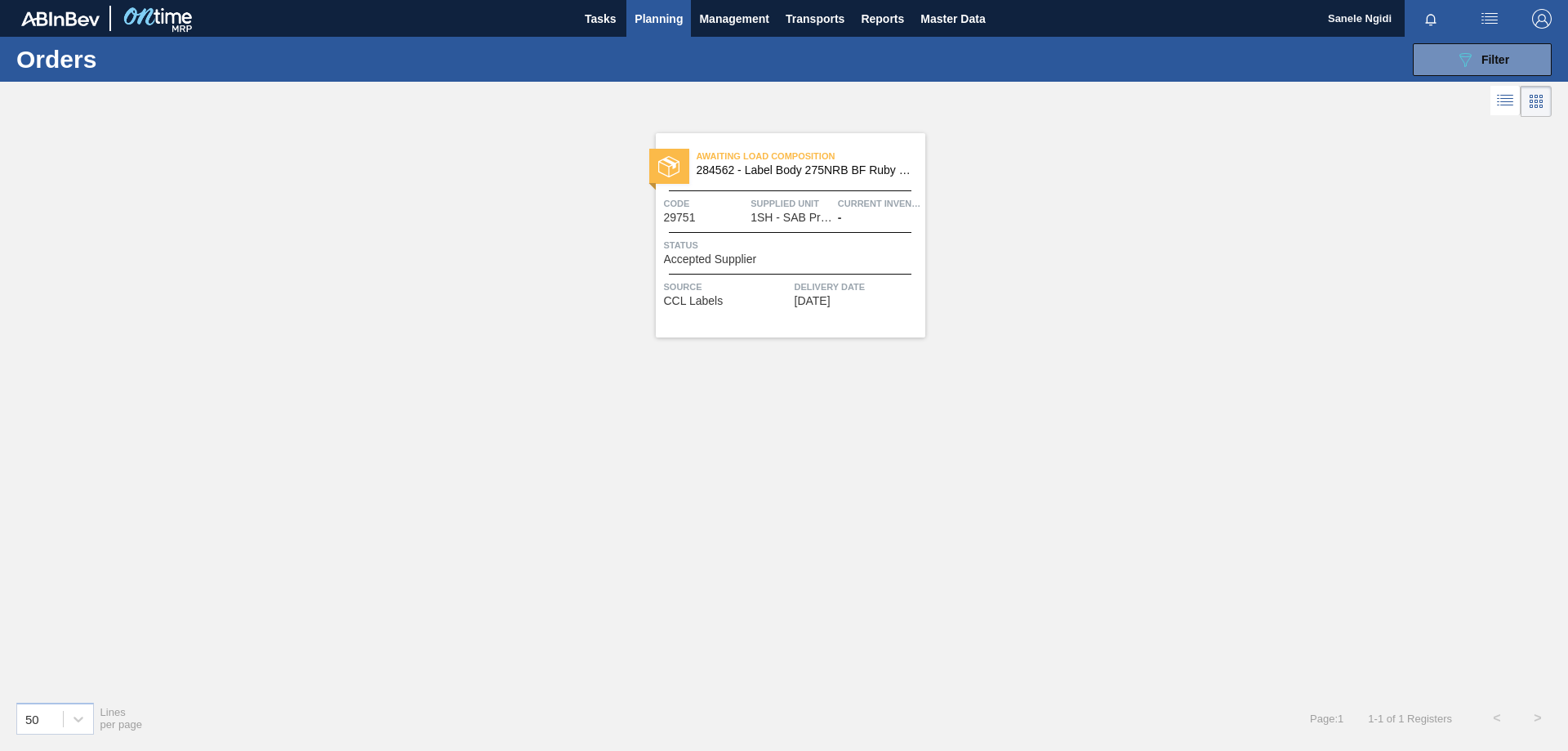 click on "Accepted Supplier" at bounding box center [710, 259] 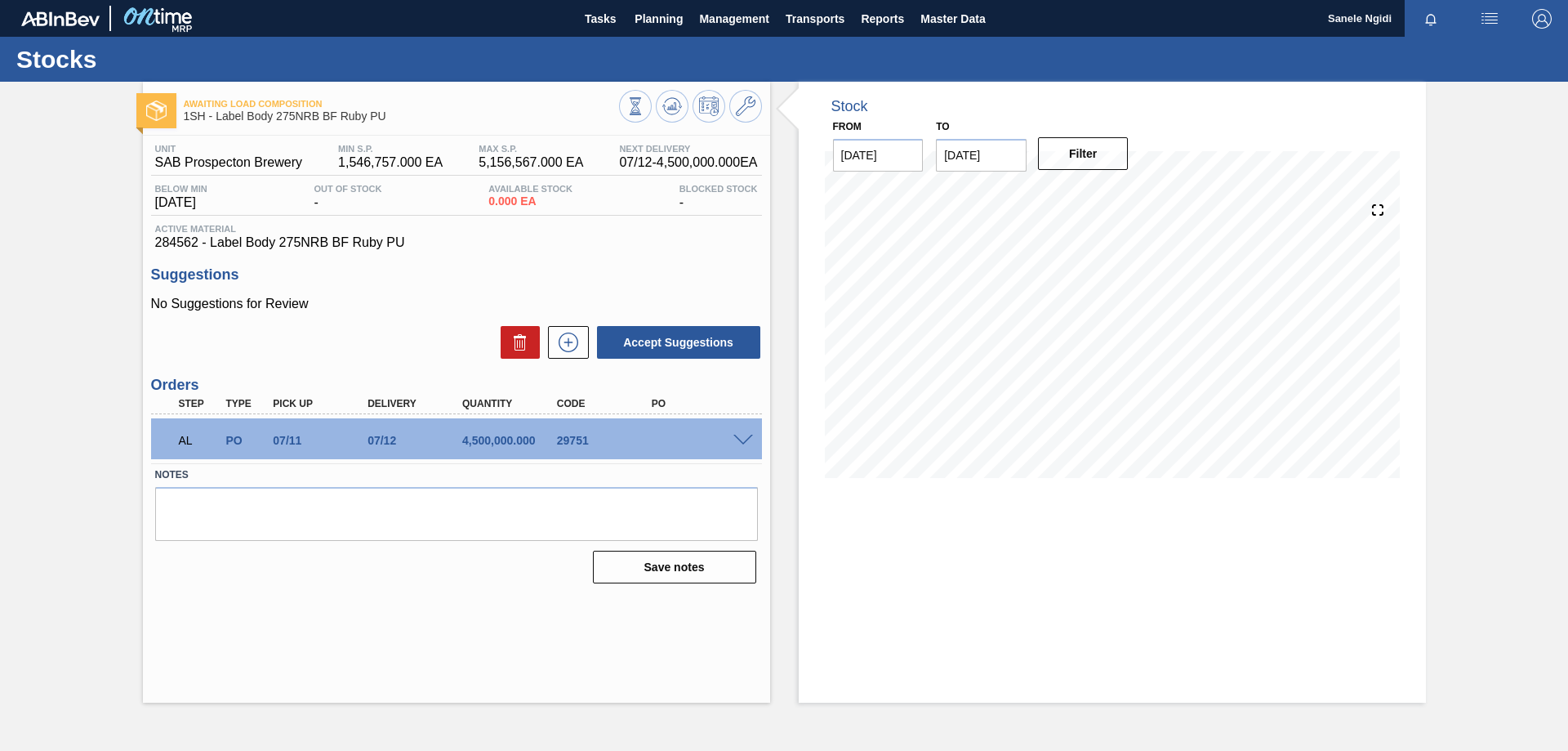 click at bounding box center [743, 440] 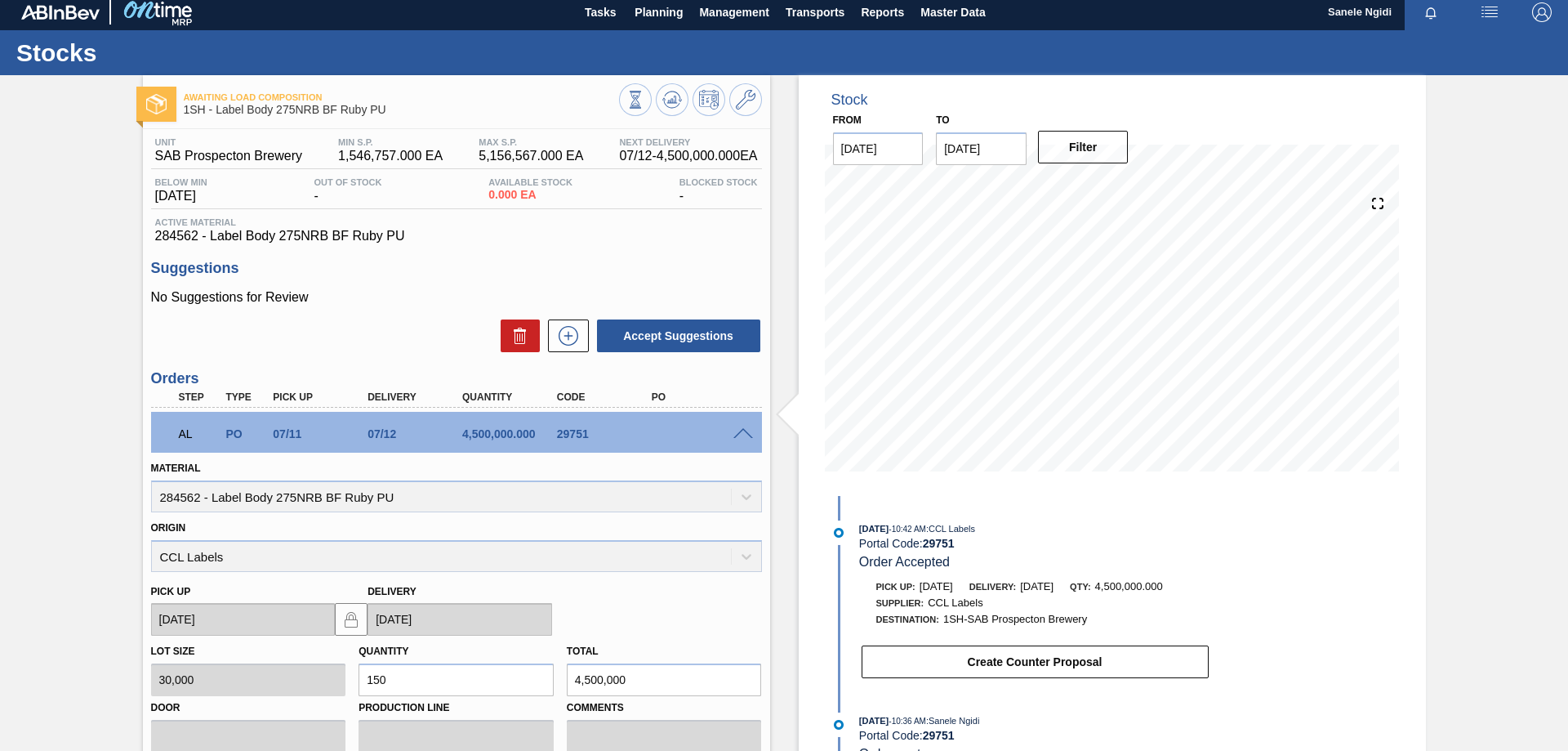 scroll, scrollTop: 0, scrollLeft: 0, axis: both 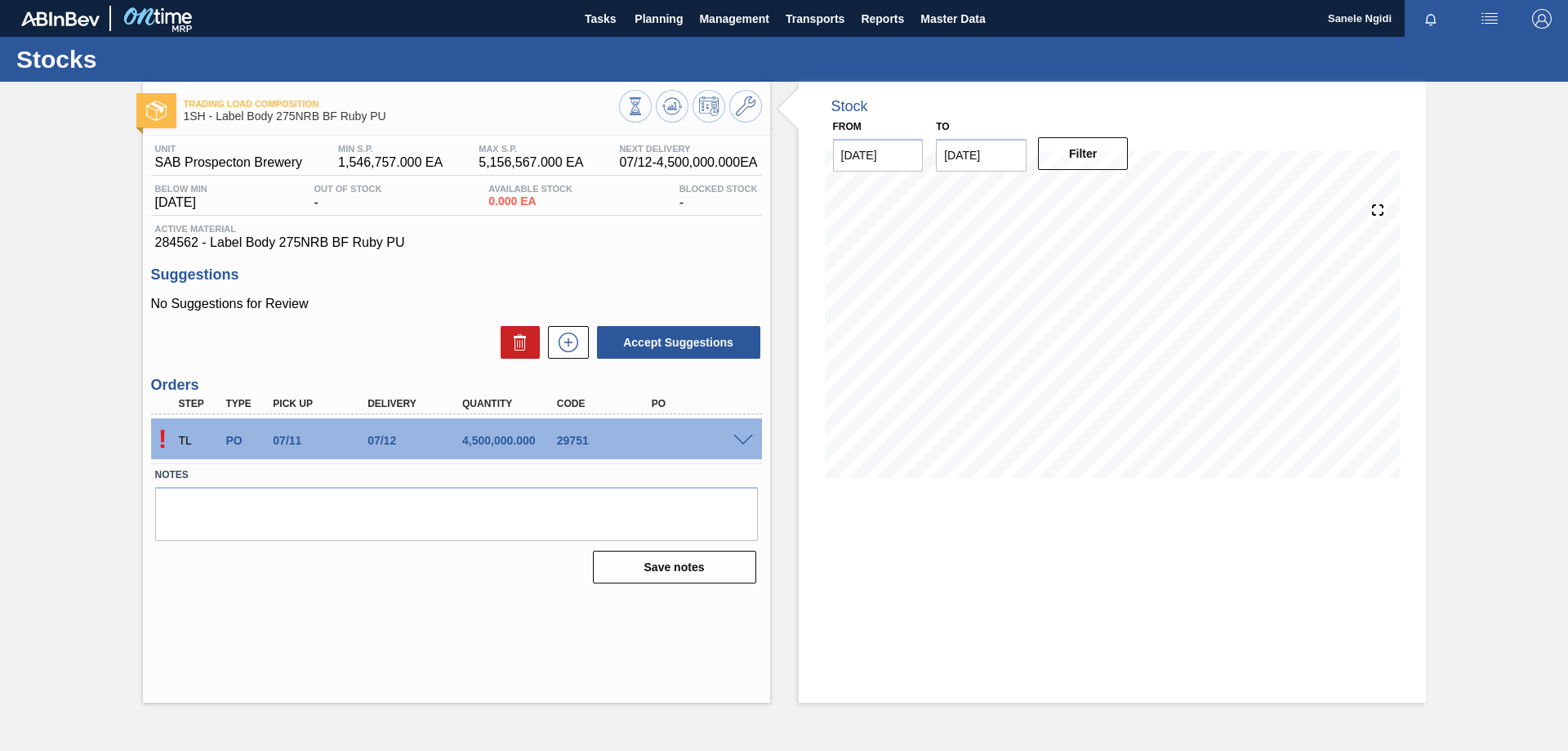 click at bounding box center [743, 440] 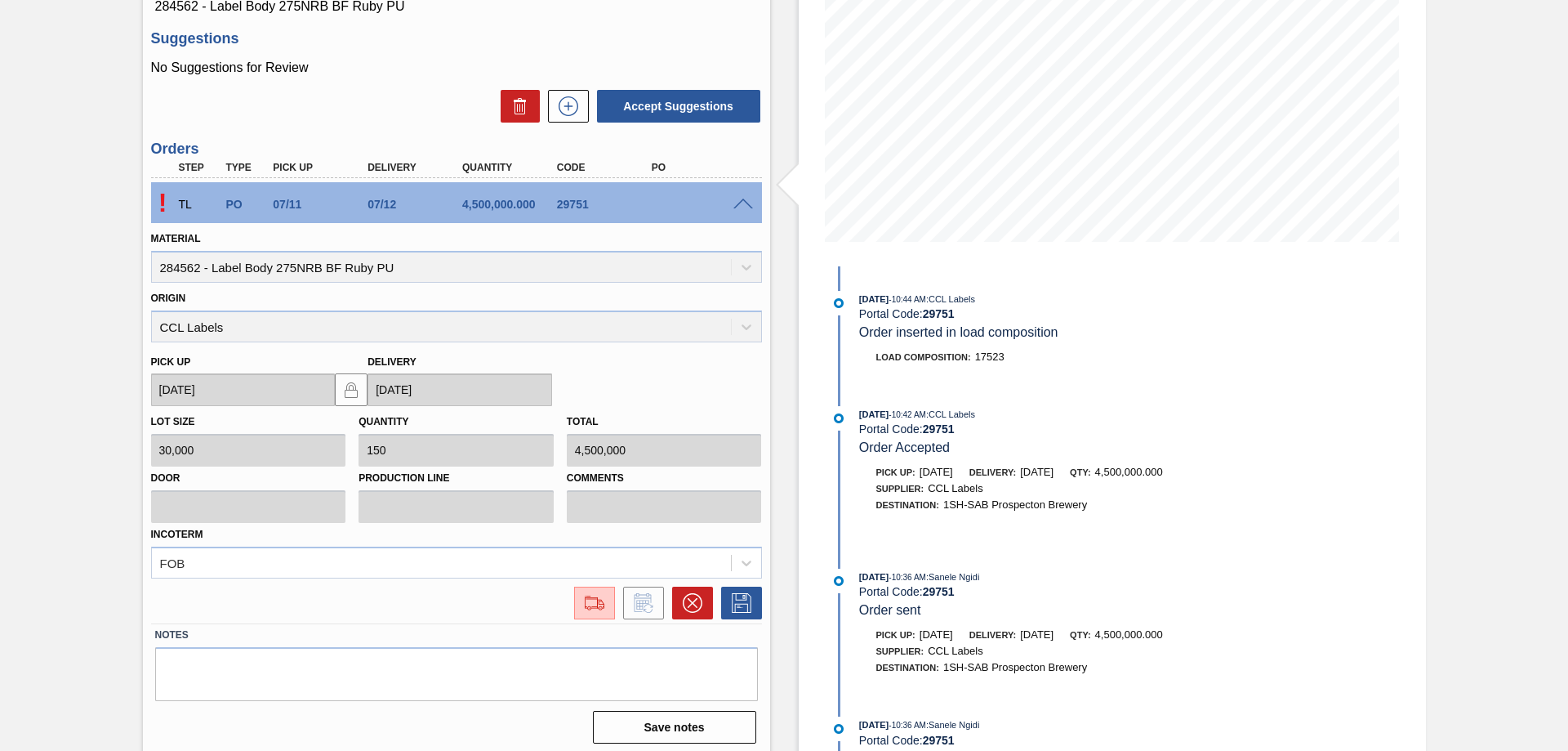 scroll, scrollTop: 243, scrollLeft: 0, axis: vertical 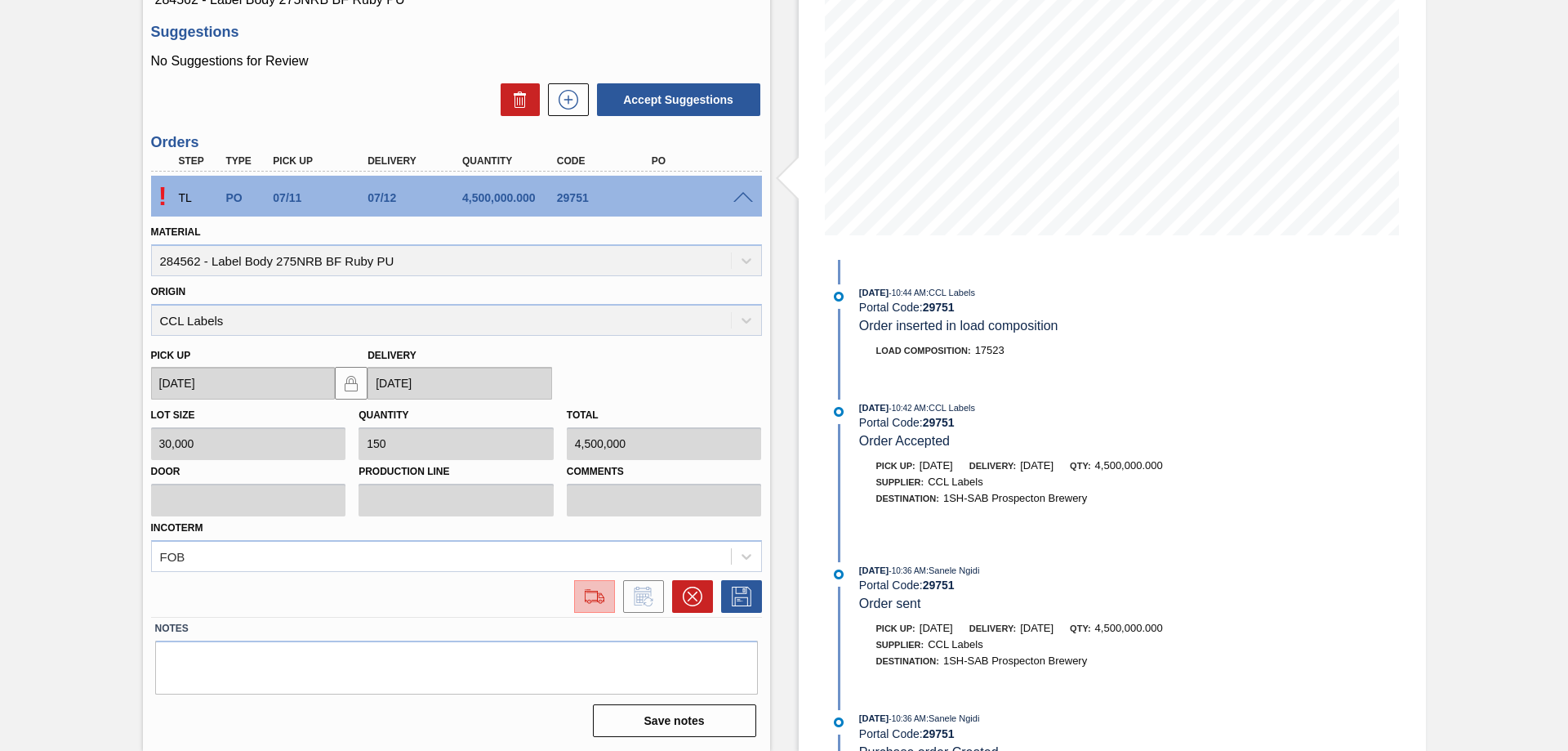click at bounding box center (595, 597) 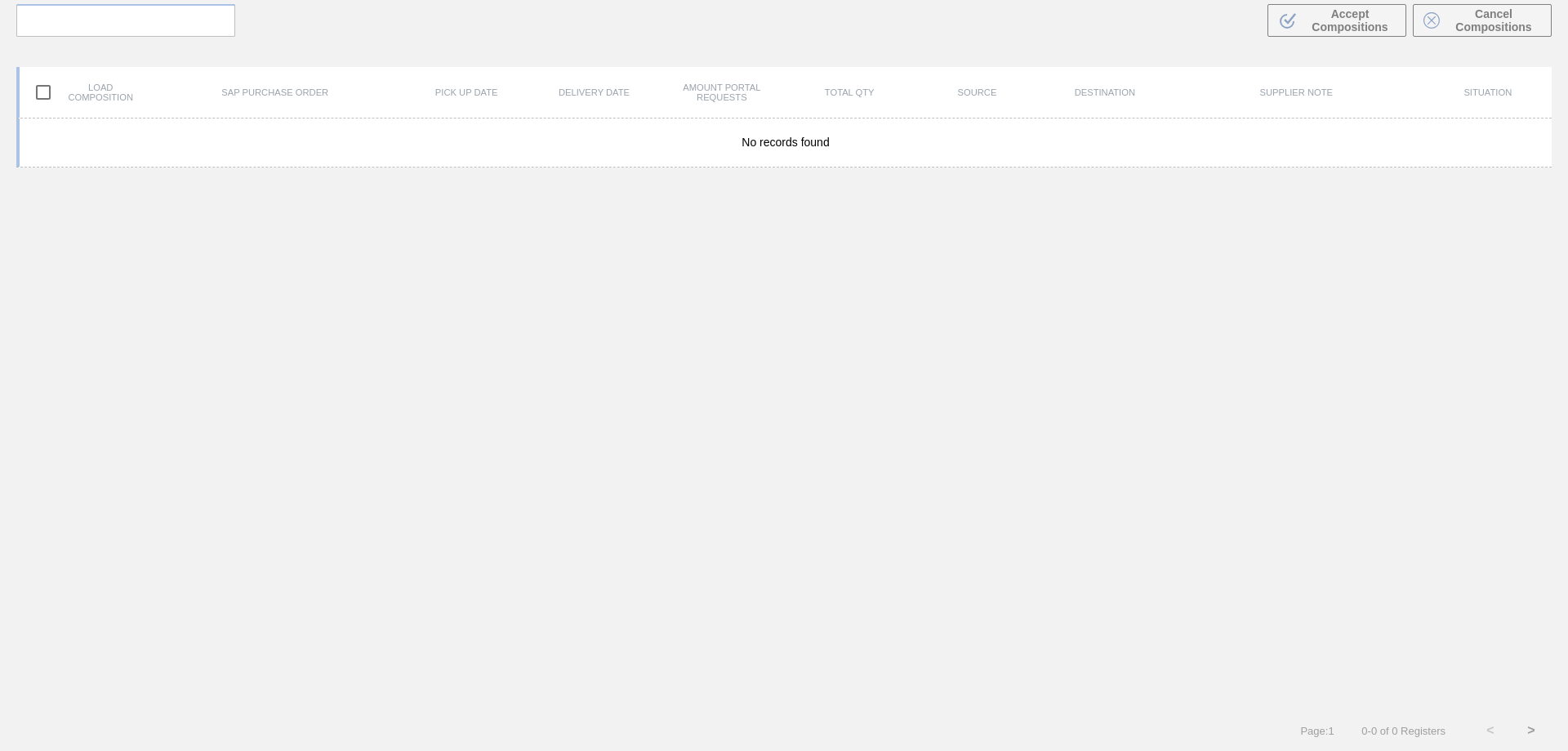 scroll, scrollTop: 118, scrollLeft: 0, axis: vertical 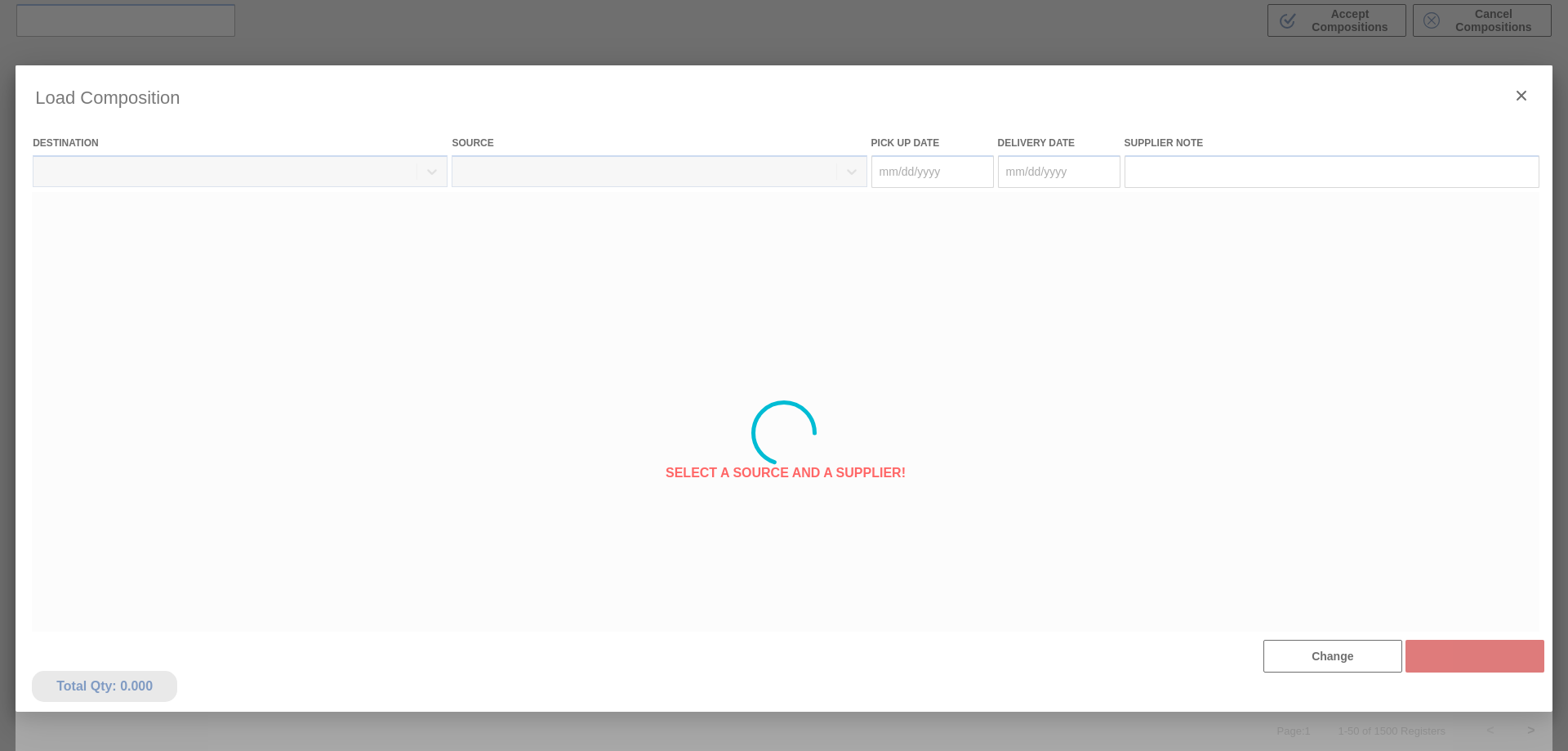 type on "[DATE]" 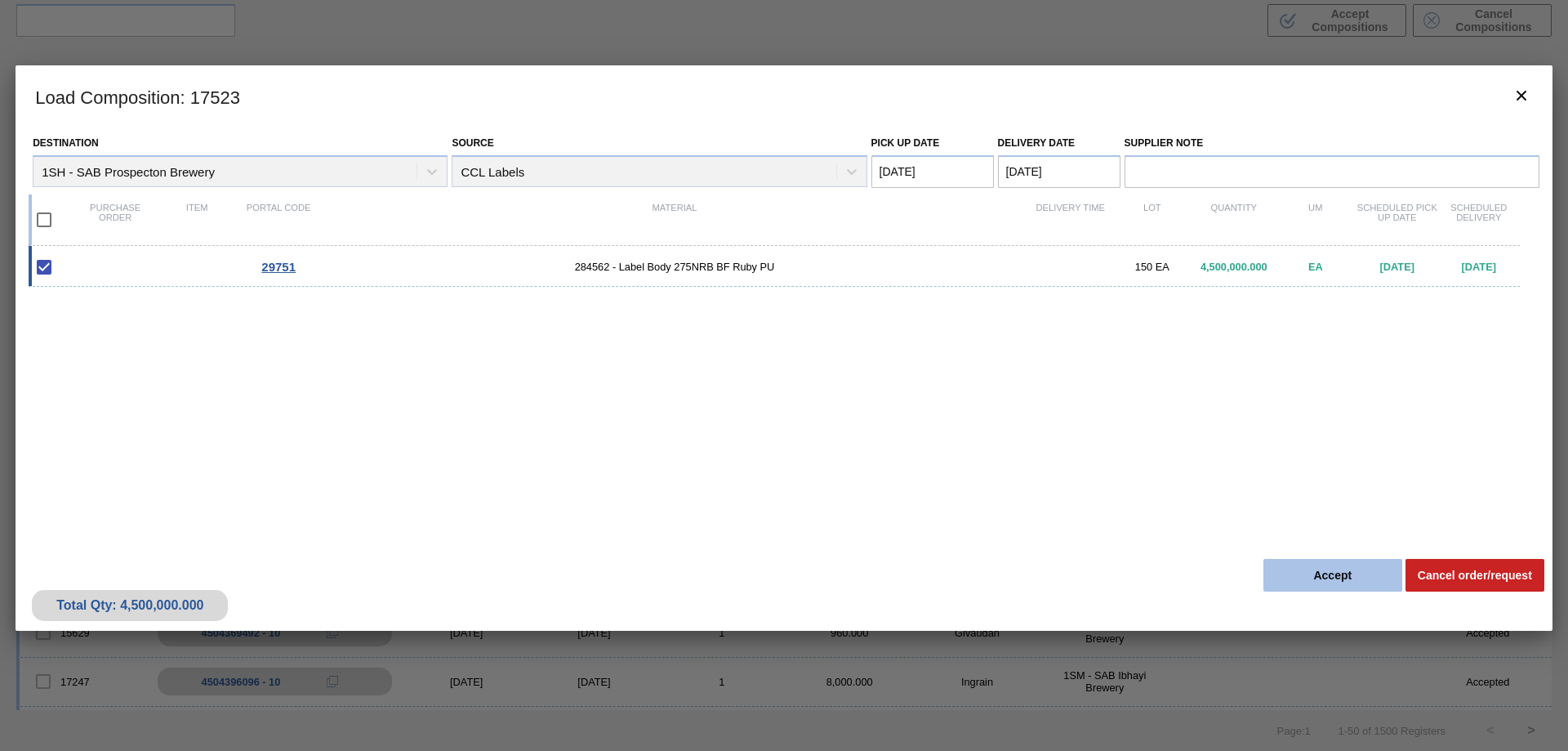 click on "Accept" at bounding box center (1333, 575) 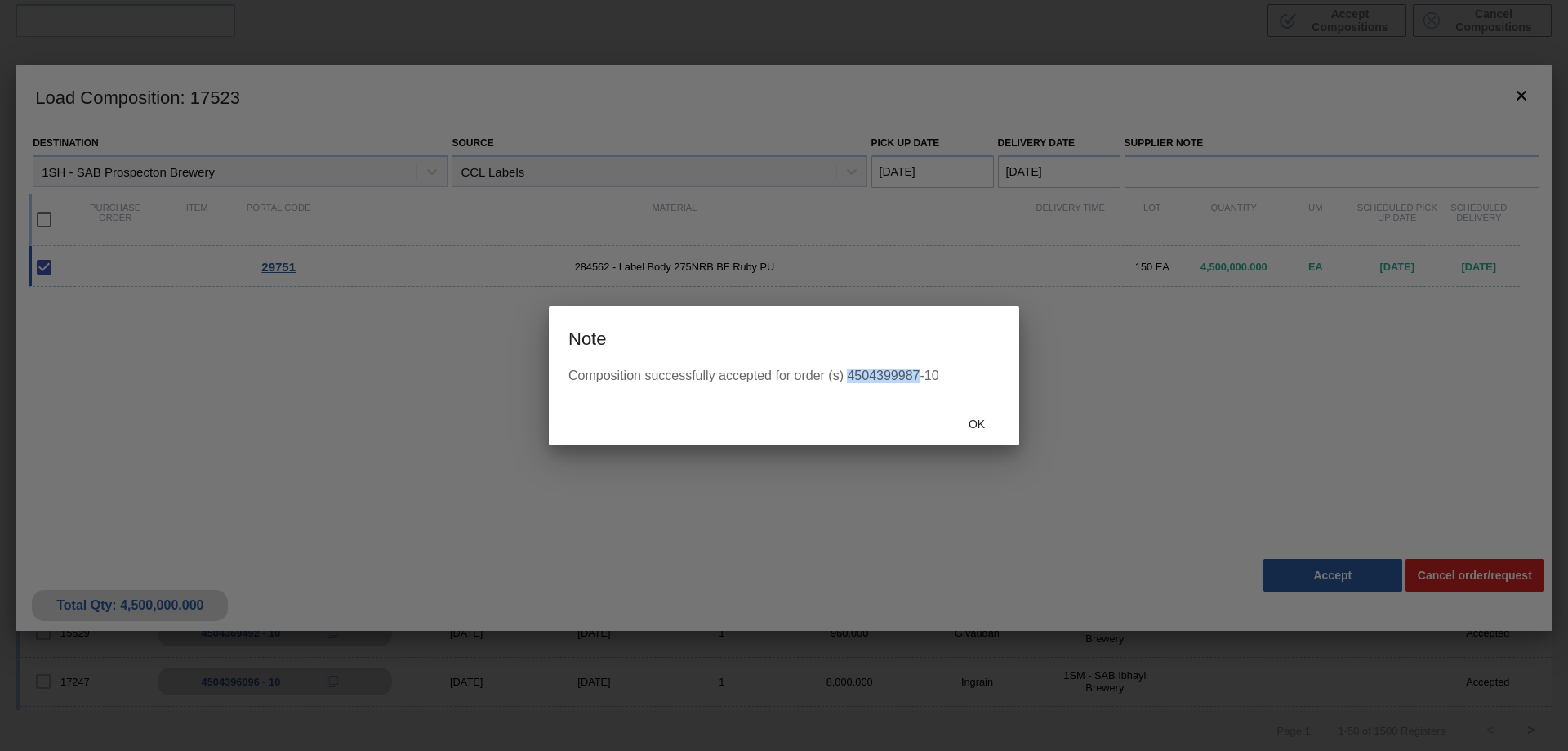 drag, startPoint x: 919, startPoint y: 374, endPoint x: 849, endPoint y: 381, distance: 70.34913 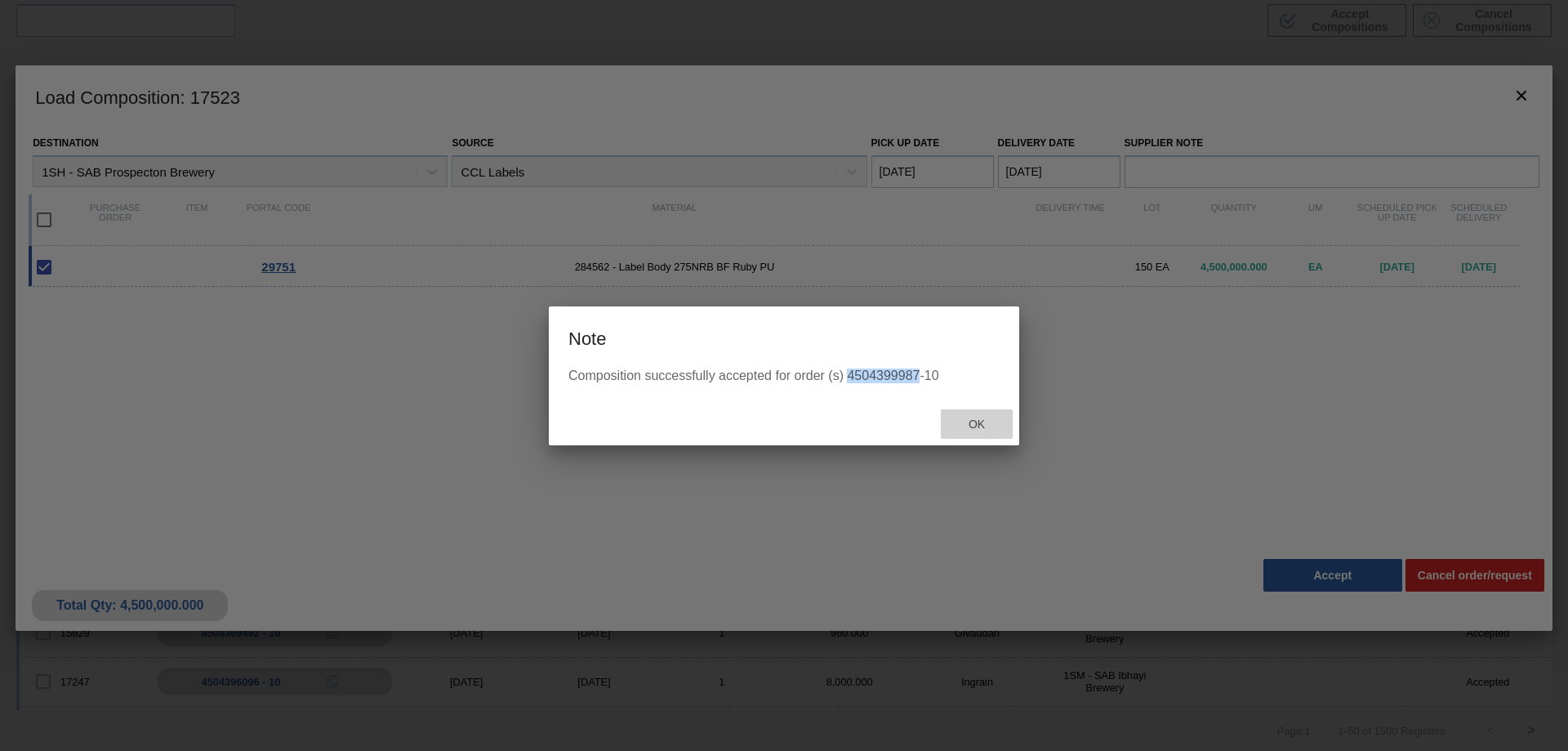 click on "Ok" at bounding box center [977, 424] 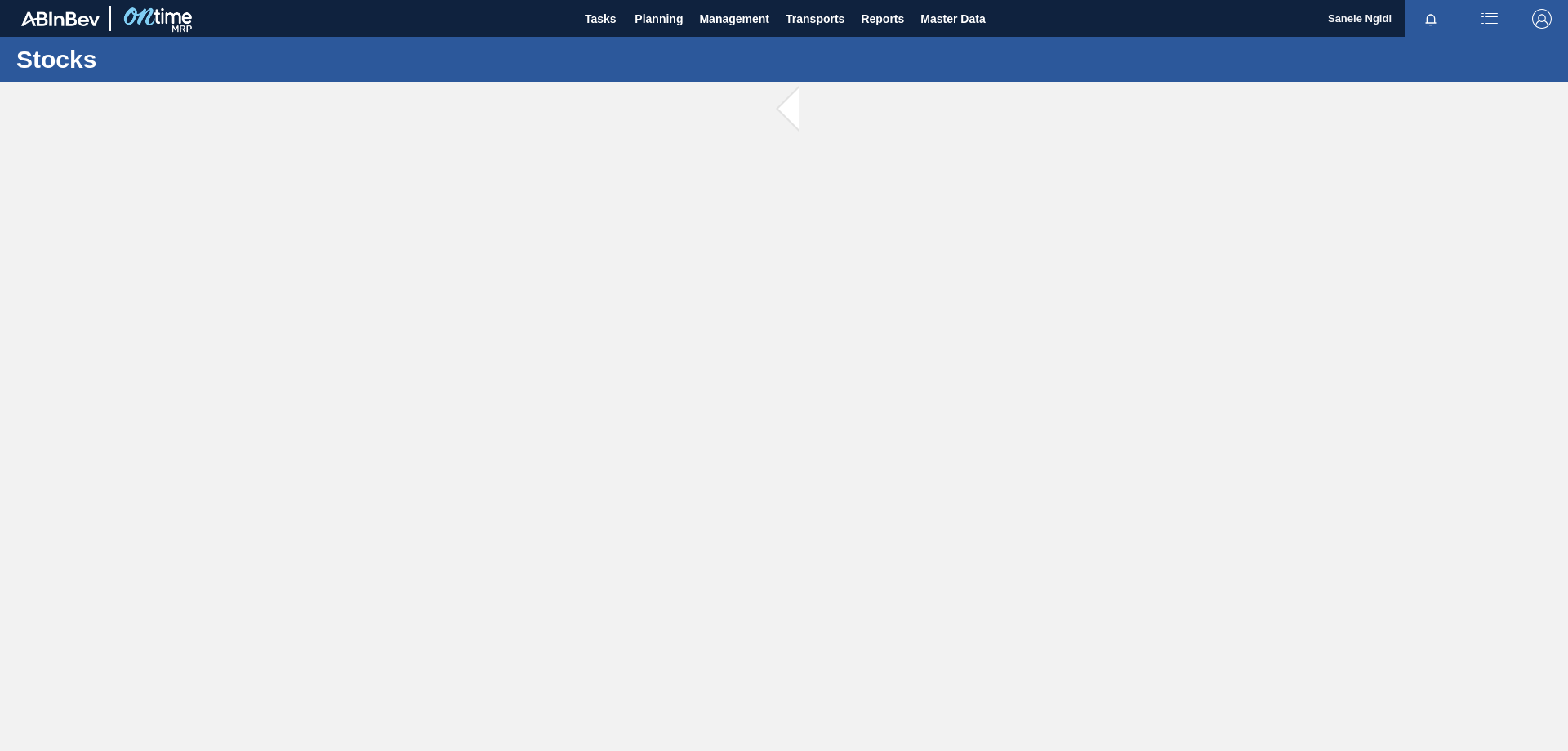 scroll, scrollTop: 0, scrollLeft: 0, axis: both 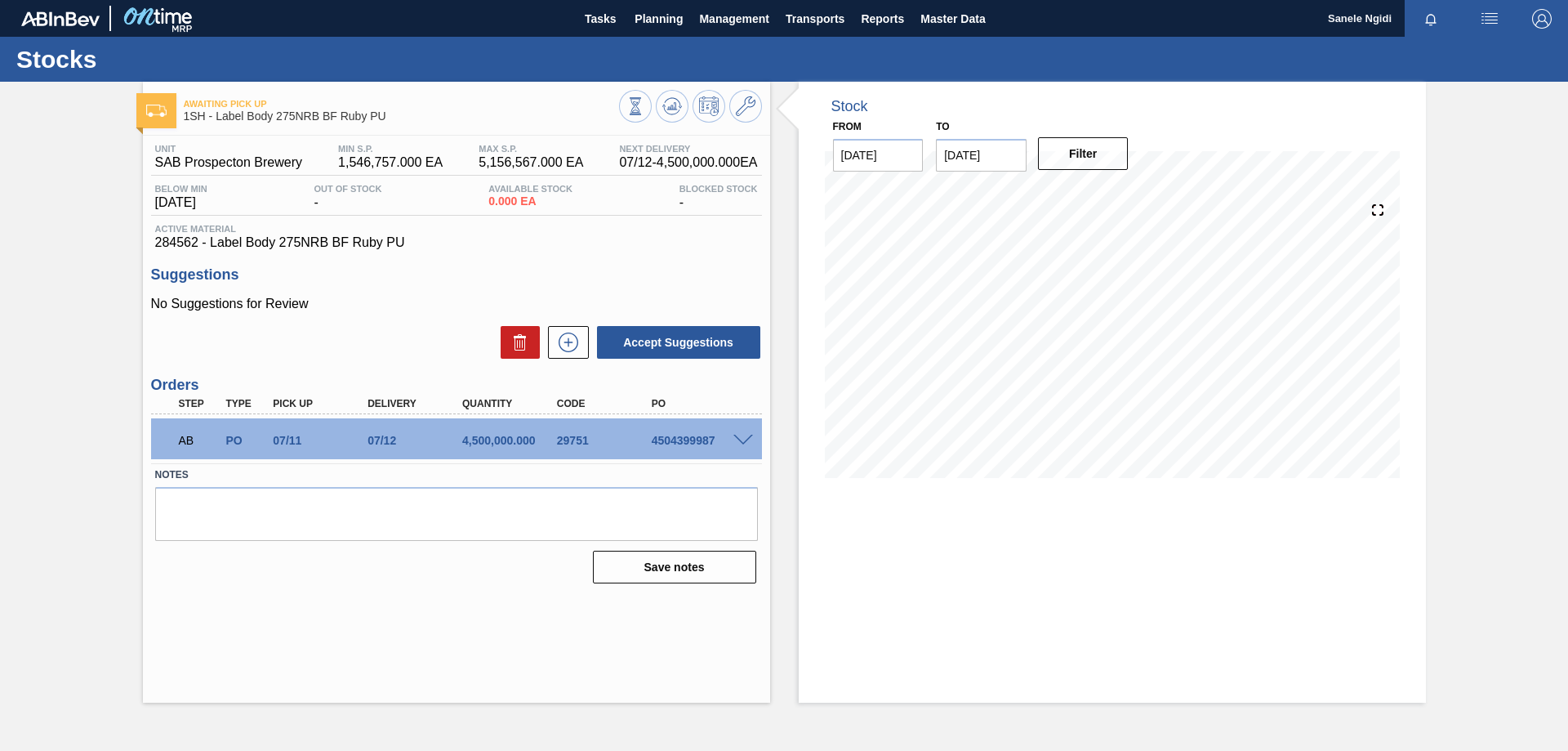 click on "AB   PO 07/11 07/12 4,500,000.000 29751 4504399987" at bounding box center (457, 439) 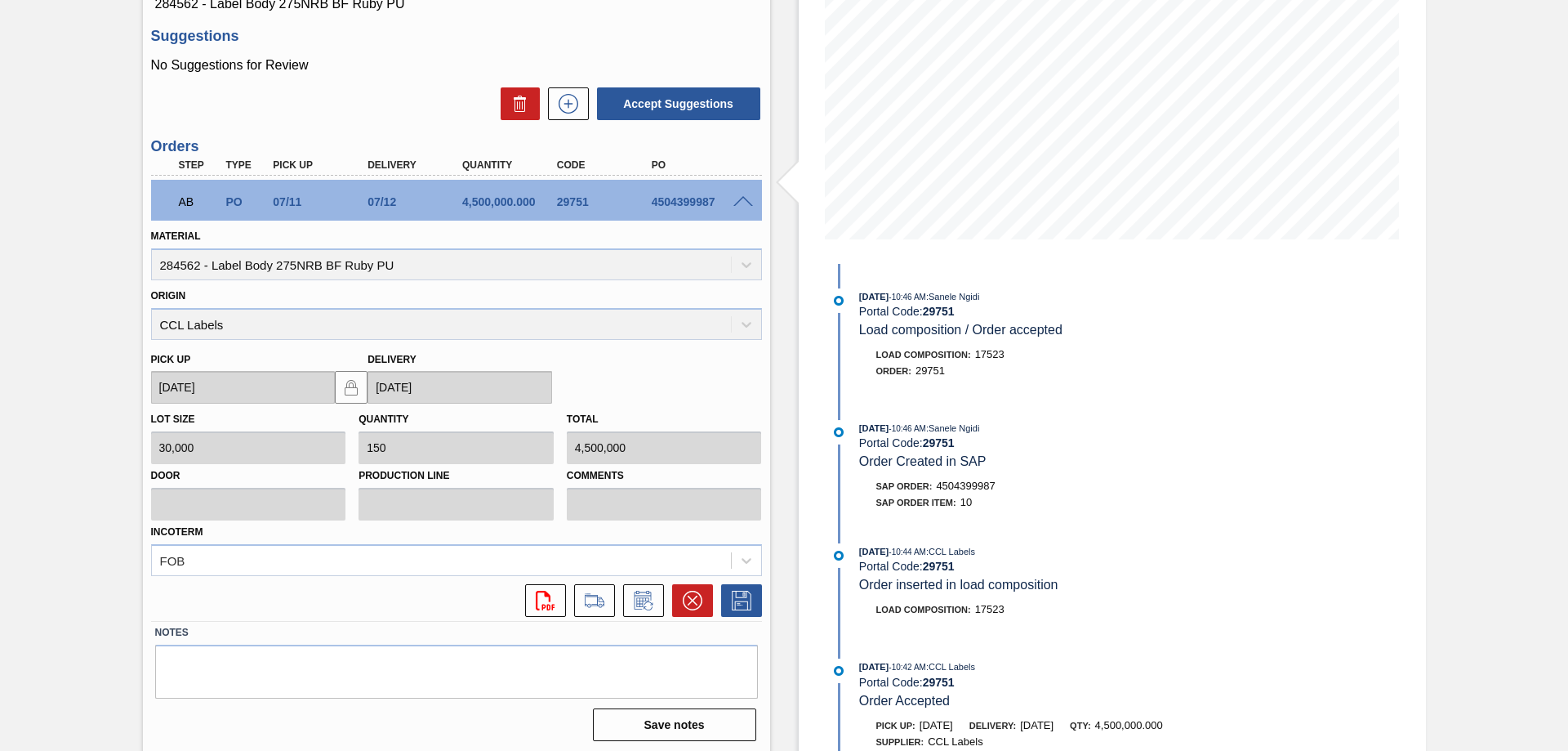 scroll, scrollTop: 243, scrollLeft: 0, axis: vertical 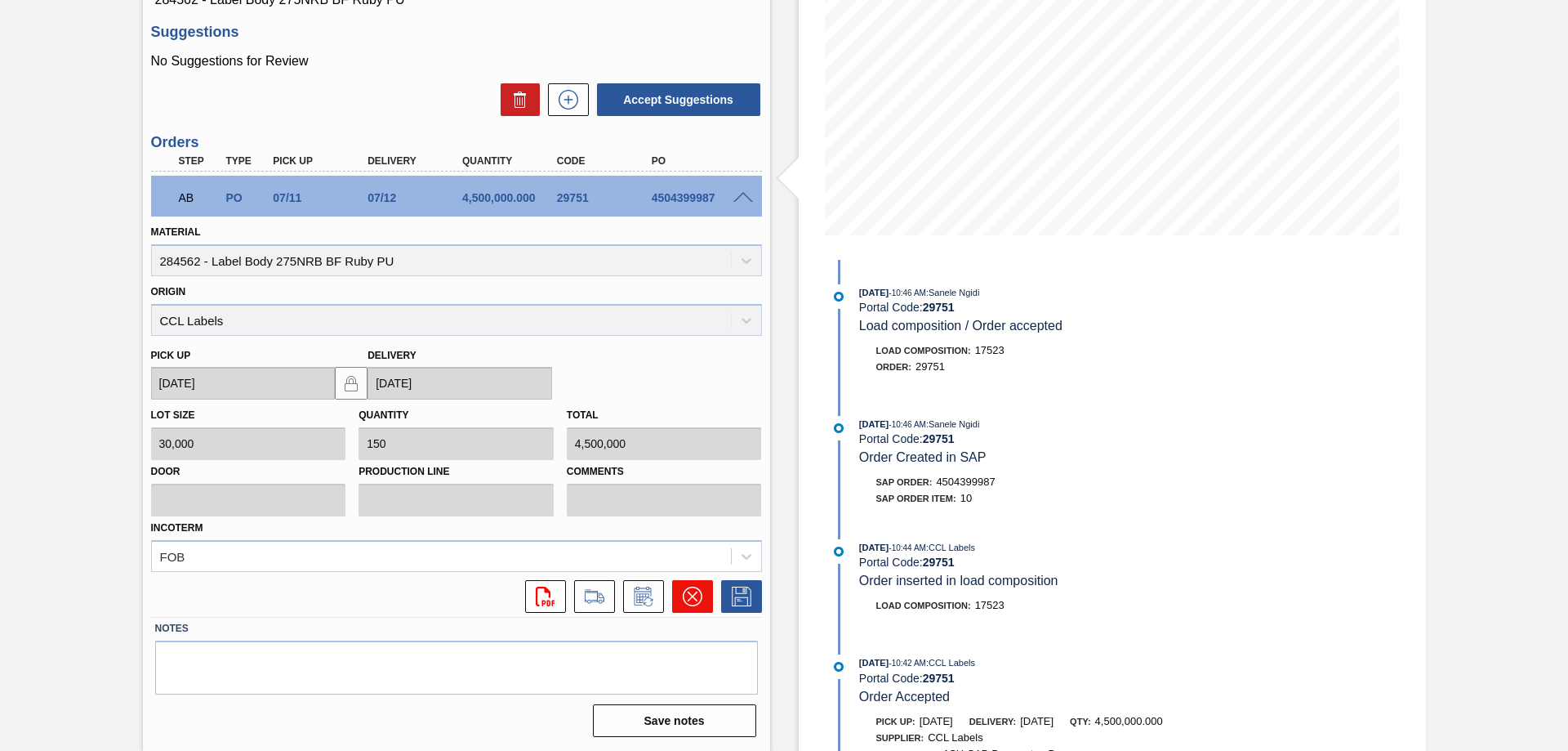 click 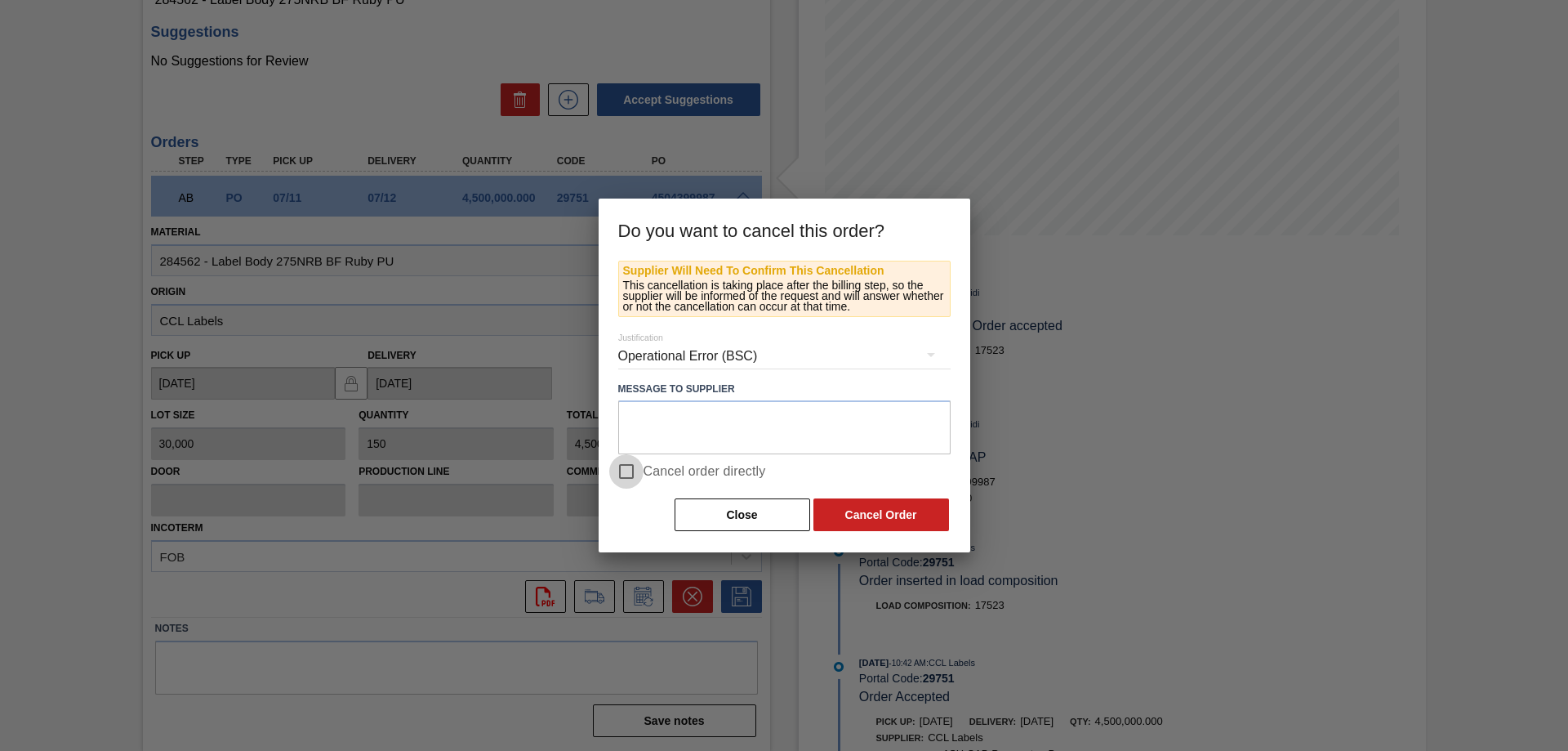 click on "Cancel order directly" at bounding box center (626, 472) 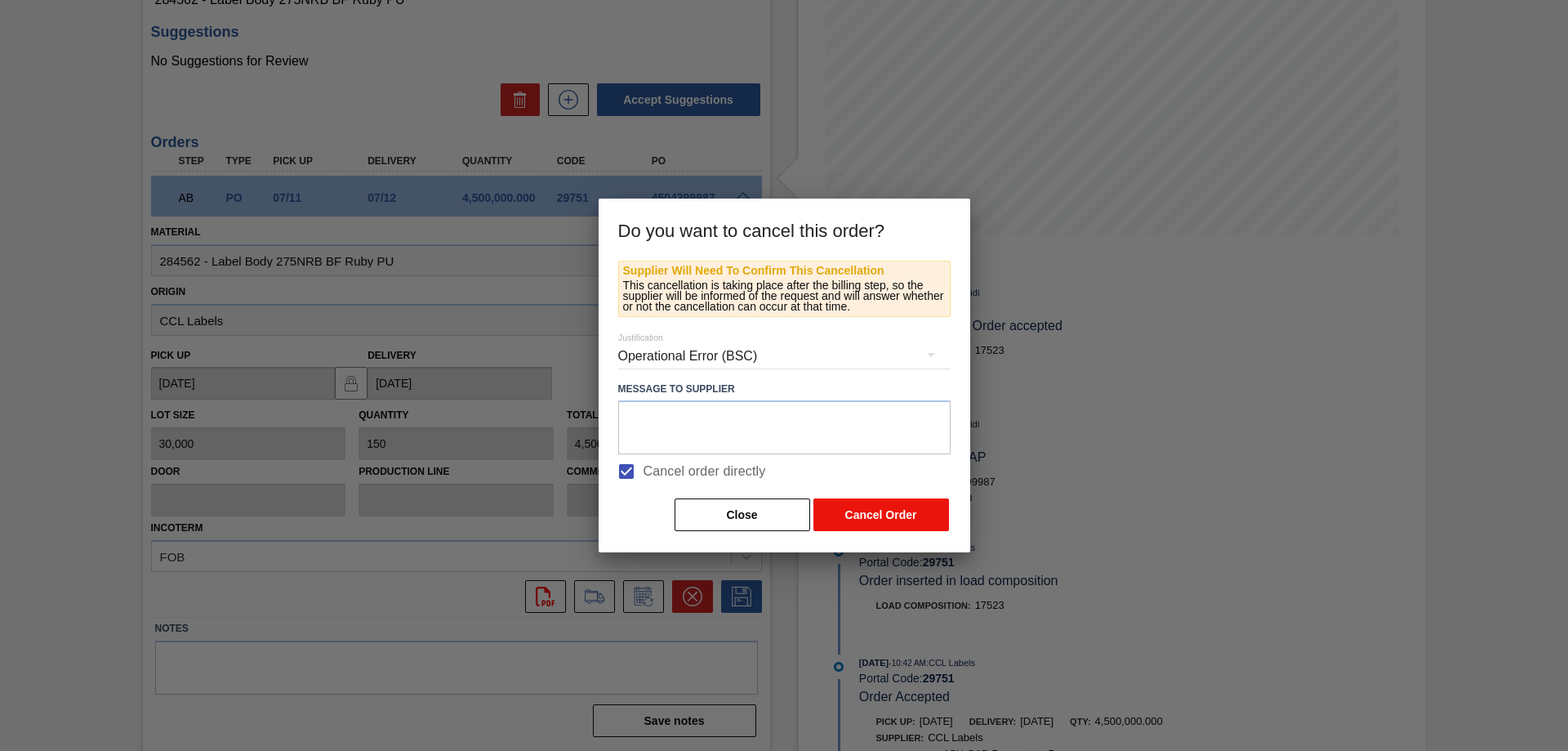 click on "Cancel Order" at bounding box center (881, 515) 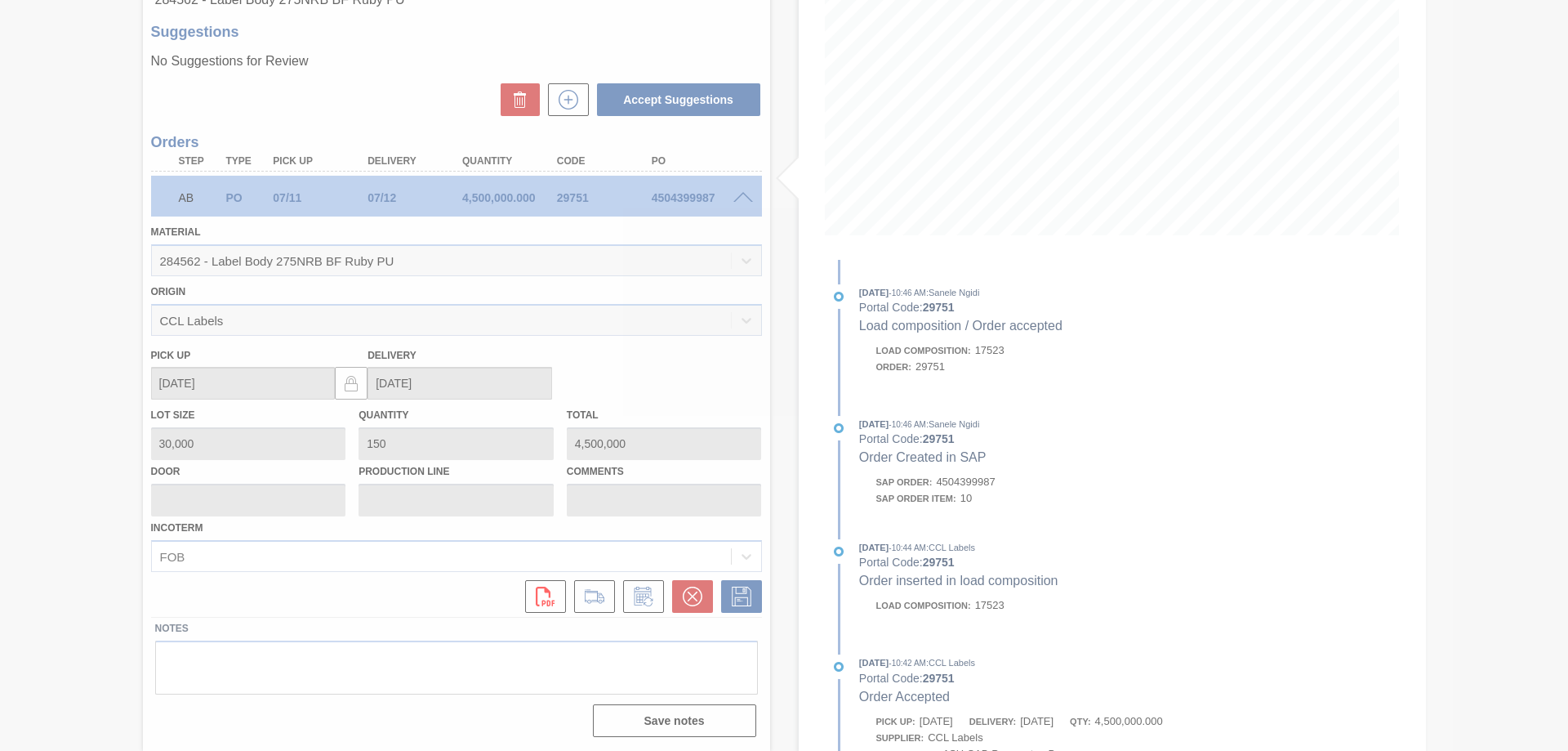scroll, scrollTop: 0, scrollLeft: 0, axis: both 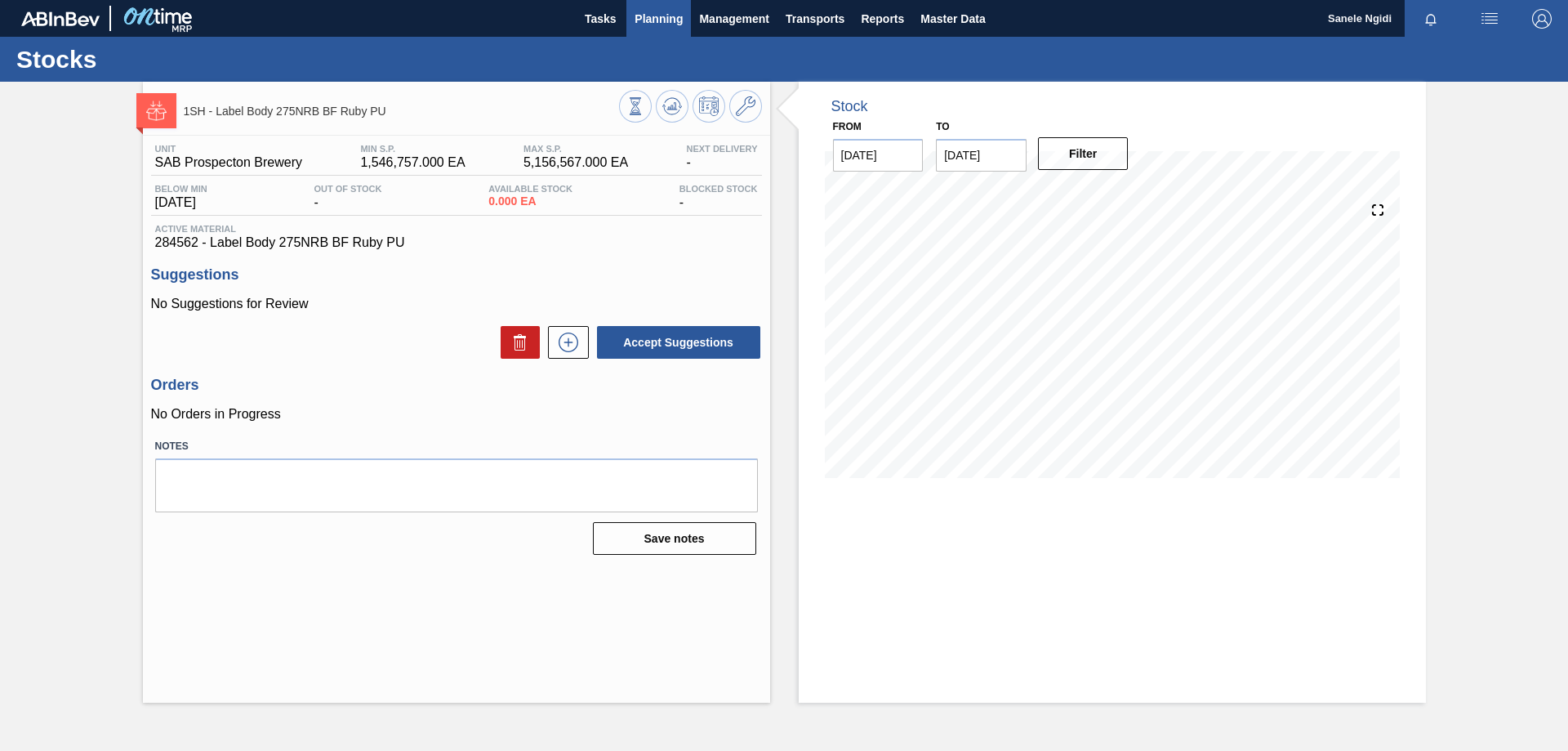 click on "Planning" at bounding box center [658, 19] 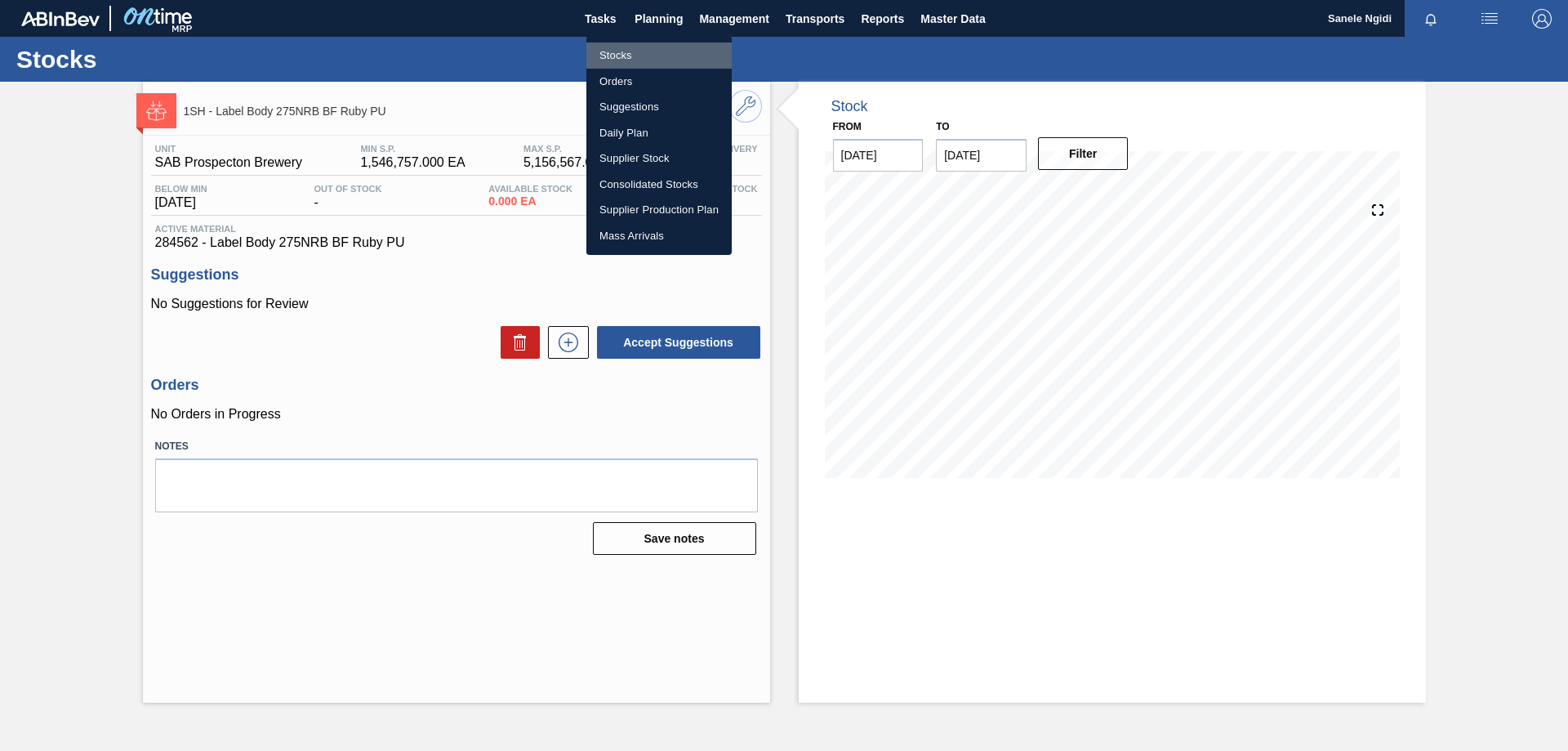 click on "Stocks" at bounding box center (659, 56) 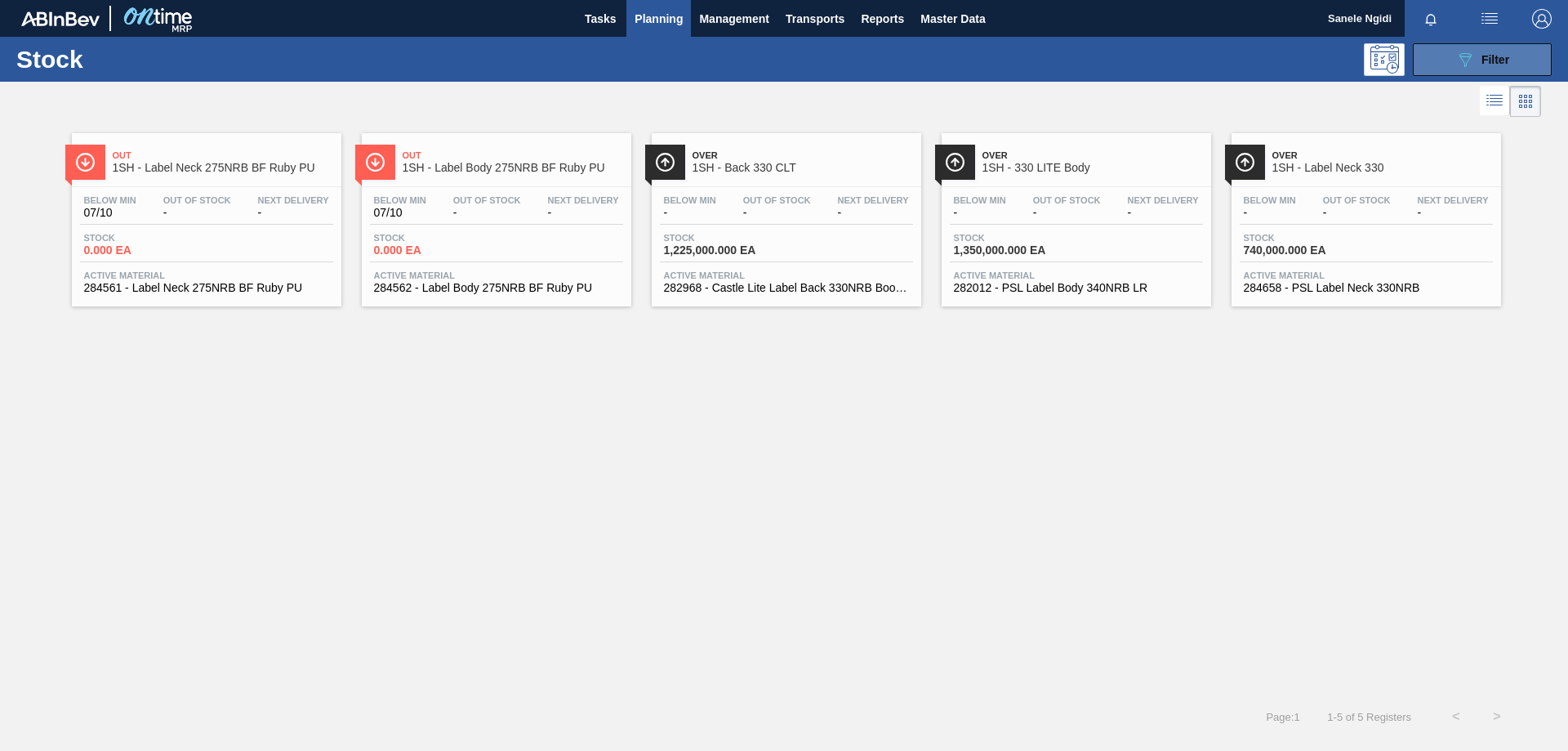 click on "089F7B8B-B2A5-4AFE-B5C0-19BA573D28AC Filter" at bounding box center [1482, 60] 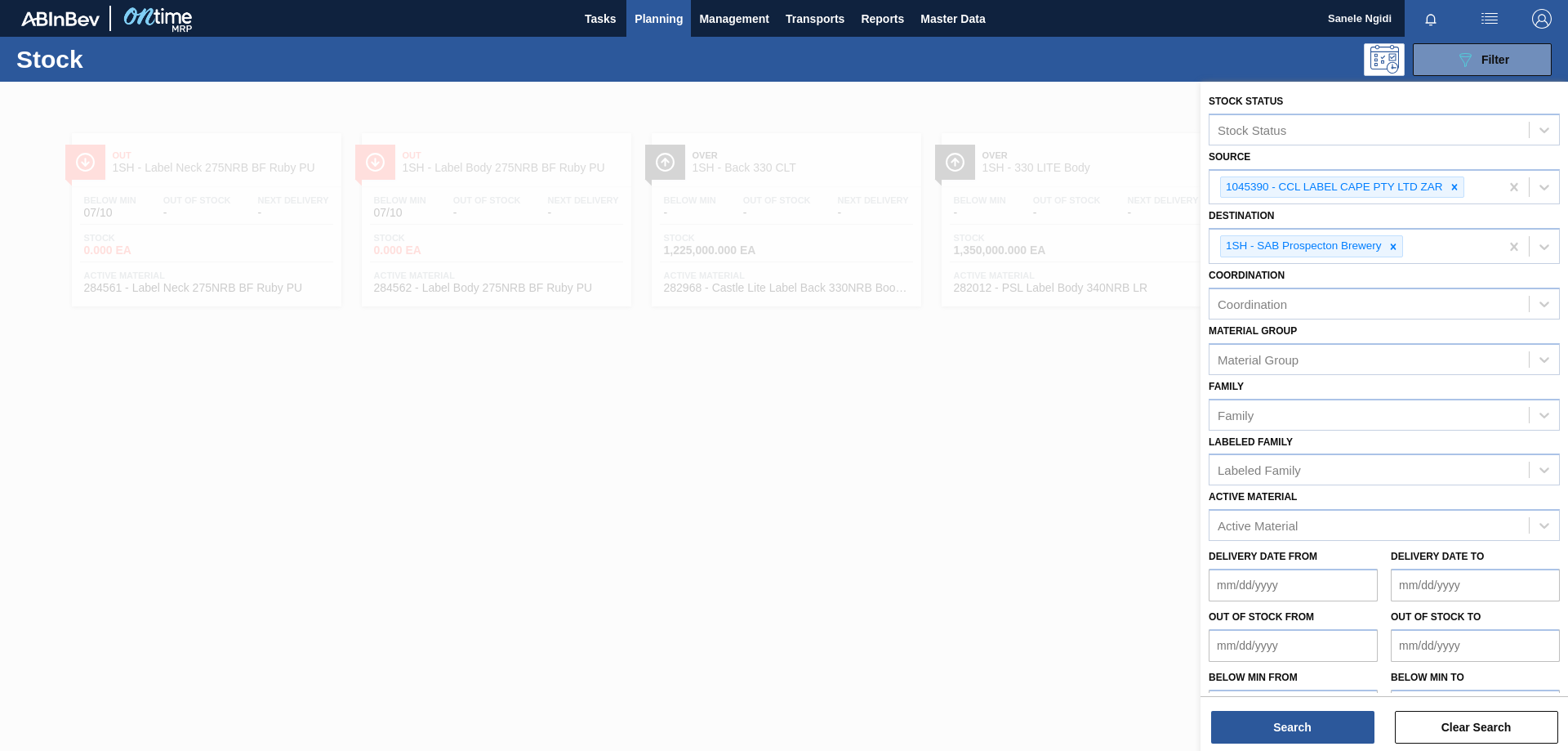 click at bounding box center (784, 457) 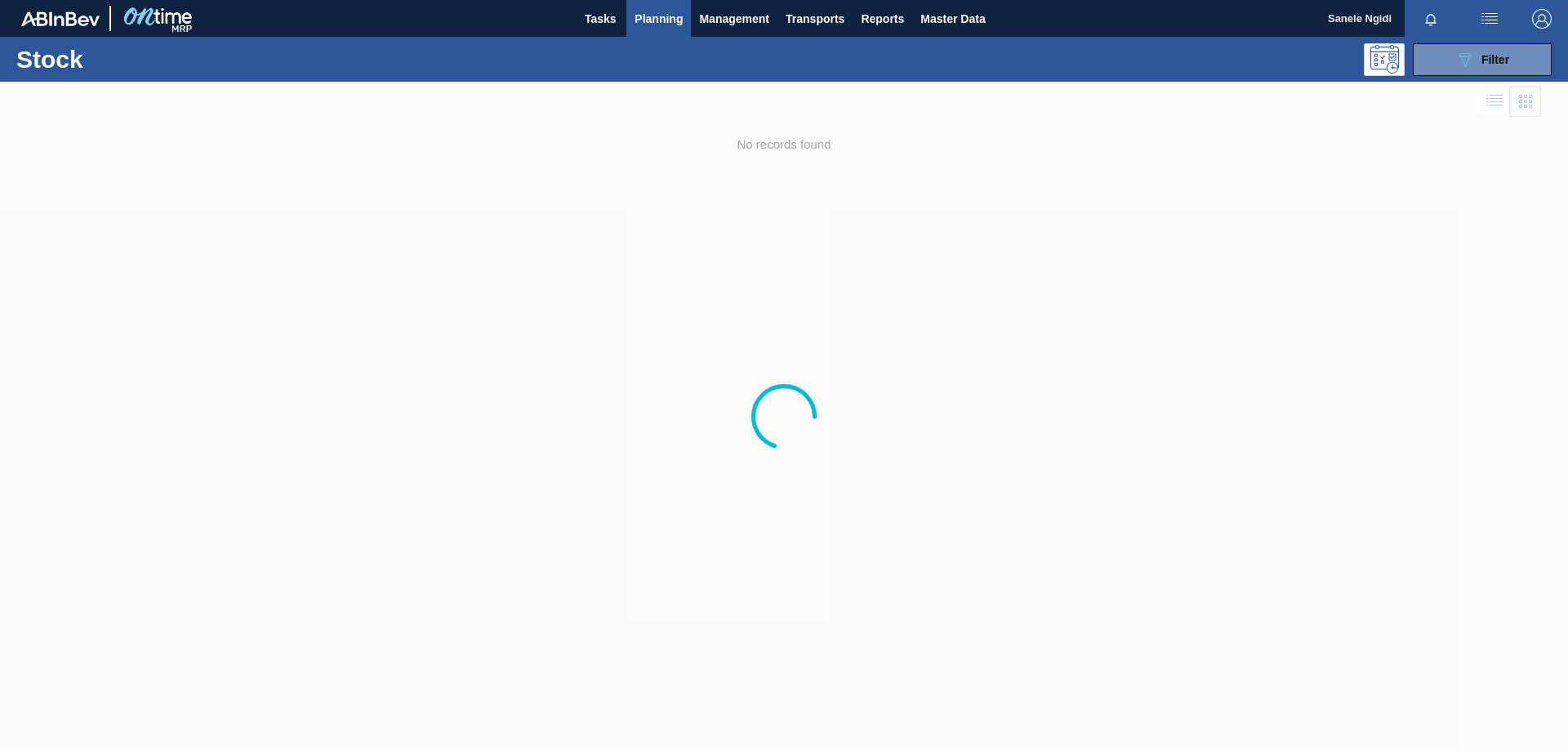 scroll, scrollTop: 0, scrollLeft: 0, axis: both 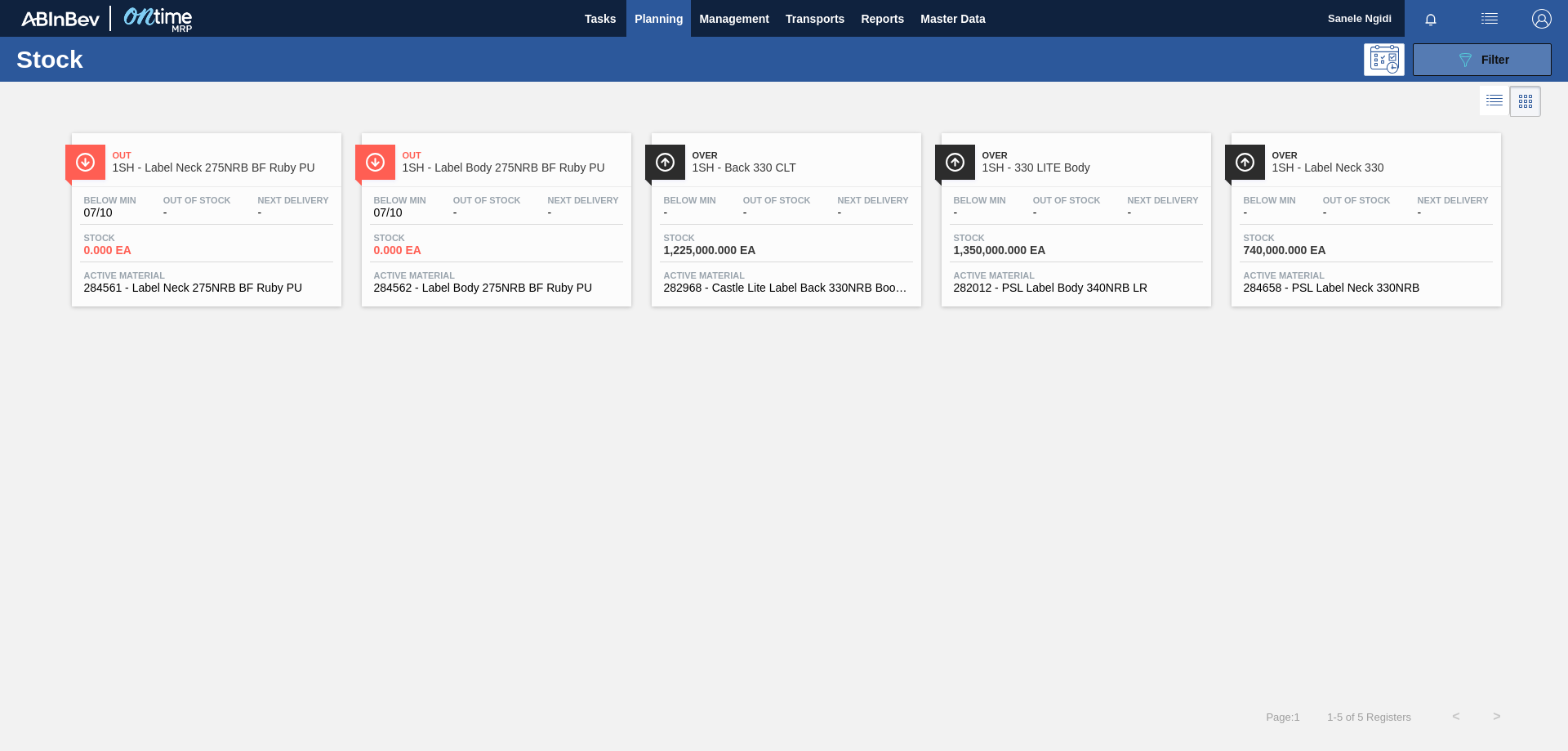 click on "089F7B8B-B2A5-4AFE-B5C0-19BA573D28AC" 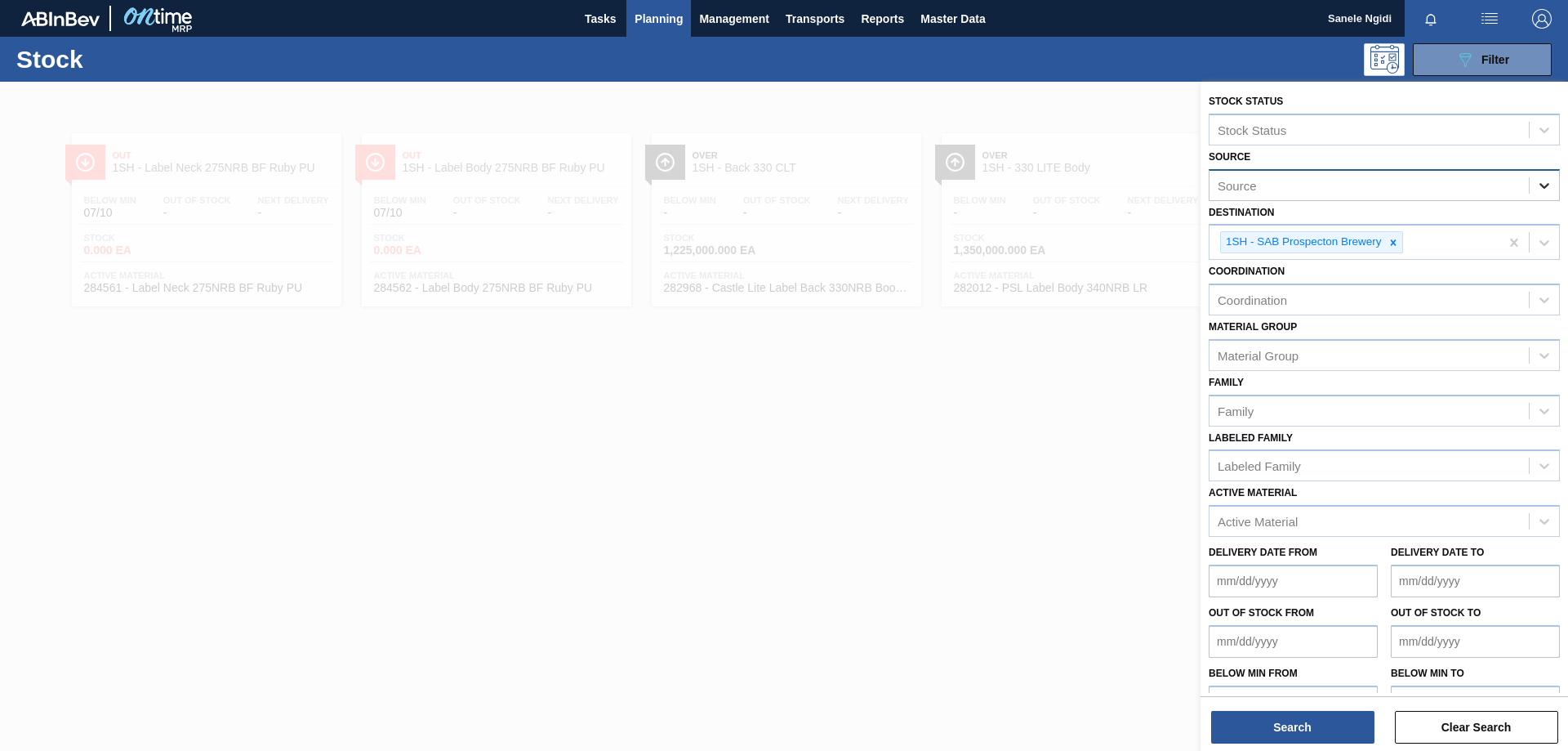 click 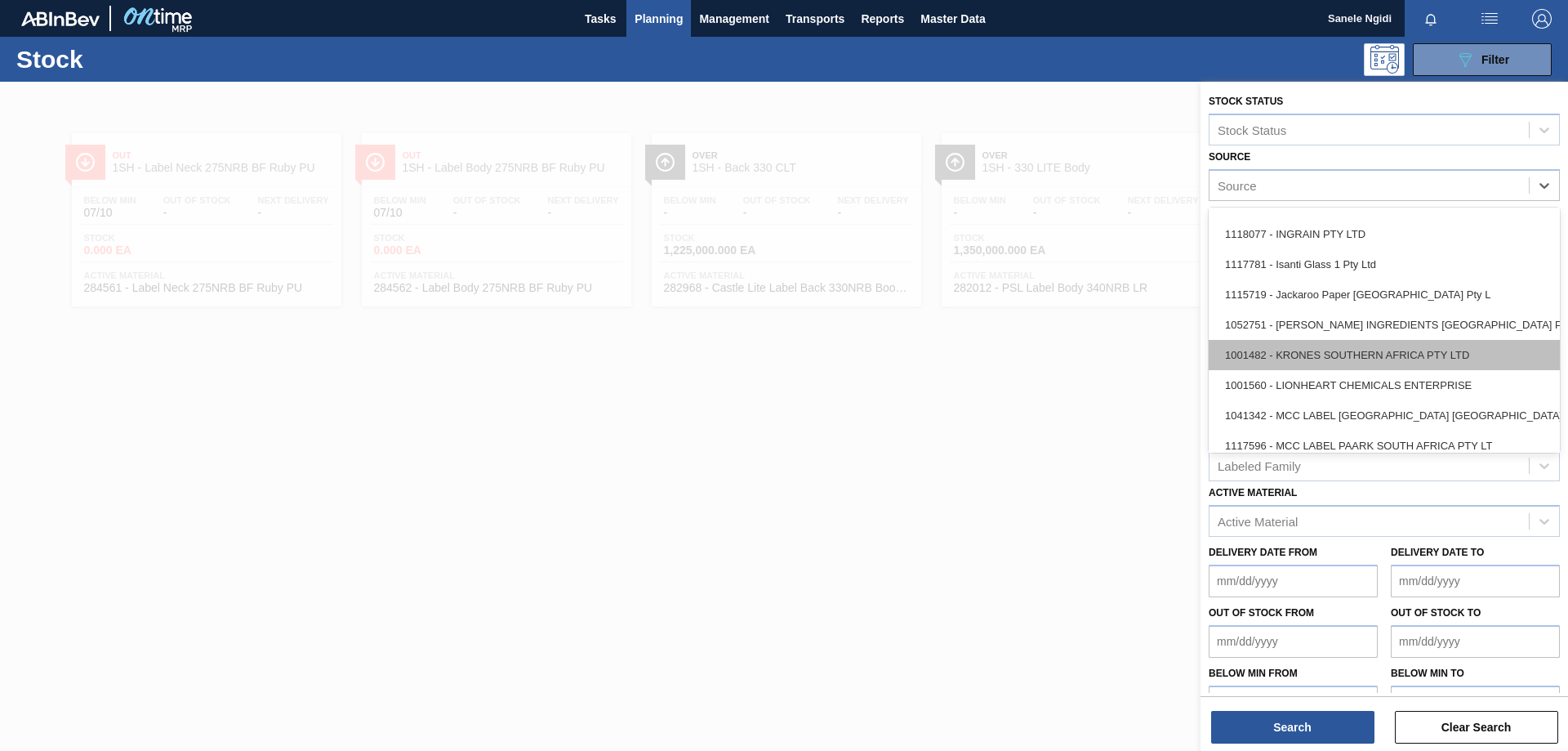 scroll, scrollTop: 1144, scrollLeft: 0, axis: vertical 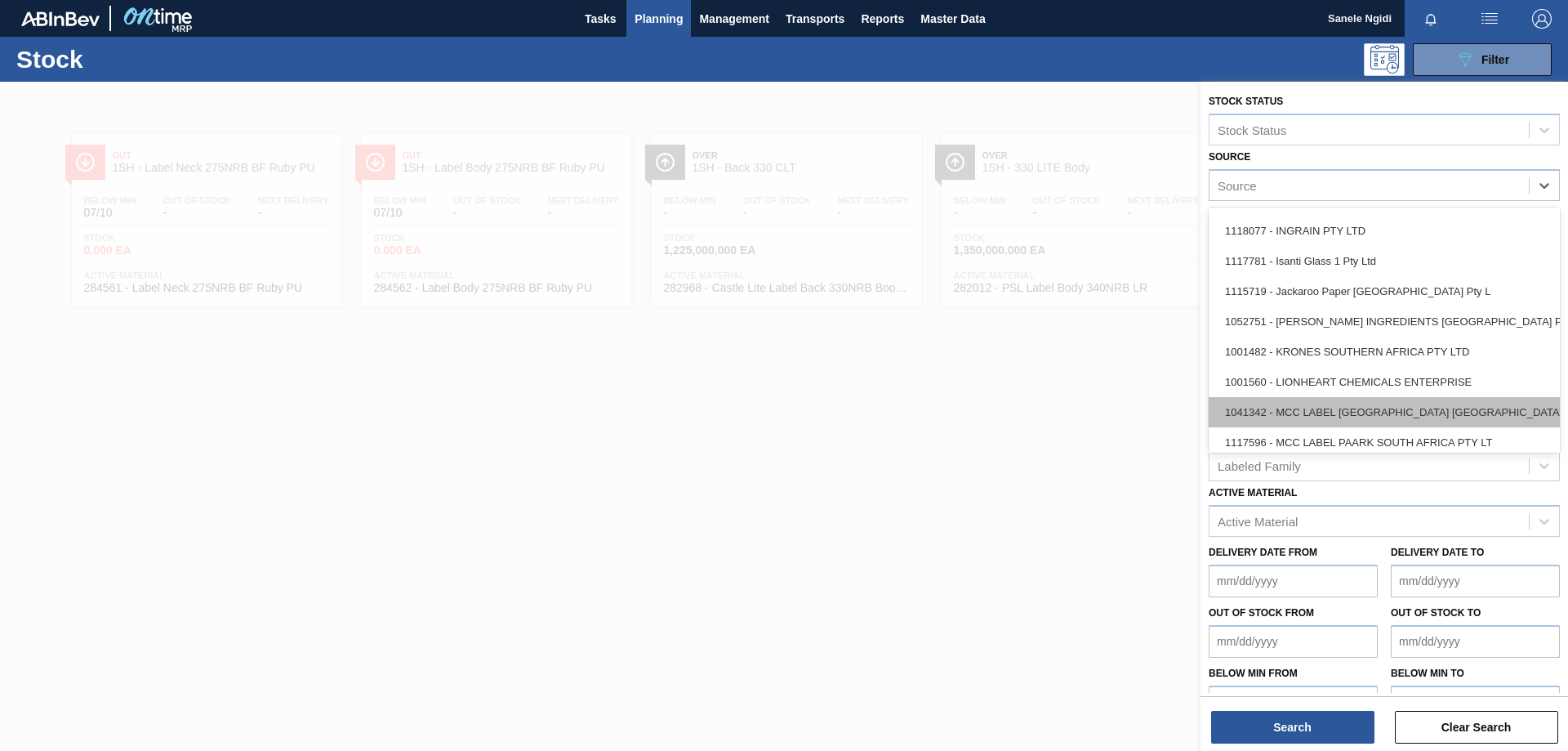 click on "1041342 - MCC LABEL [GEOGRAPHIC_DATA] [GEOGRAPHIC_DATA]" at bounding box center (1384, 412) 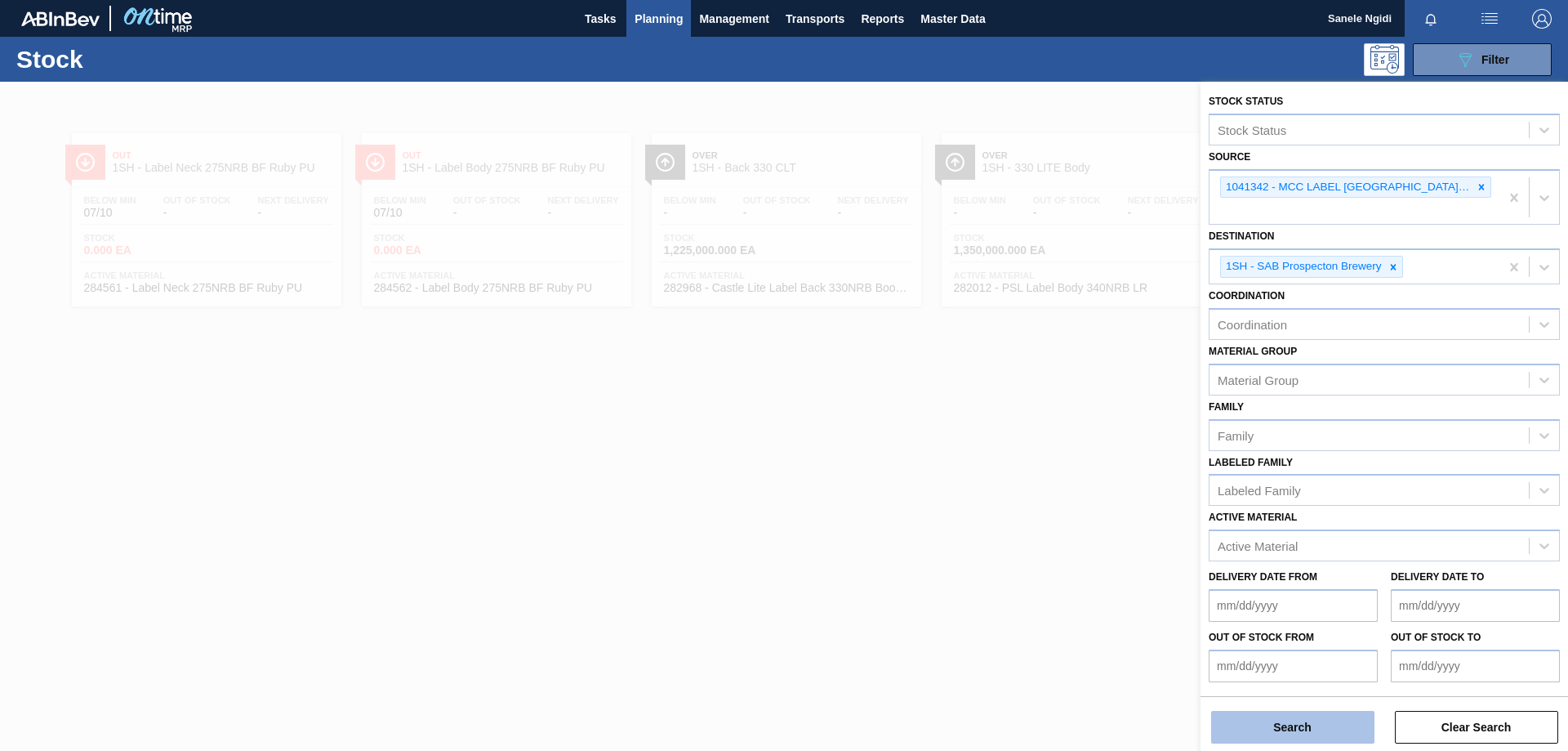 click on "Search" at bounding box center (1293, 727) 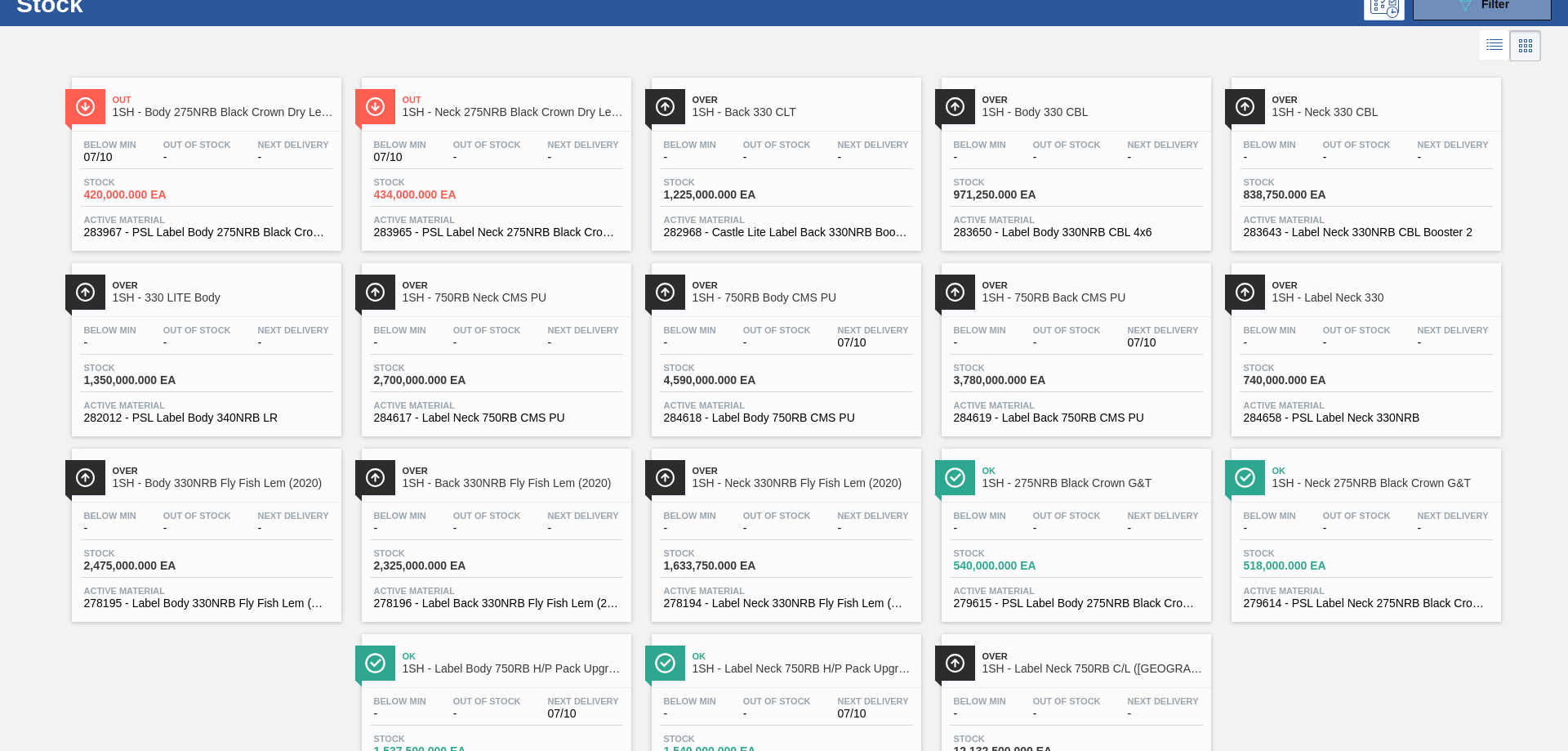 scroll, scrollTop: 82, scrollLeft: 0, axis: vertical 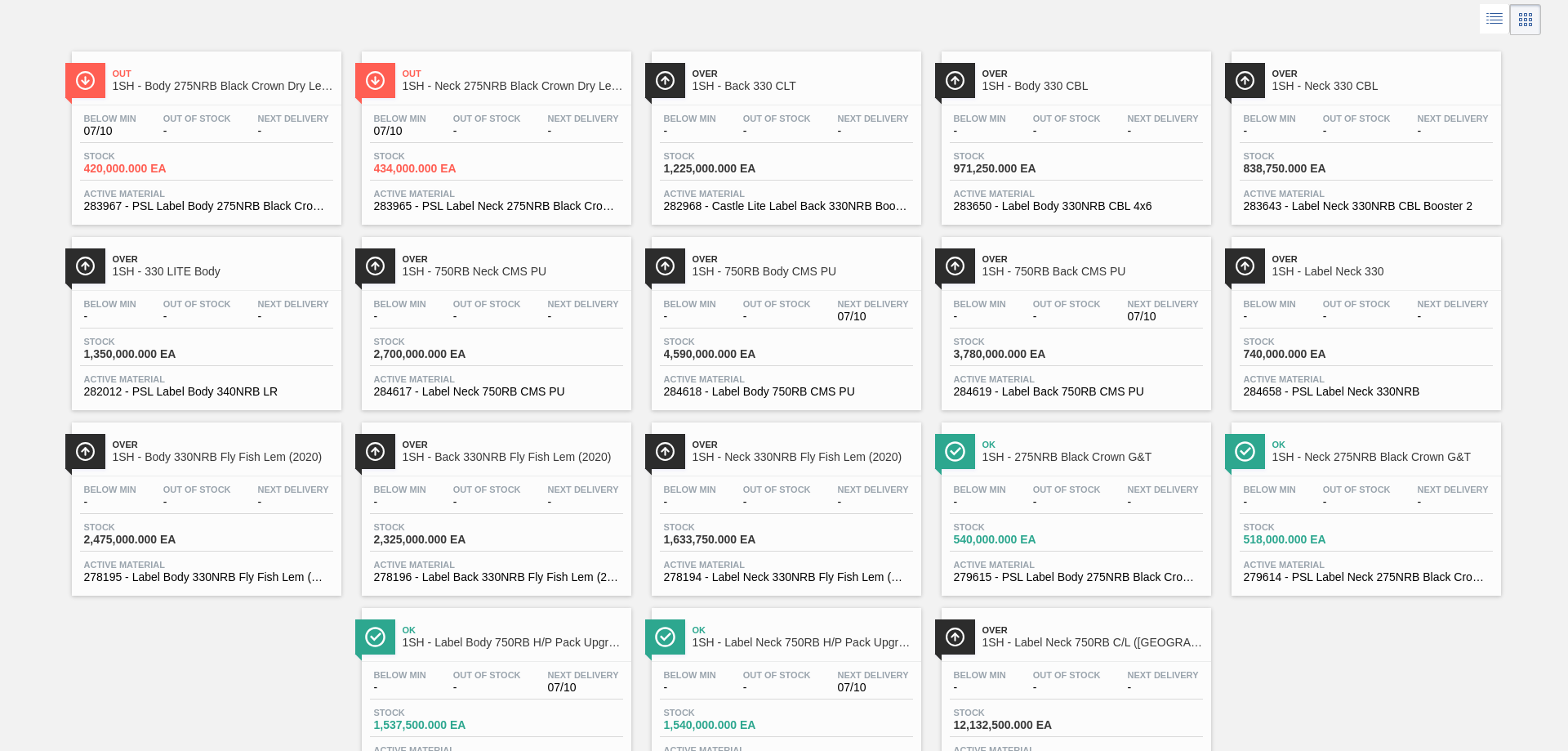 click on "Stock 2,700,000.000 EA" at bounding box center [497, 351] 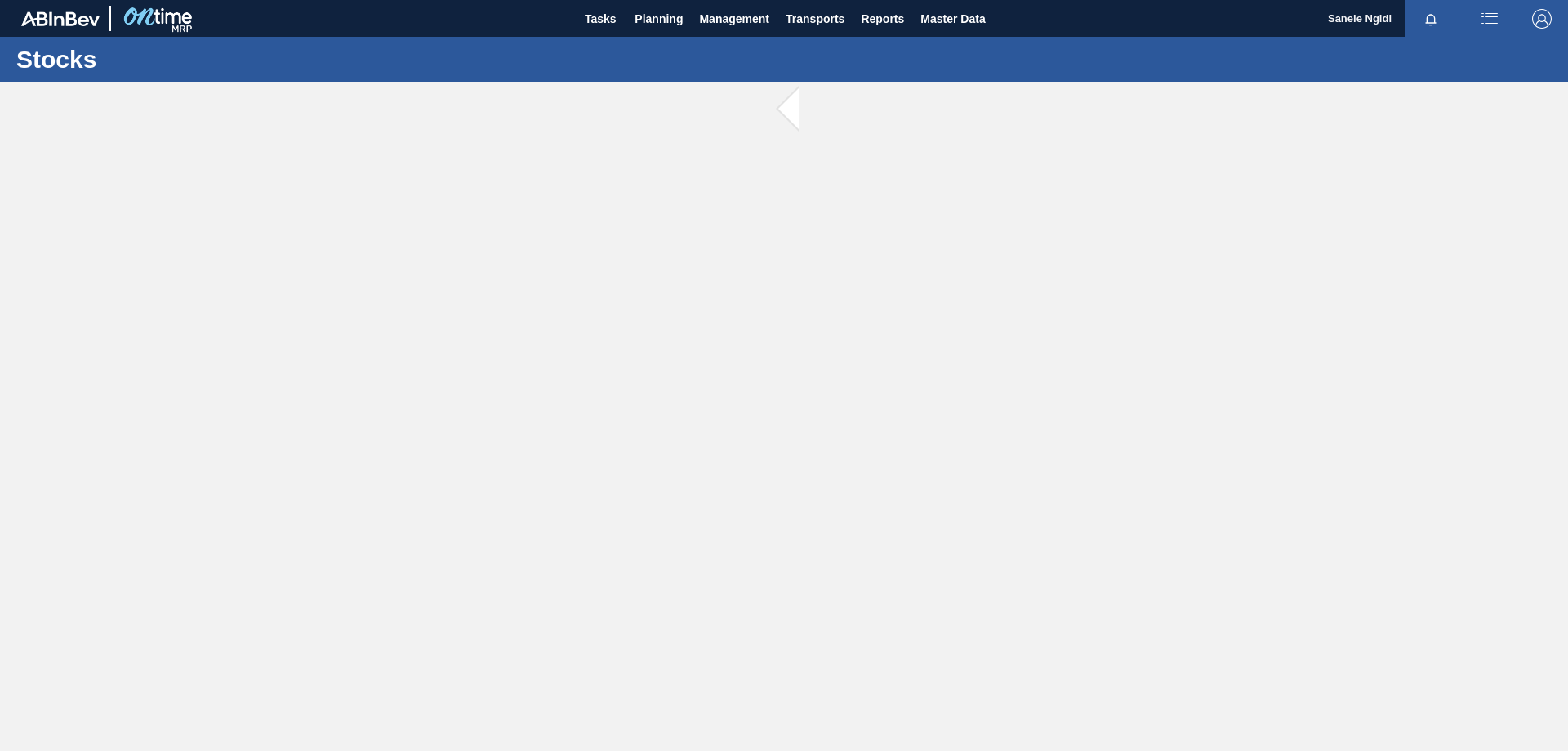 scroll, scrollTop: 0, scrollLeft: 0, axis: both 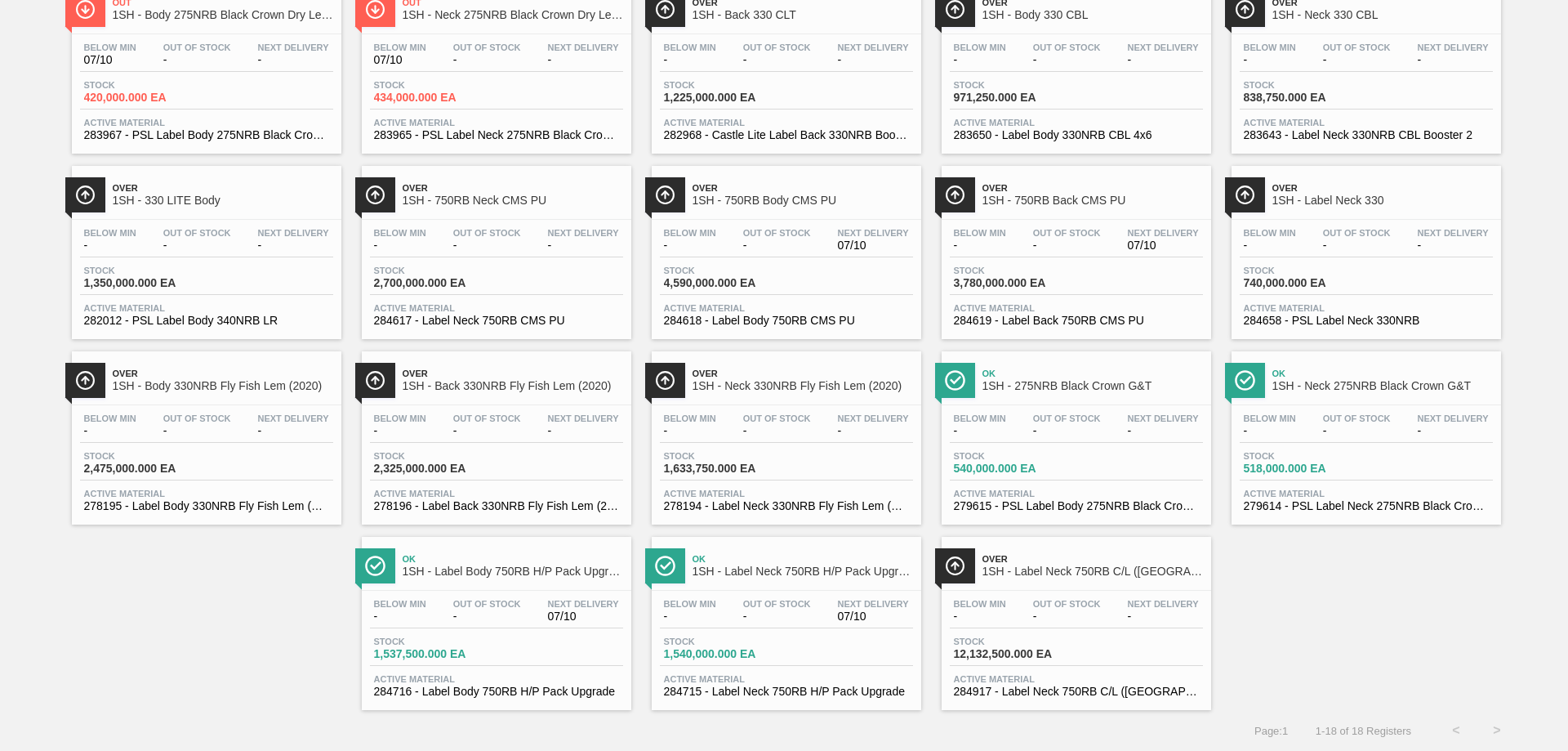 click on "Stock 1,537,500.000 EA" at bounding box center (497, 651) 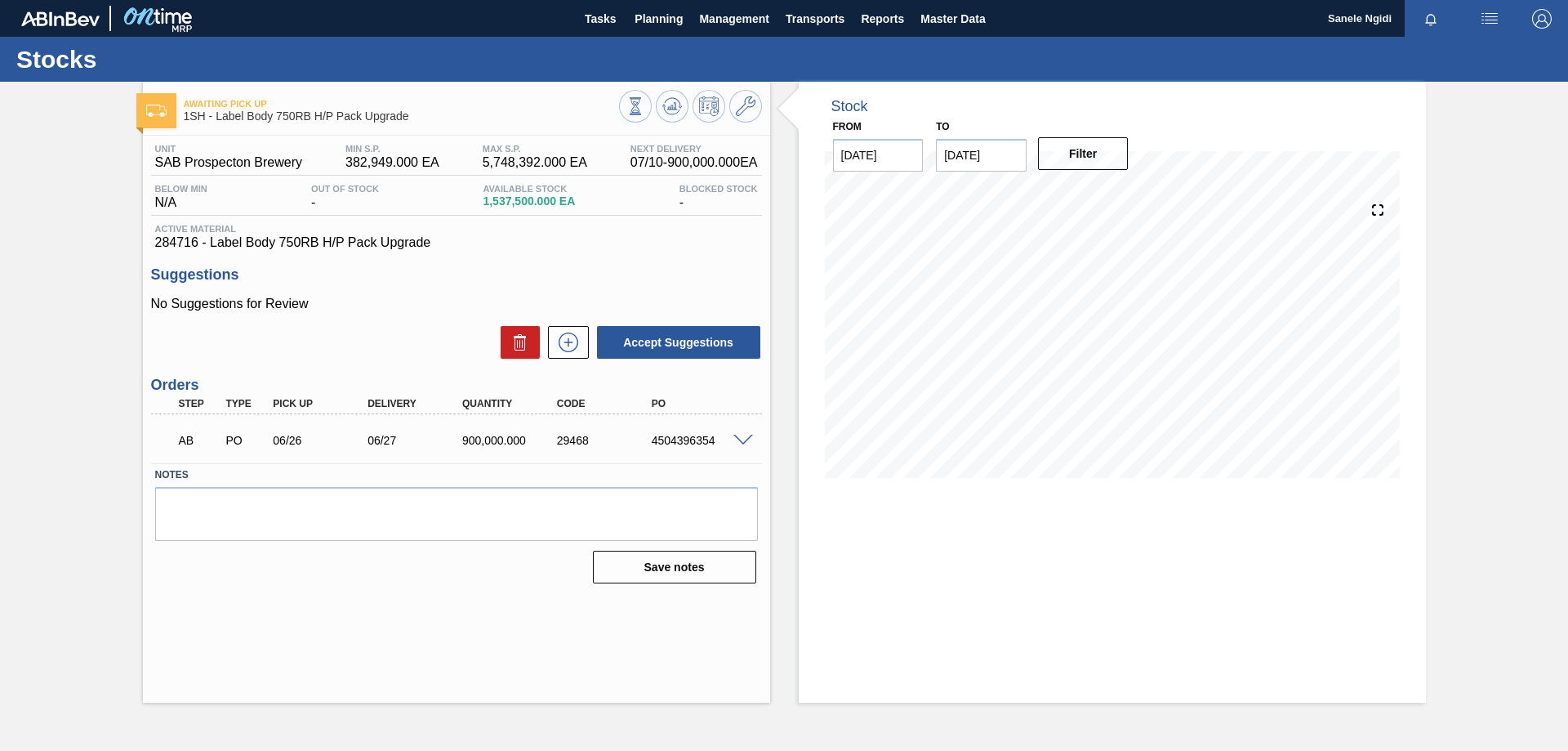 click at bounding box center [743, 440] 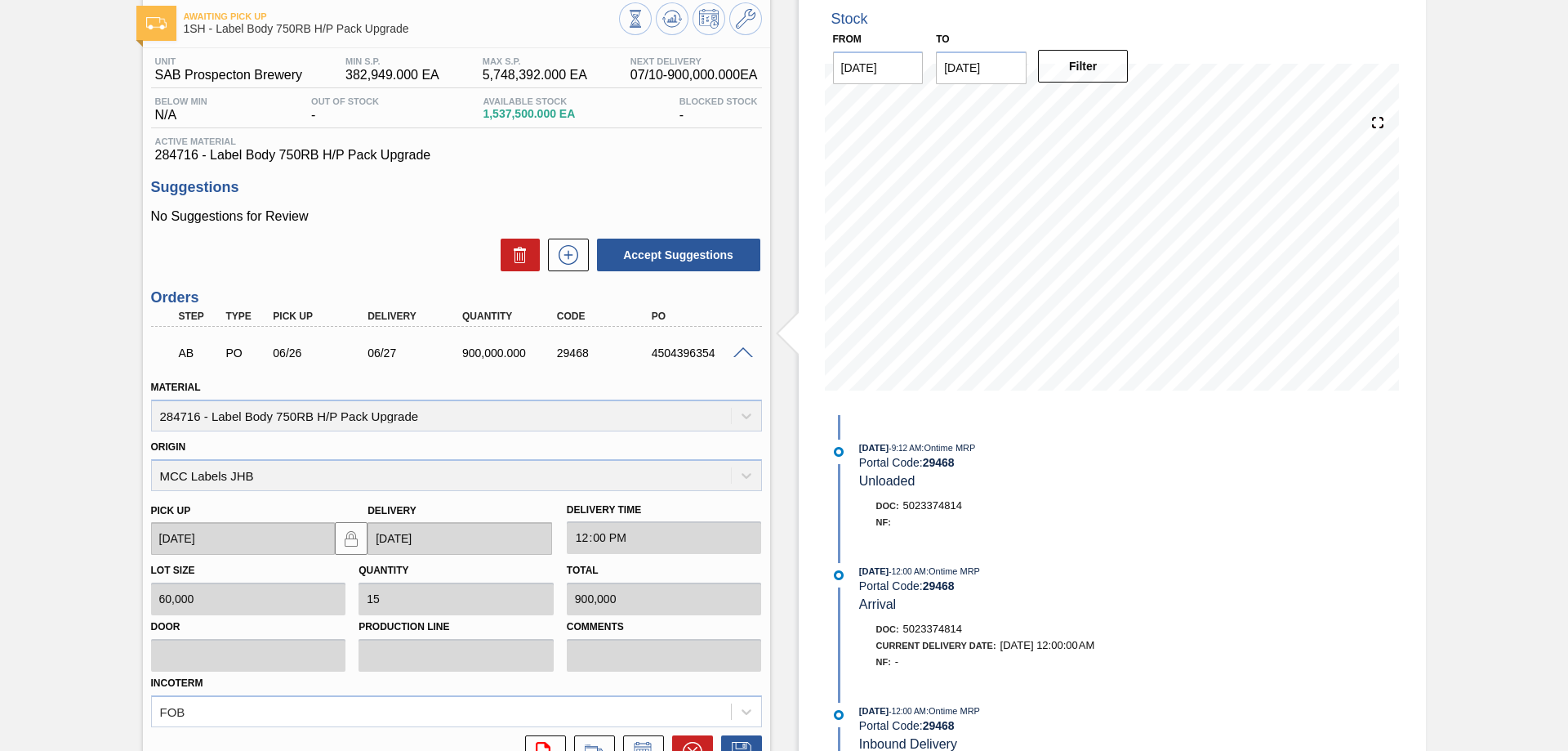 scroll, scrollTop: 243, scrollLeft: 0, axis: vertical 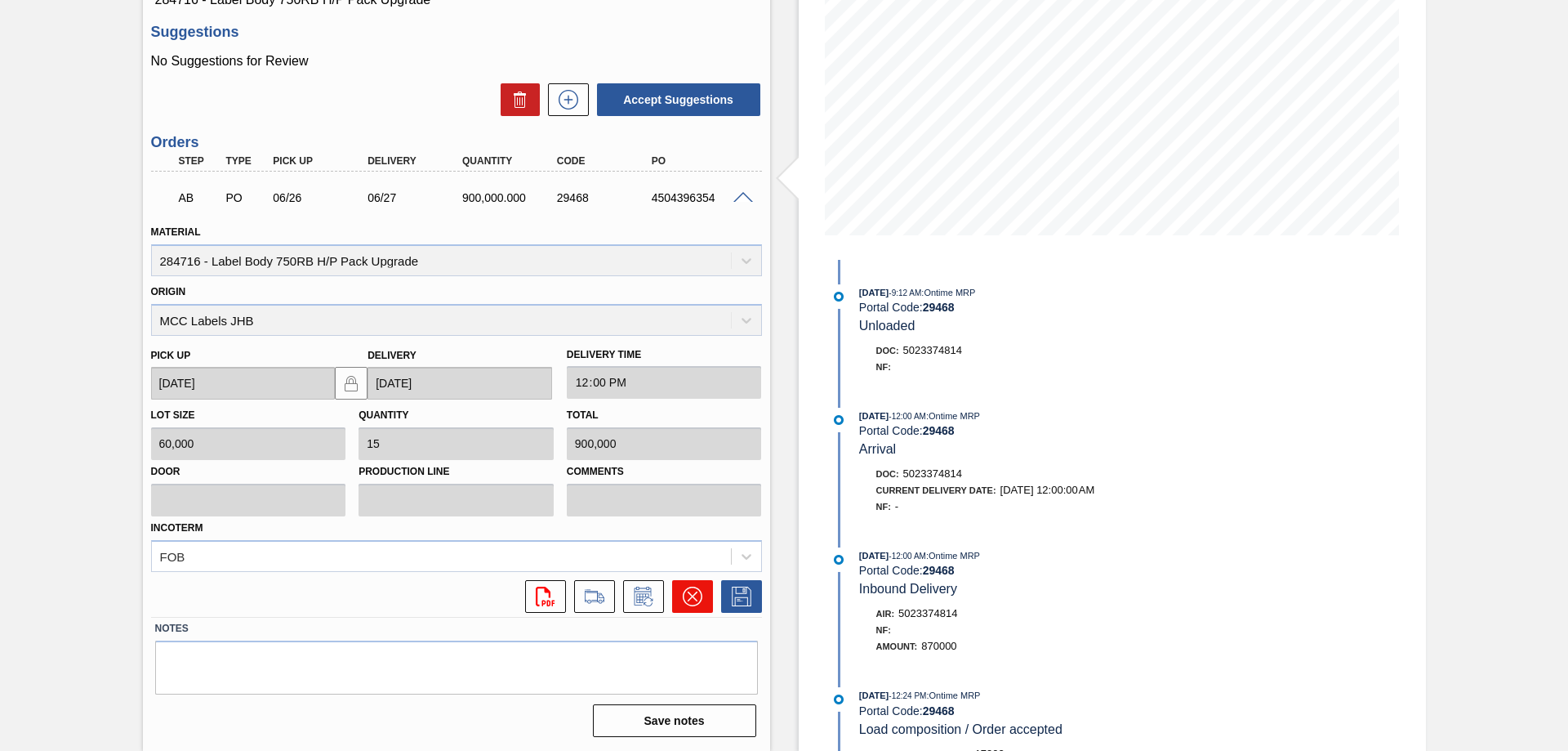 click 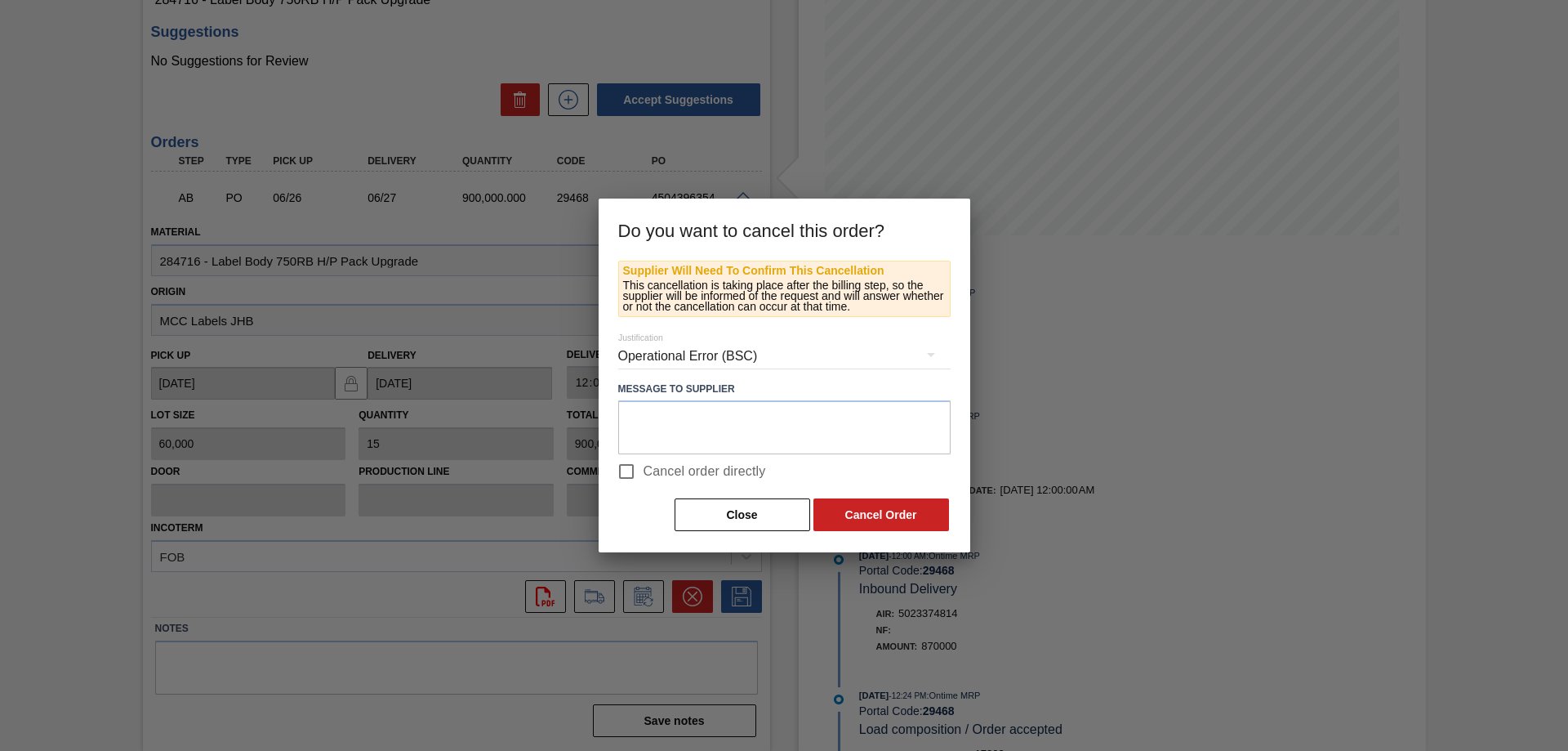 click on "Cancel order directly" at bounding box center [626, 472] 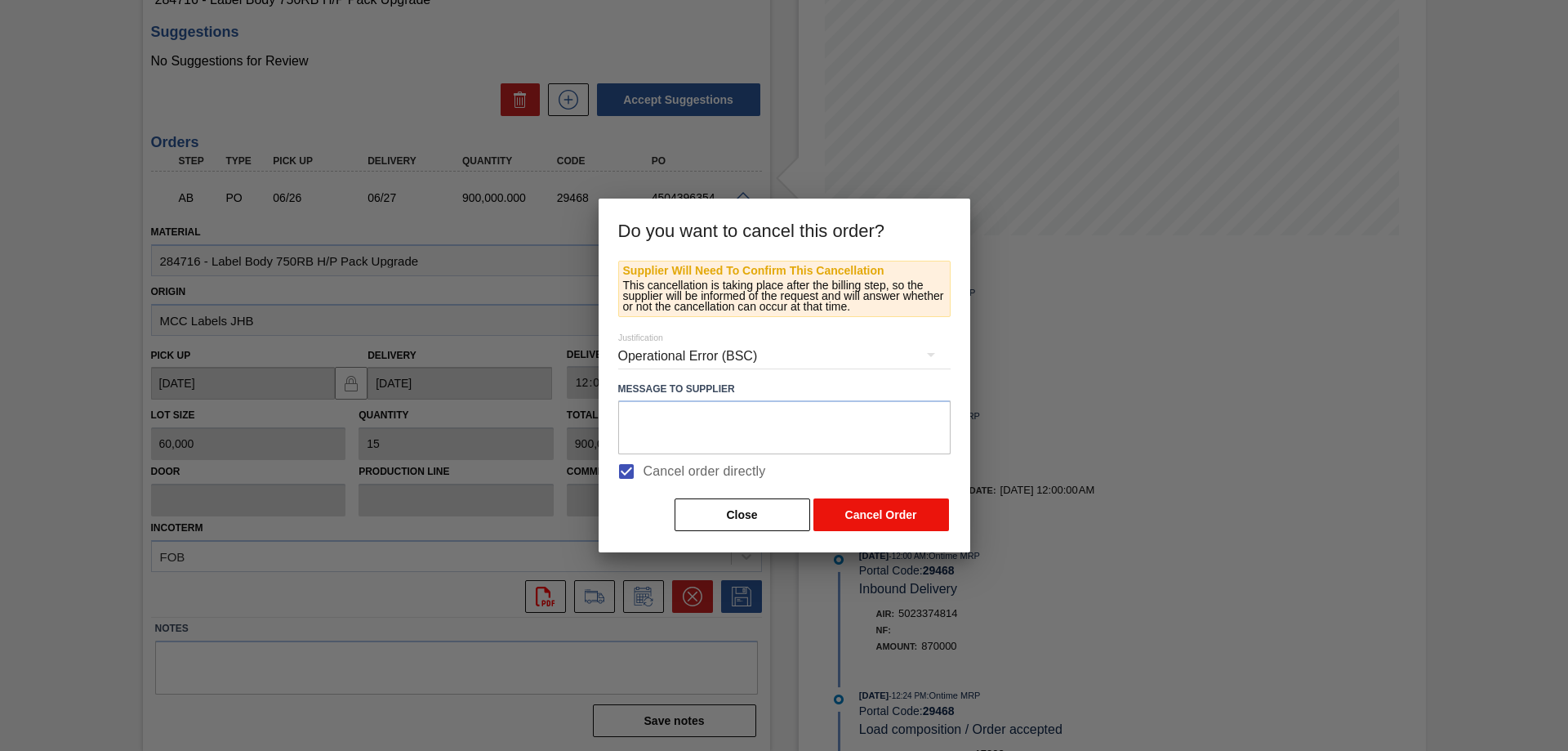 click on "Cancel Order" at bounding box center [881, 515] 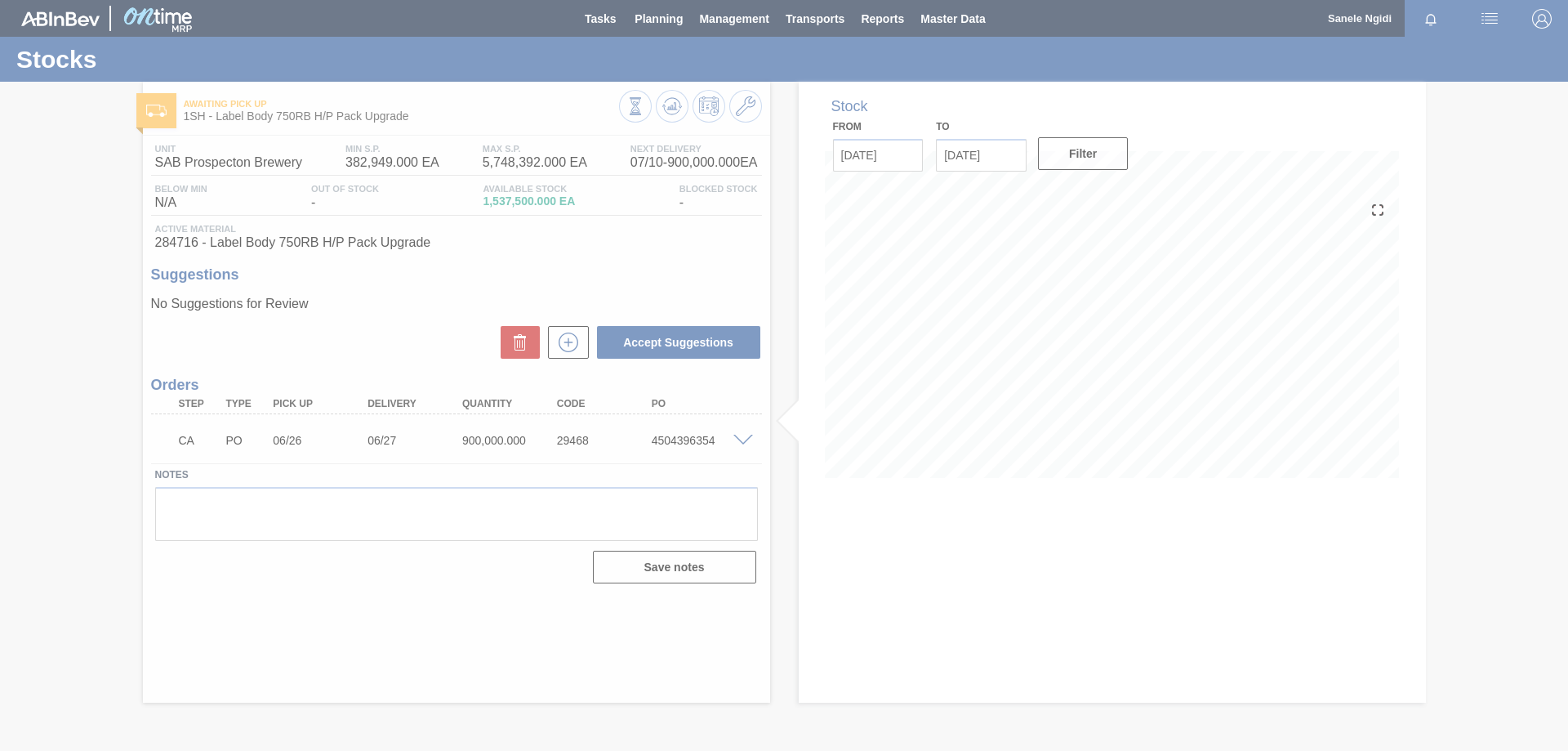 scroll, scrollTop: 0, scrollLeft: 0, axis: both 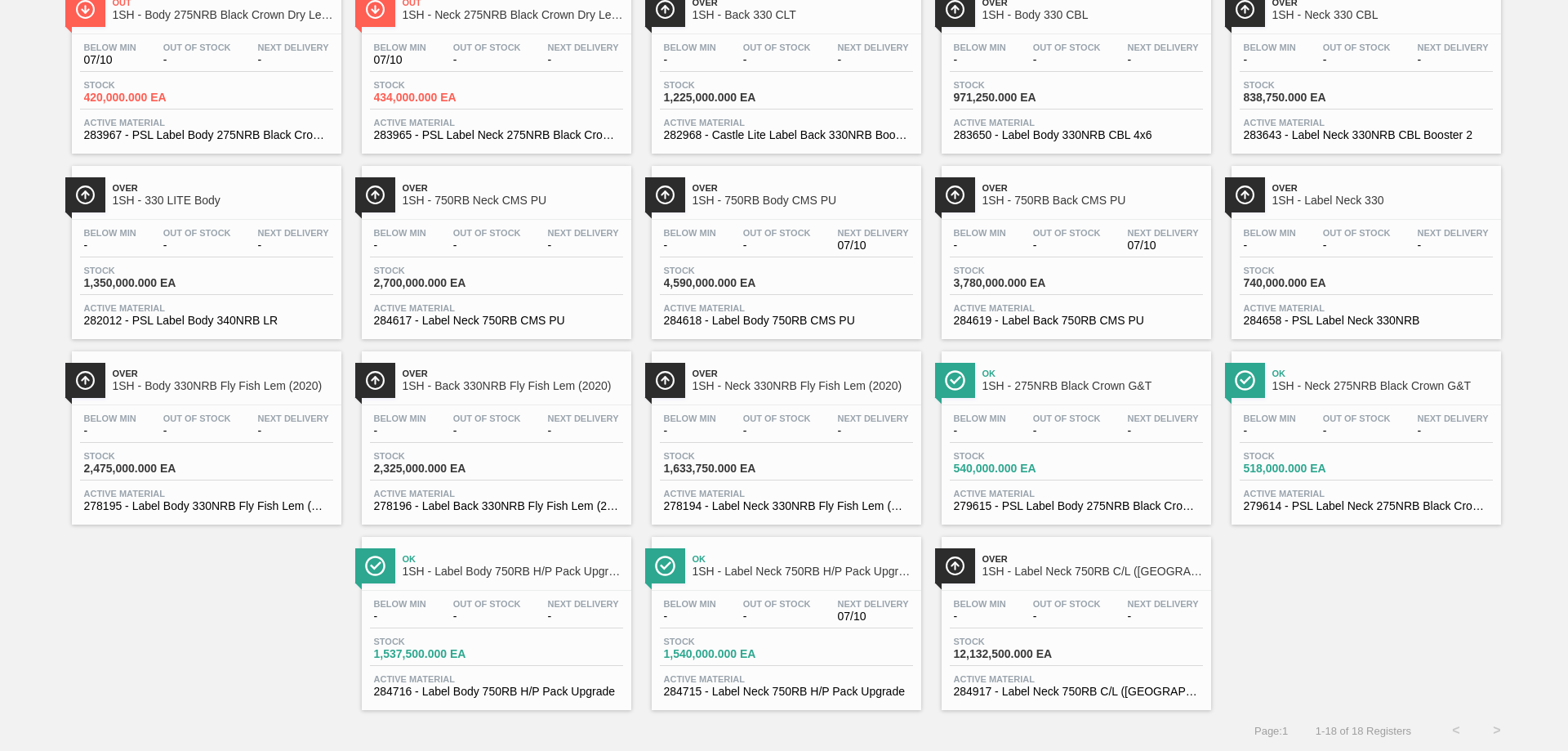 click on "Stock 1,537,500.000 EA" at bounding box center [497, 651] 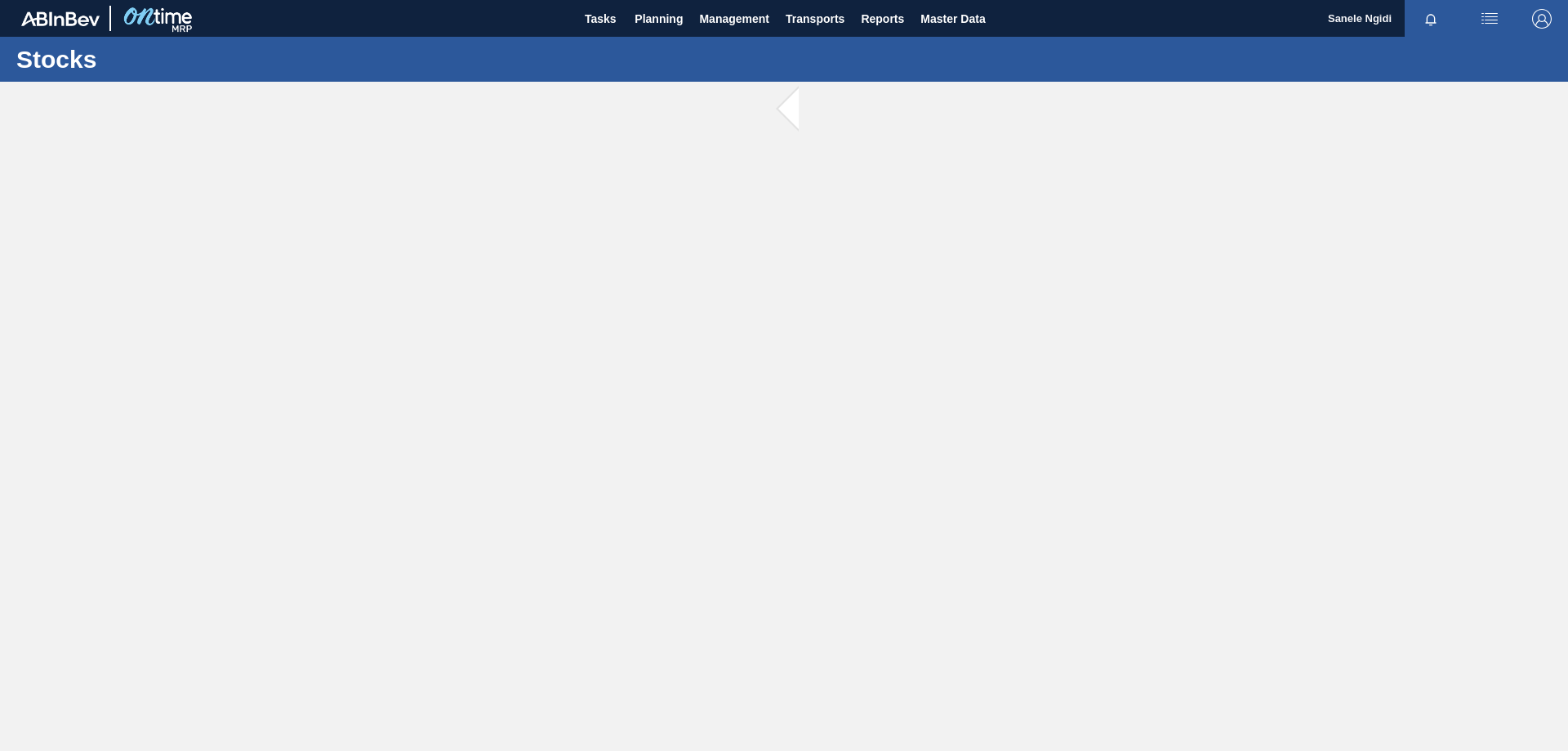 scroll, scrollTop: 0, scrollLeft: 0, axis: both 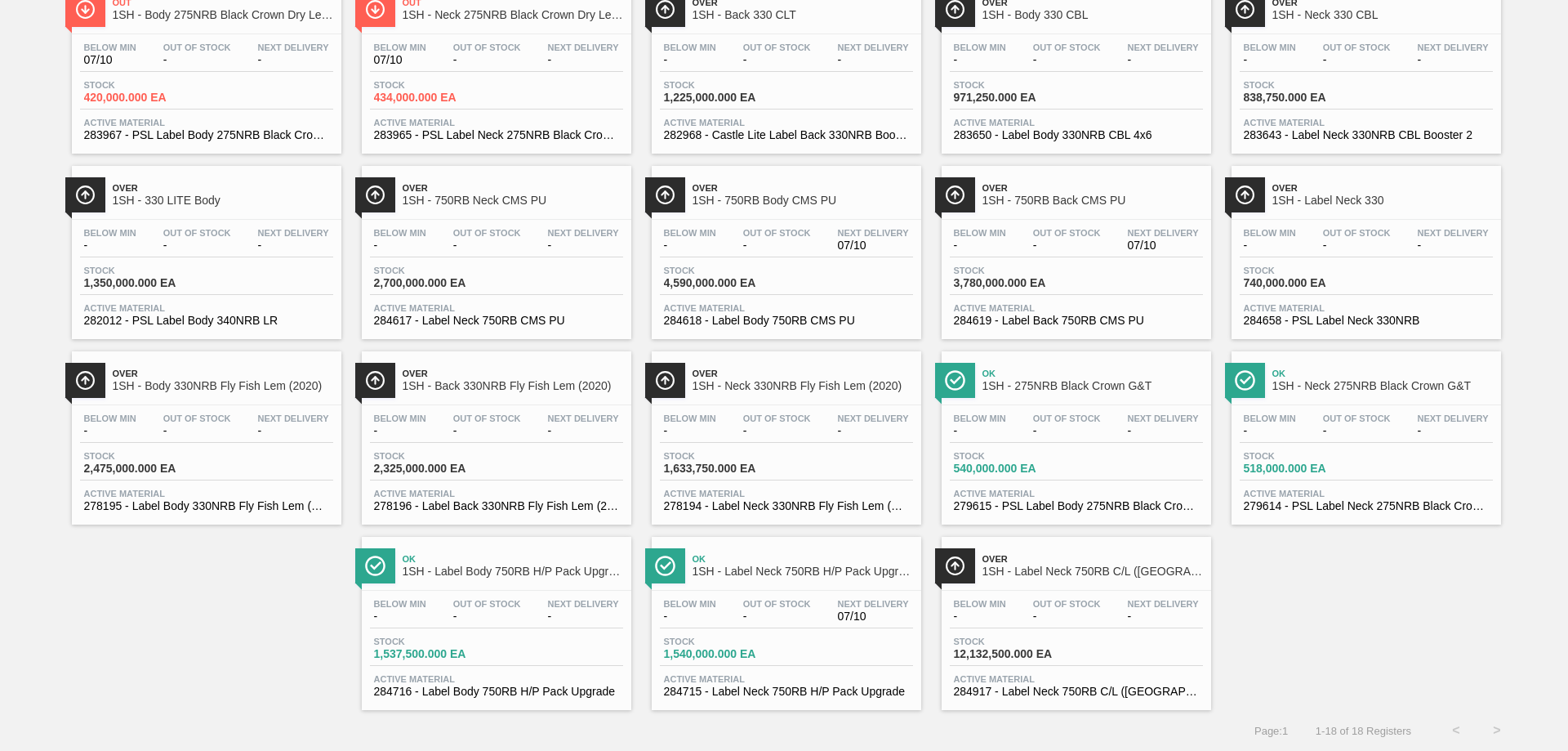 click on "Below Min - Out Of Stock - Next Delivery 07/10" at bounding box center [786, 614] 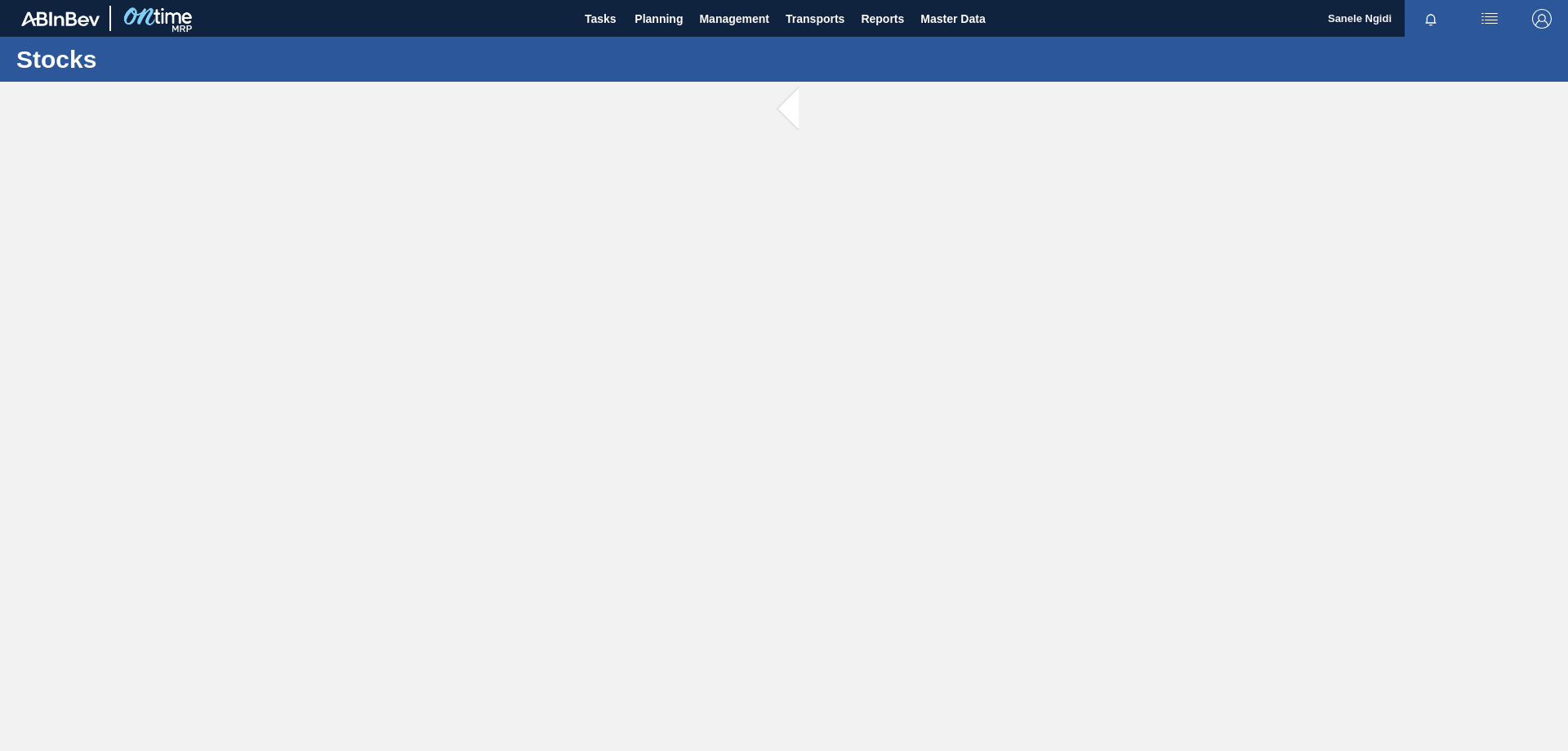 scroll, scrollTop: 0, scrollLeft: 0, axis: both 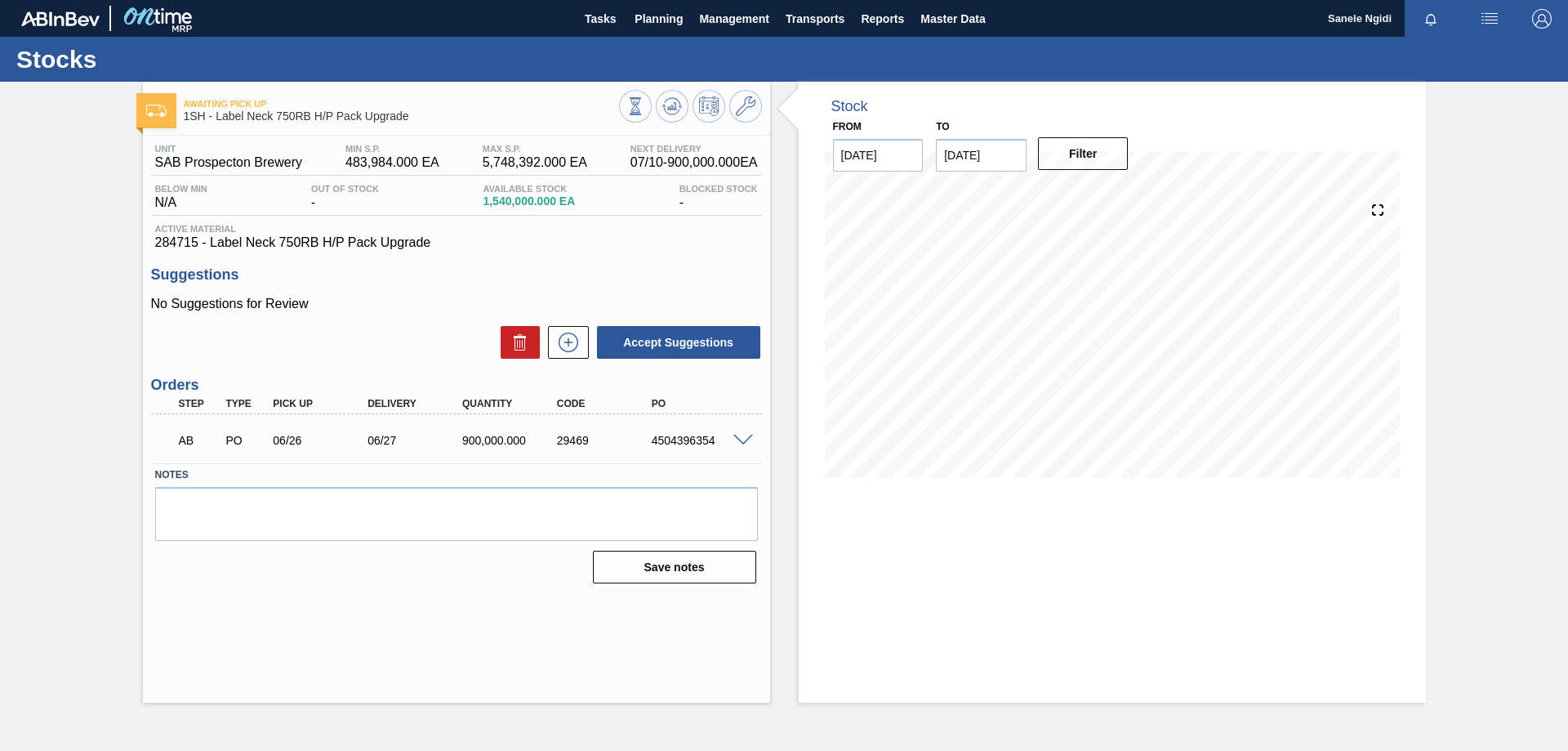click at bounding box center (743, 440) 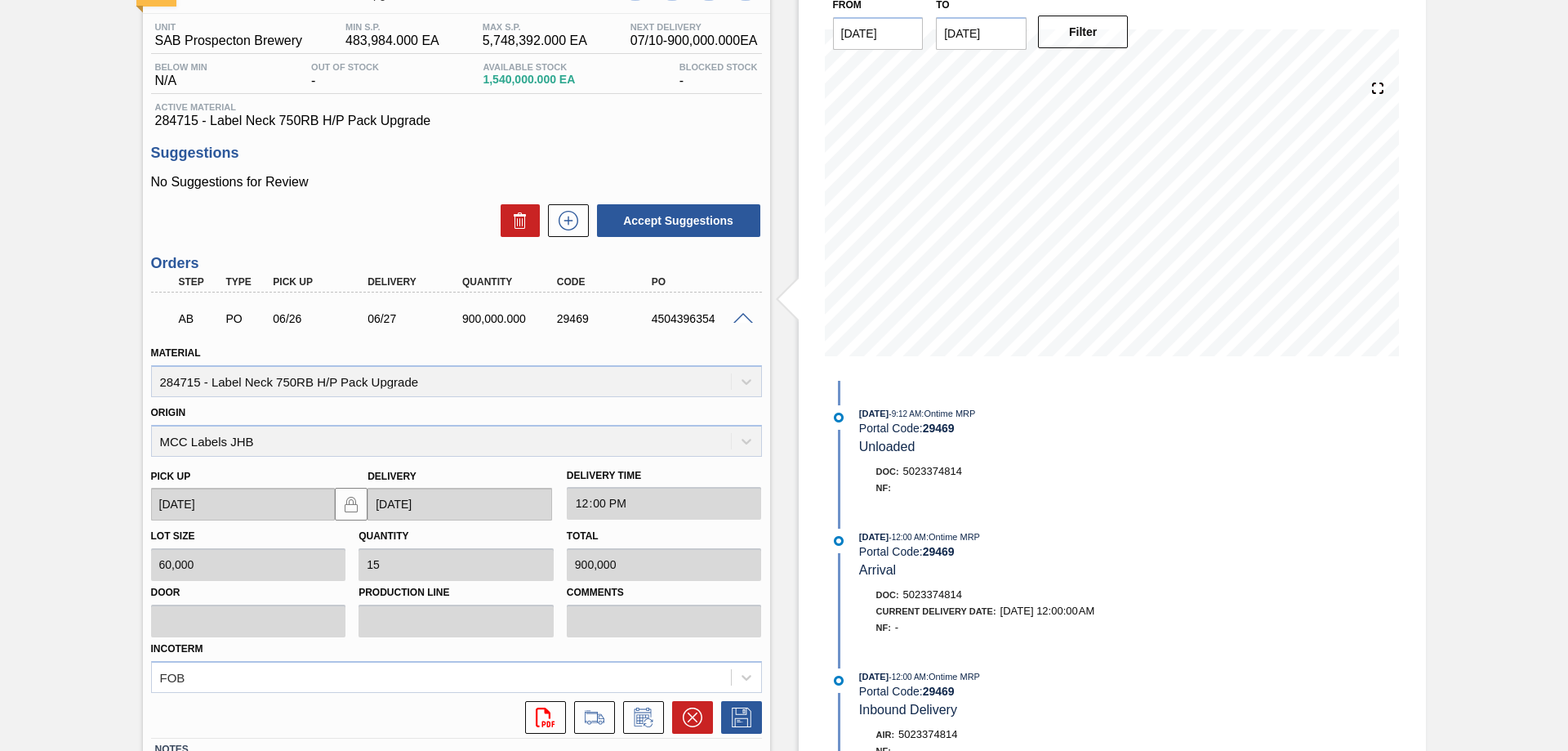 scroll, scrollTop: 243, scrollLeft: 0, axis: vertical 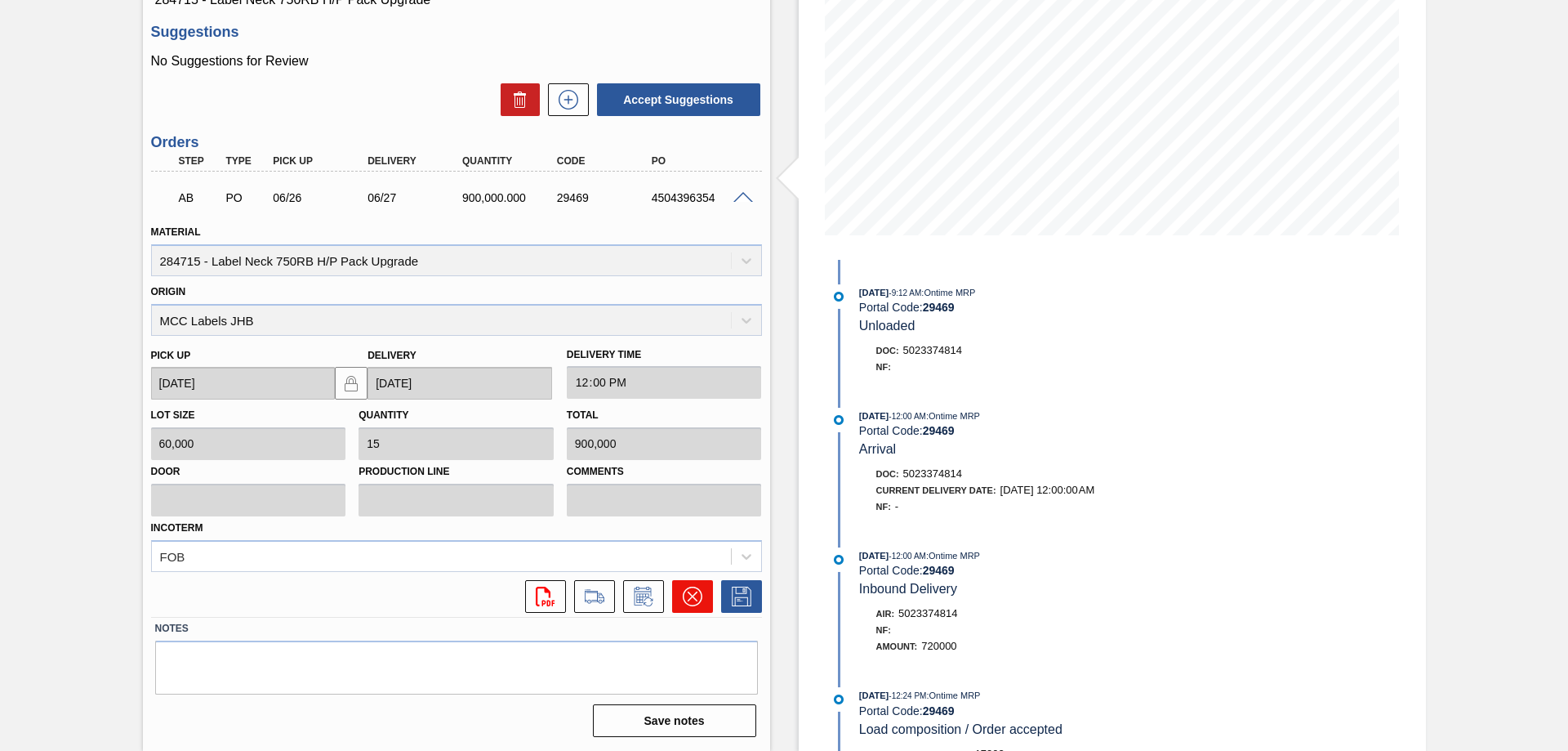 click 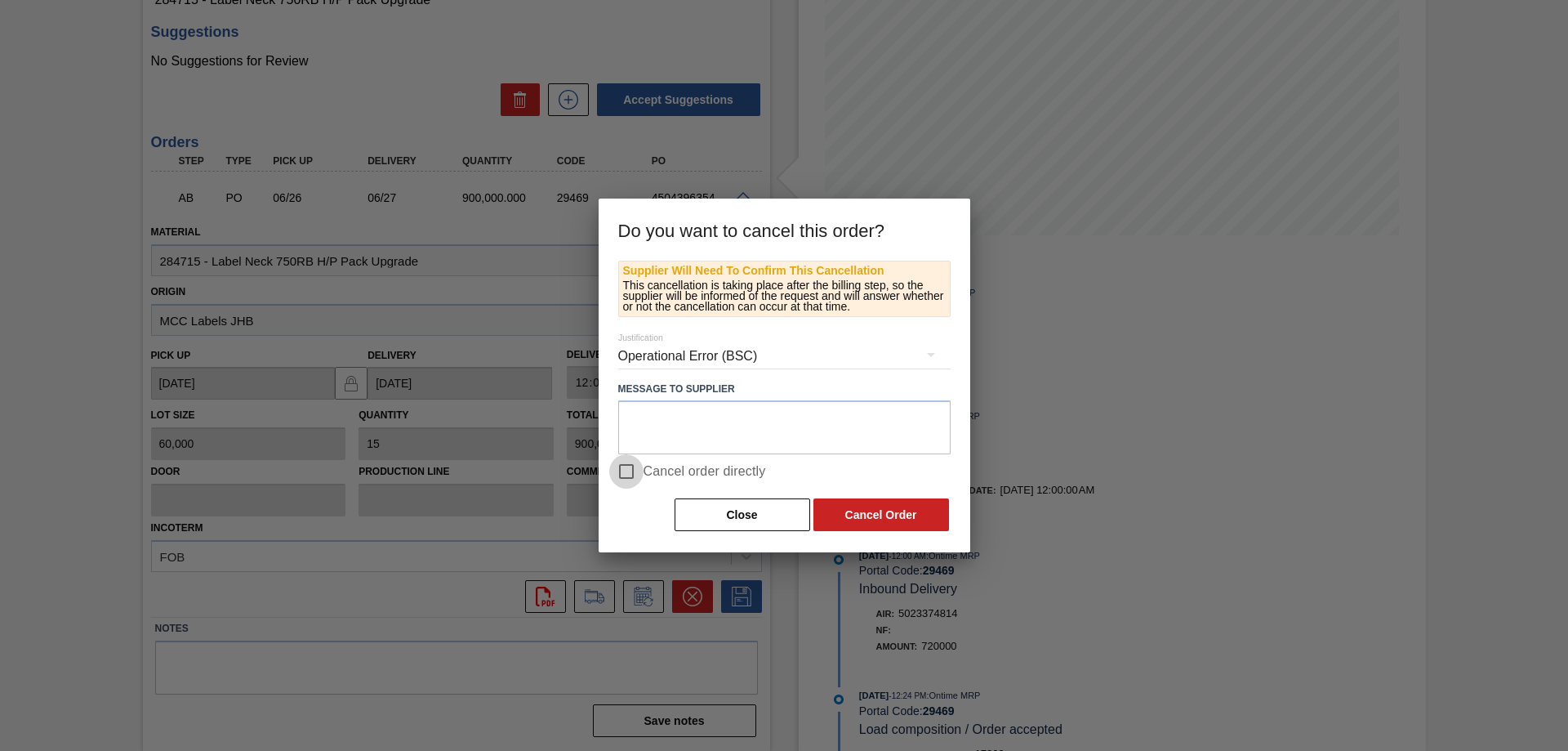 click on "Cancel order directly" at bounding box center (626, 472) 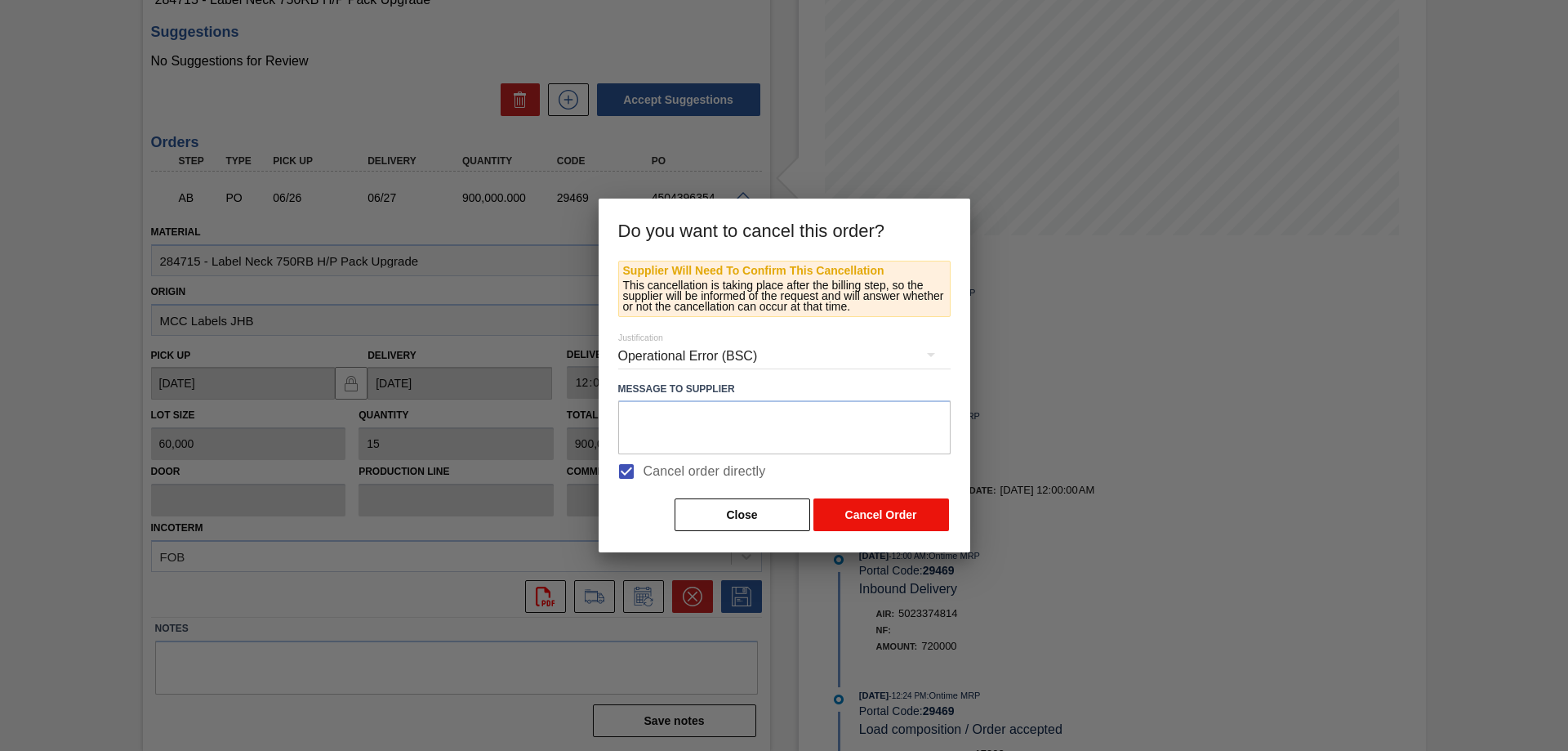 click on "Cancel Order" at bounding box center (881, 515) 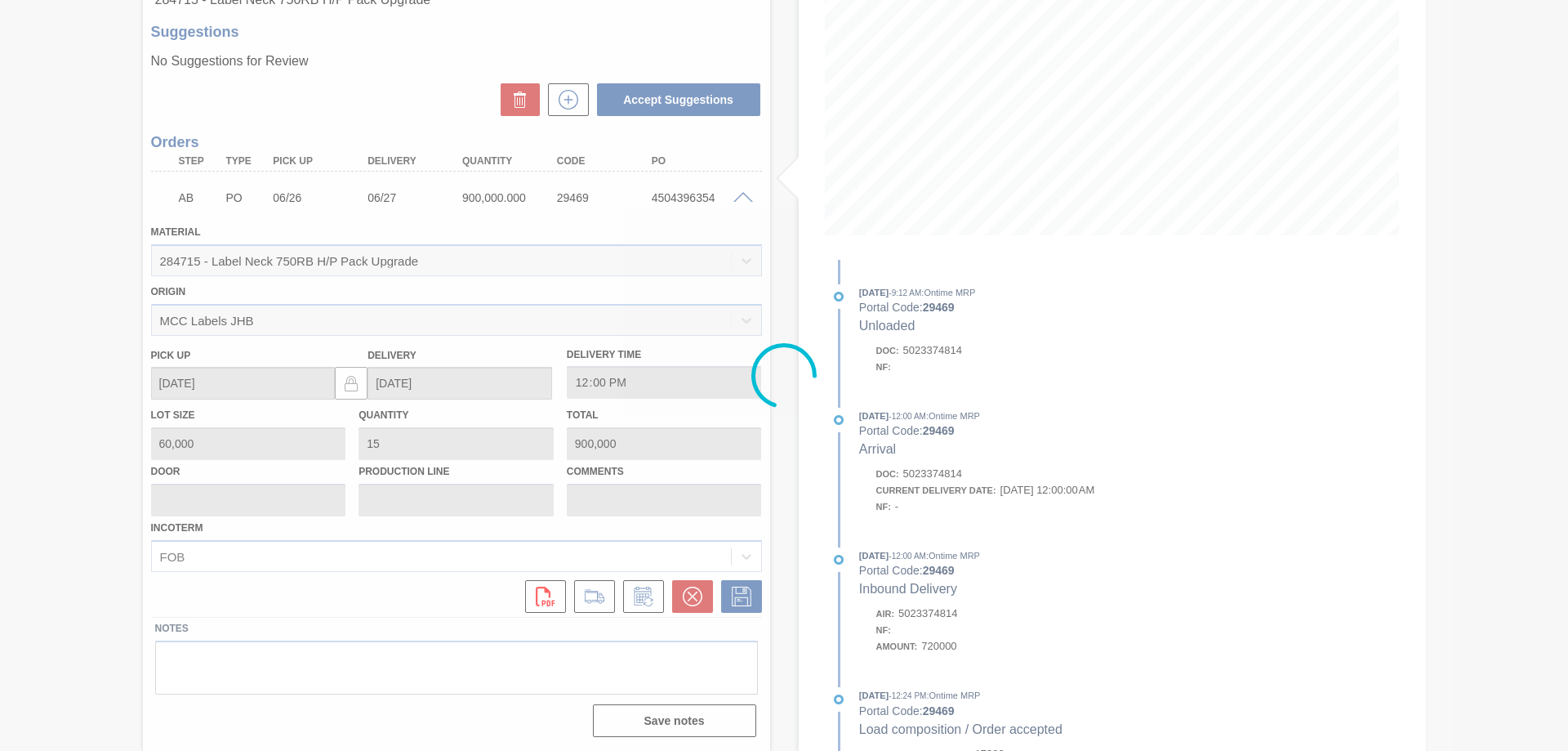 scroll, scrollTop: 0, scrollLeft: 0, axis: both 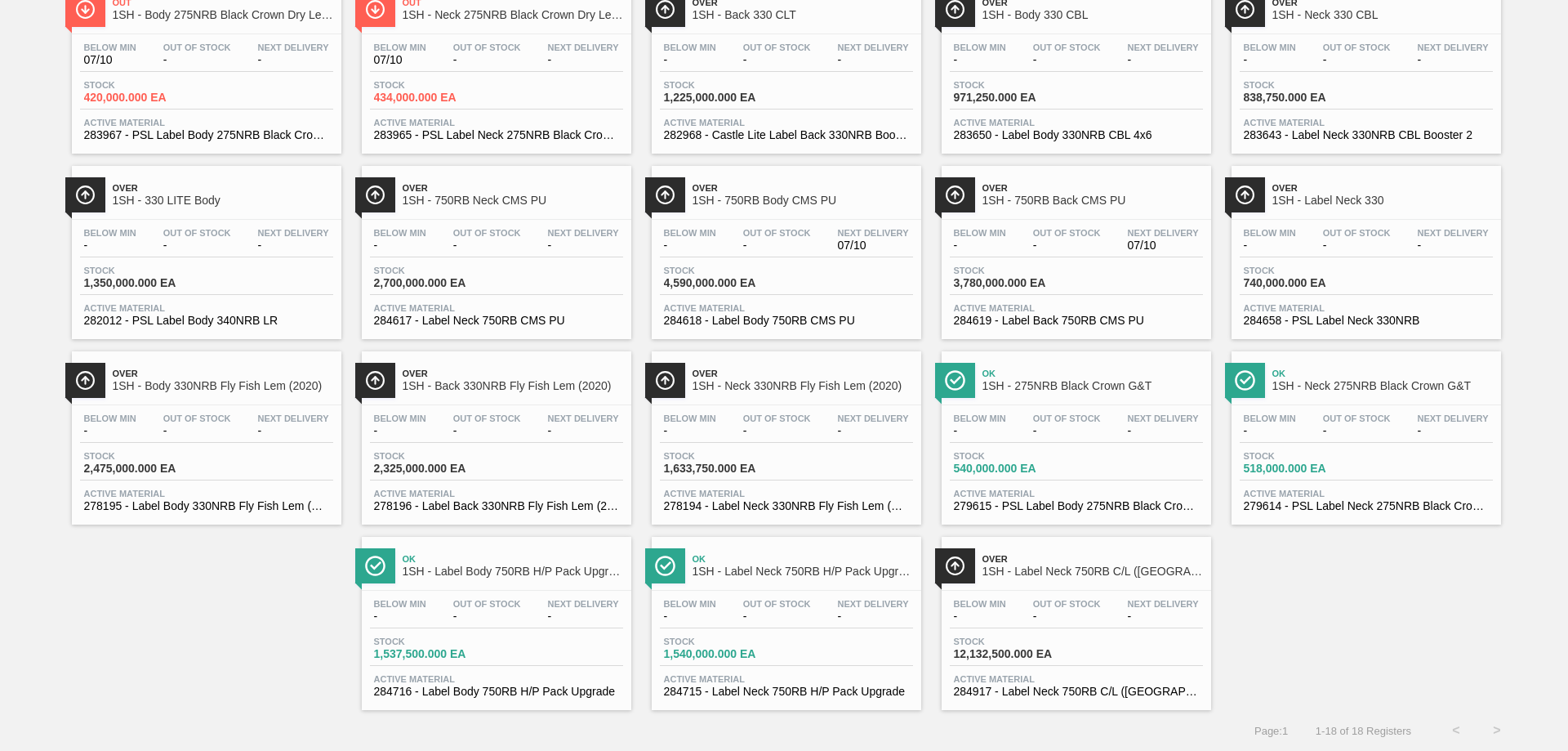 click on "-" at bounding box center (1356, 431) 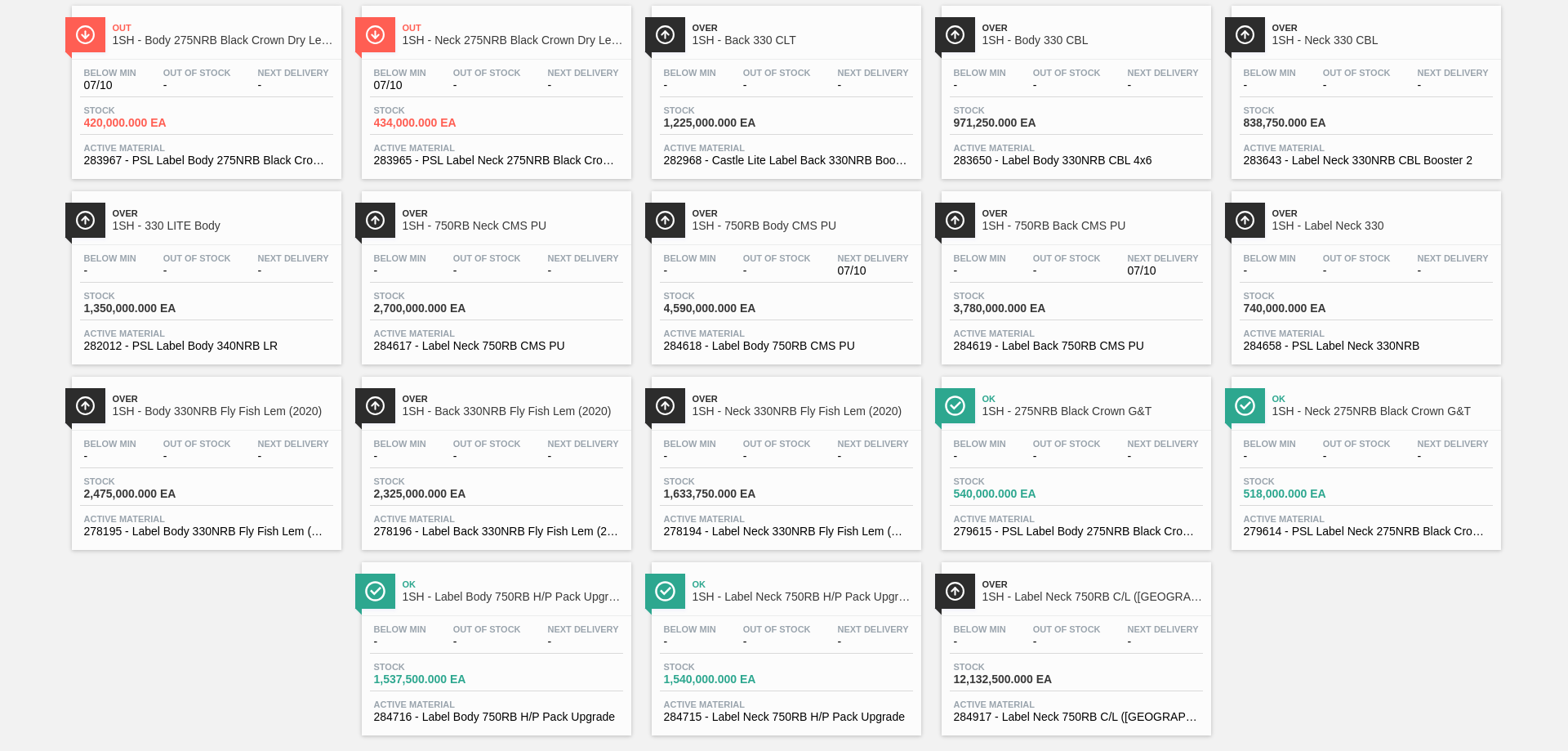 scroll, scrollTop: 153, scrollLeft: 0, axis: vertical 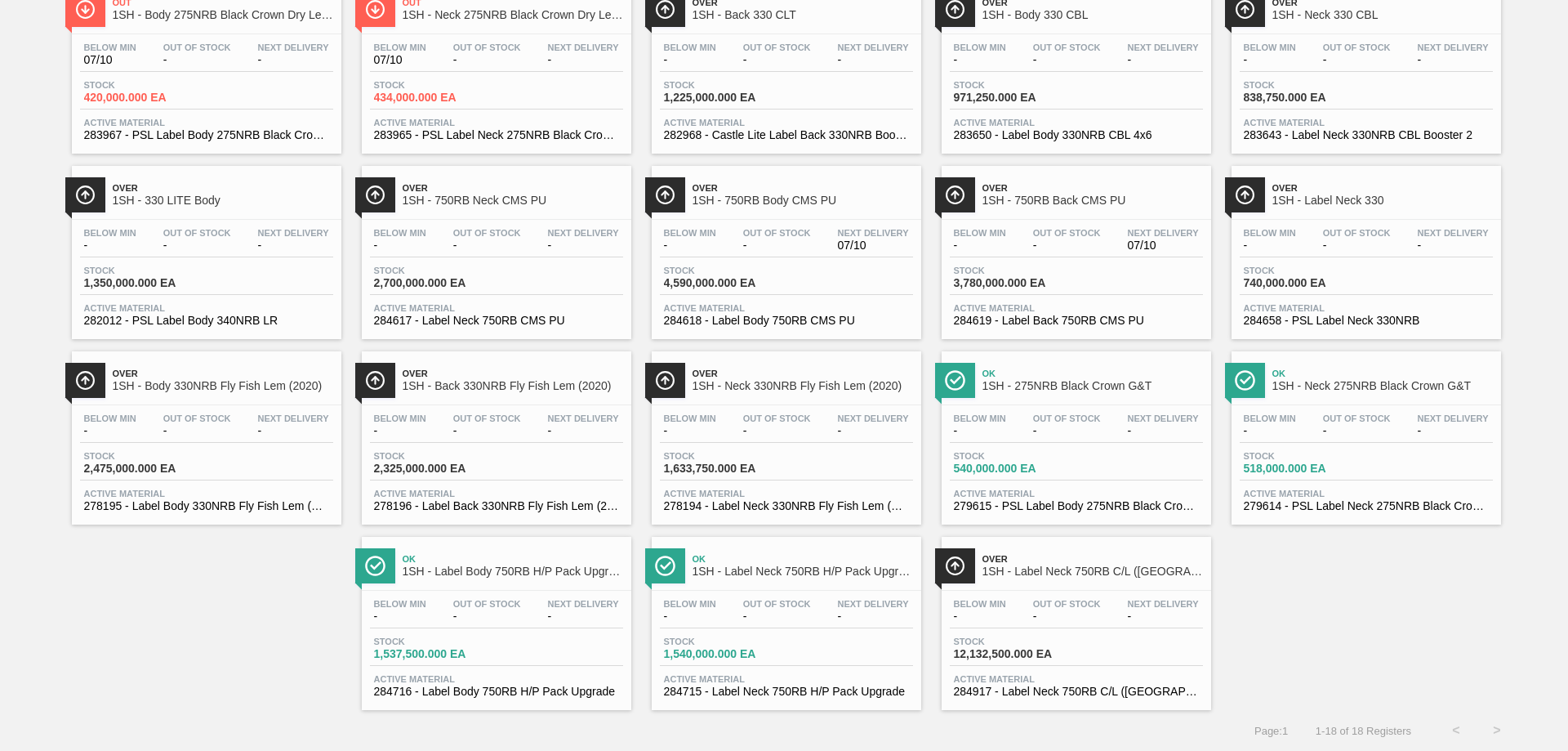 click on "Stock 4,590,000.000 EA" at bounding box center [786, 280] 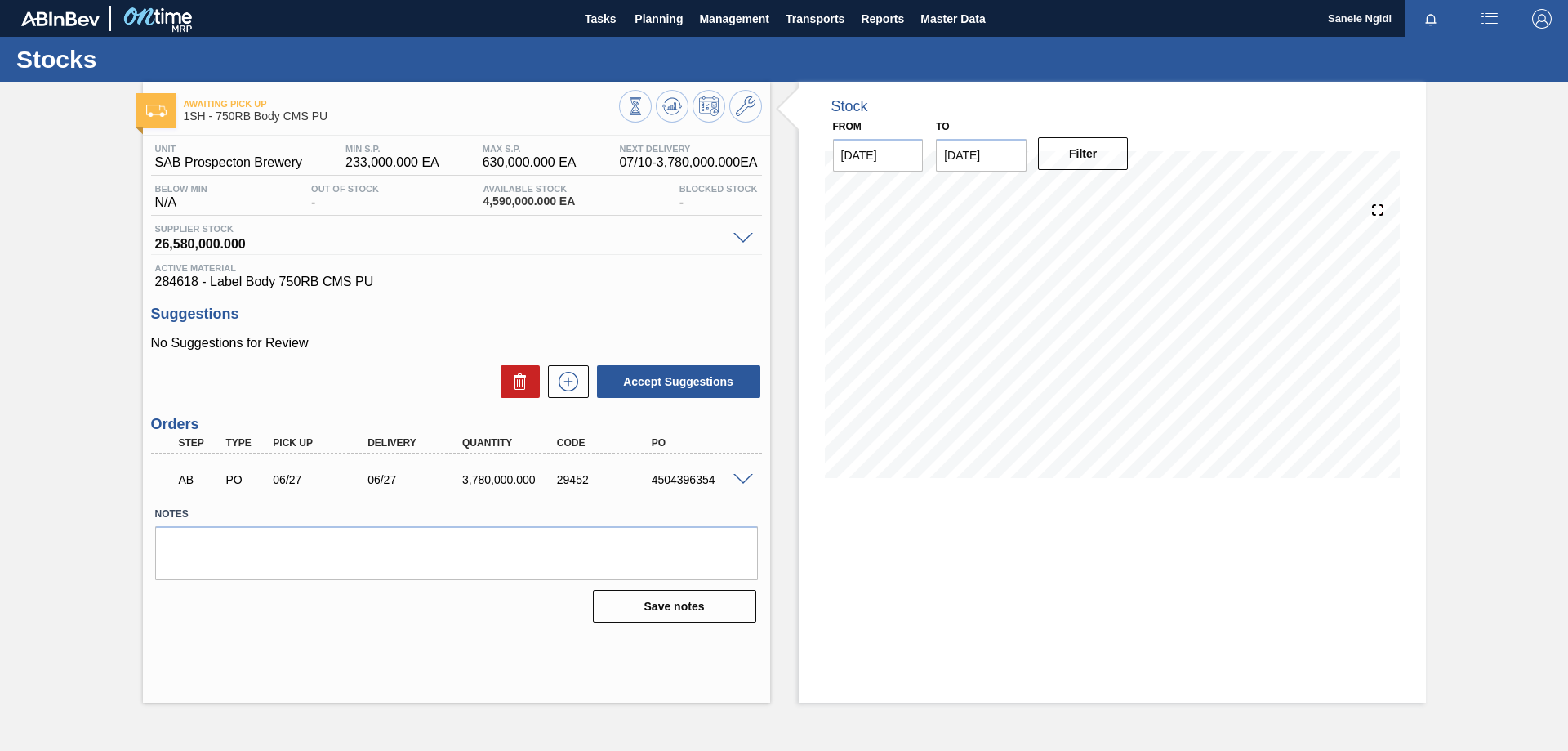 click at bounding box center [743, 480] 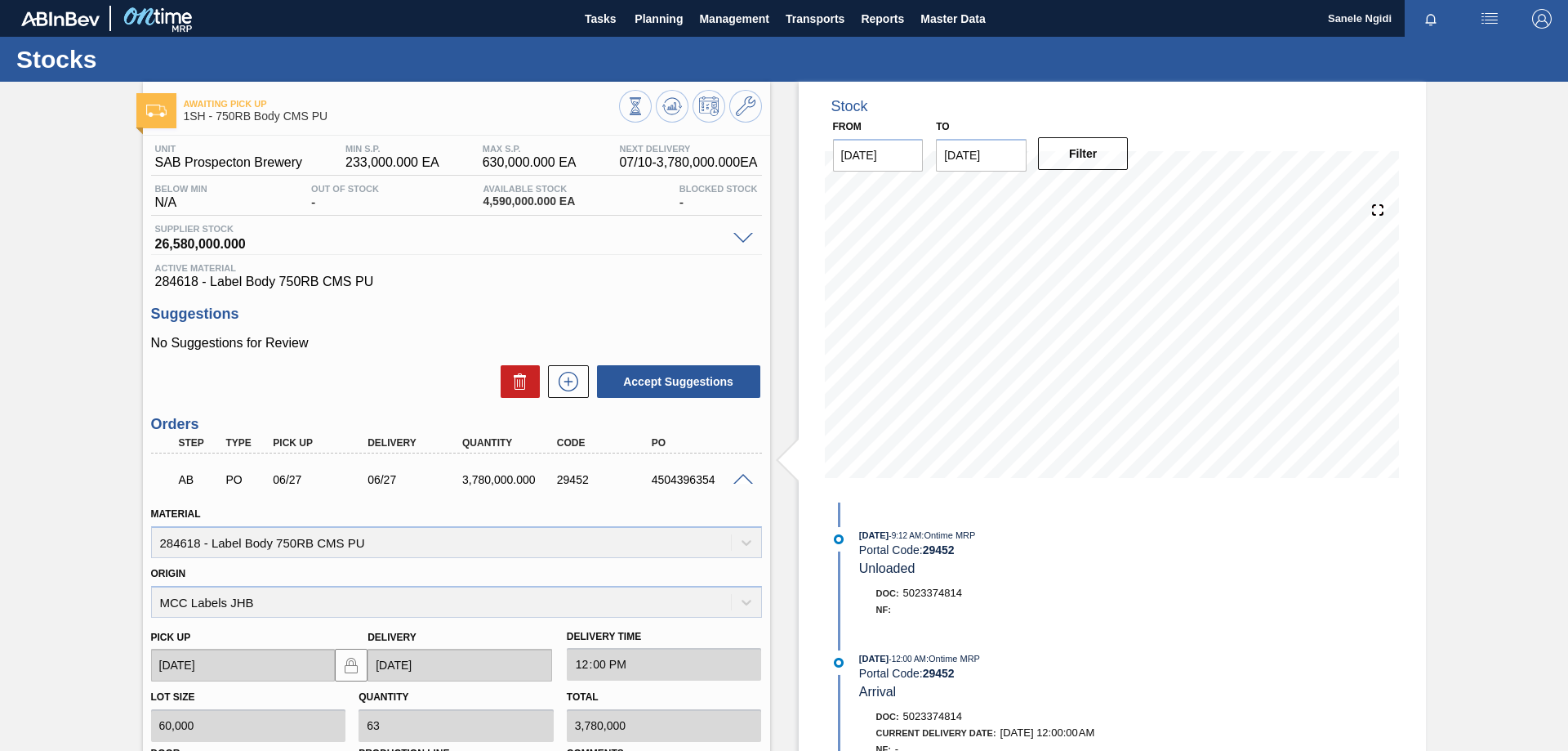 scroll, scrollTop: 282, scrollLeft: 0, axis: vertical 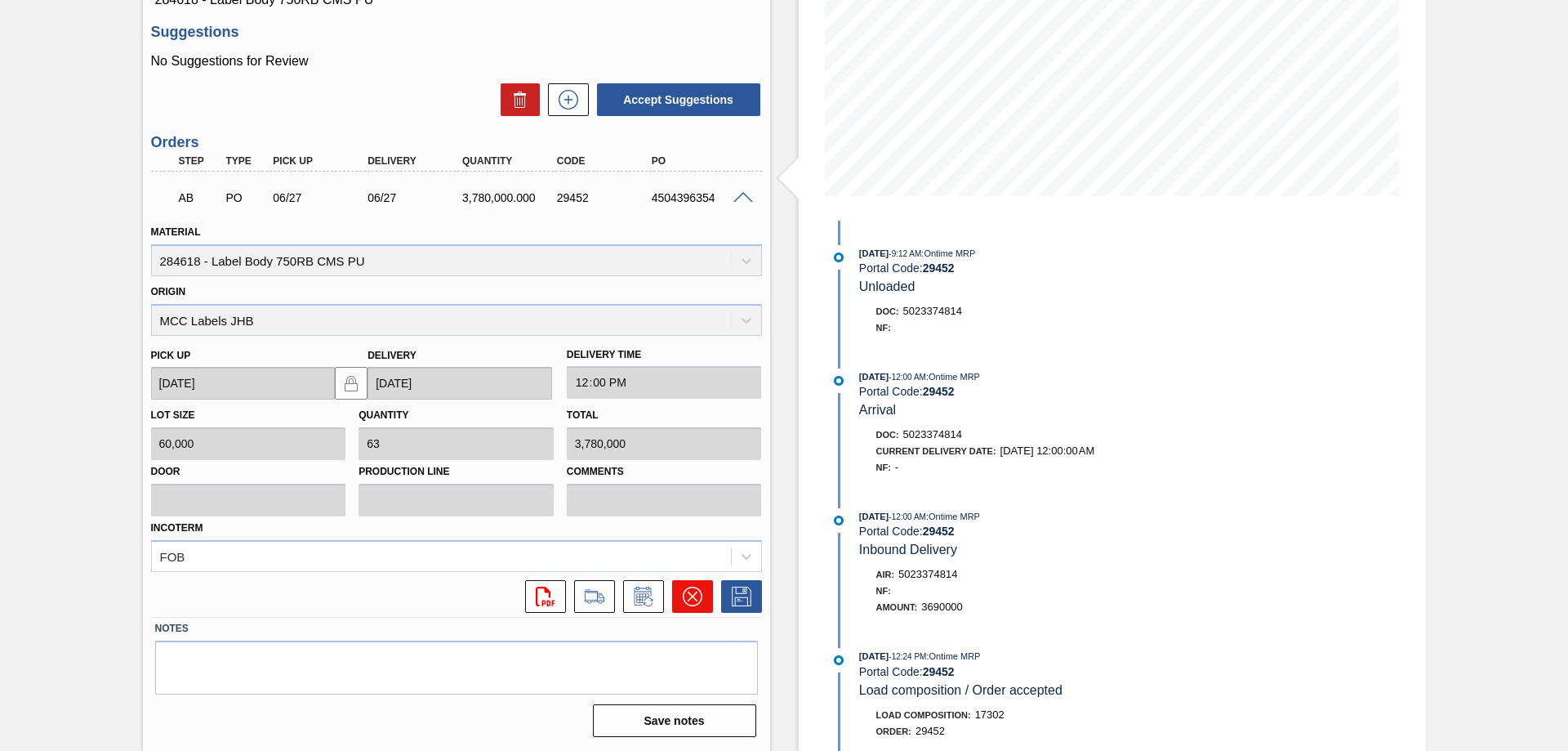 click 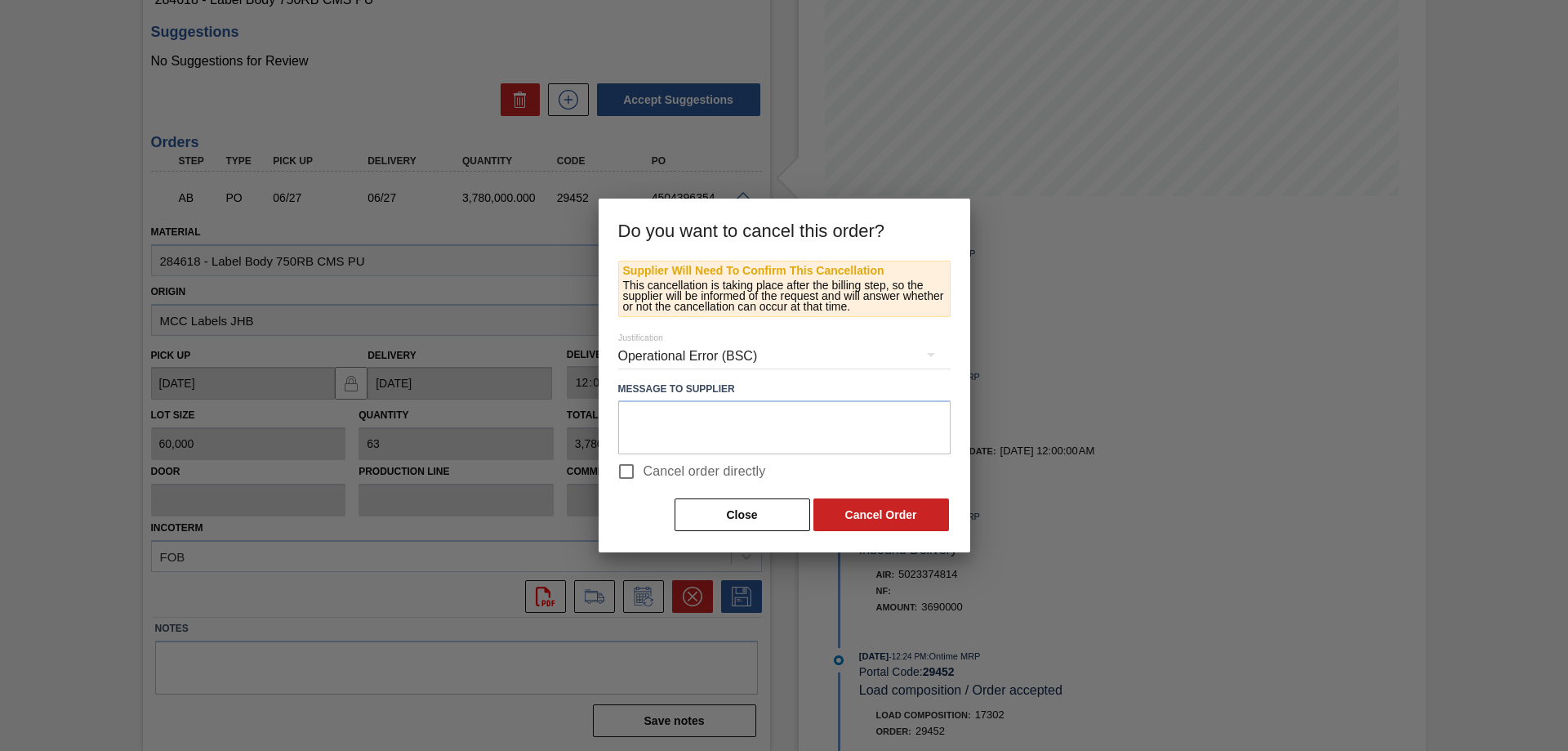 click on "Cancel order directly" at bounding box center (626, 472) 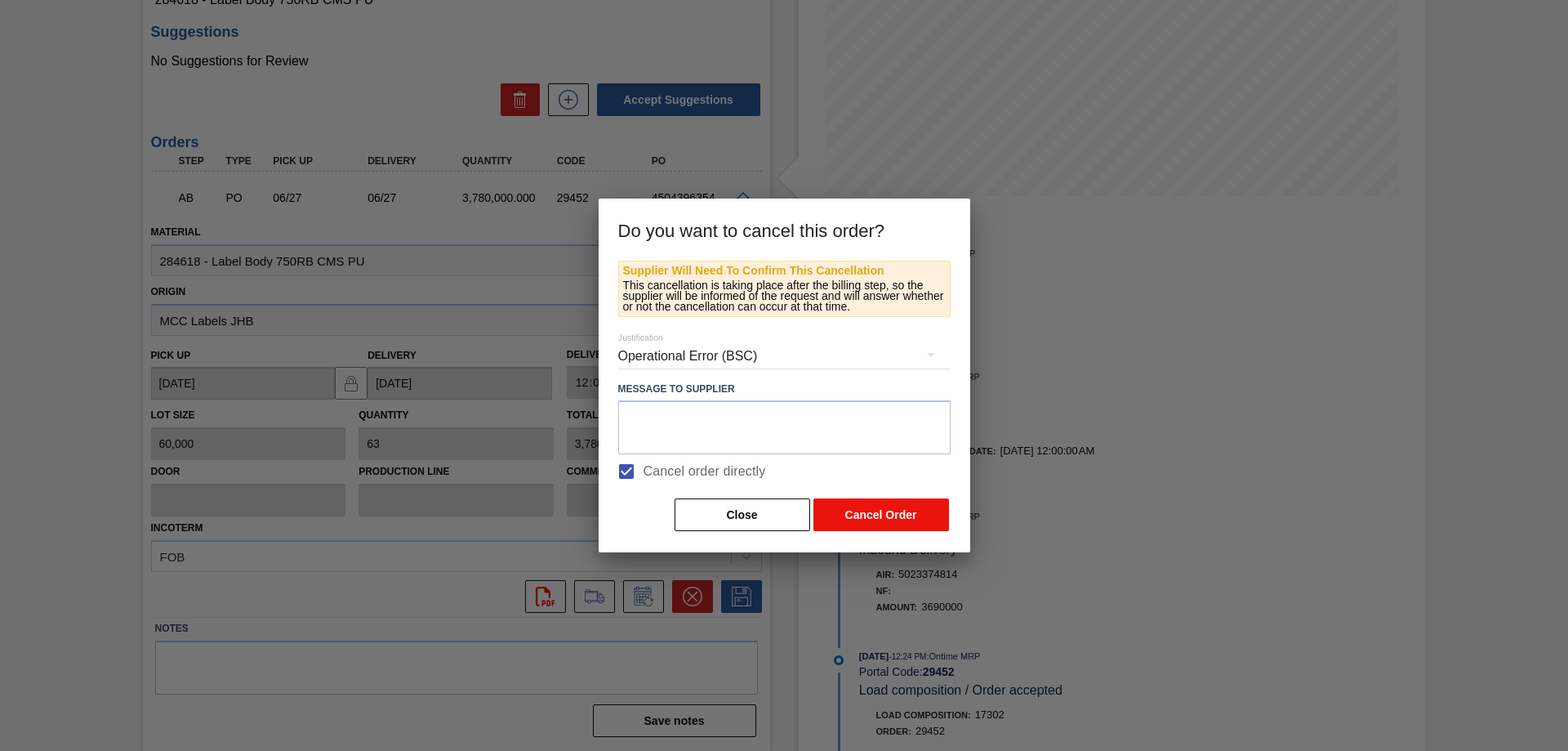 click on "Cancel Order" at bounding box center [881, 515] 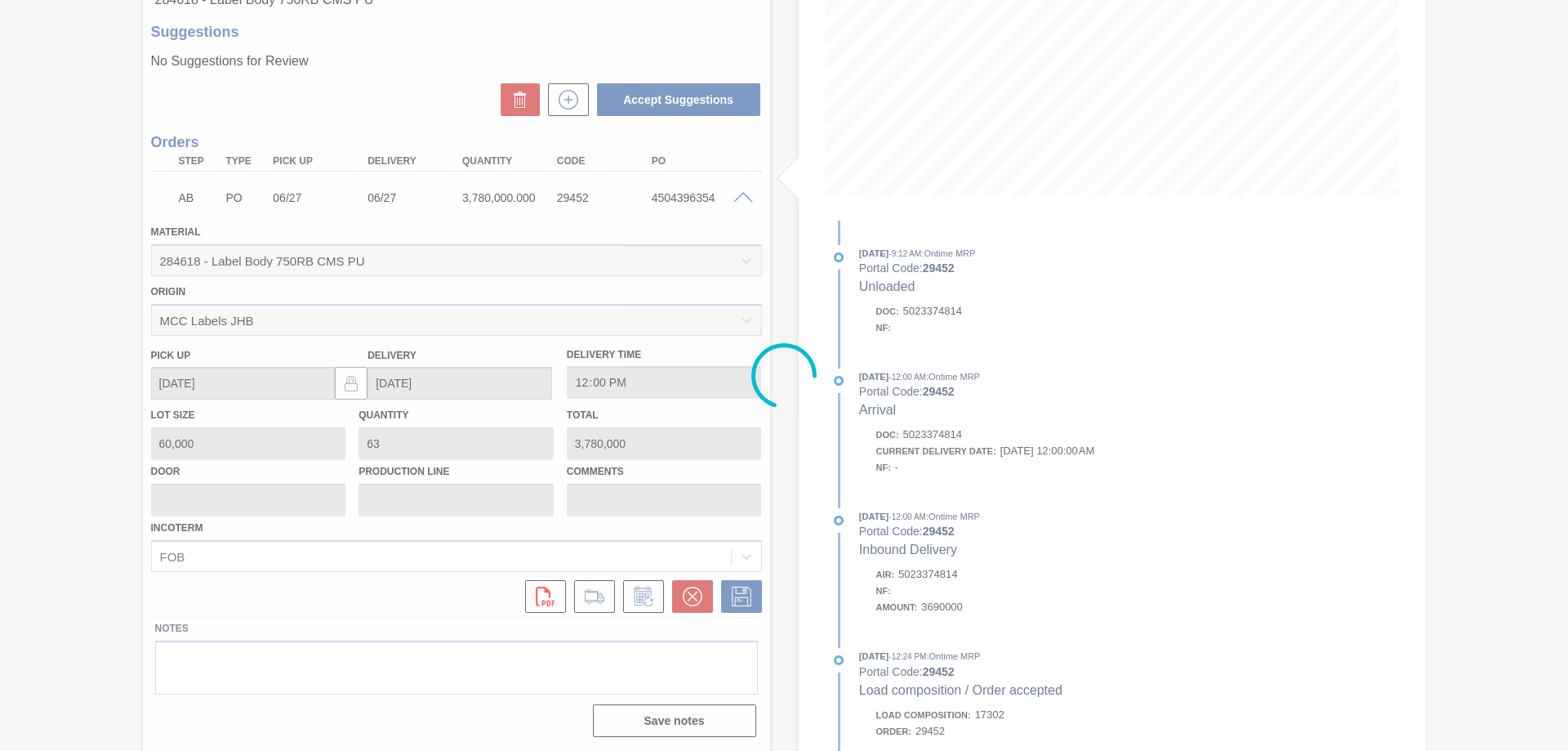 scroll, scrollTop: 0, scrollLeft: 0, axis: both 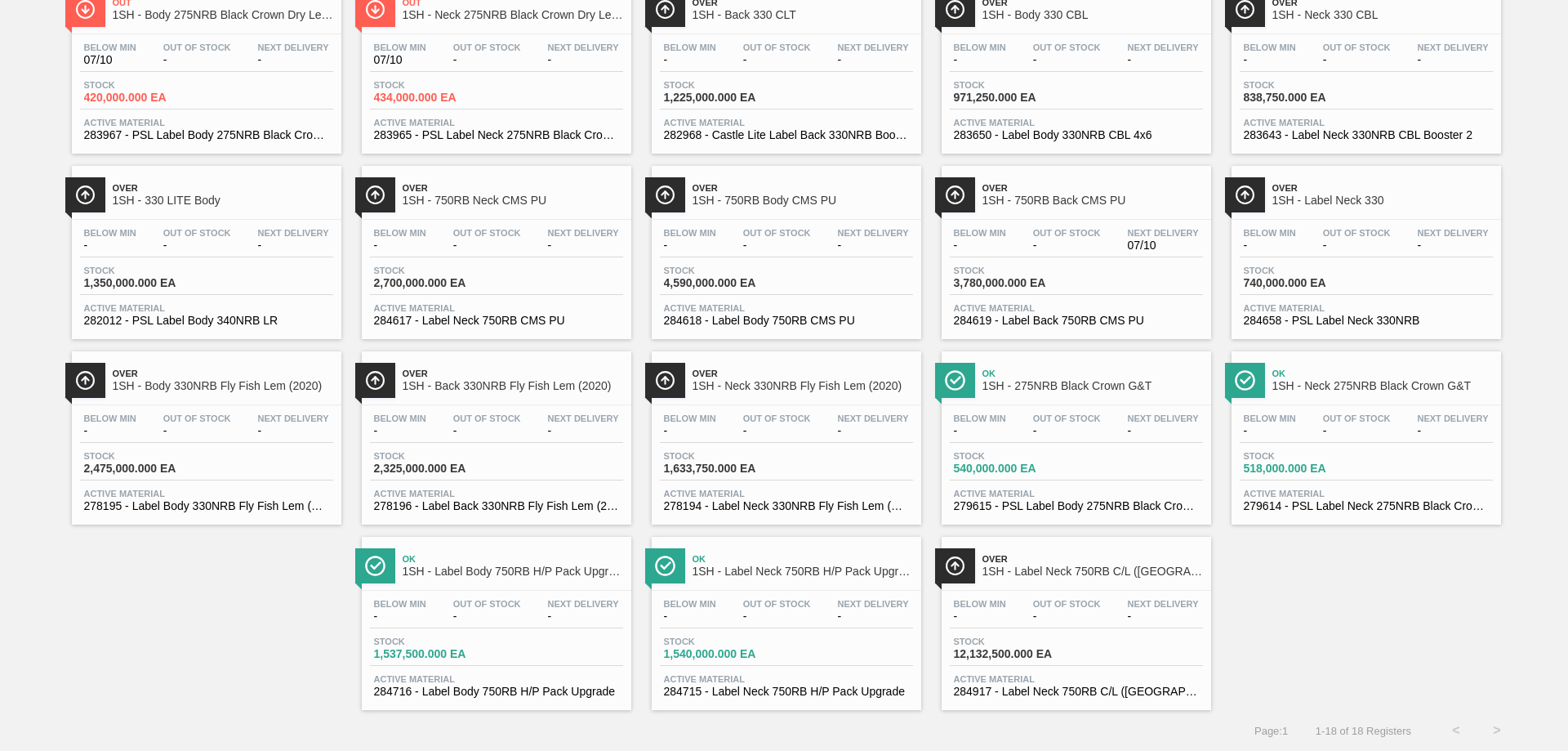 click on "Stock 740,000.000 EA" at bounding box center (1366, 280) 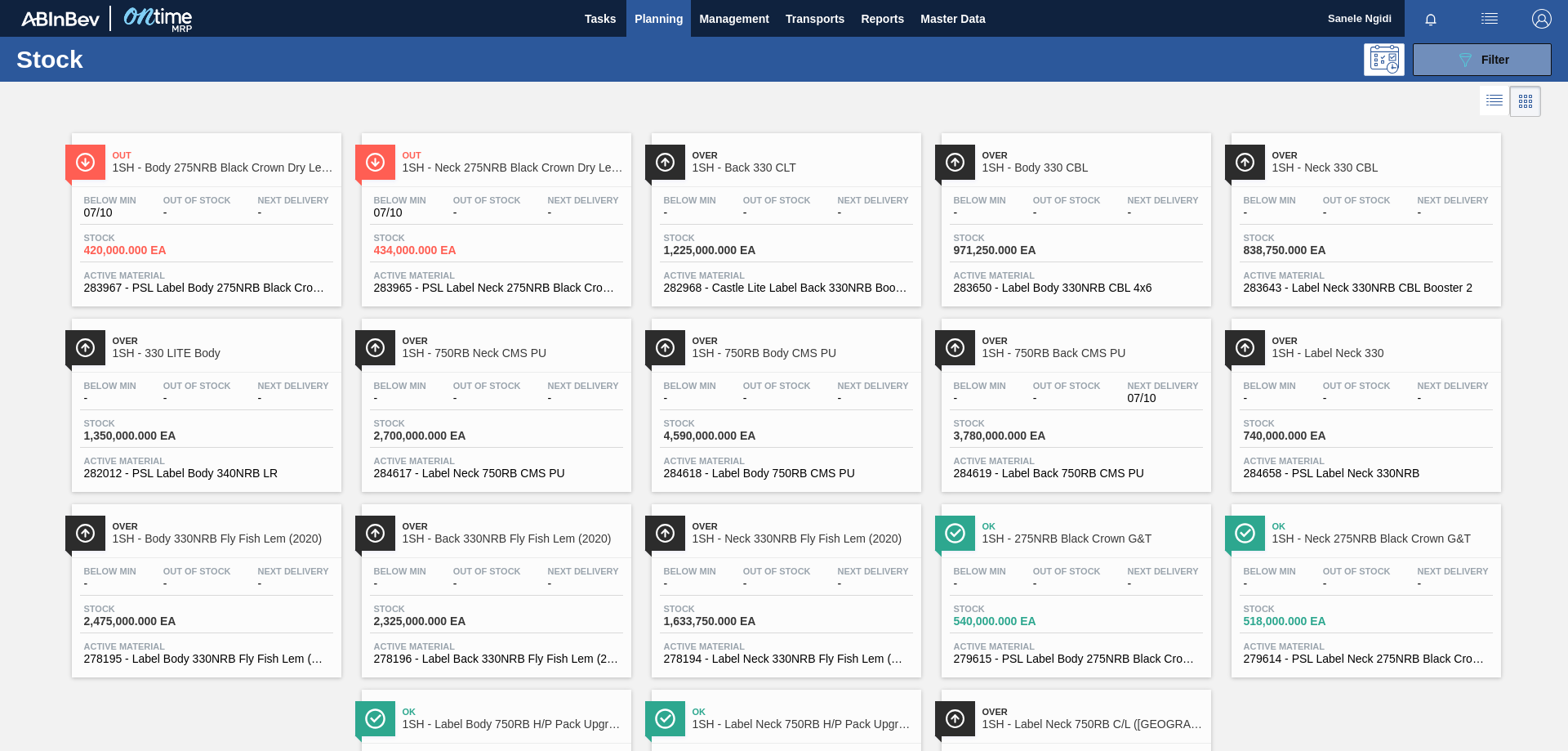 click on "Stock" at bounding box center [1301, 238] 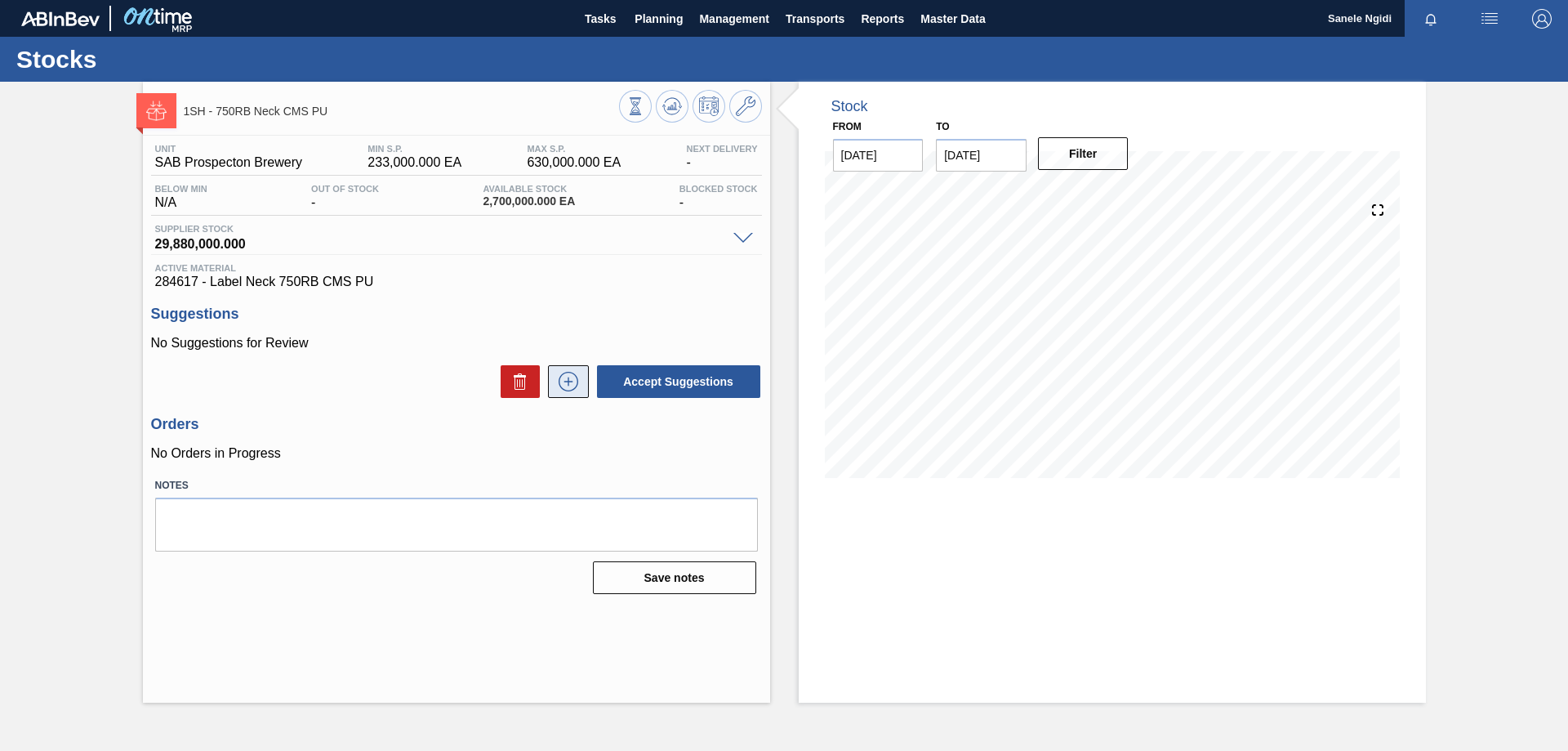 click 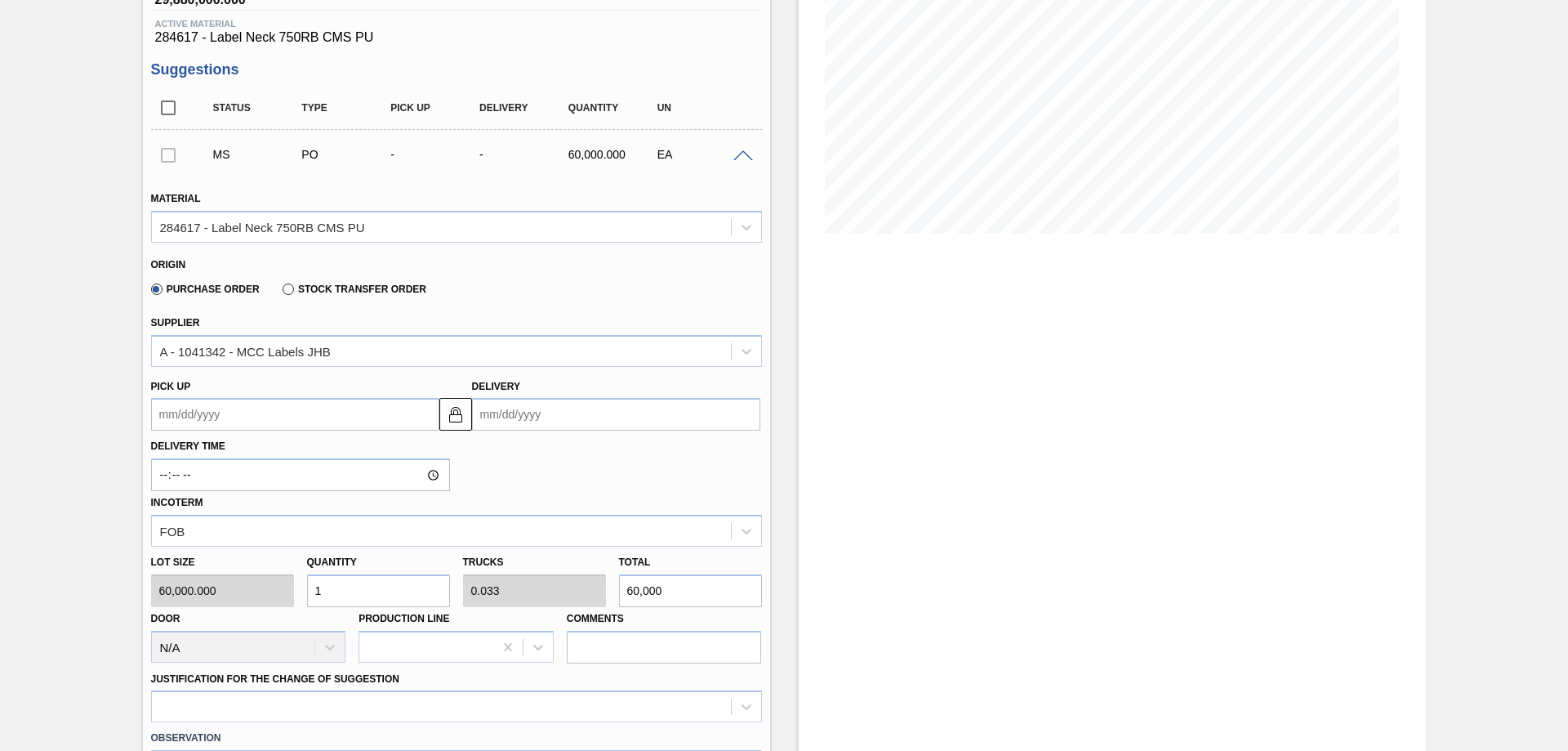scroll, scrollTop: 245, scrollLeft: 0, axis: vertical 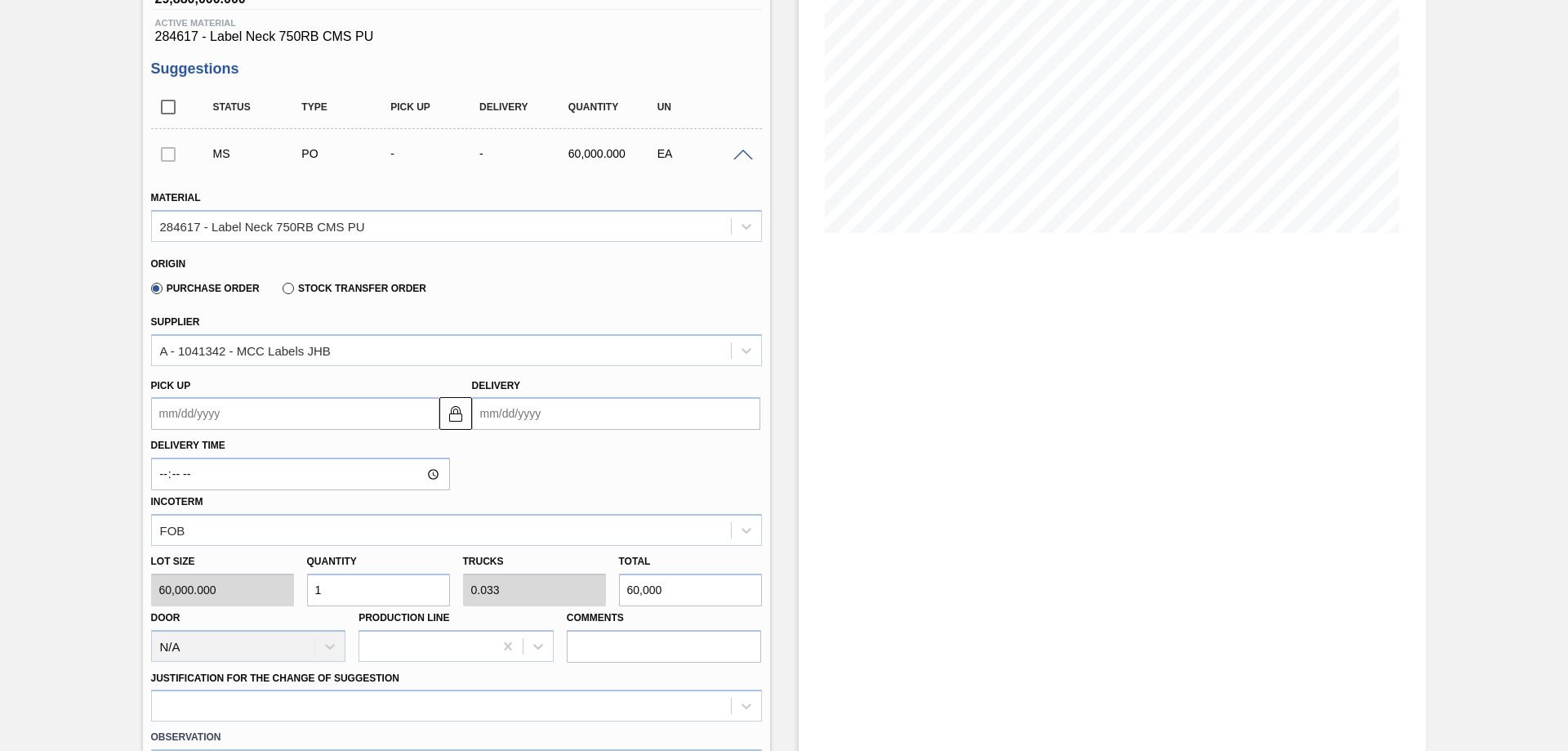 click on "Pick up" at bounding box center [295, 413] 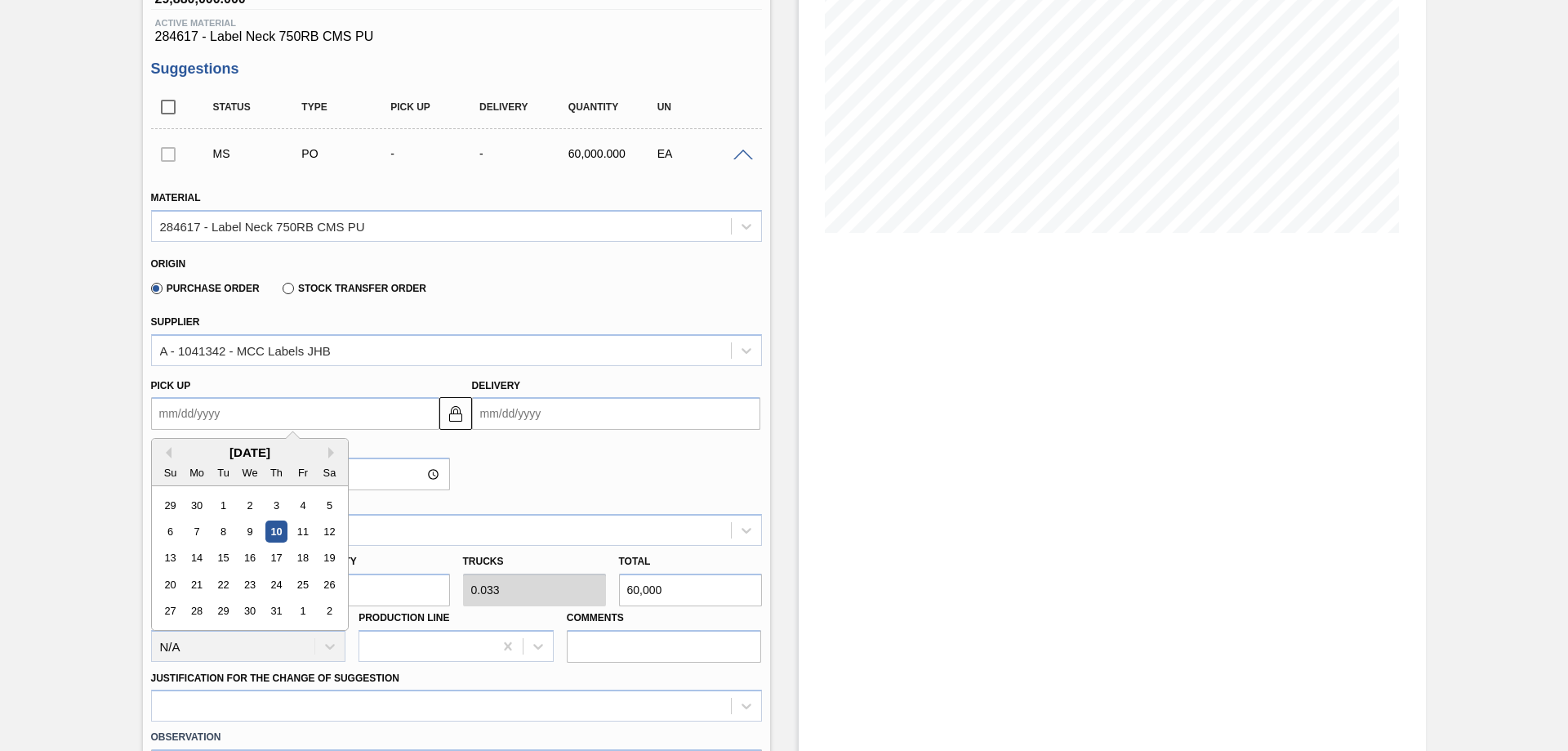 click on "Pick up" at bounding box center (295, 413) 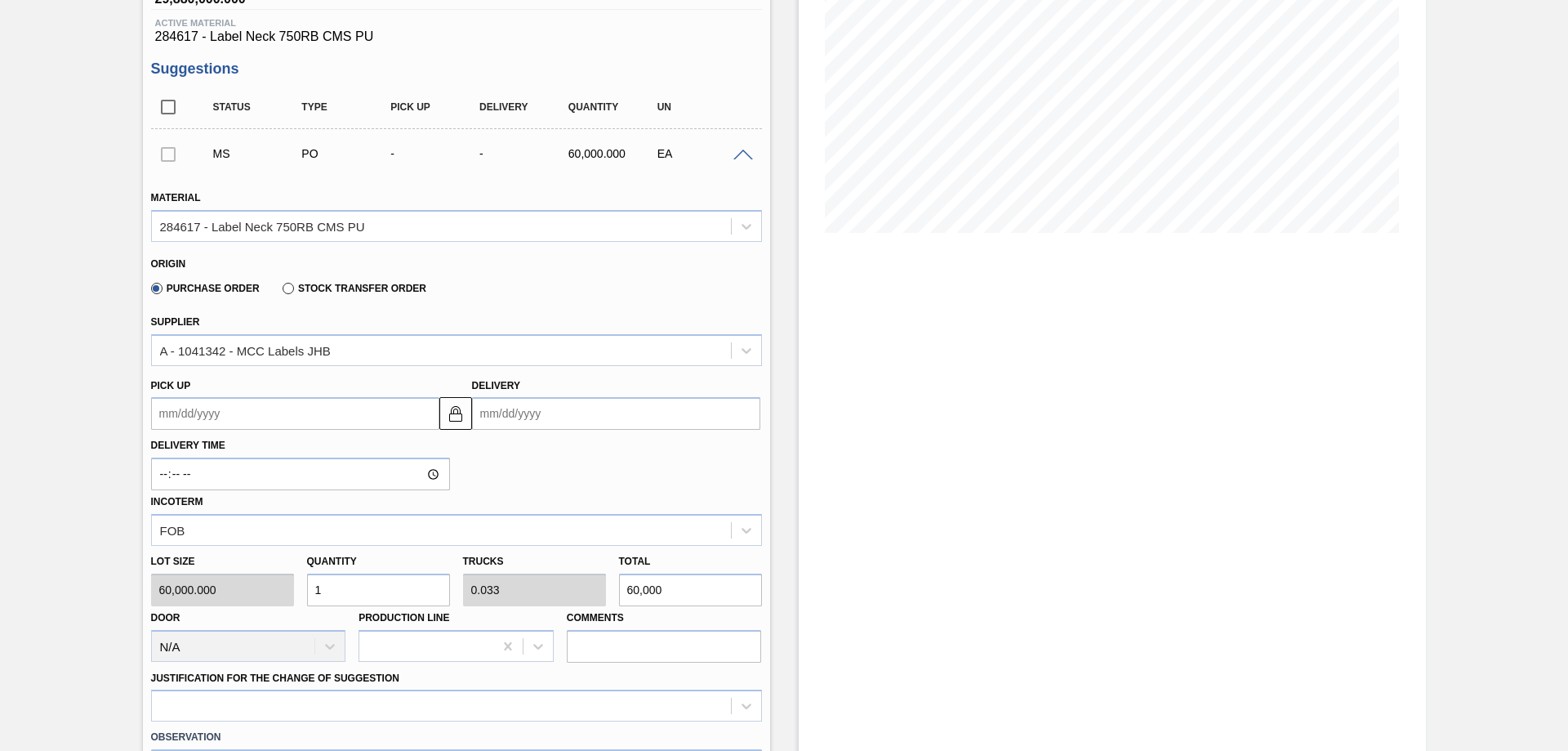 click on "Delivery Time Incoterm FOB" at bounding box center (457, 488) 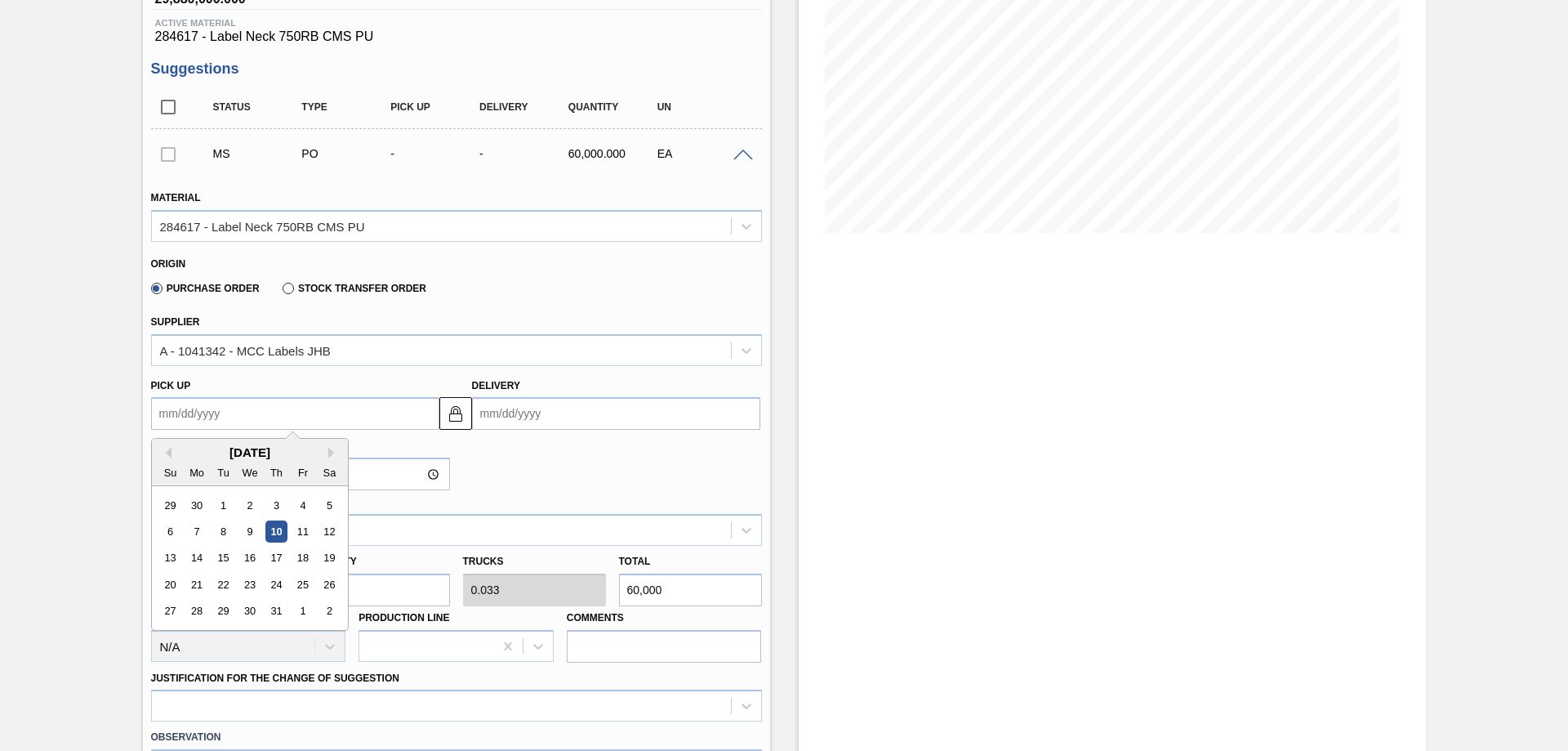 click on "Pick up" at bounding box center [295, 413] 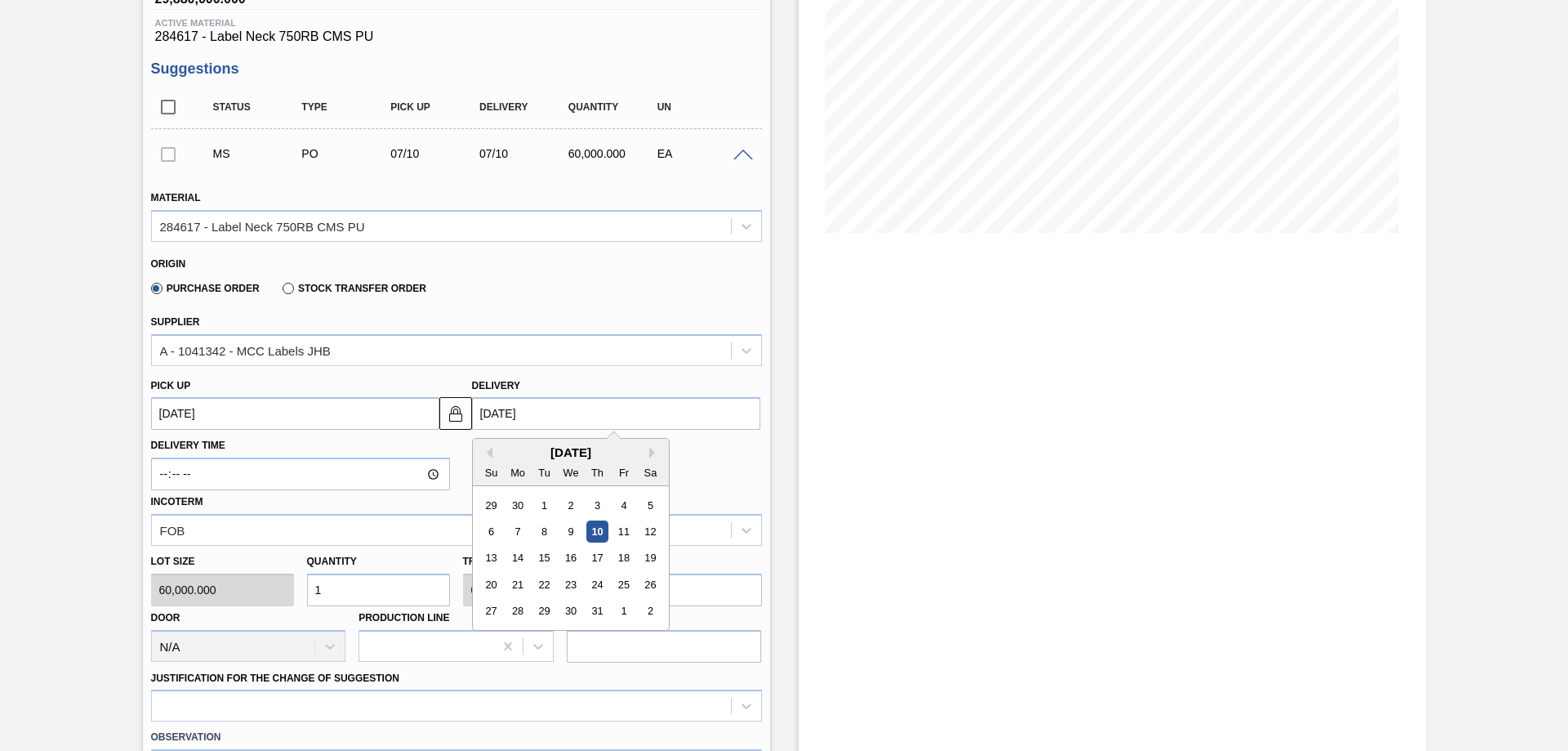 click on "[DATE]" at bounding box center [616, 413] 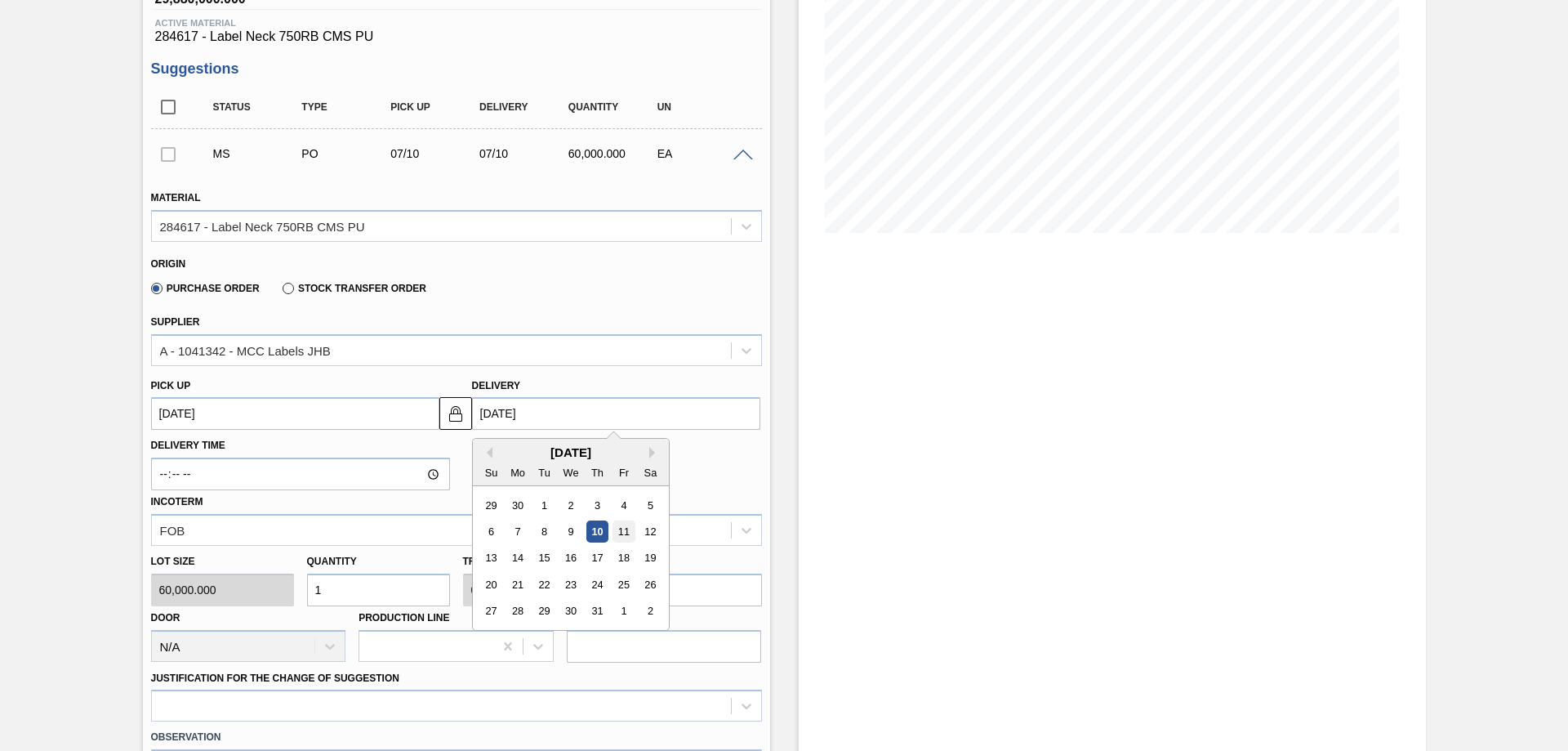 click on "11" at bounding box center (623, 531) 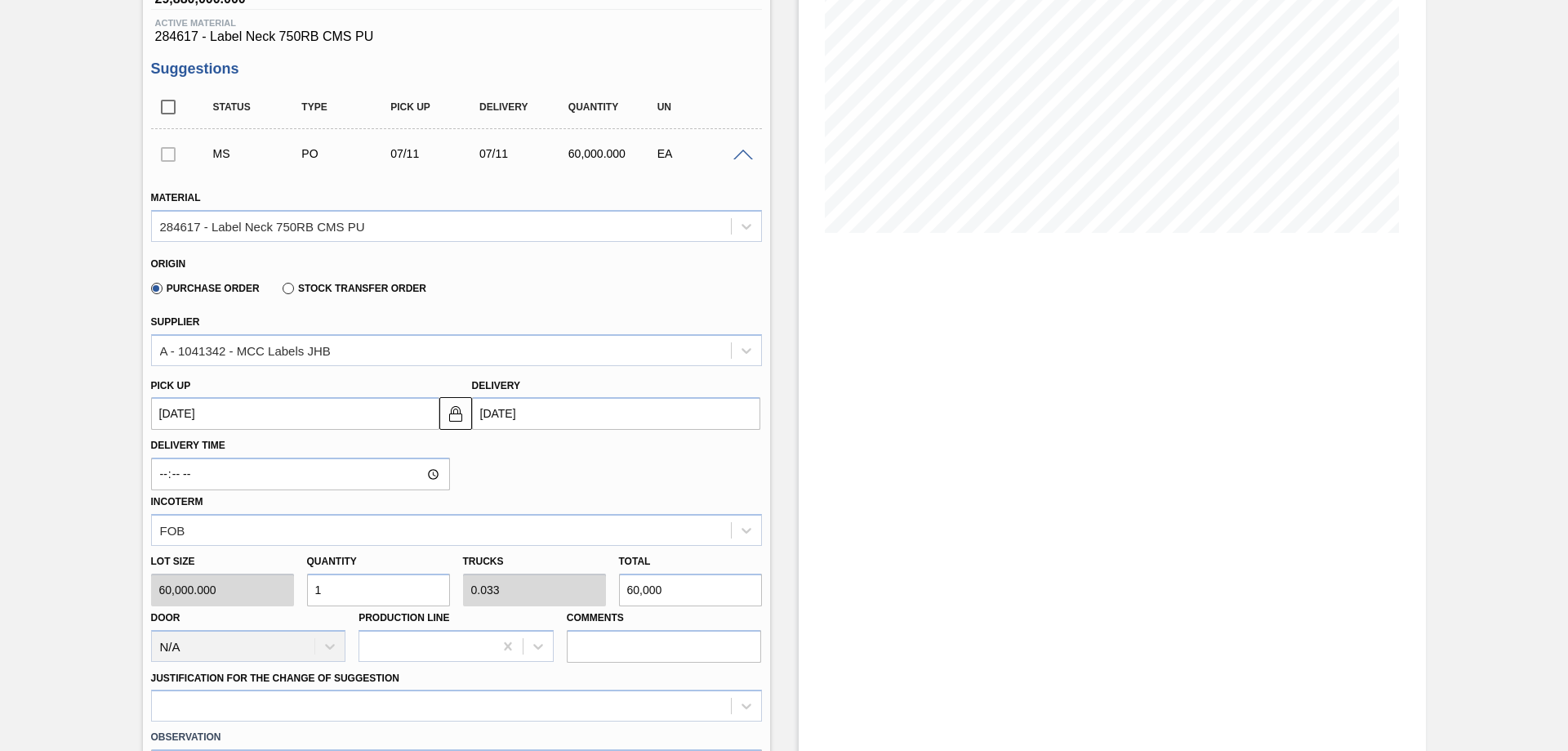 click on "Delivery Time Incoterm FOB" at bounding box center [457, 488] 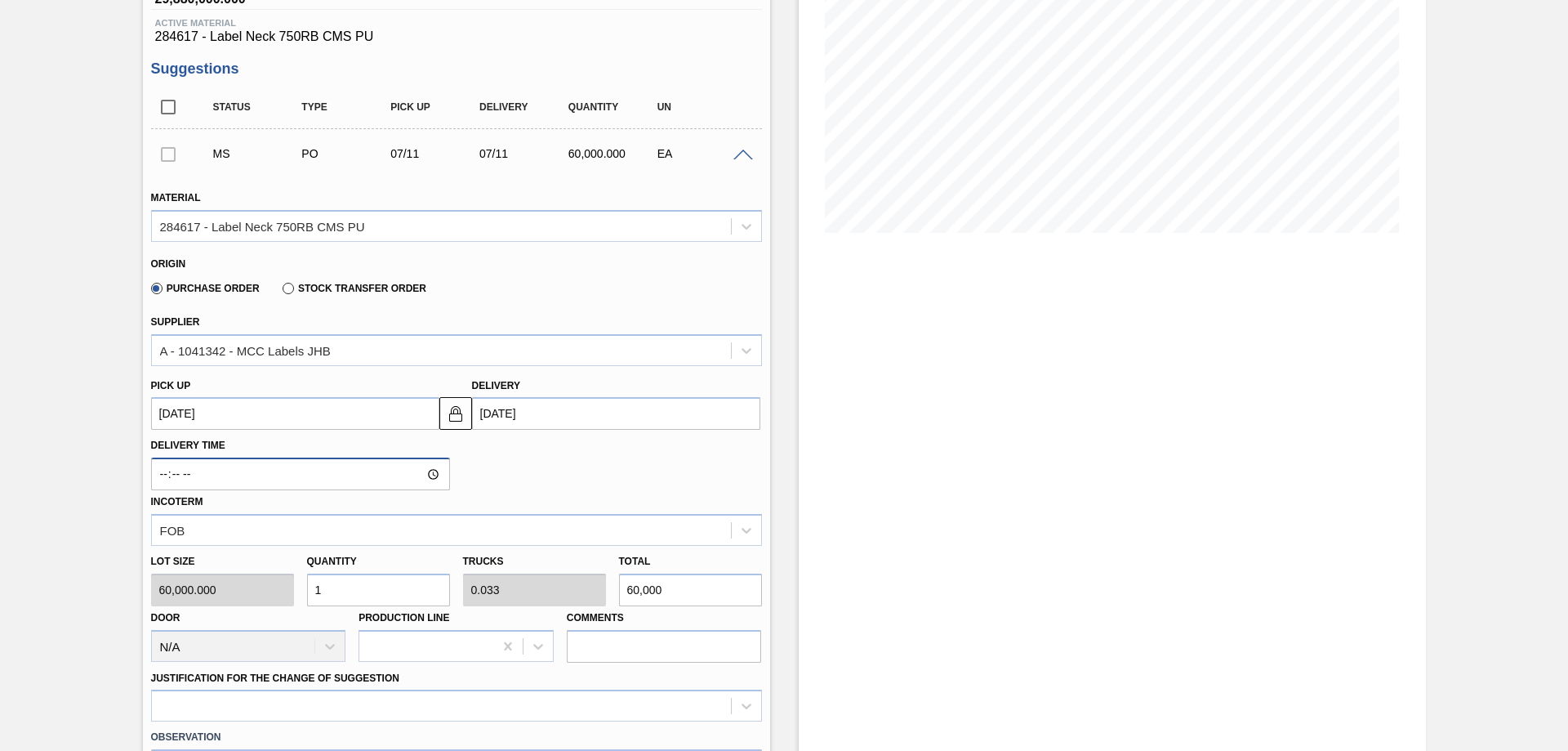 click on "Delivery Time" at bounding box center (301, 474) 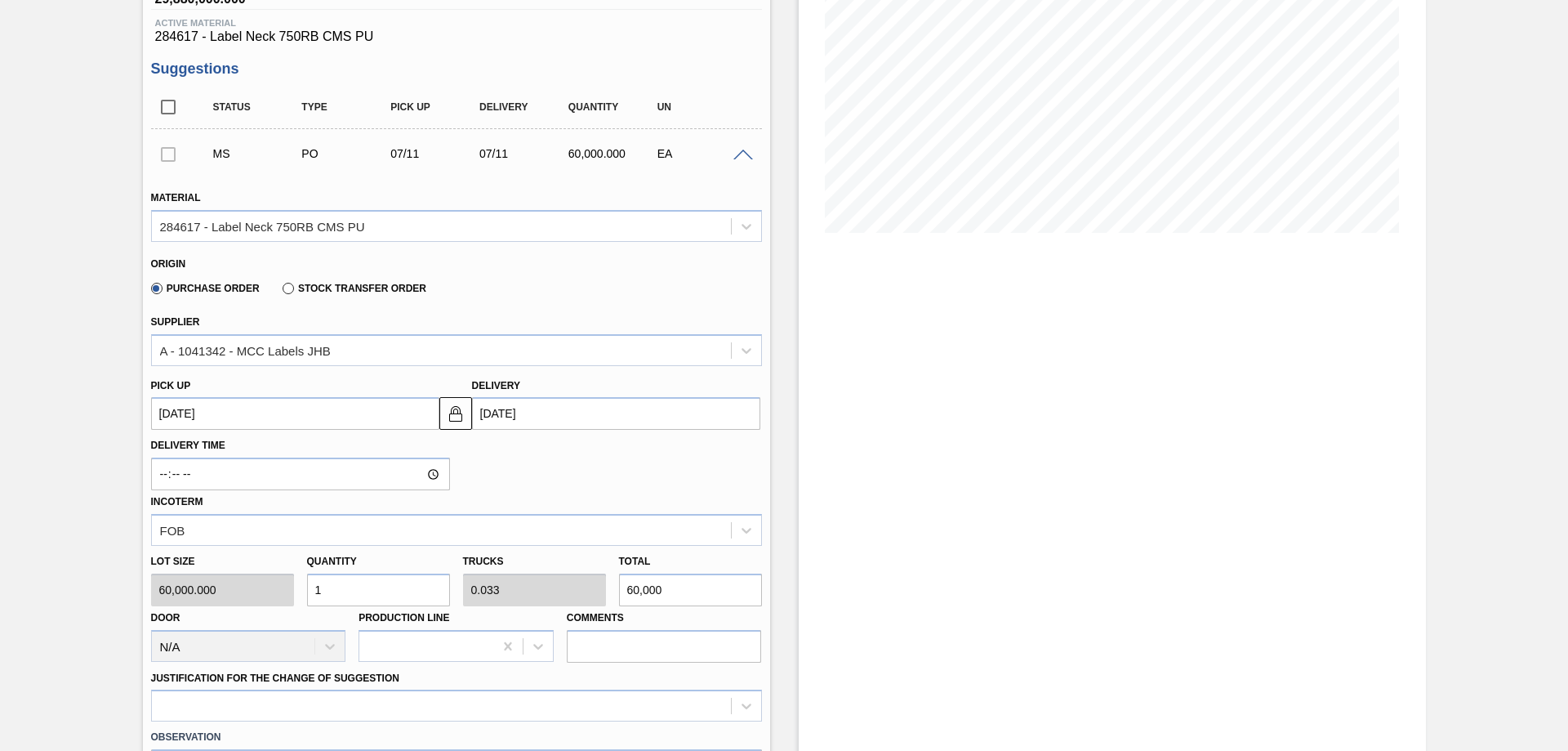 click on "Delivery Time Incoterm FOB" at bounding box center [457, 488] 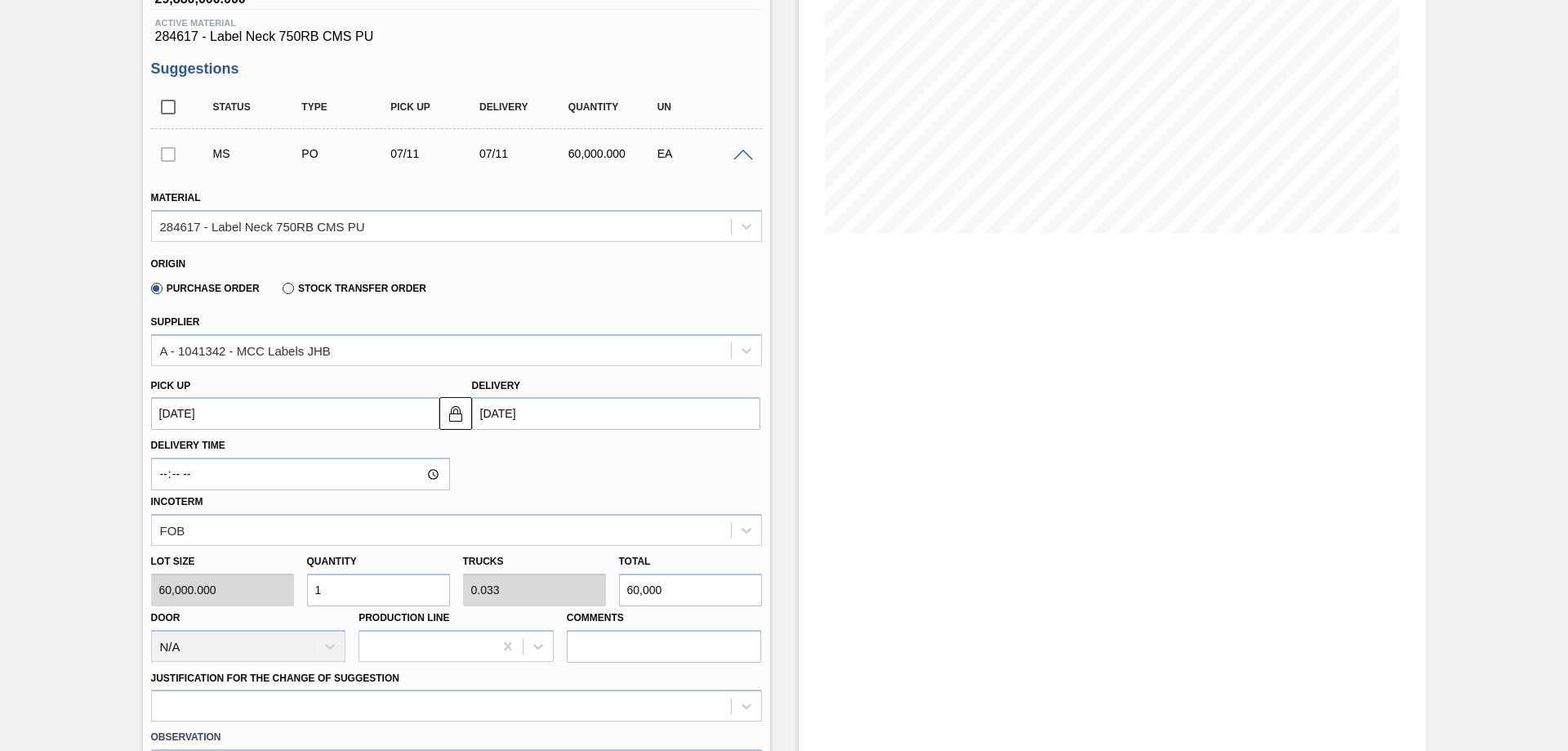 click on "Lot size 60,000.000 Quantity 1 Trucks 0.033 Total 60,000 Door N/A Production Line Comments" at bounding box center (457, 604) 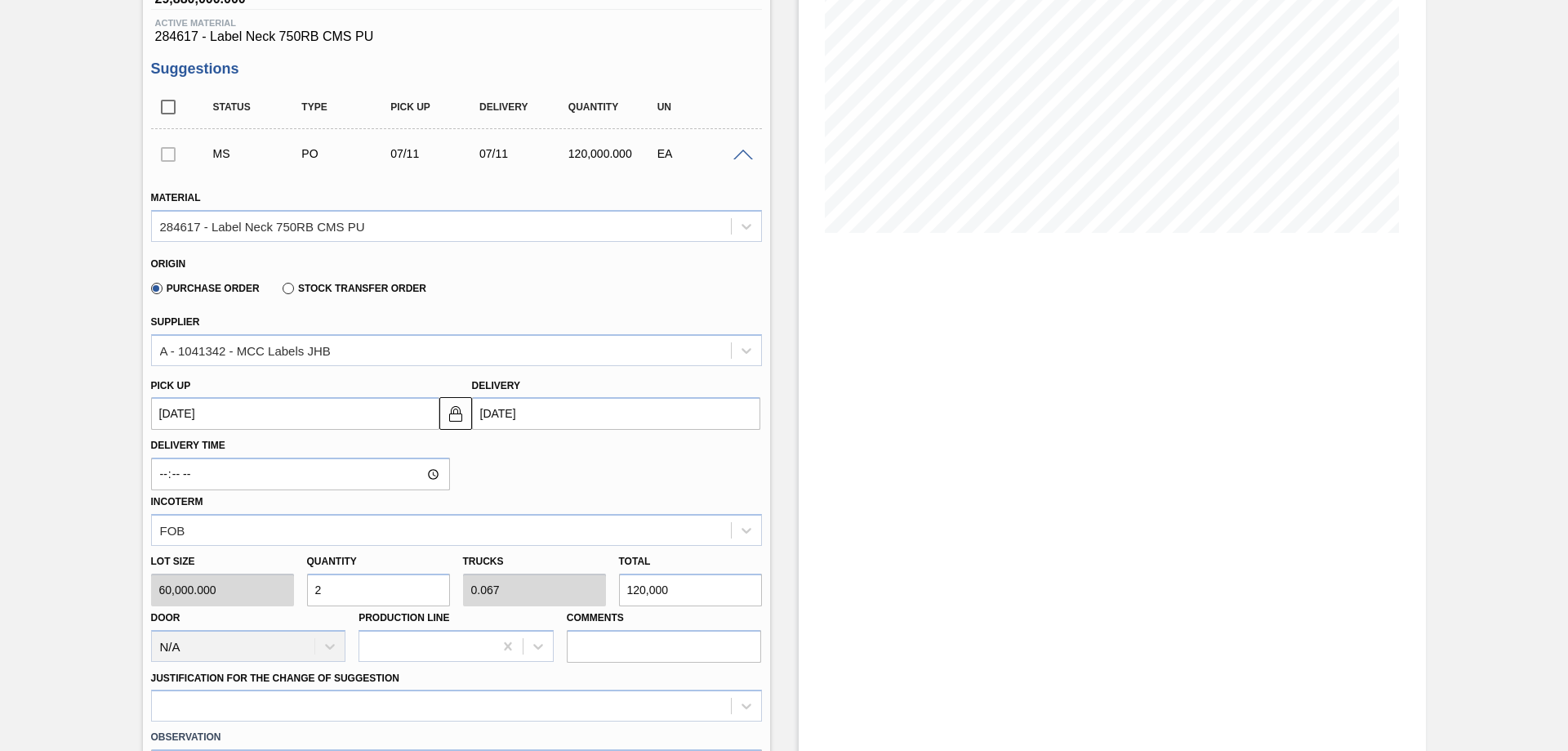 type on "21" 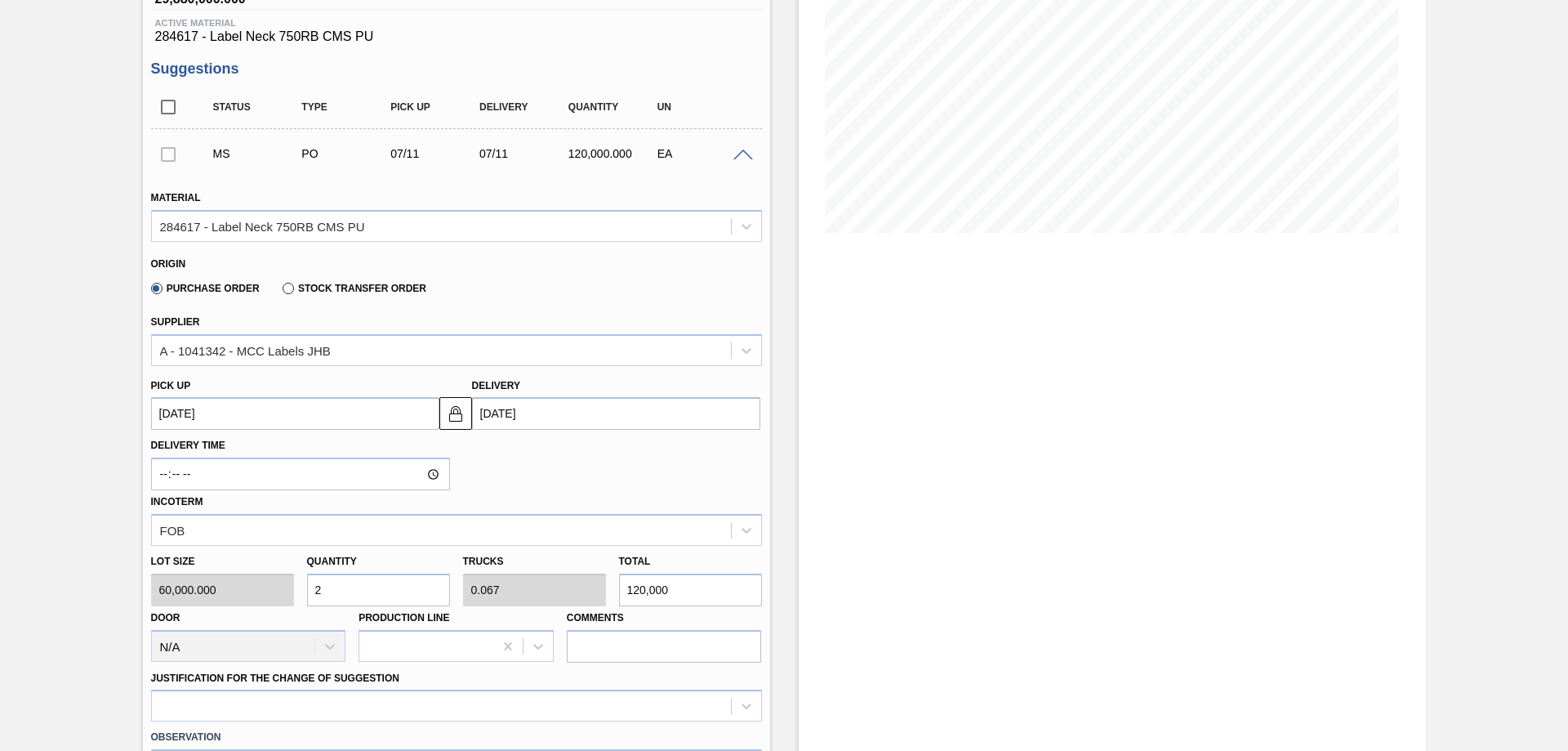 type on "0.7" 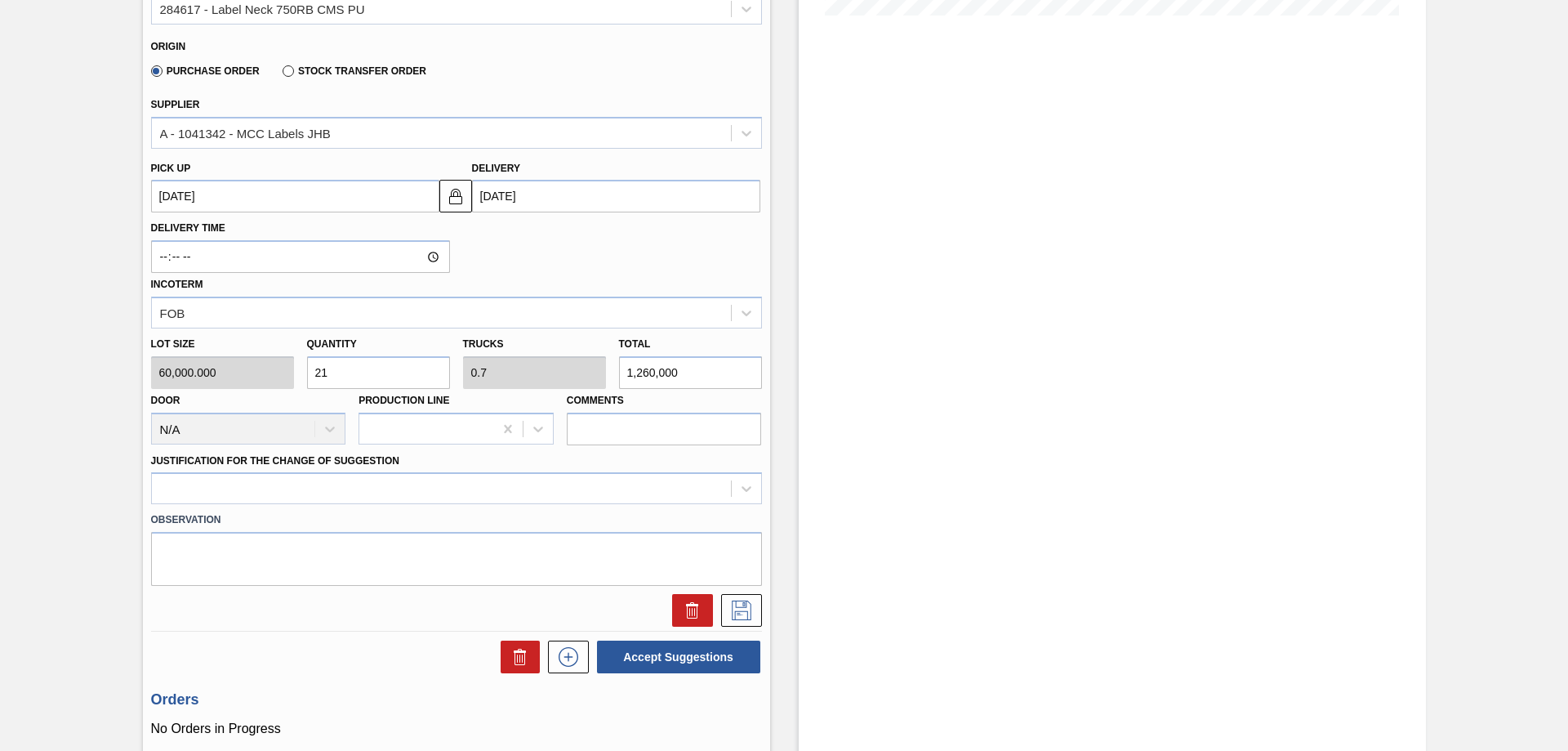 scroll, scrollTop: 490, scrollLeft: 0, axis: vertical 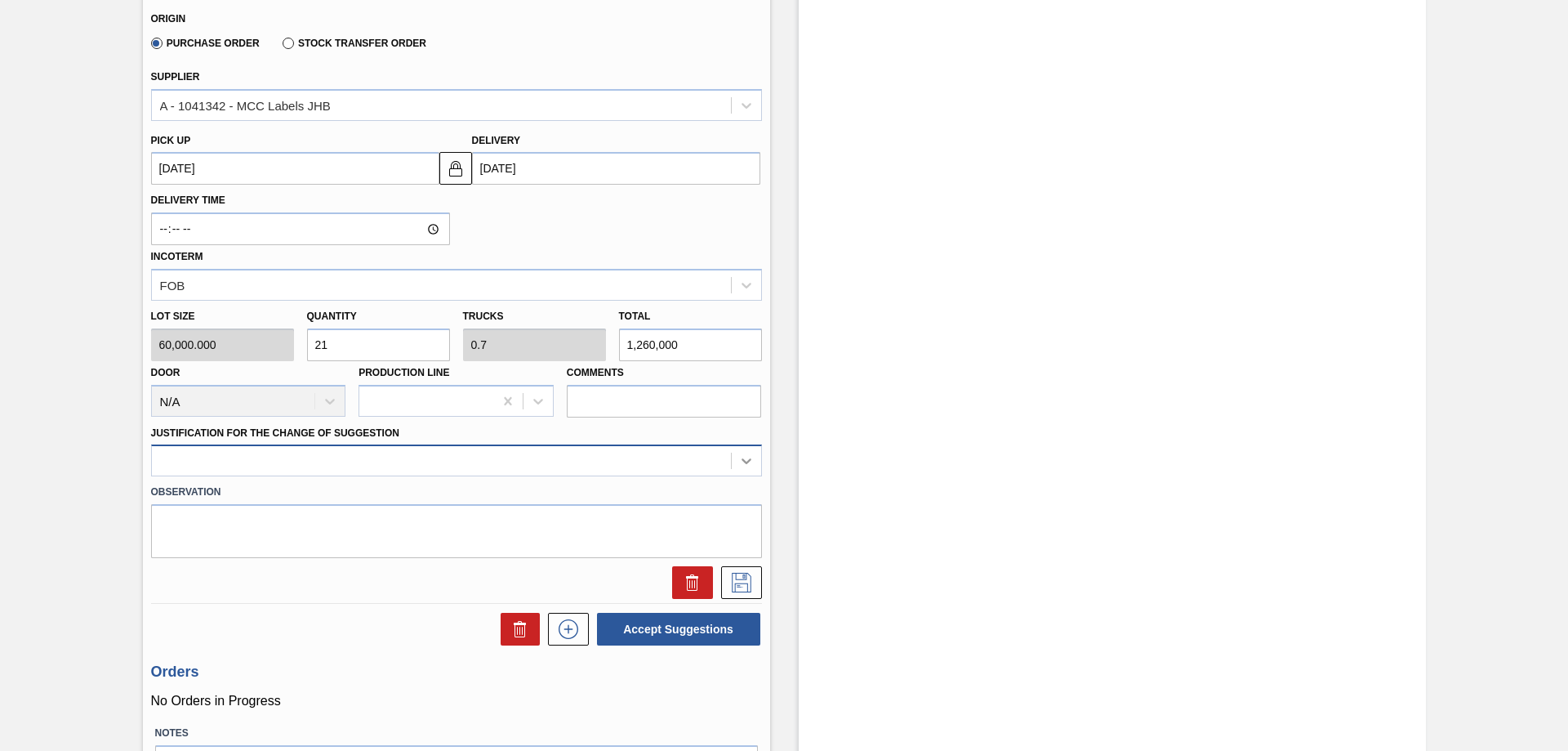 type on "21" 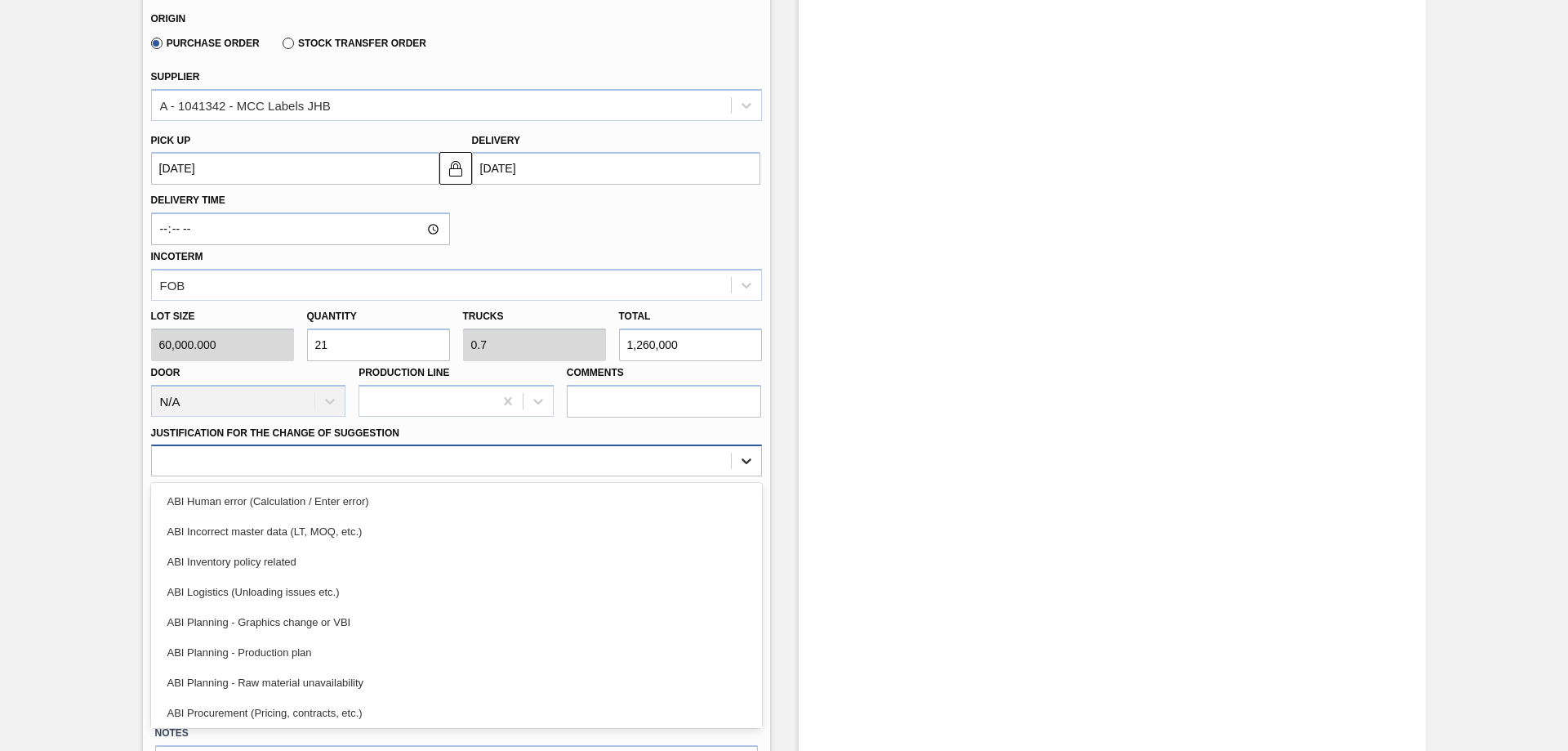 click 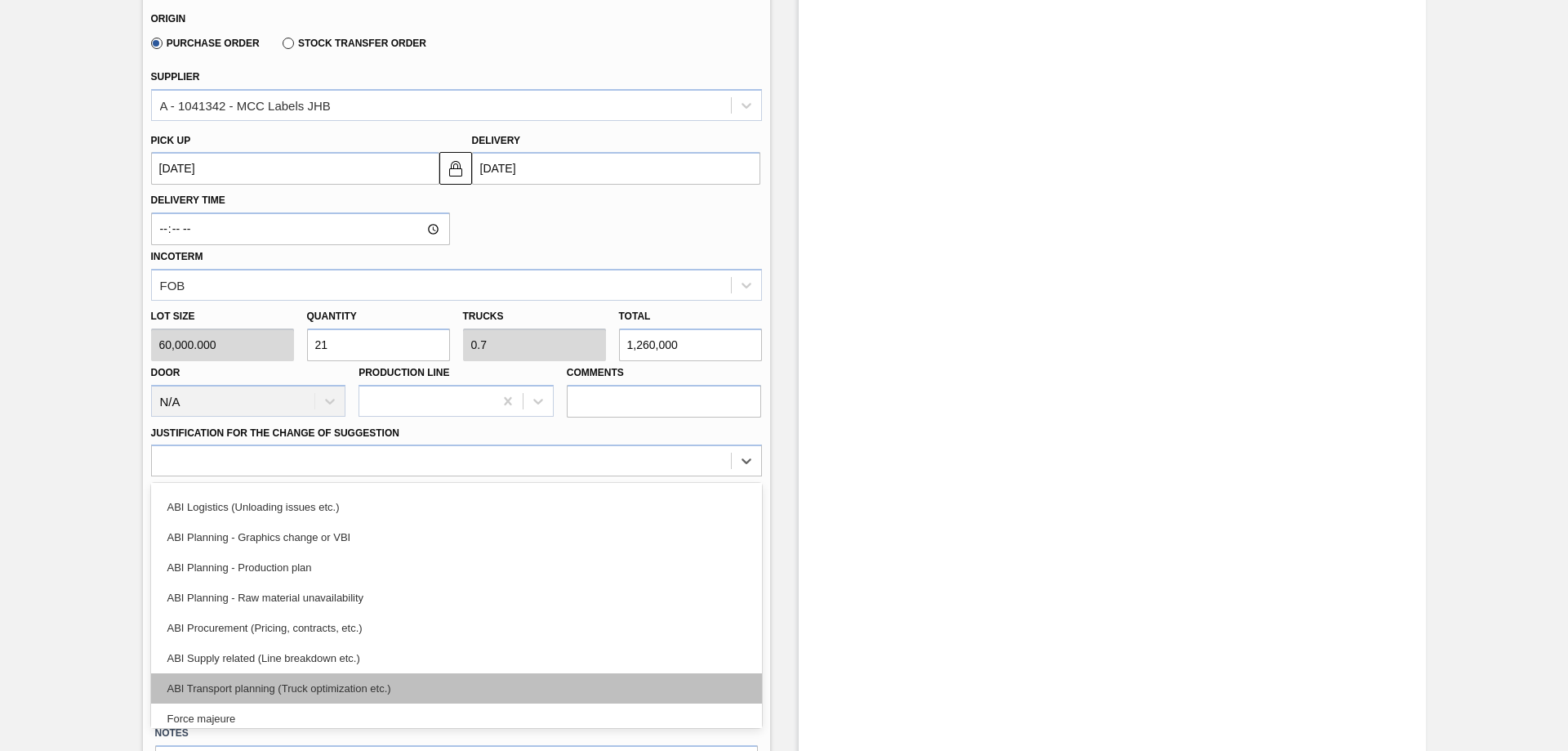 scroll, scrollTop: 60, scrollLeft: 0, axis: vertical 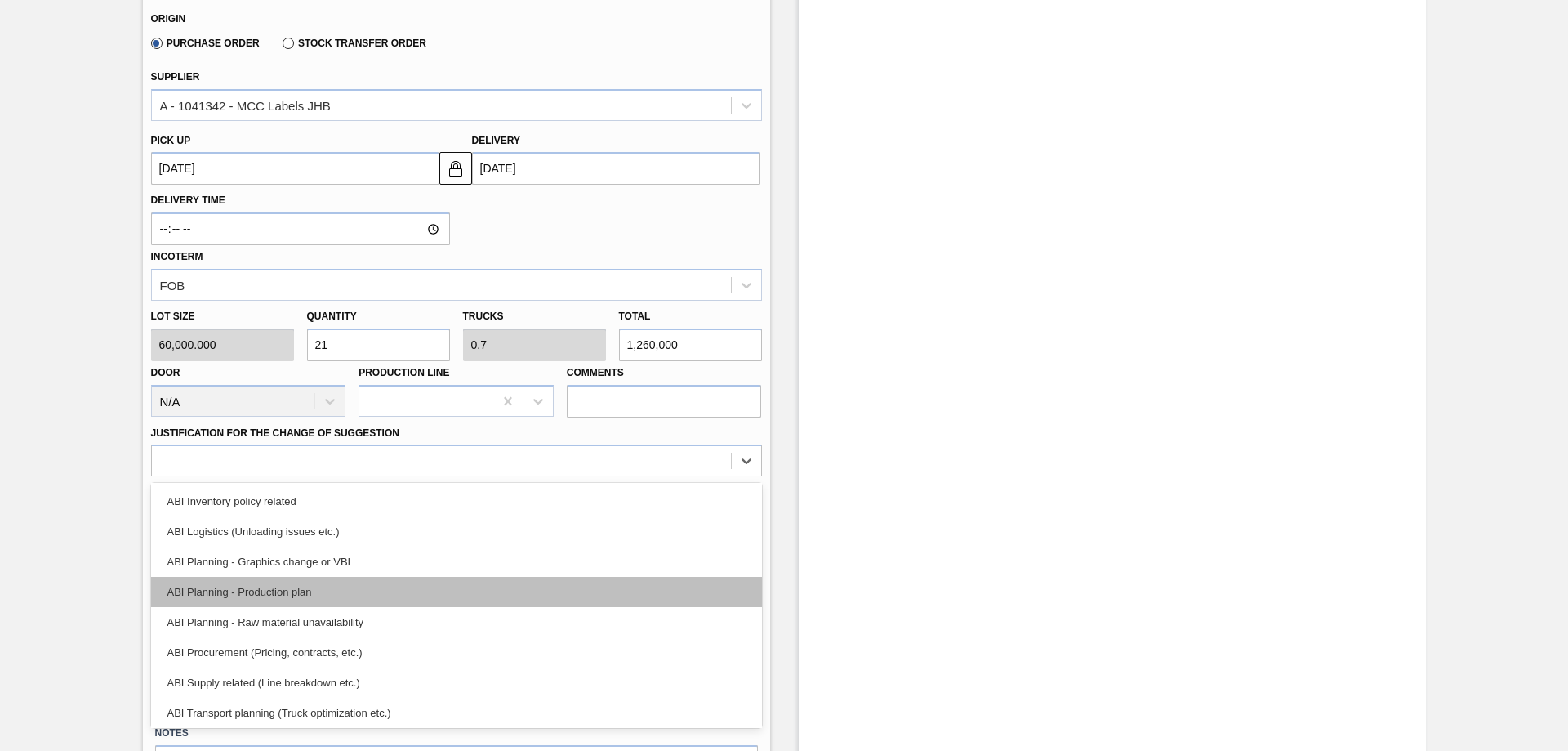 click on "ABI Planning - Production plan" at bounding box center [457, 592] 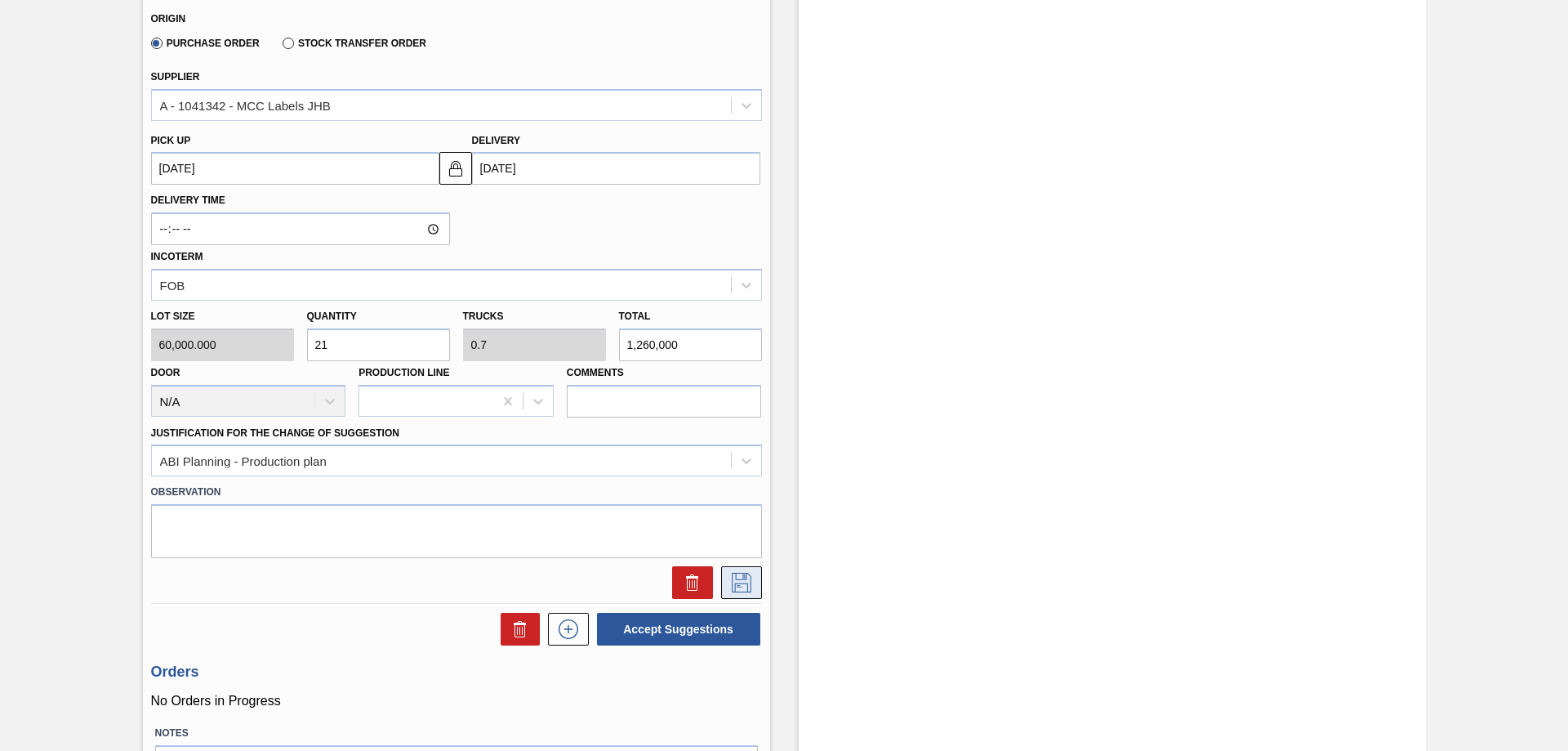 click 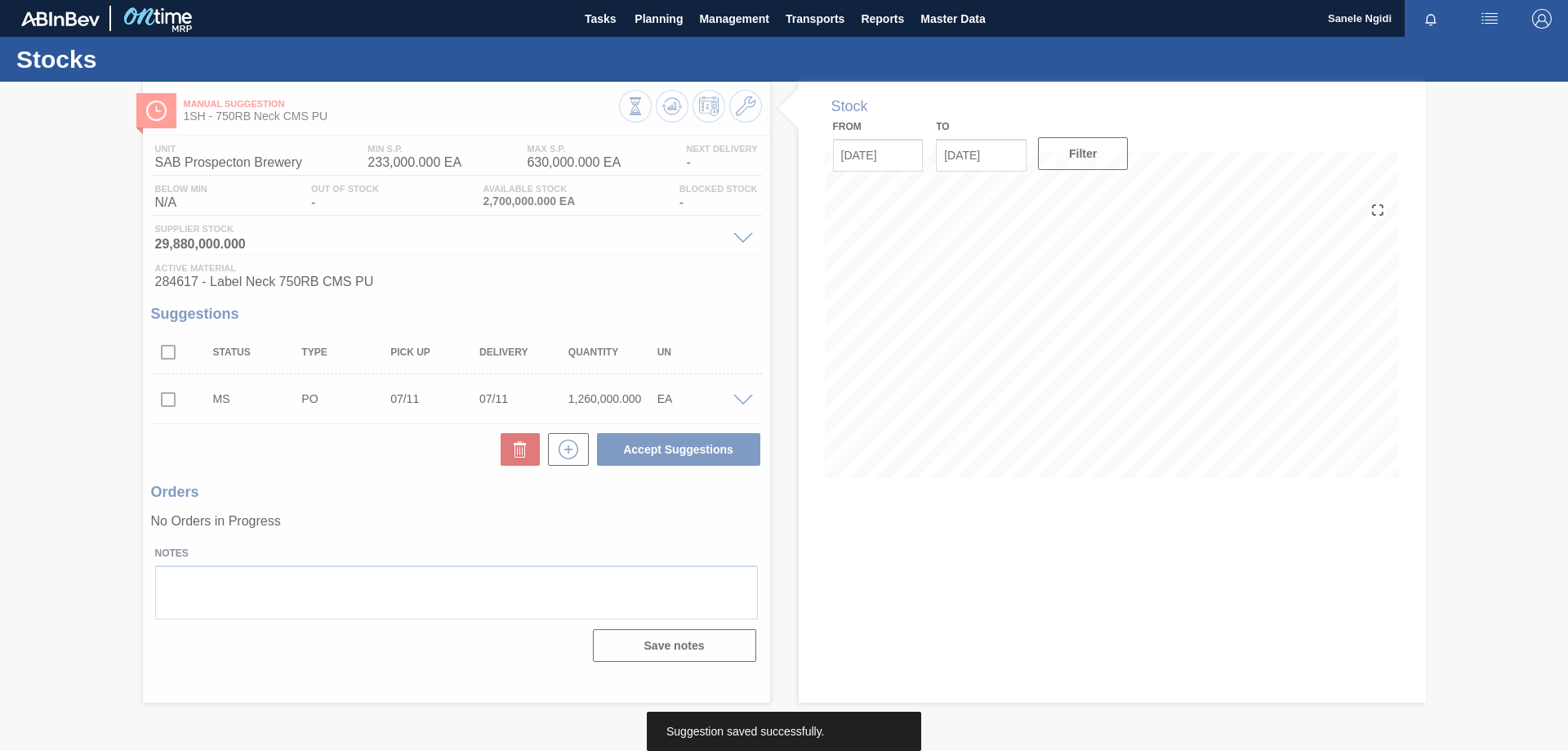 scroll, scrollTop: 0, scrollLeft: 0, axis: both 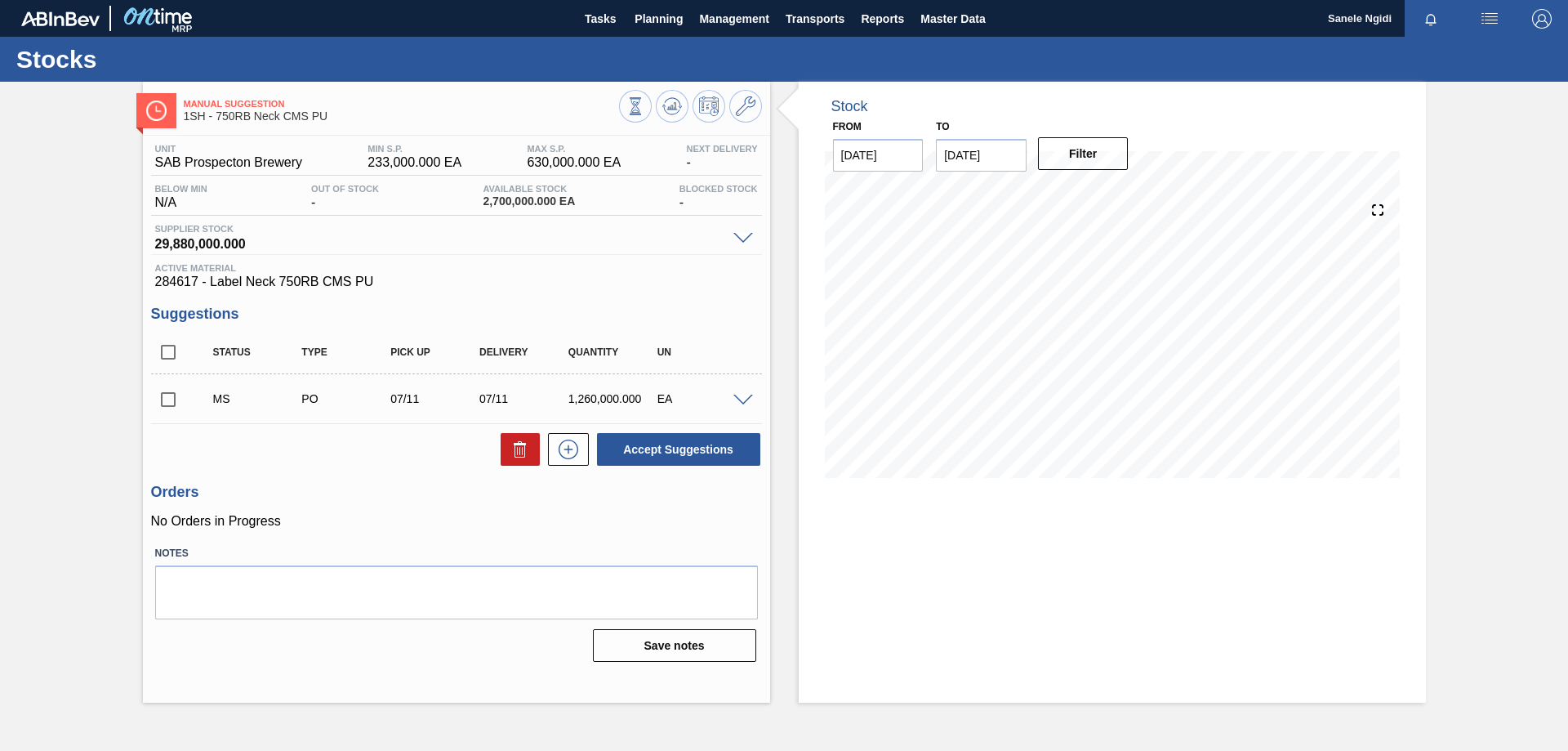 click at bounding box center [168, 400] 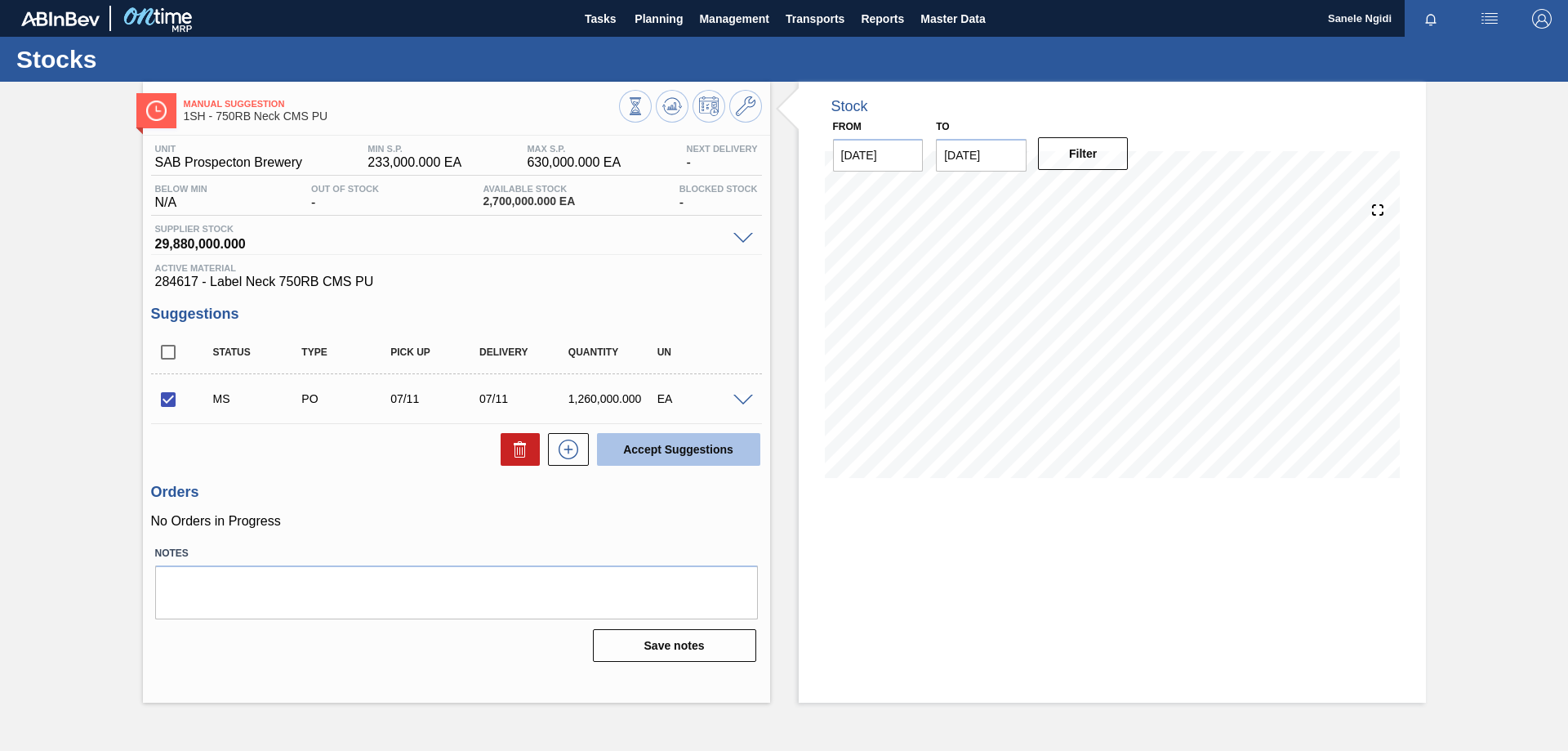 click on "Accept Suggestions" at bounding box center (679, 449) 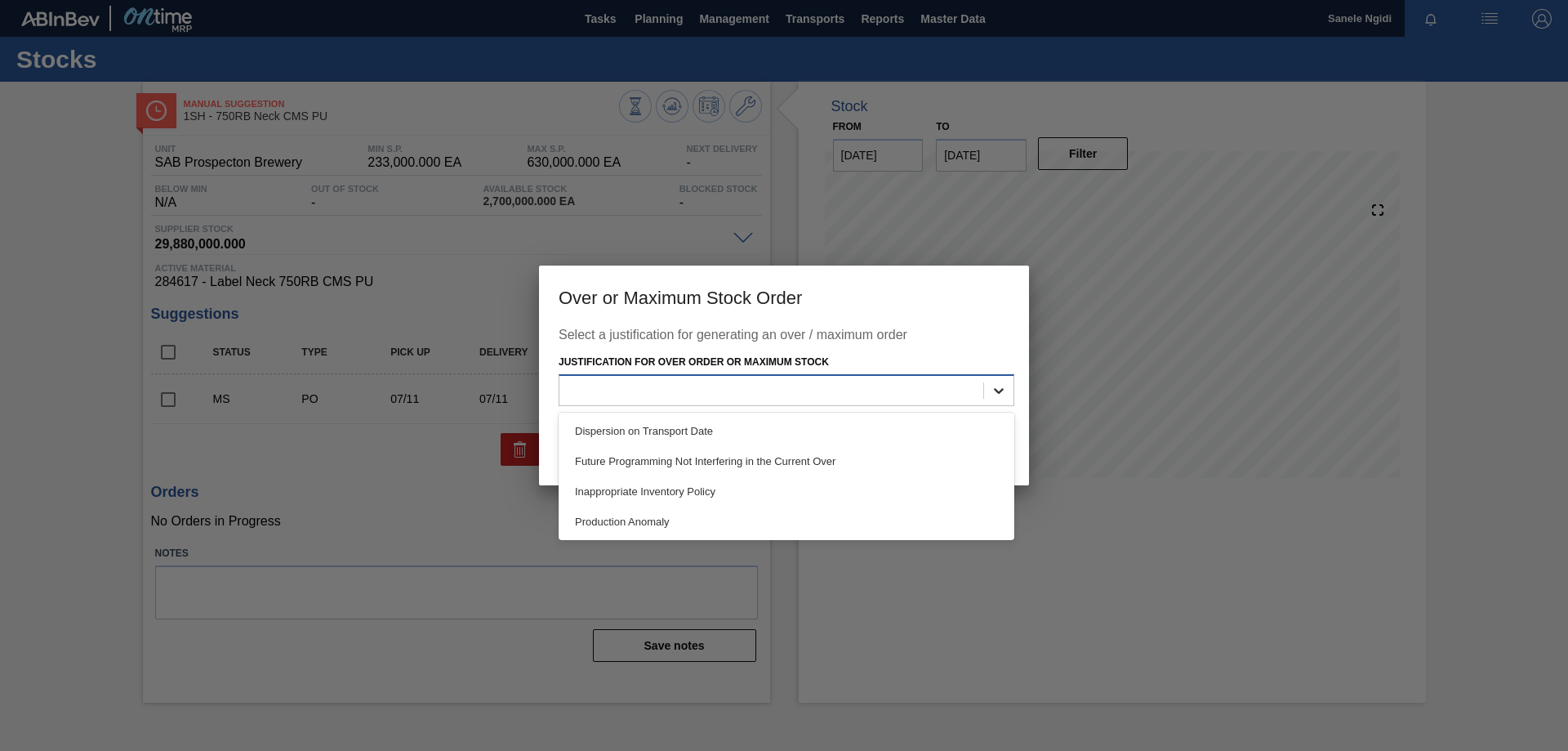 click 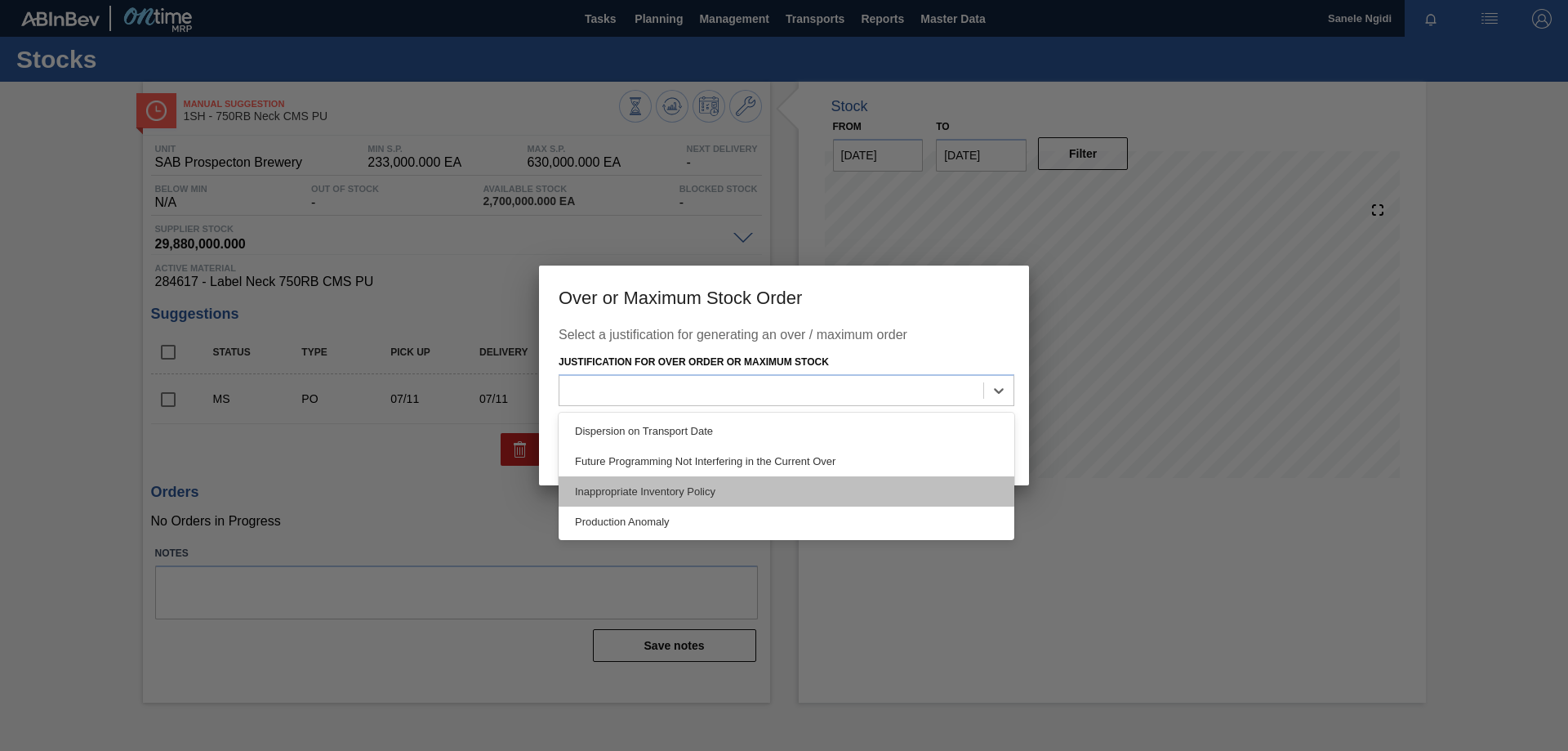 click on "Inappropriate Inventory Policy" at bounding box center (786, 491) 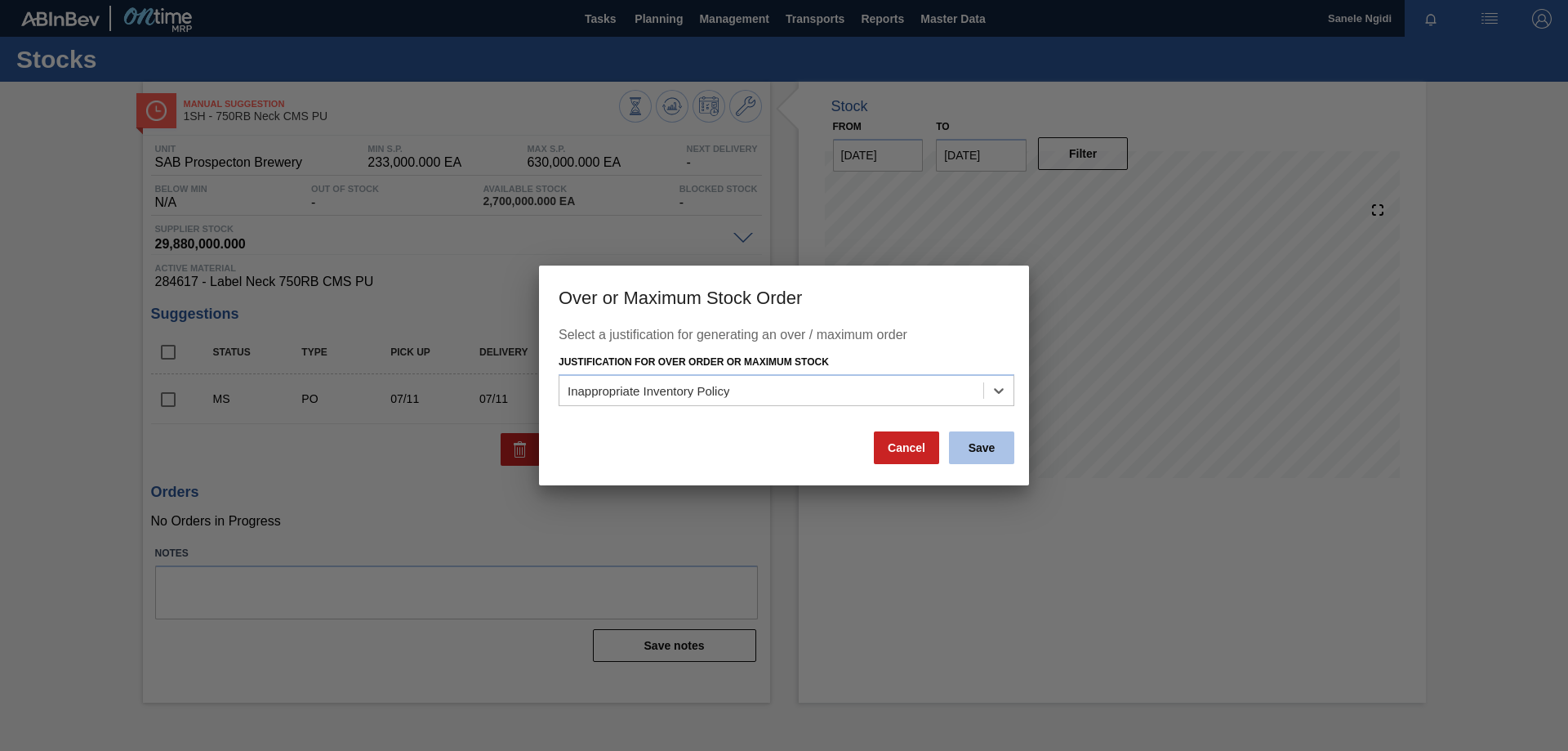 click on "Save" at bounding box center (982, 448) 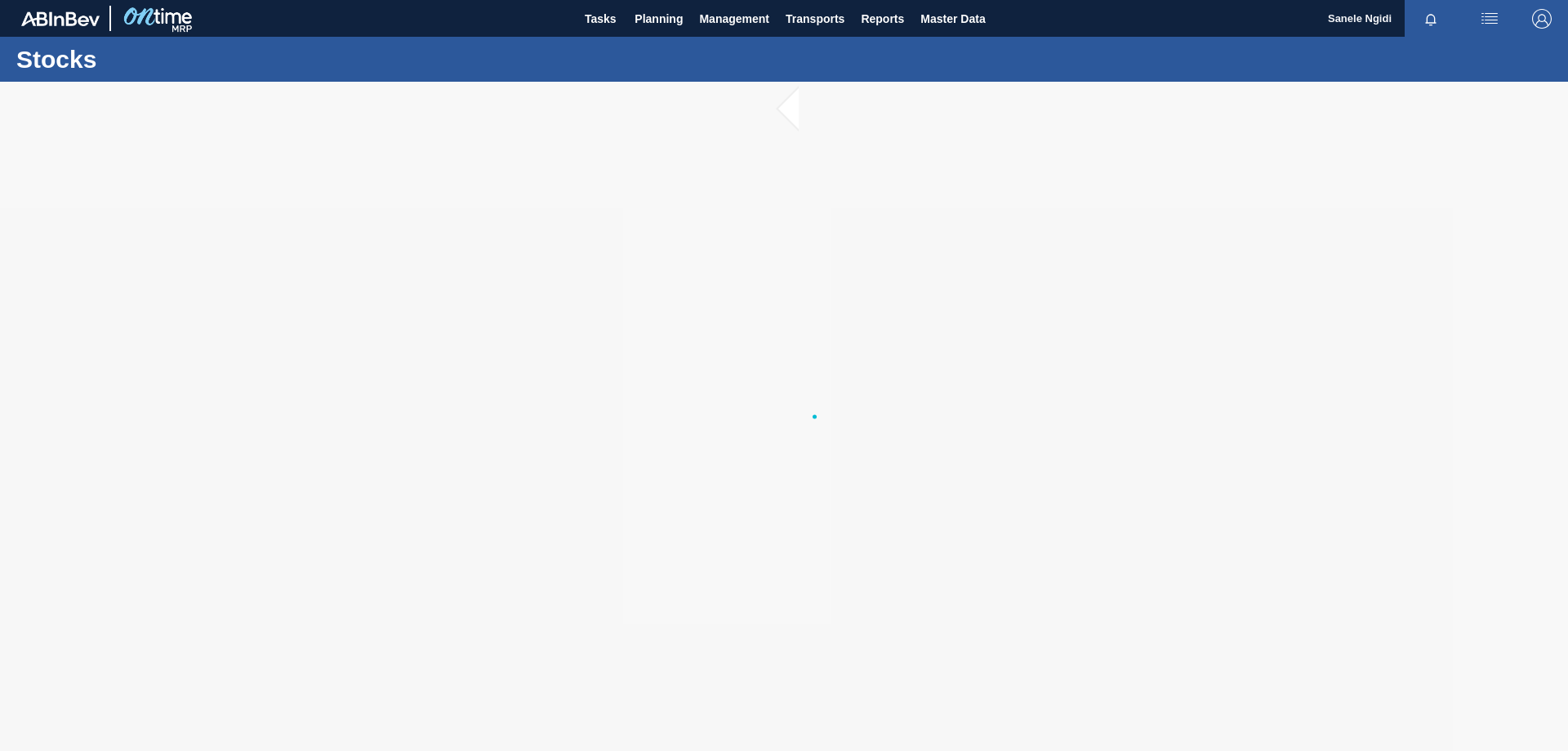 scroll, scrollTop: 0, scrollLeft: 0, axis: both 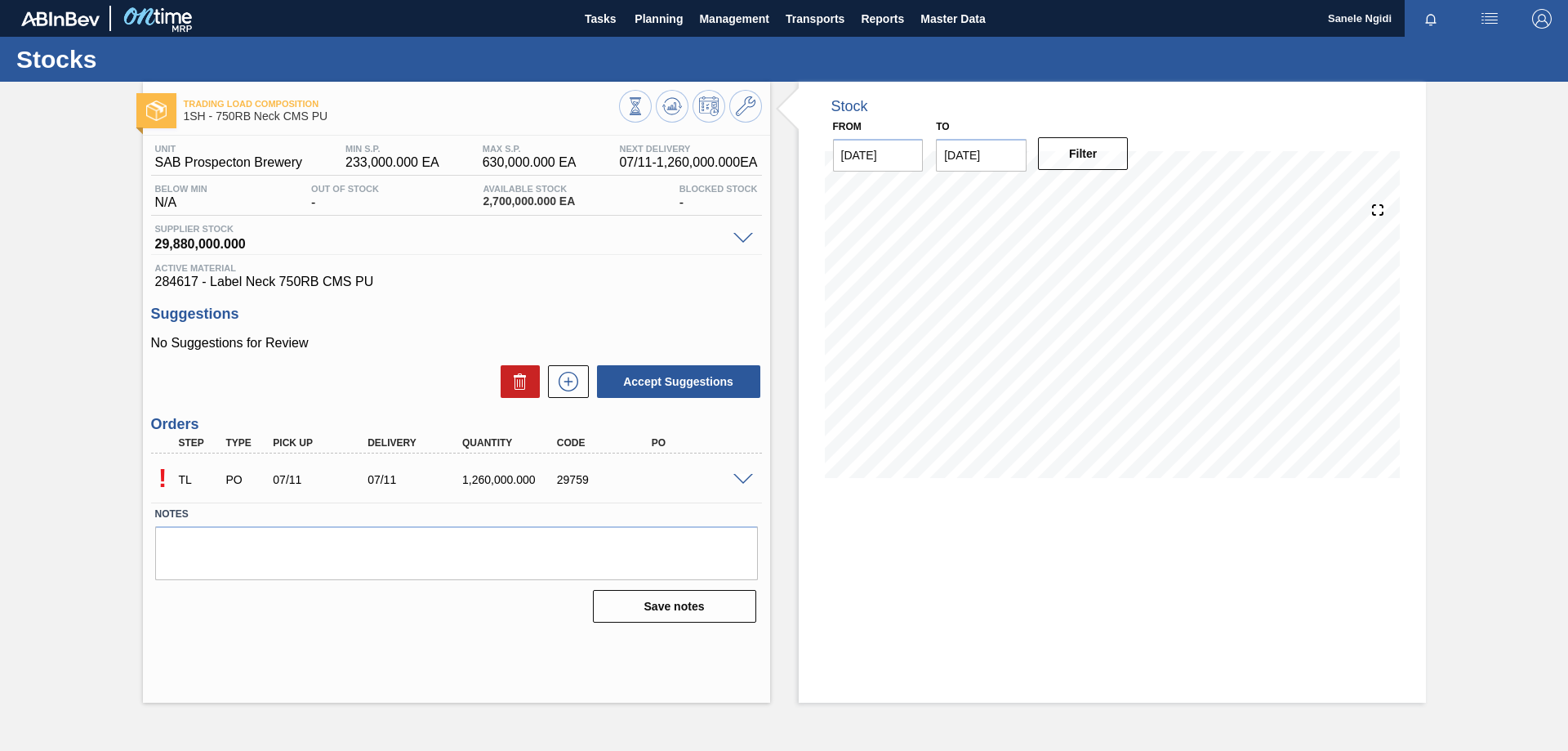click at bounding box center (743, 480) 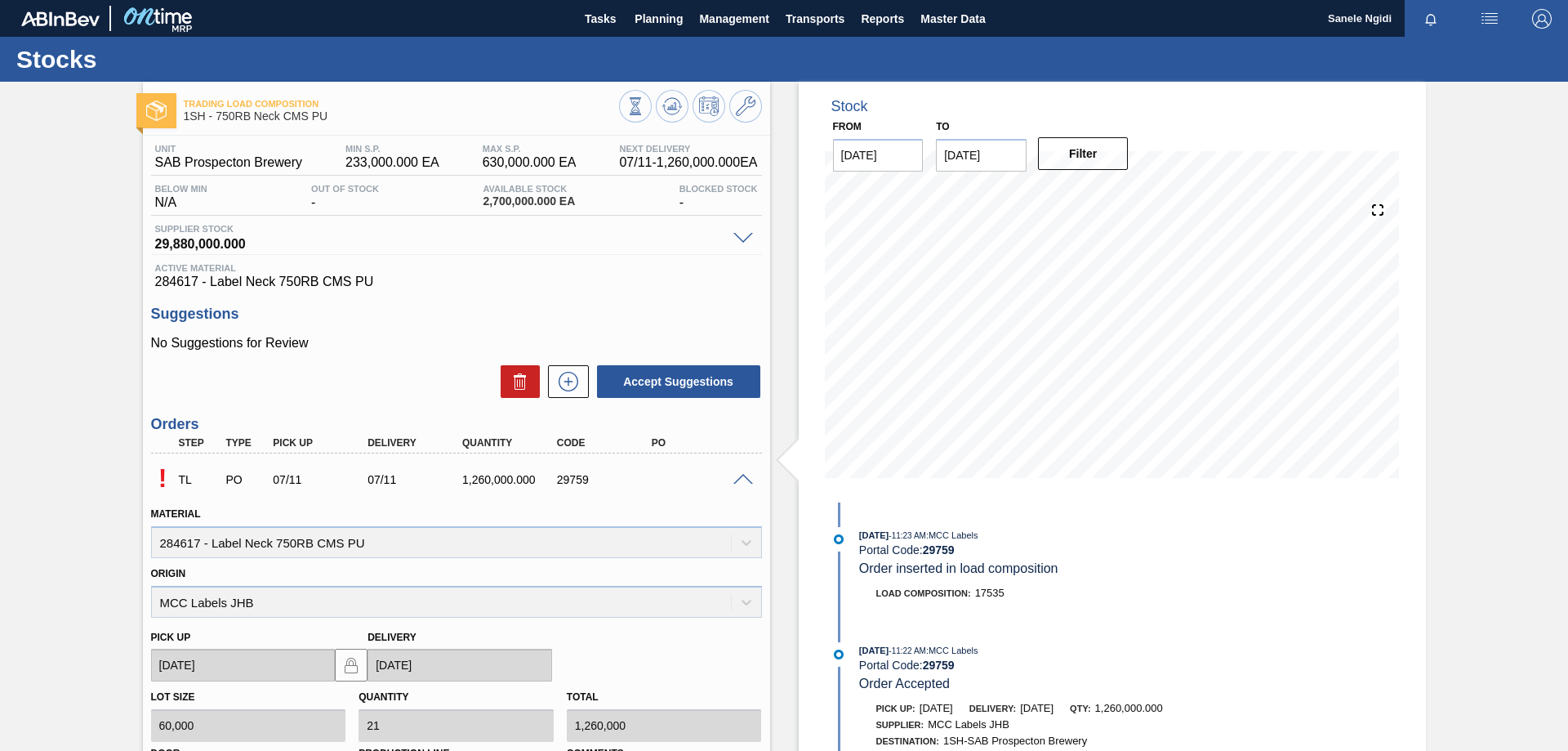 scroll, scrollTop: 282, scrollLeft: 0, axis: vertical 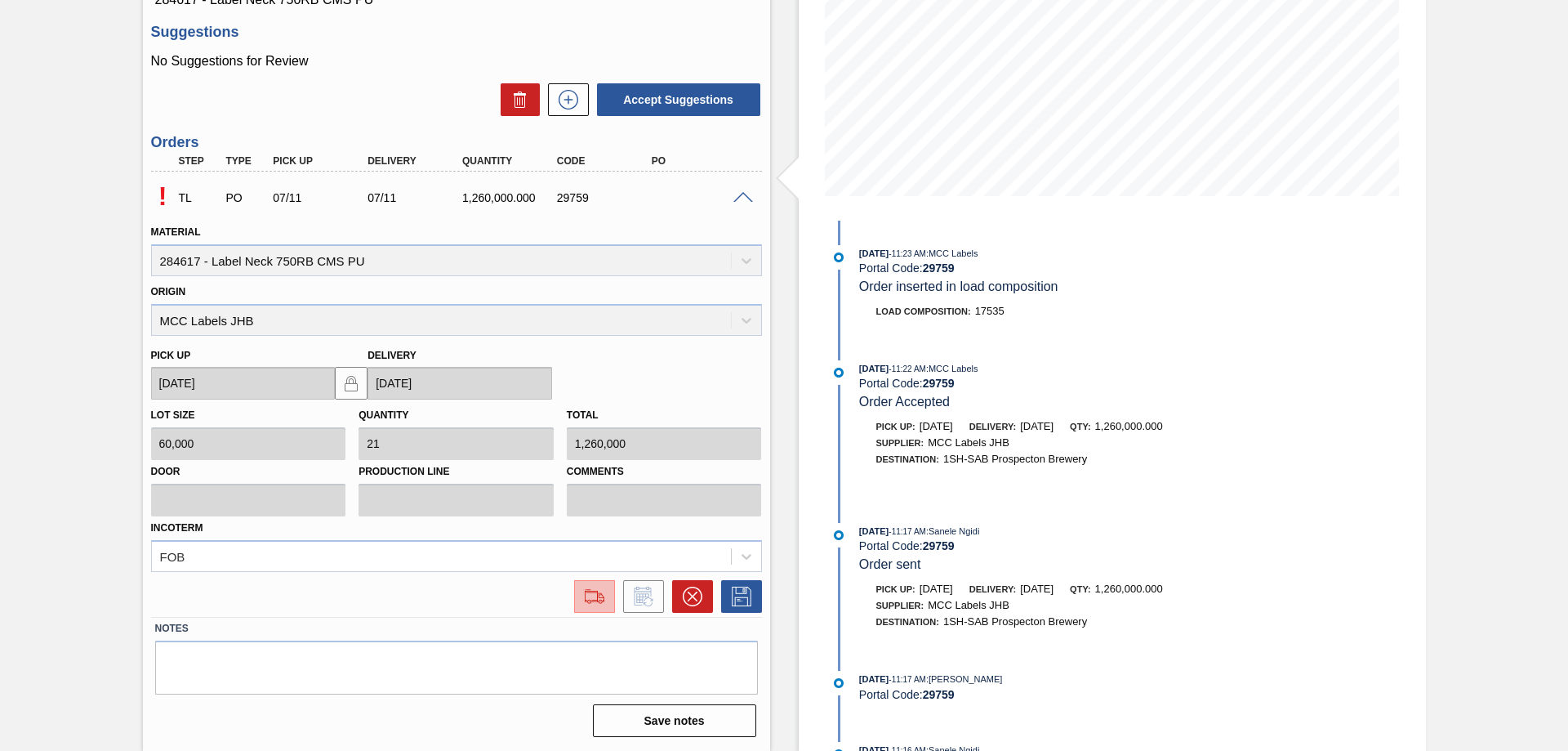 click at bounding box center (595, 597) 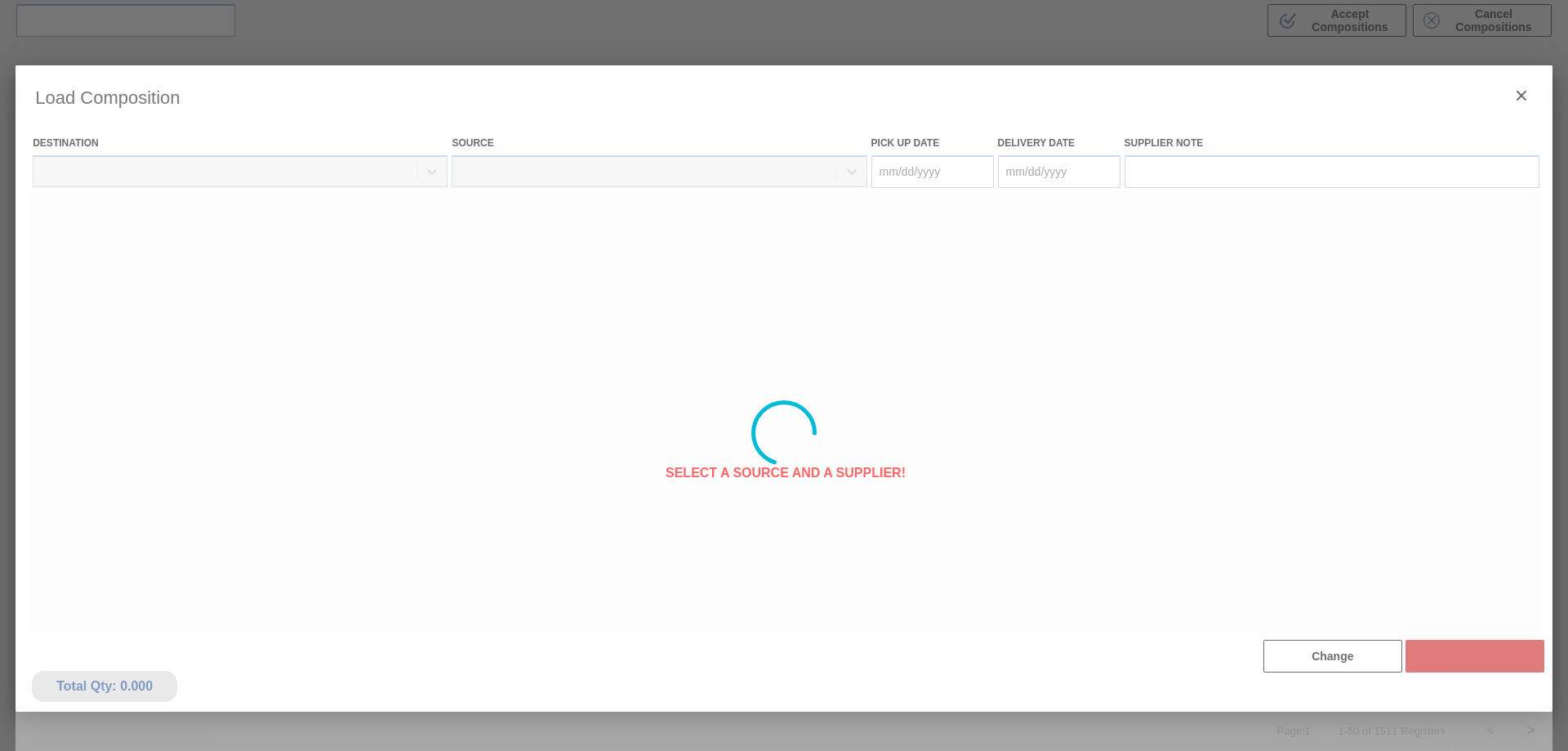 type on "[DATE]" 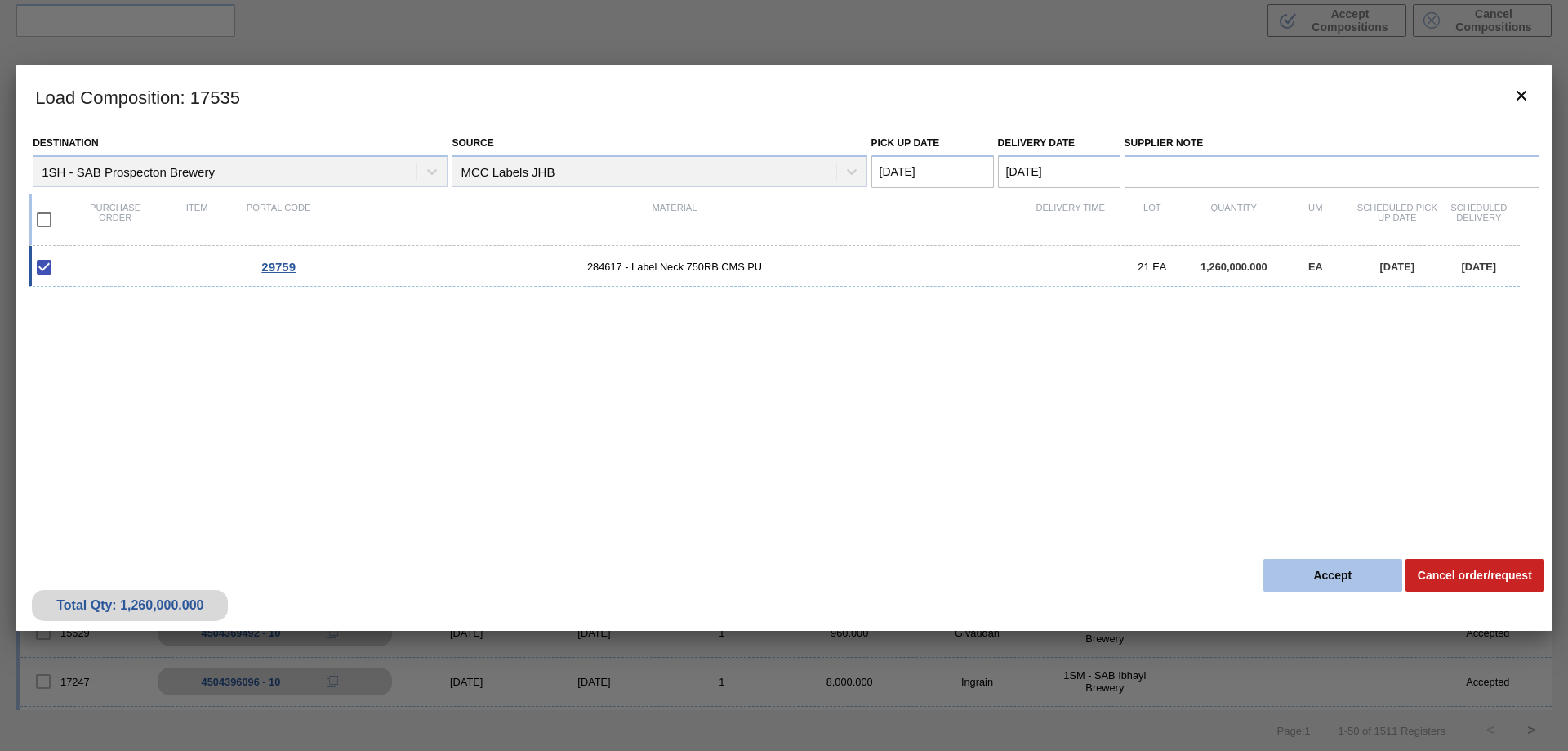 click on "Accept" at bounding box center [1333, 575] 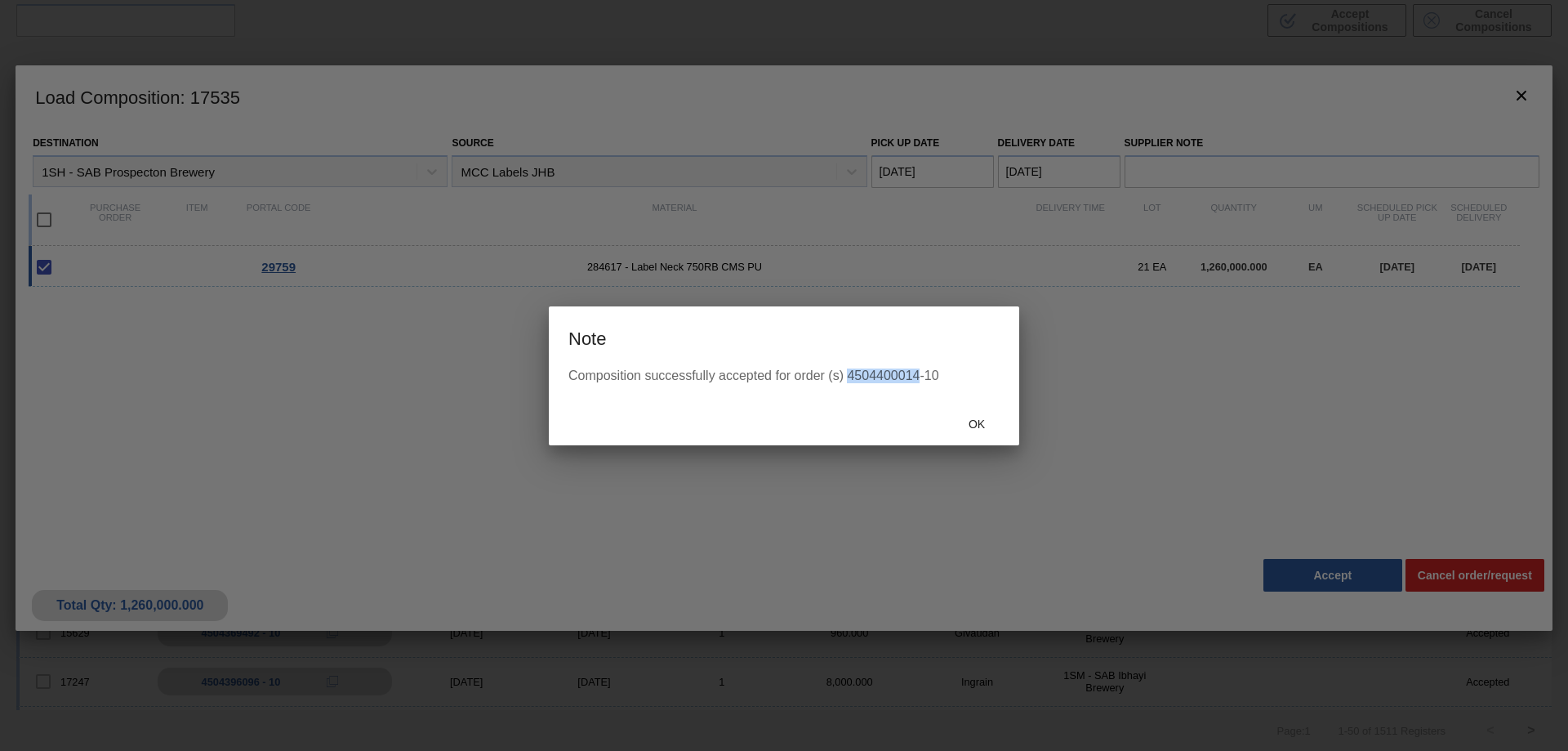 drag, startPoint x: 920, startPoint y: 371, endPoint x: 849, endPoint y: 373, distance: 71.02816 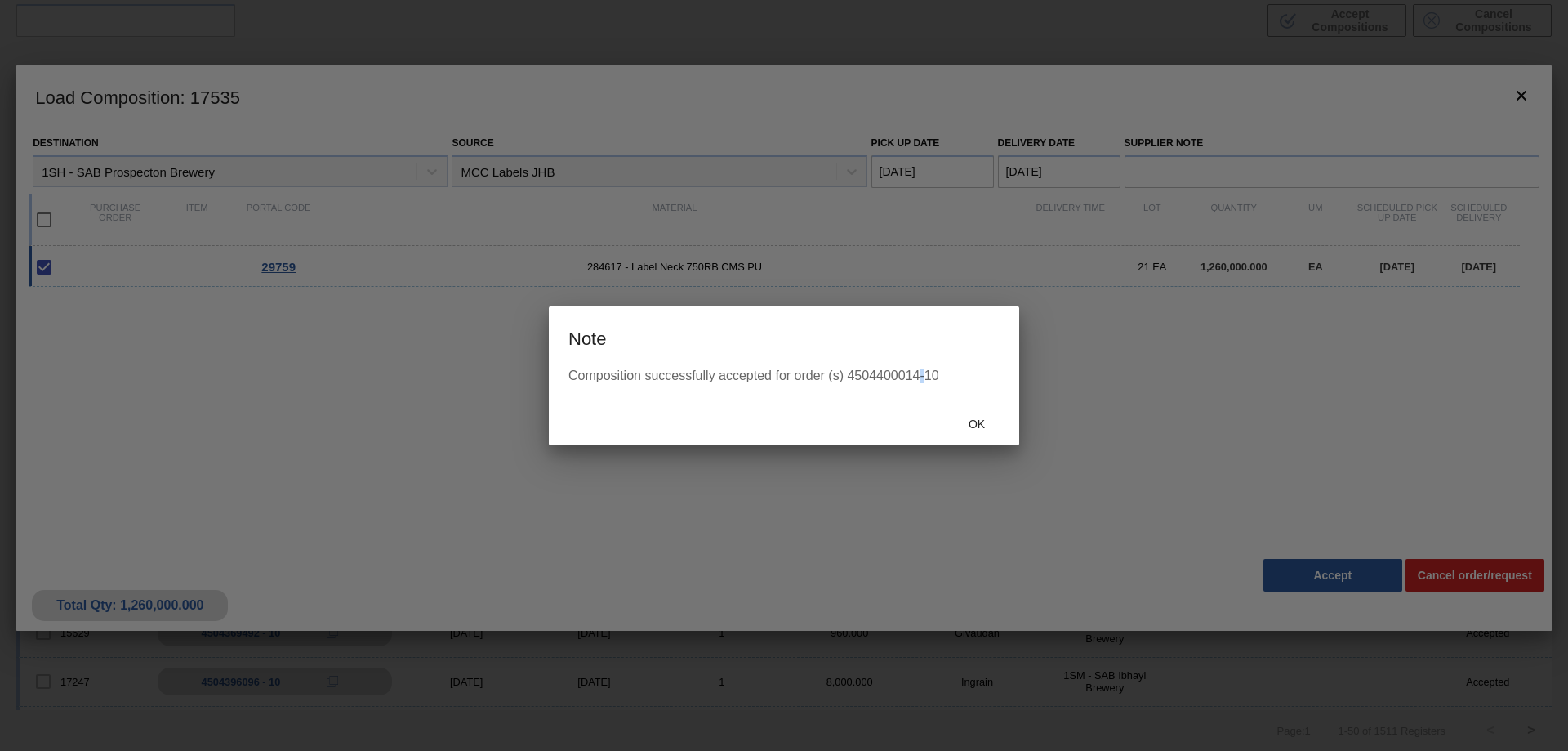 click on "Composition successfully accepted for order (s) 4504400014-10" at bounding box center (784, 376) 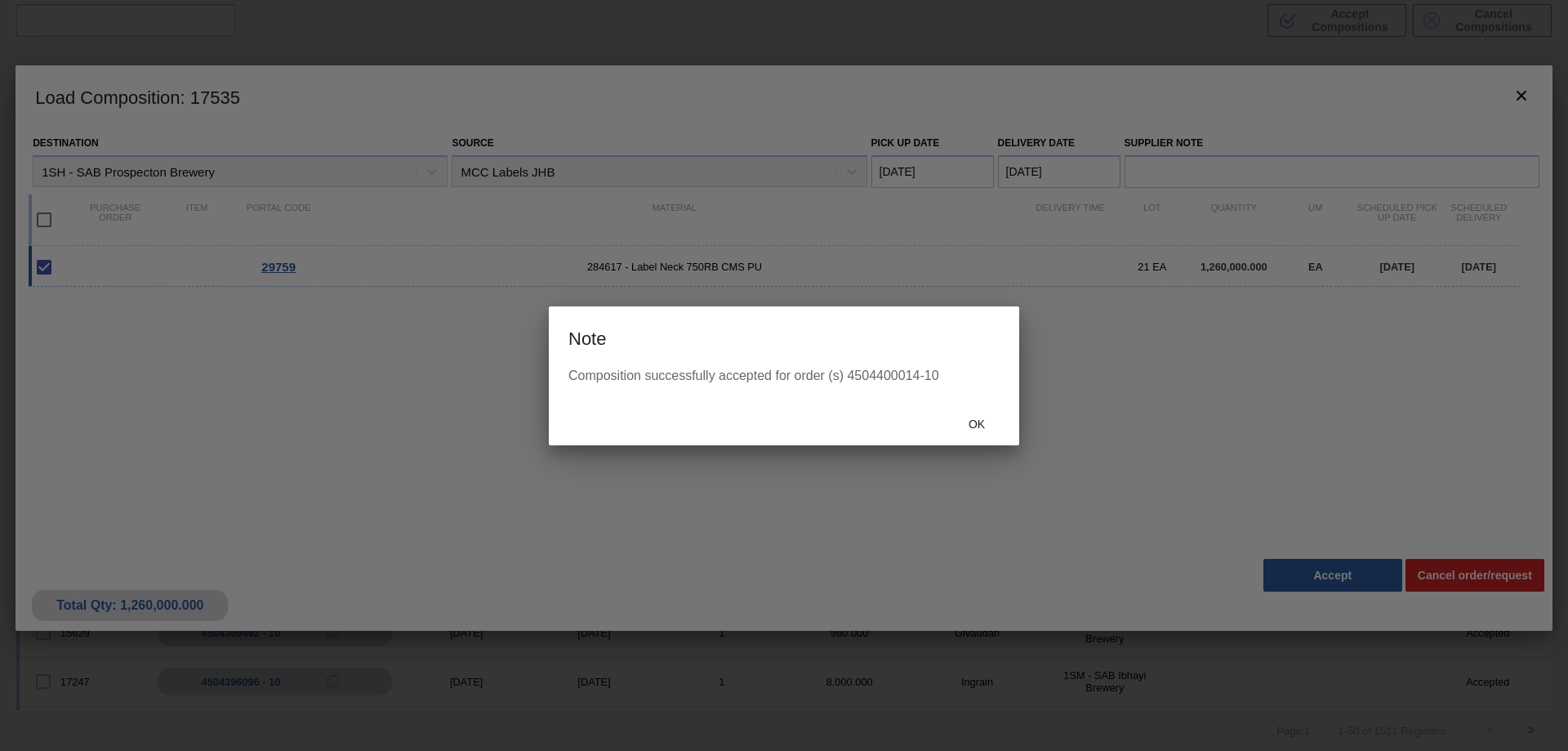drag, startPoint x: 890, startPoint y: 410, endPoint x: 859, endPoint y: 391, distance: 36.35932 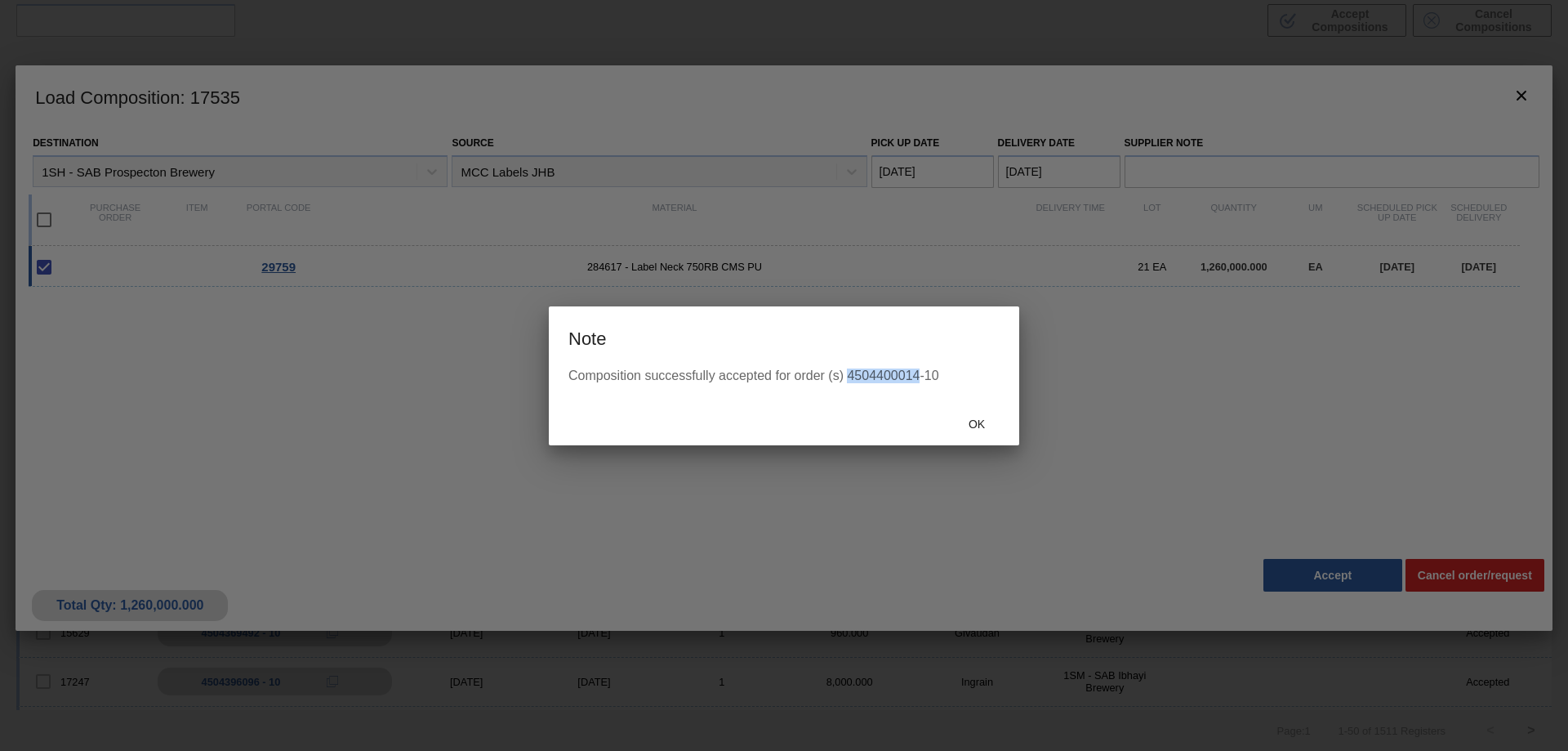 drag, startPoint x: 848, startPoint y: 373, endPoint x: 918, endPoint y: 373, distance: 70 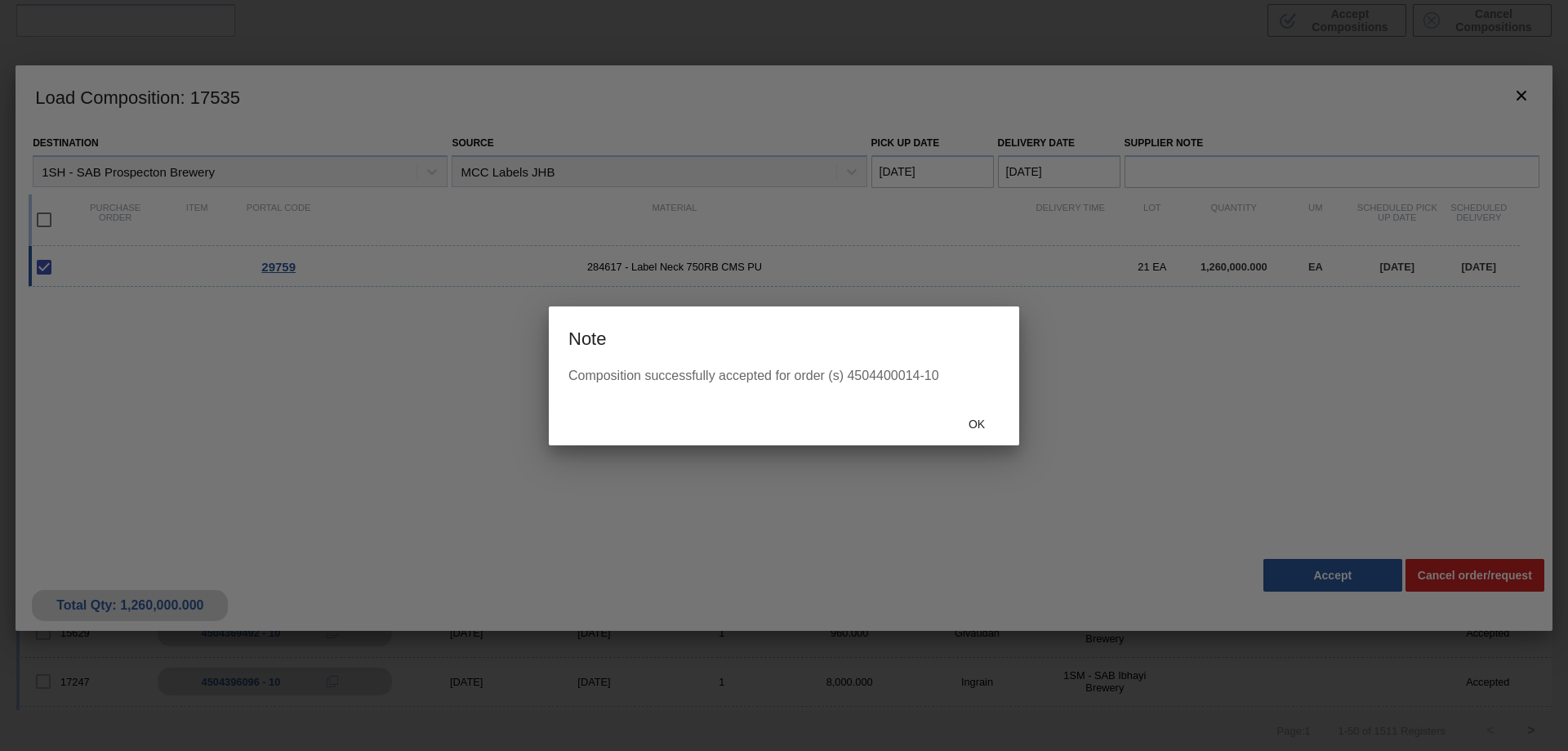 click at bounding box center [784, 375] 